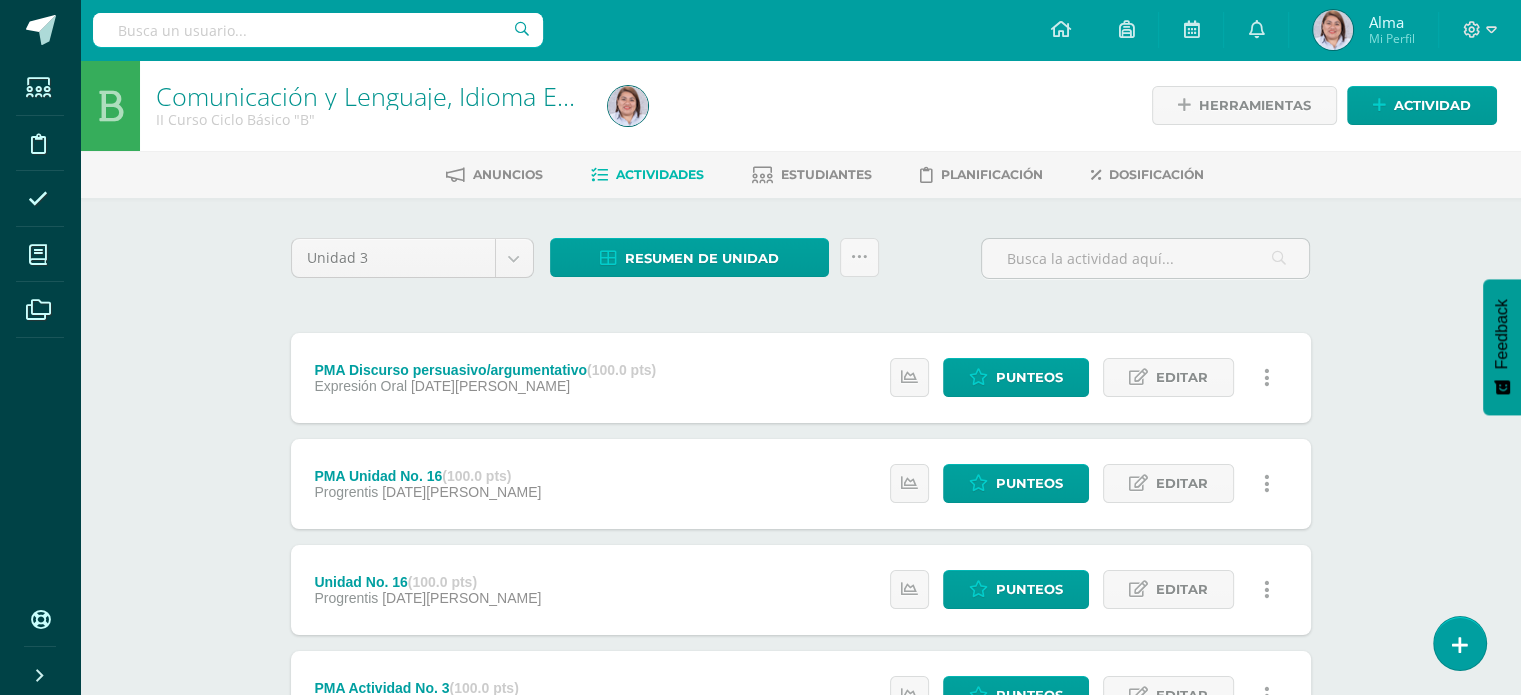 scroll, scrollTop: 0, scrollLeft: 0, axis: both 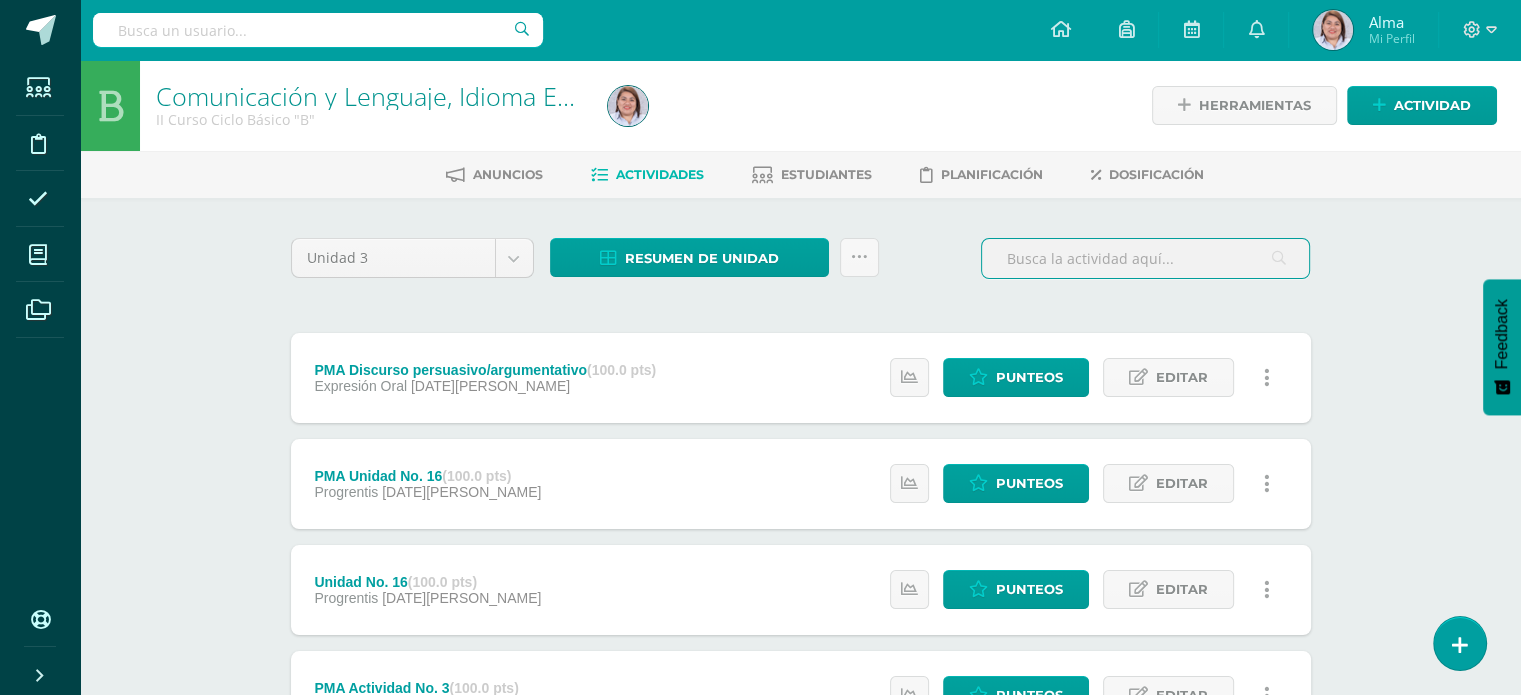 click at bounding box center (1145, 258) 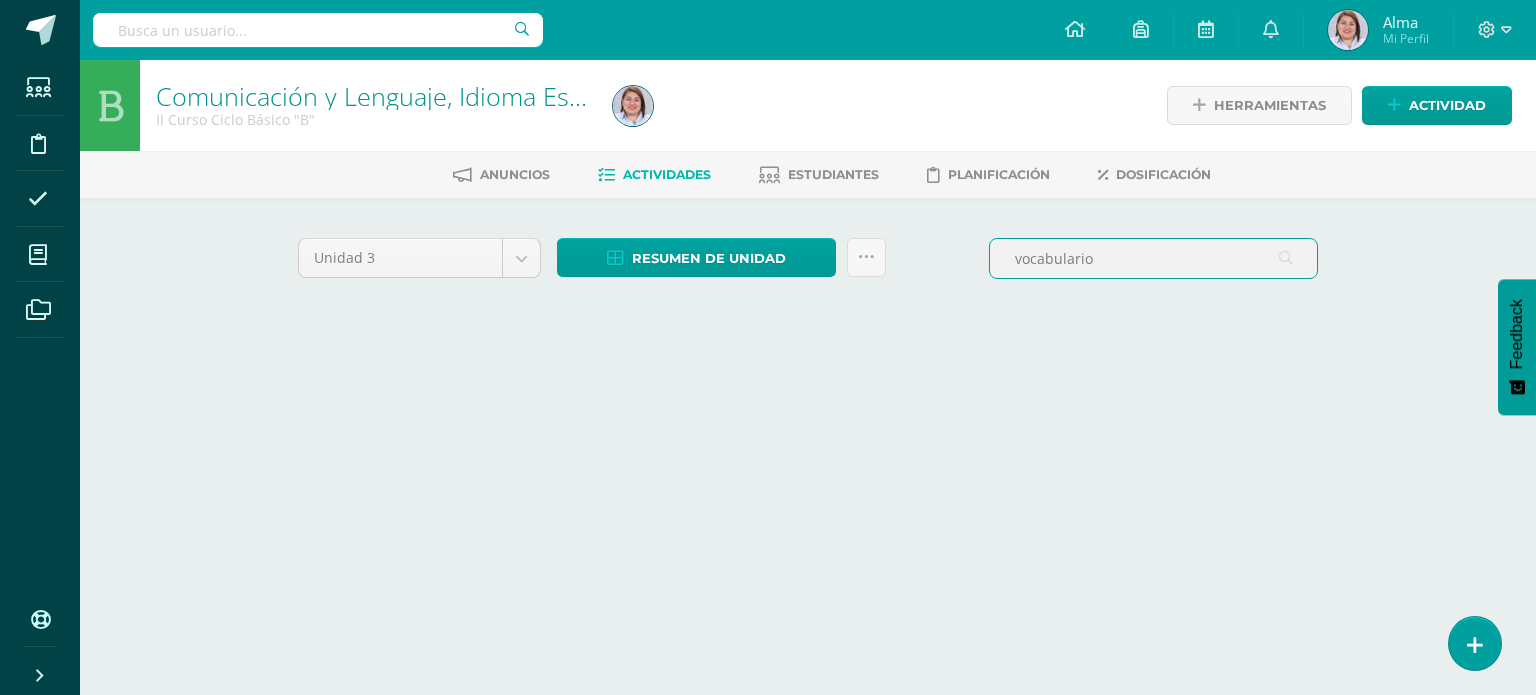 type on "vocabulario" 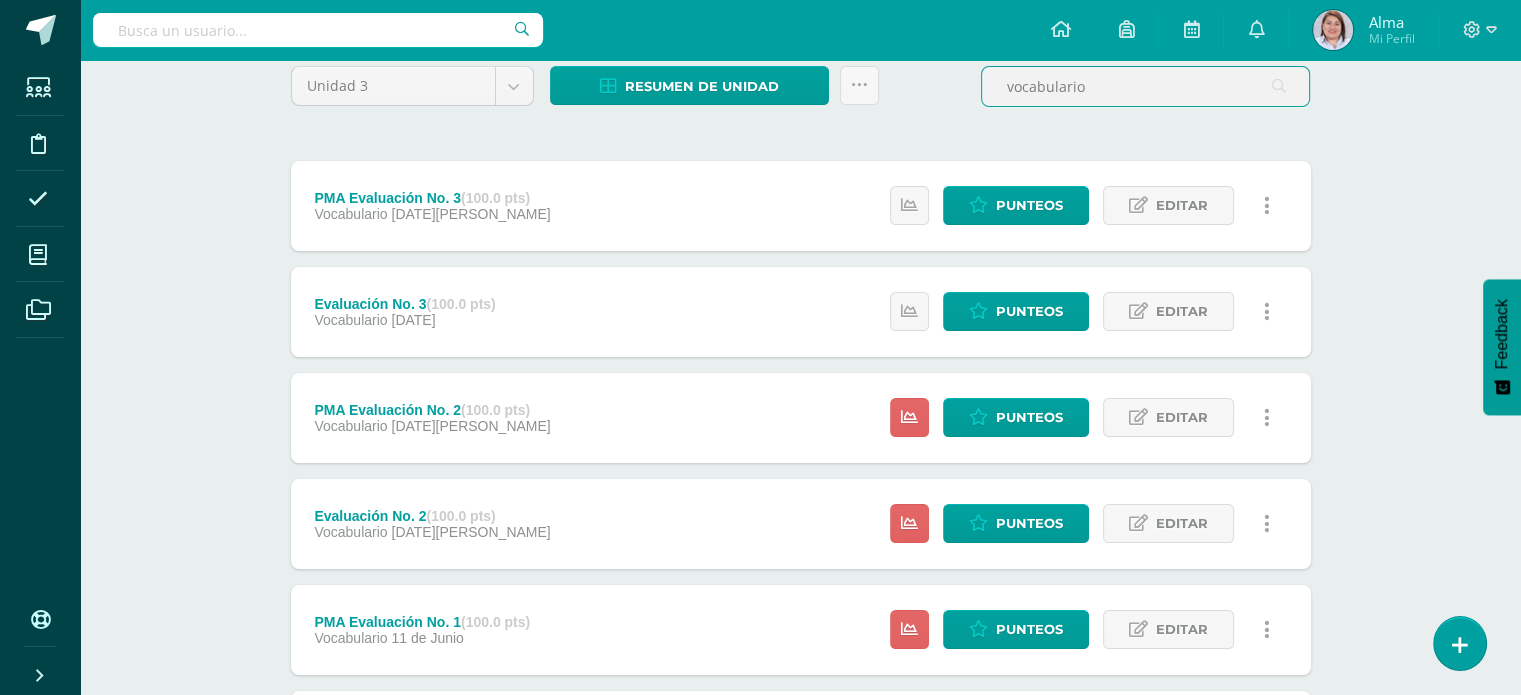 scroll, scrollTop: 271, scrollLeft: 0, axis: vertical 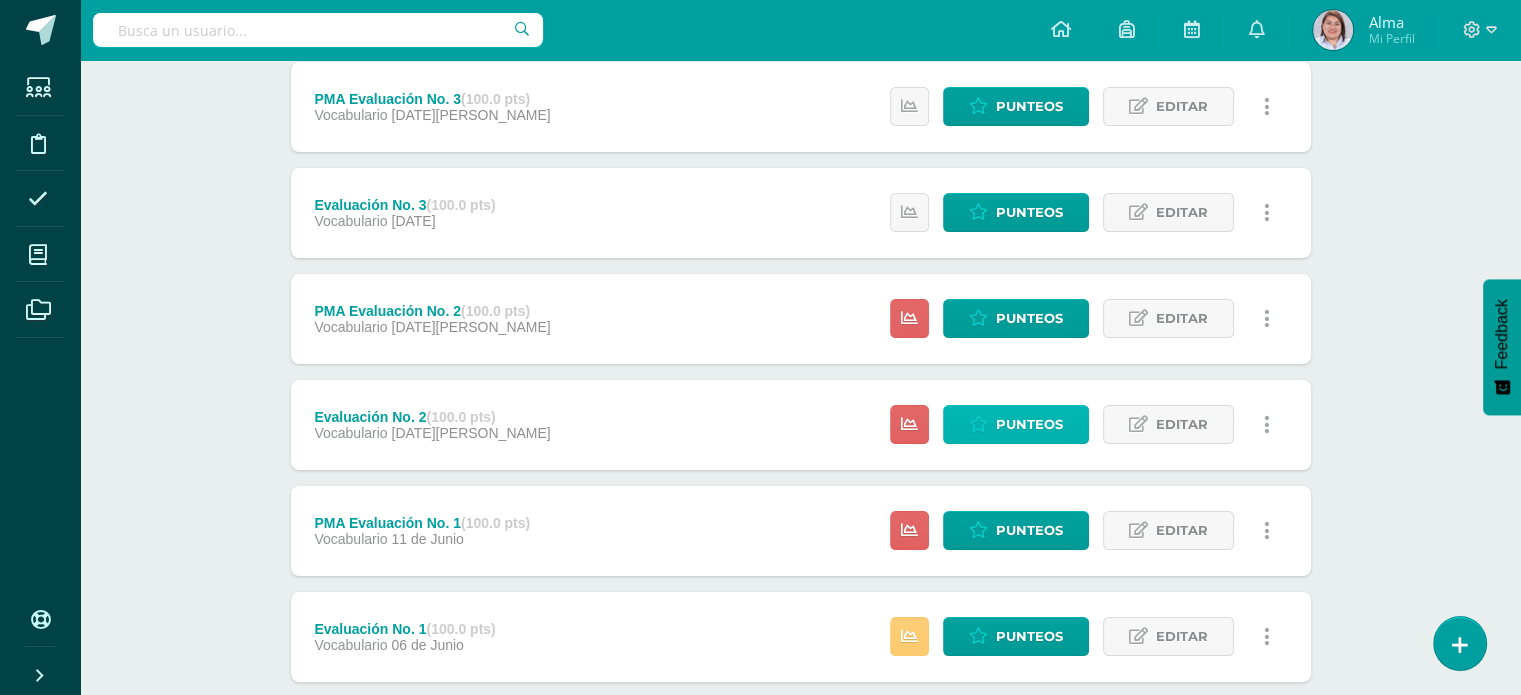 click on "Punteos" at bounding box center (1029, 424) 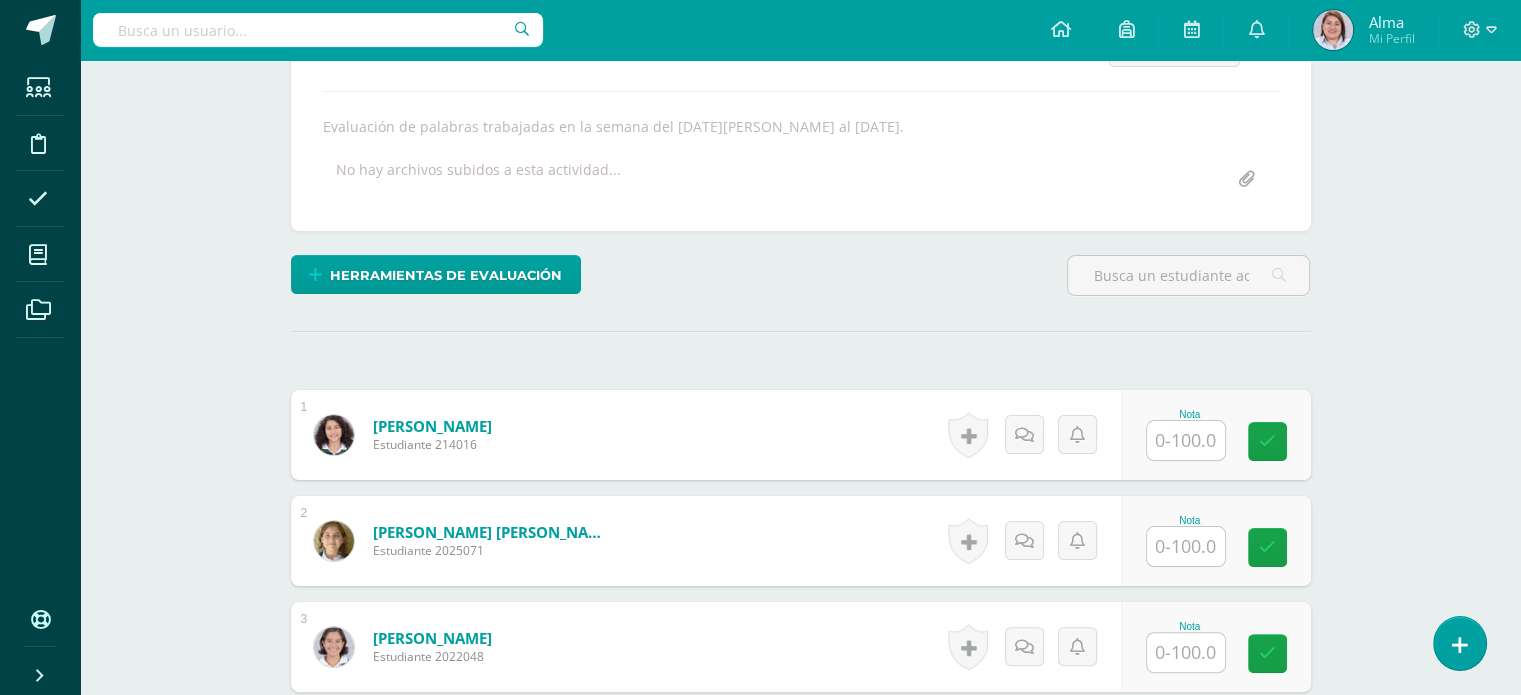 scroll, scrollTop: 324, scrollLeft: 0, axis: vertical 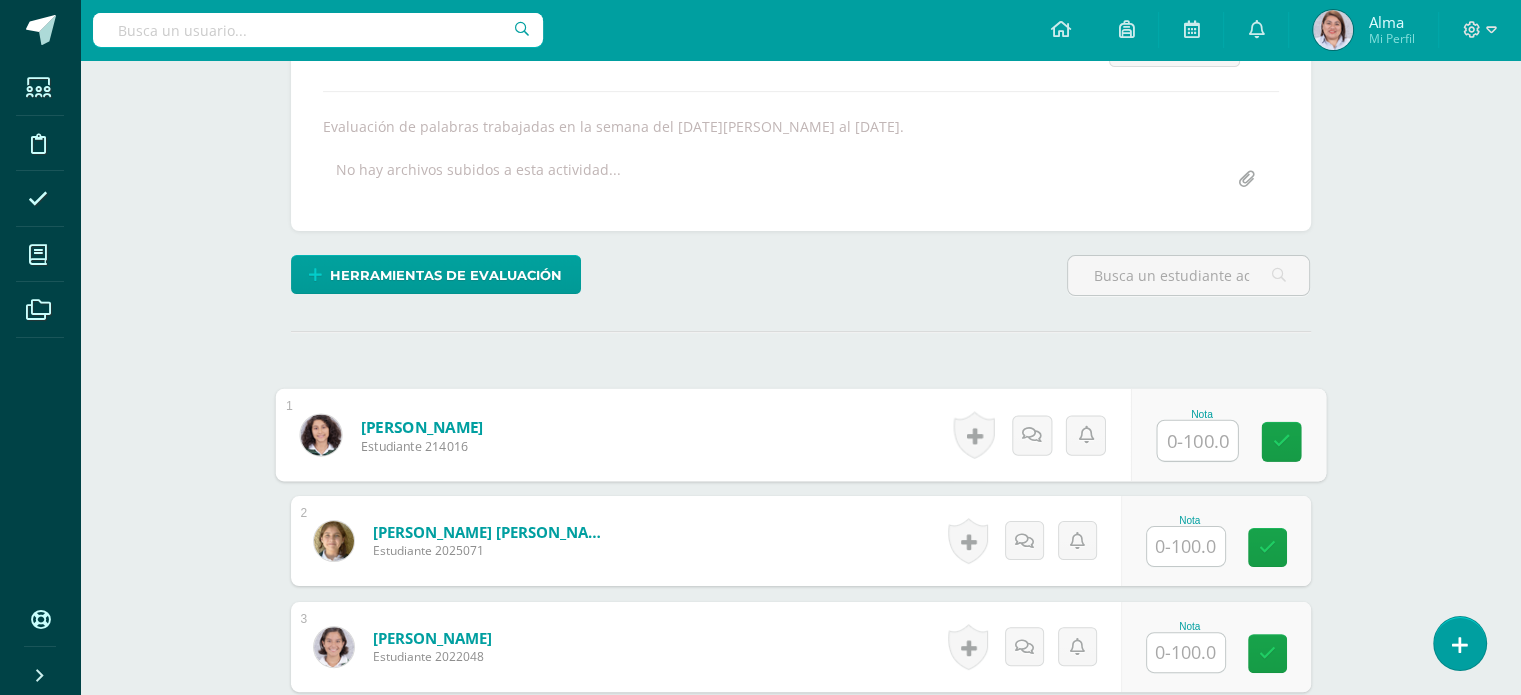click at bounding box center [1197, 441] 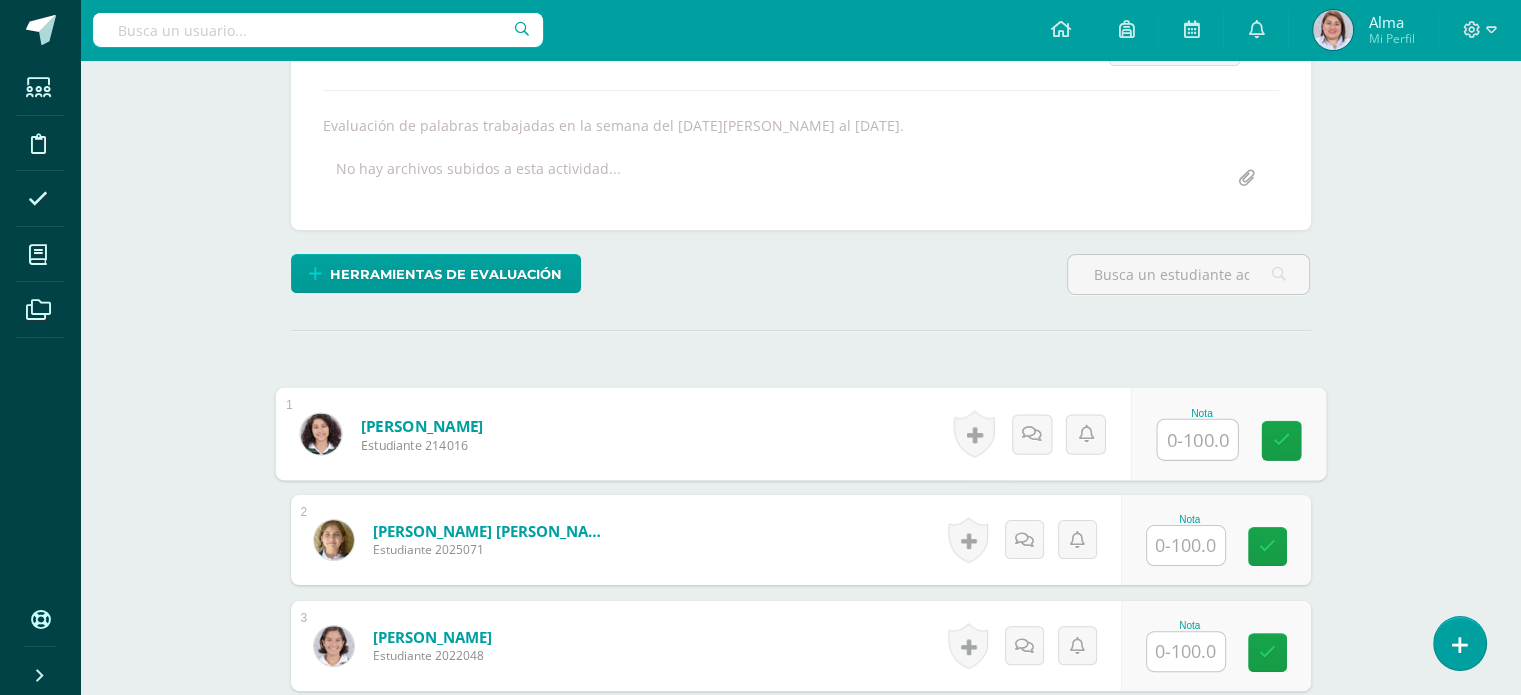 scroll, scrollTop: 326, scrollLeft: 0, axis: vertical 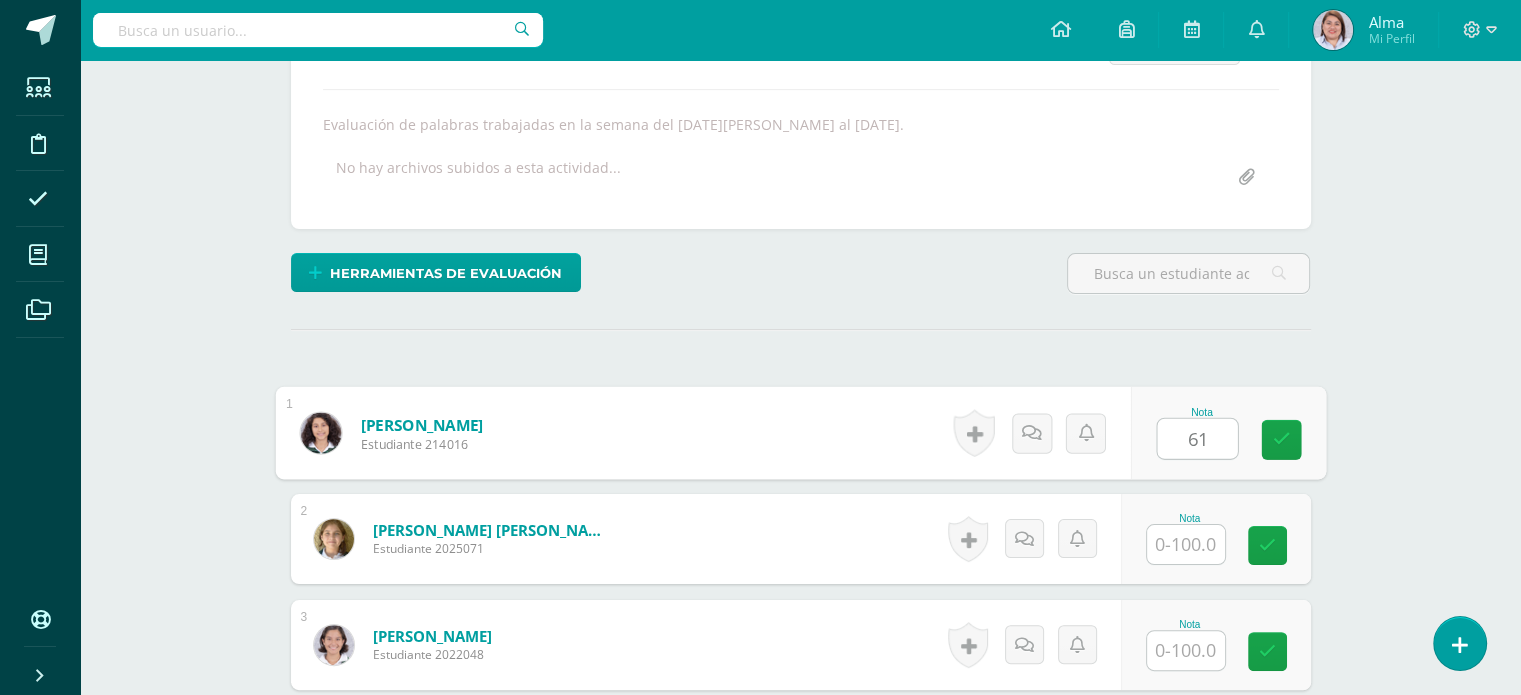 type on "61" 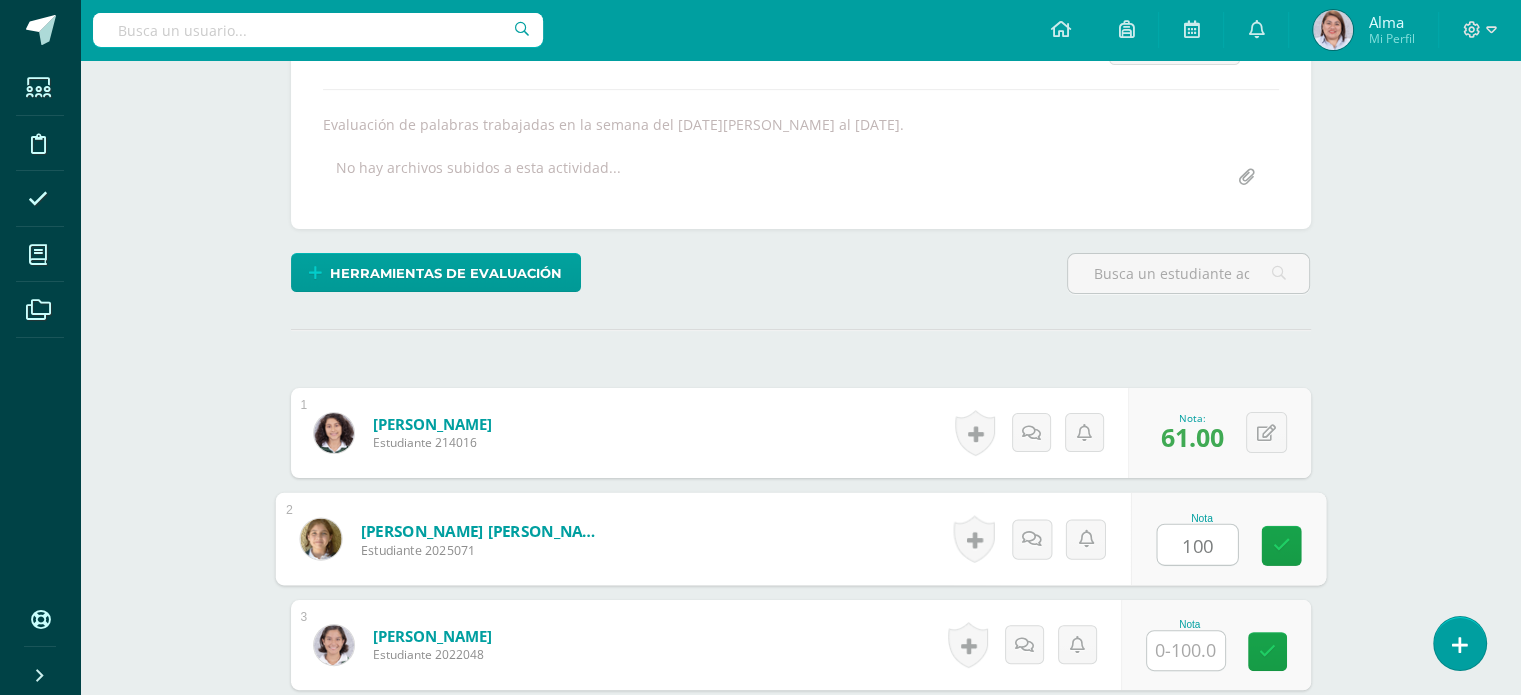 type on "100" 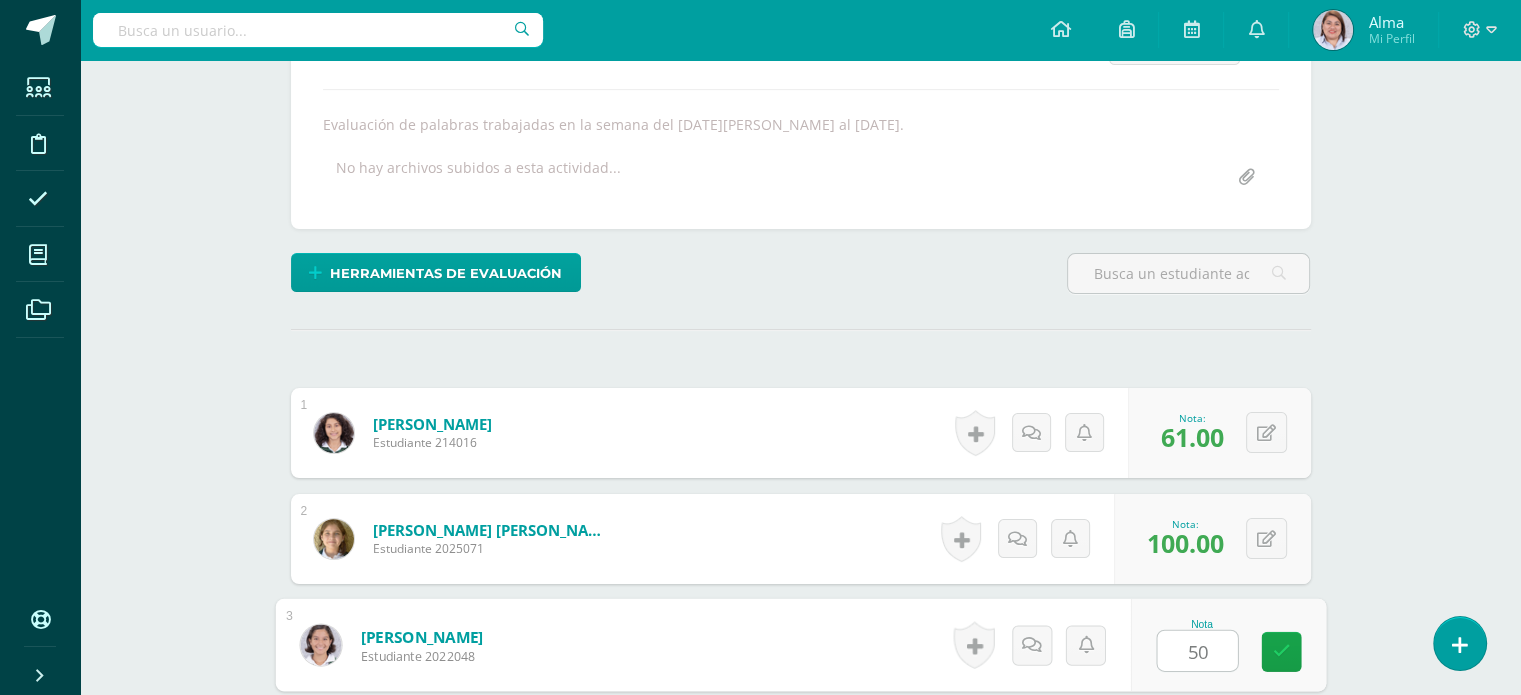 type on "50" 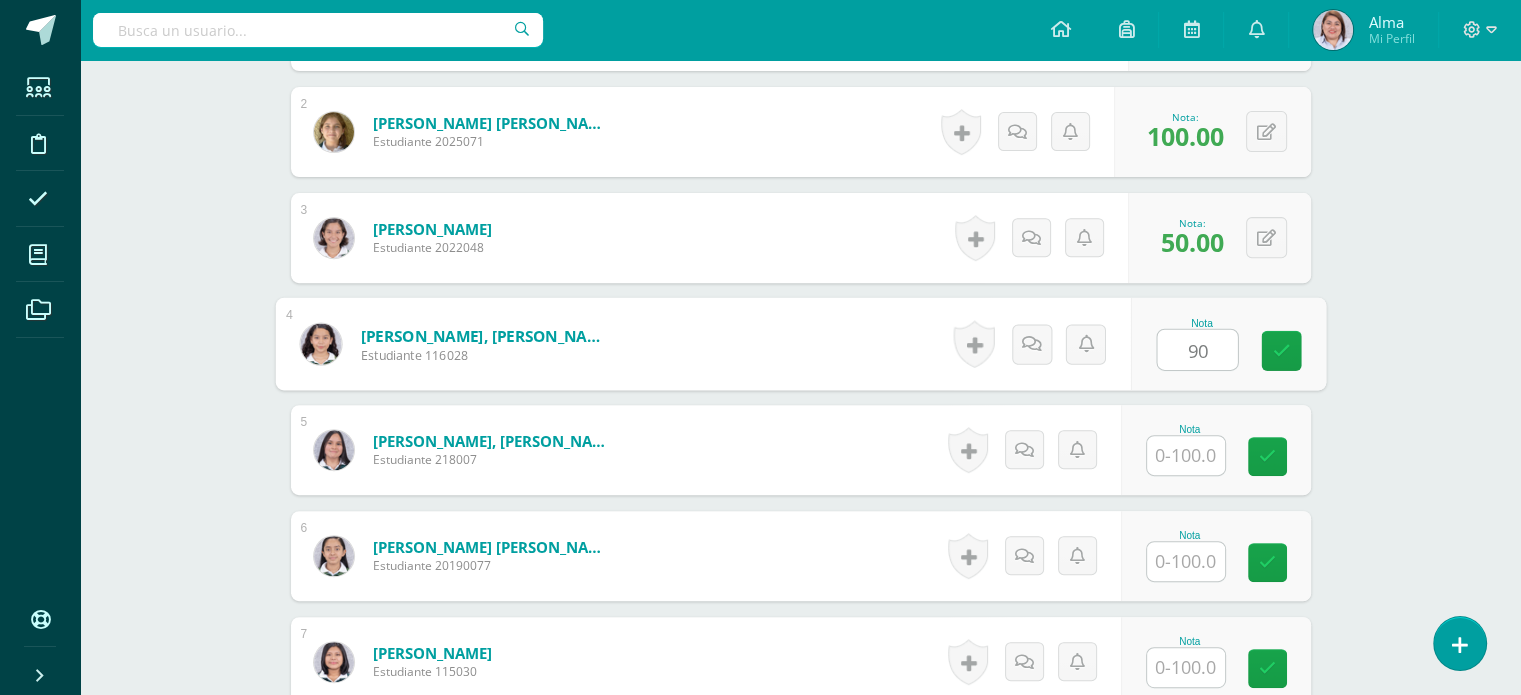 type on "90" 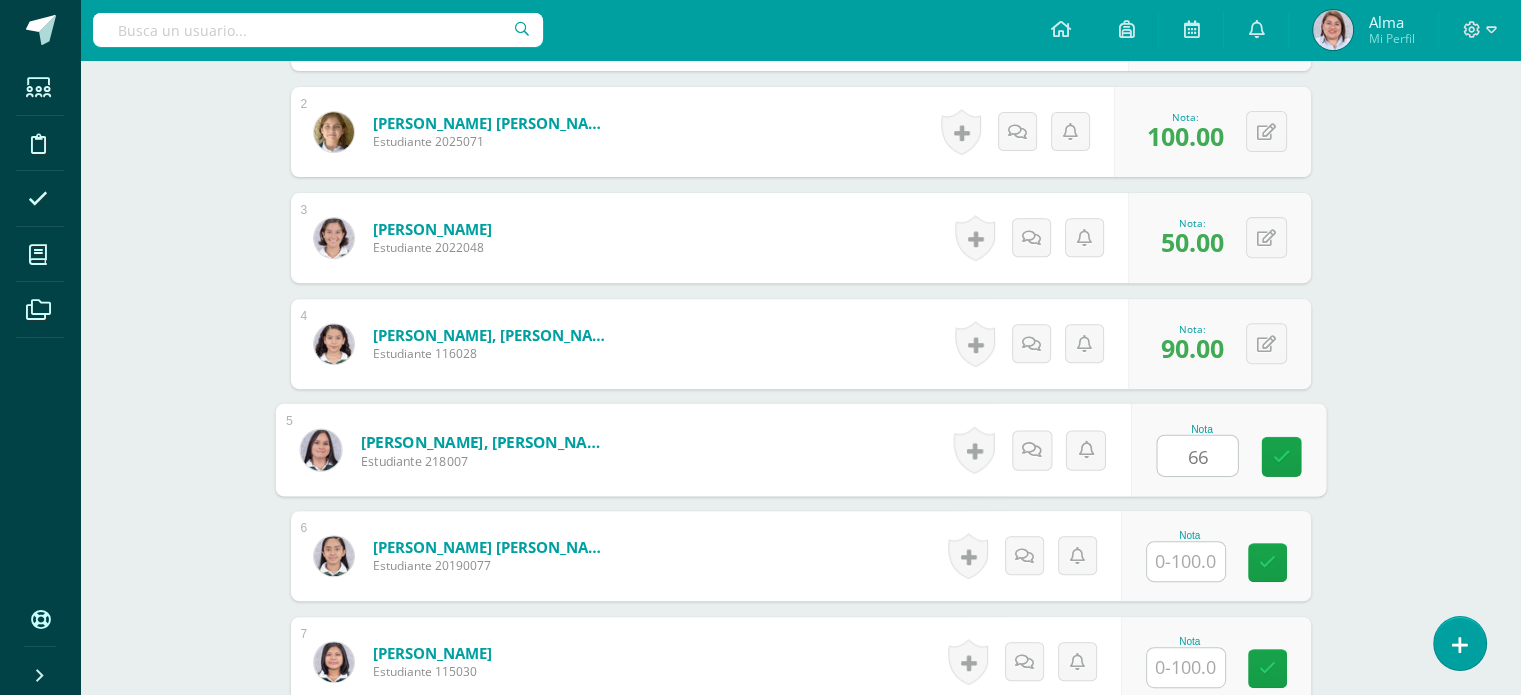 type on "66" 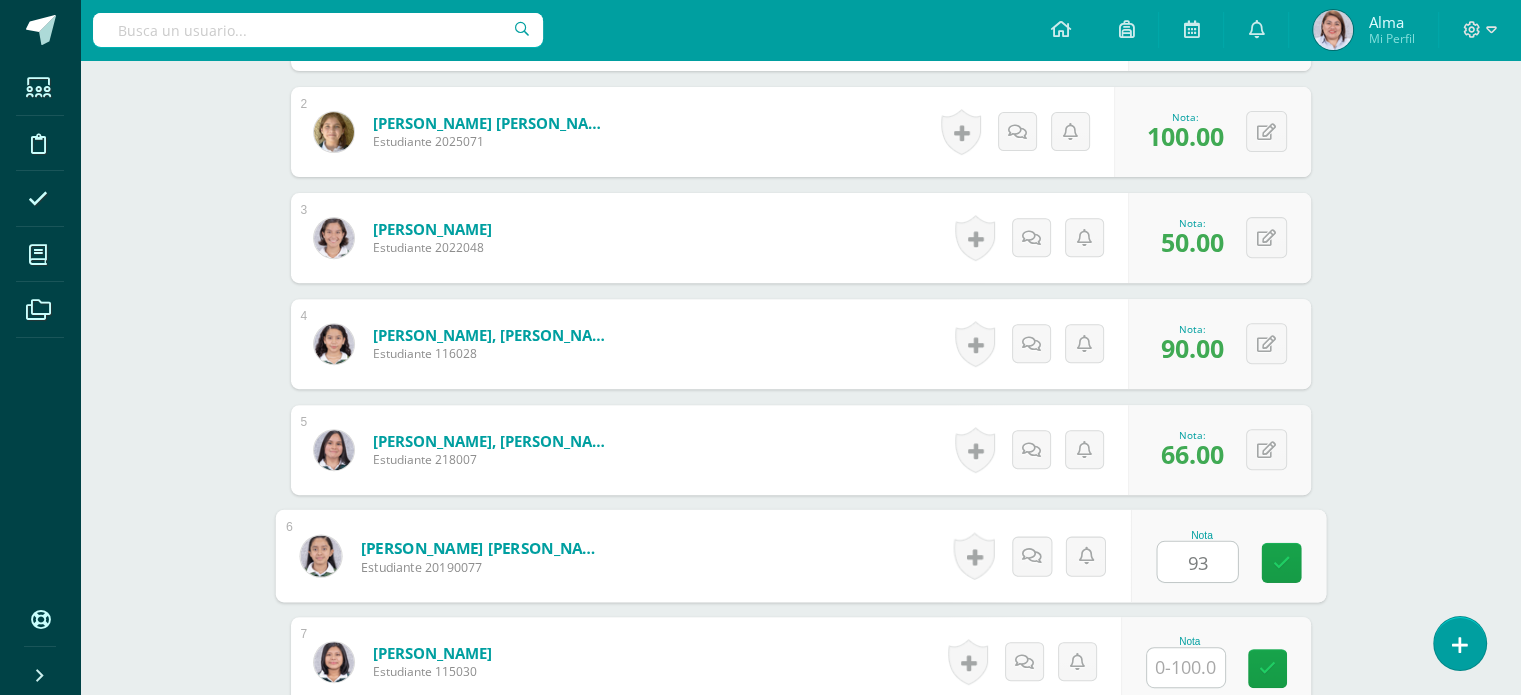 type on "93" 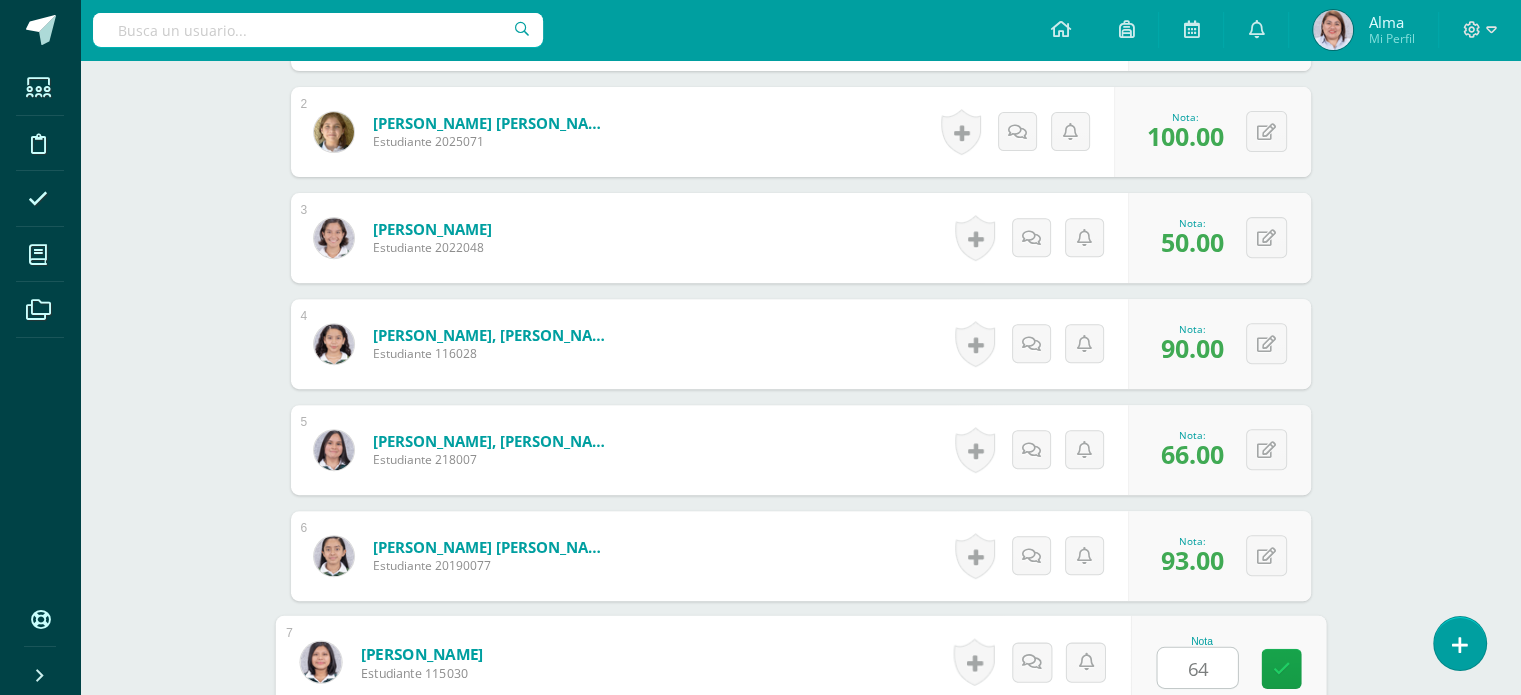 type on "64" 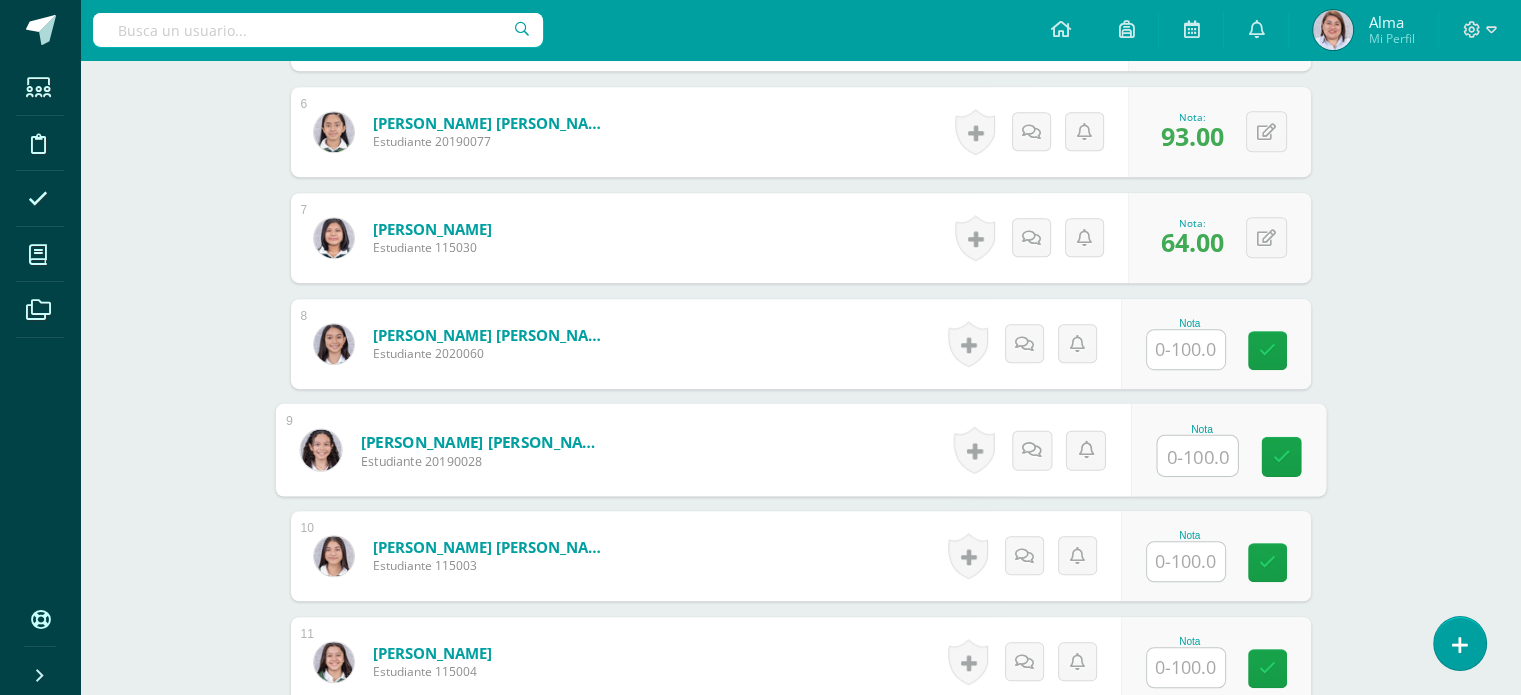 click at bounding box center (1197, 456) 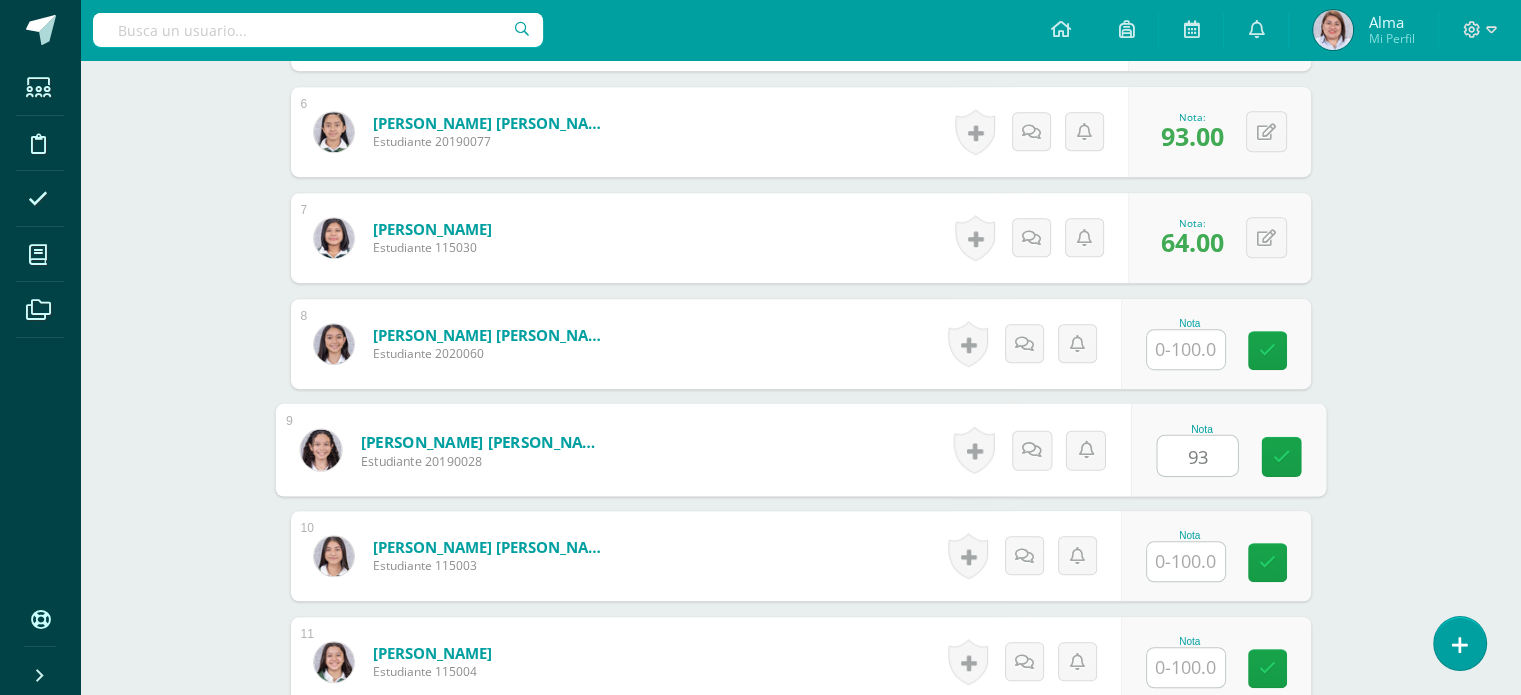 type on "93" 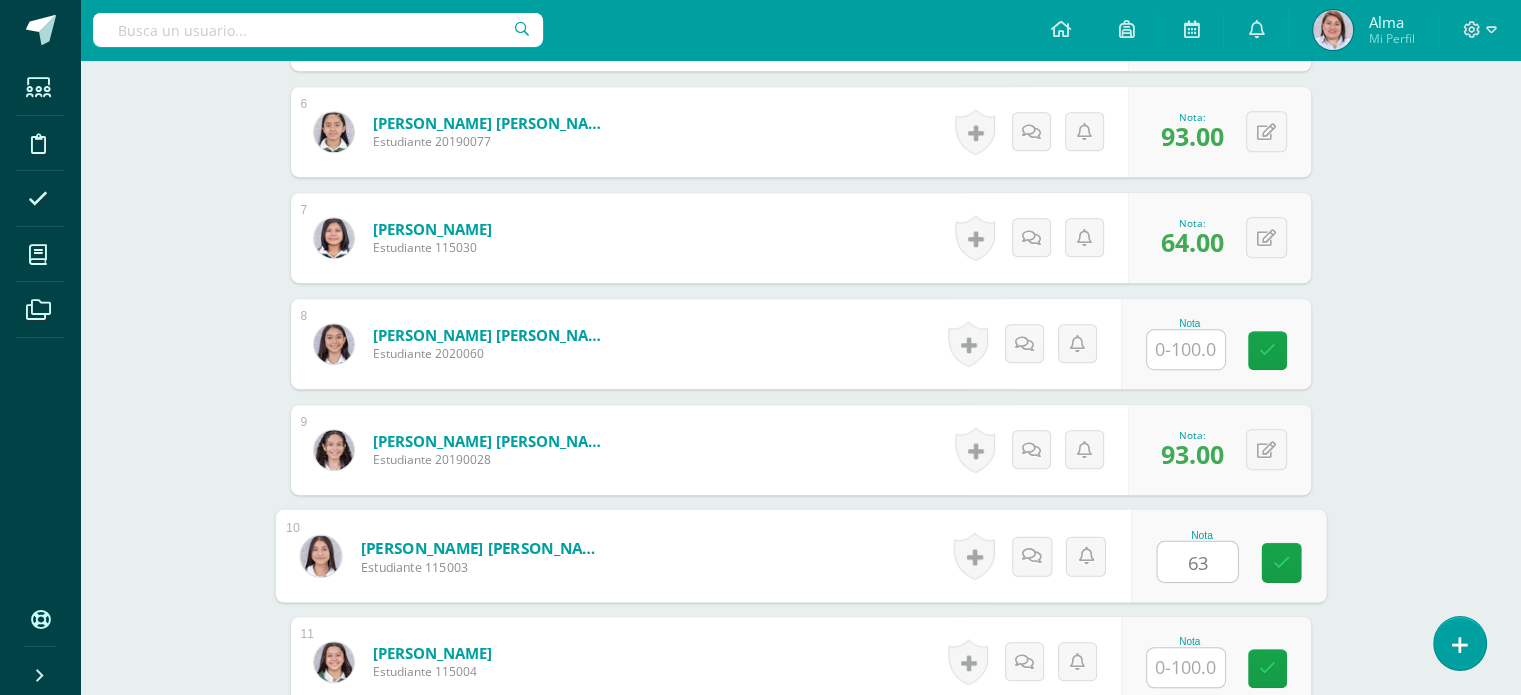 type on "63" 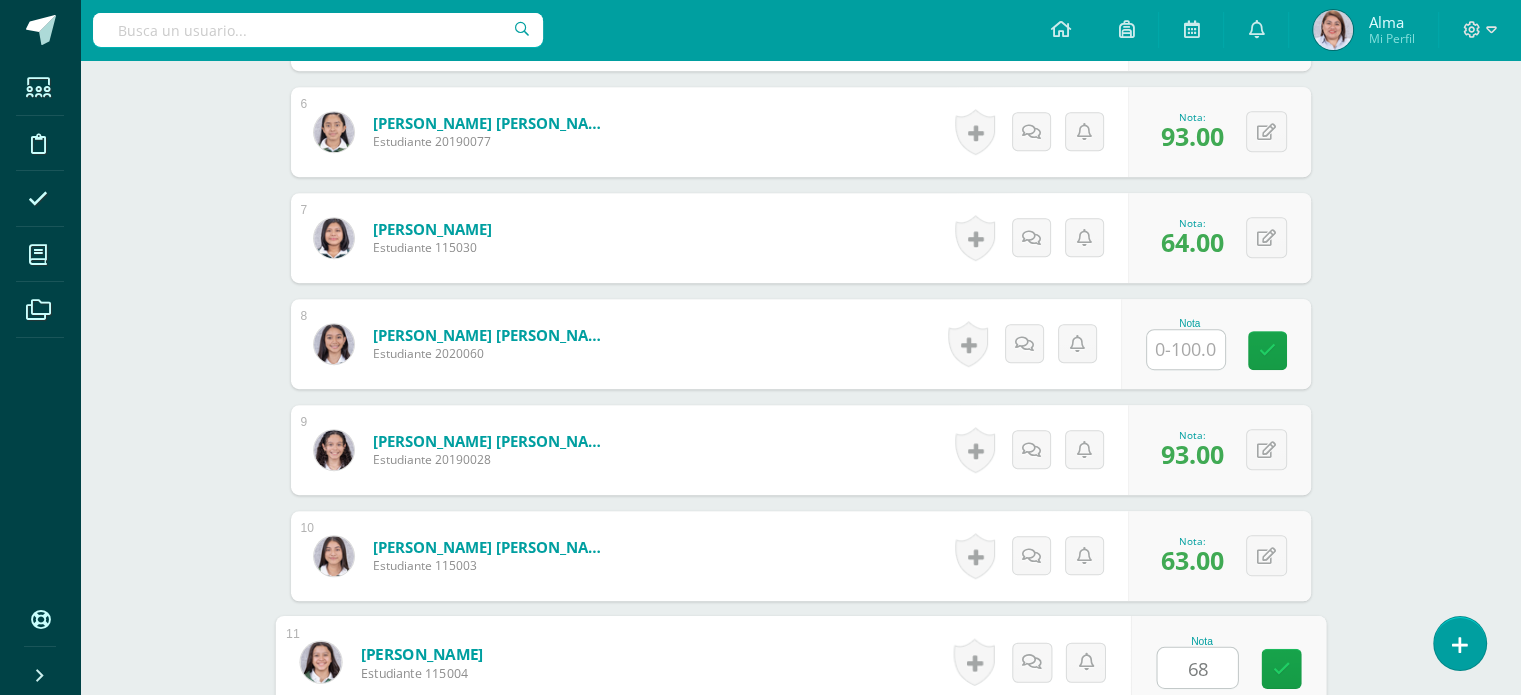 type on "68" 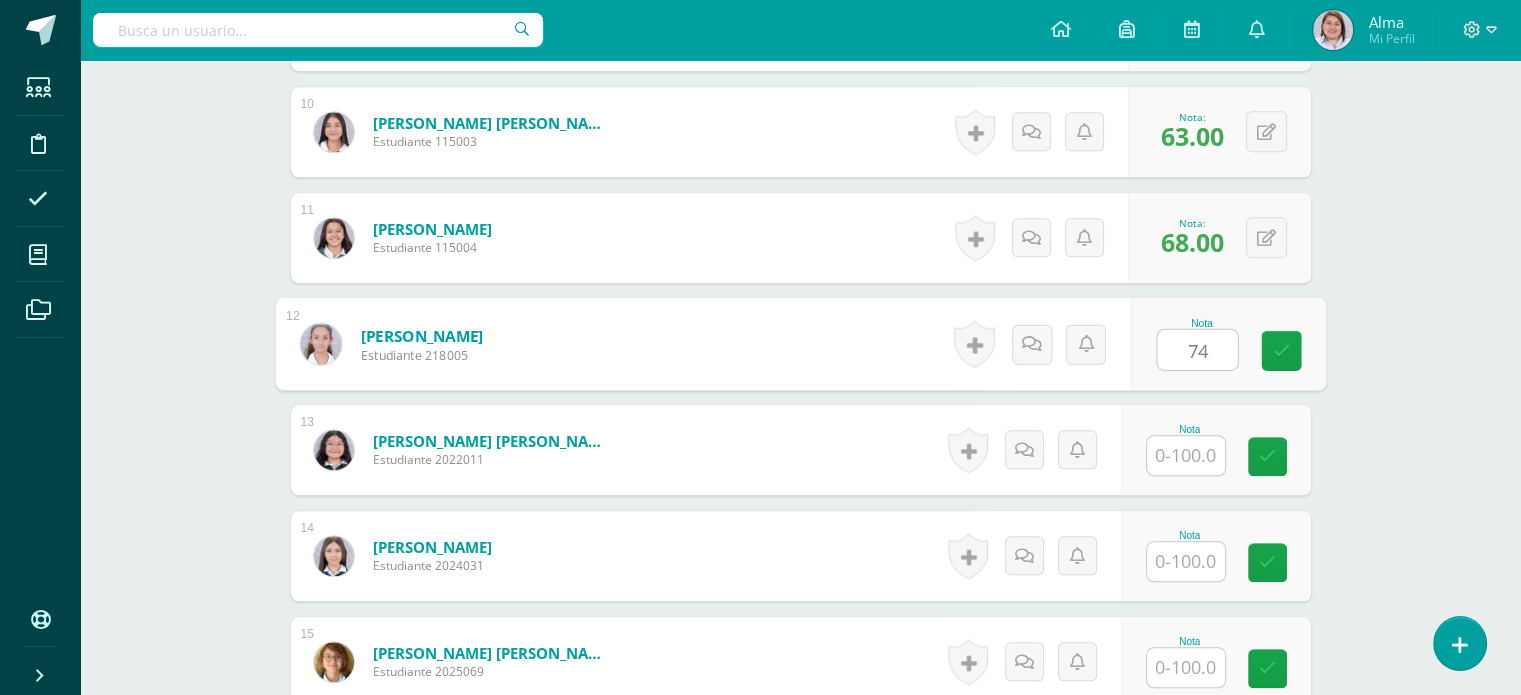 type on "74" 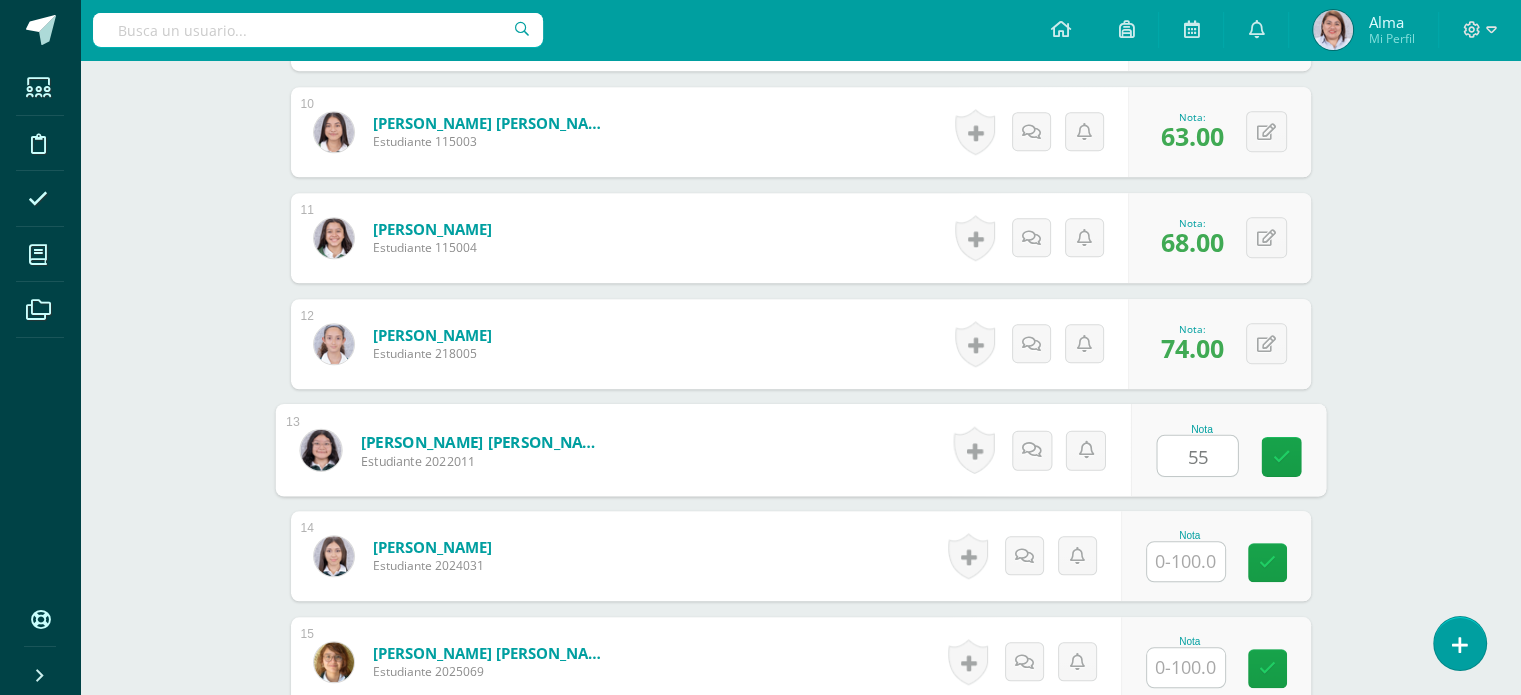type on "55" 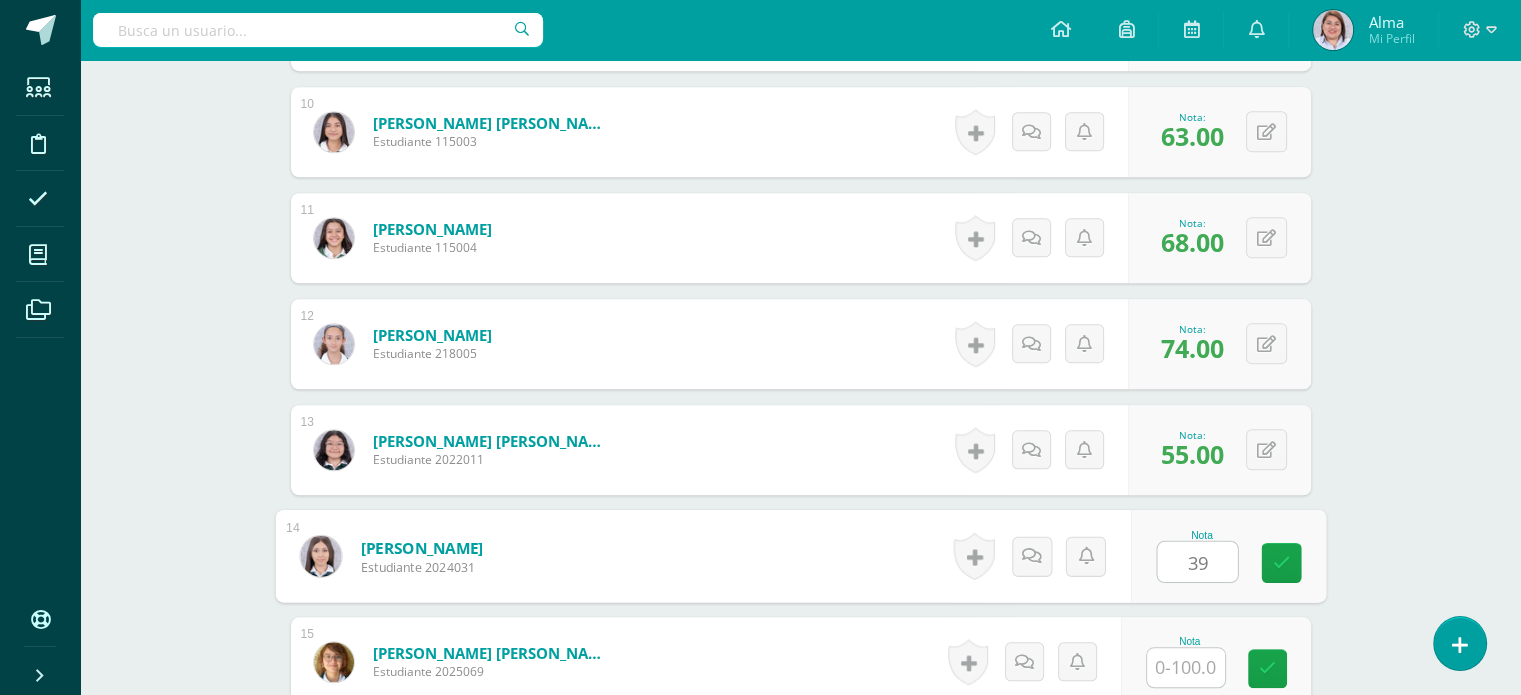 type on "39" 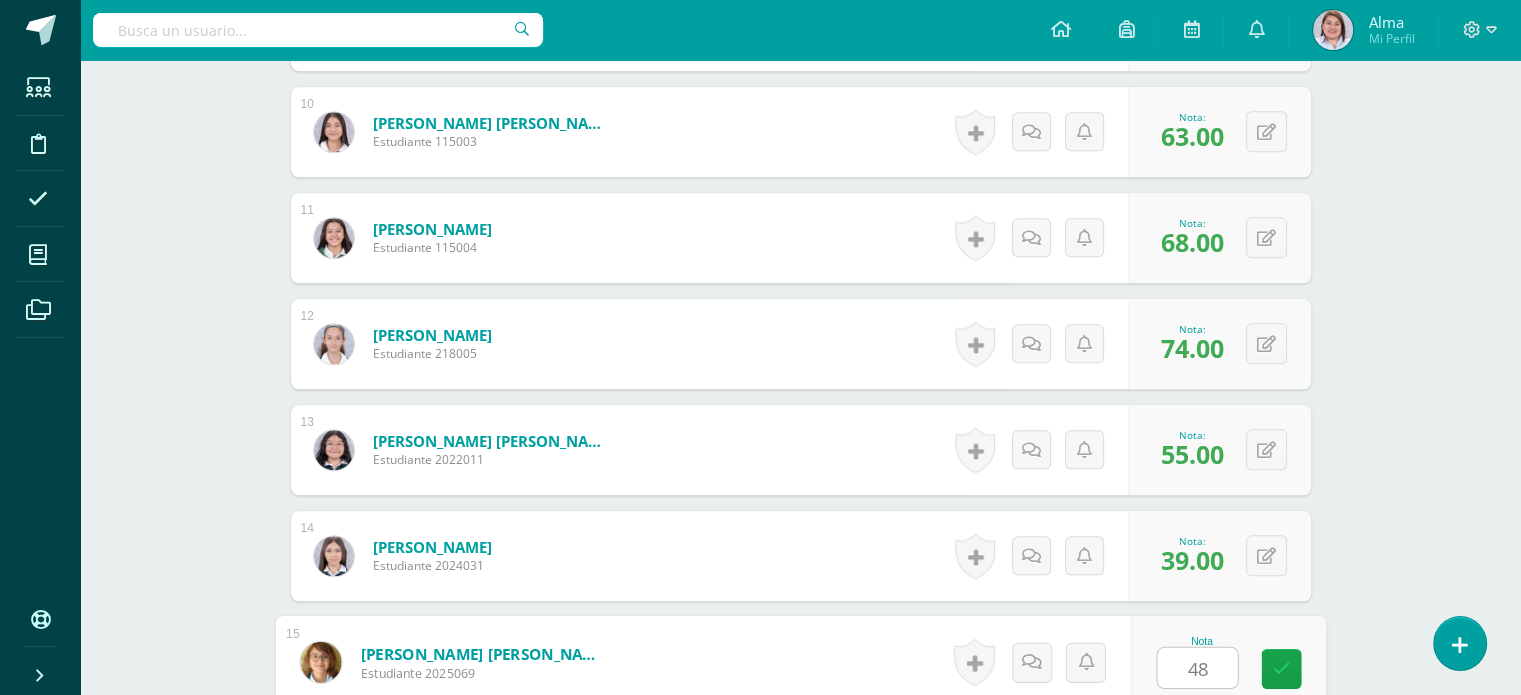 type on "48" 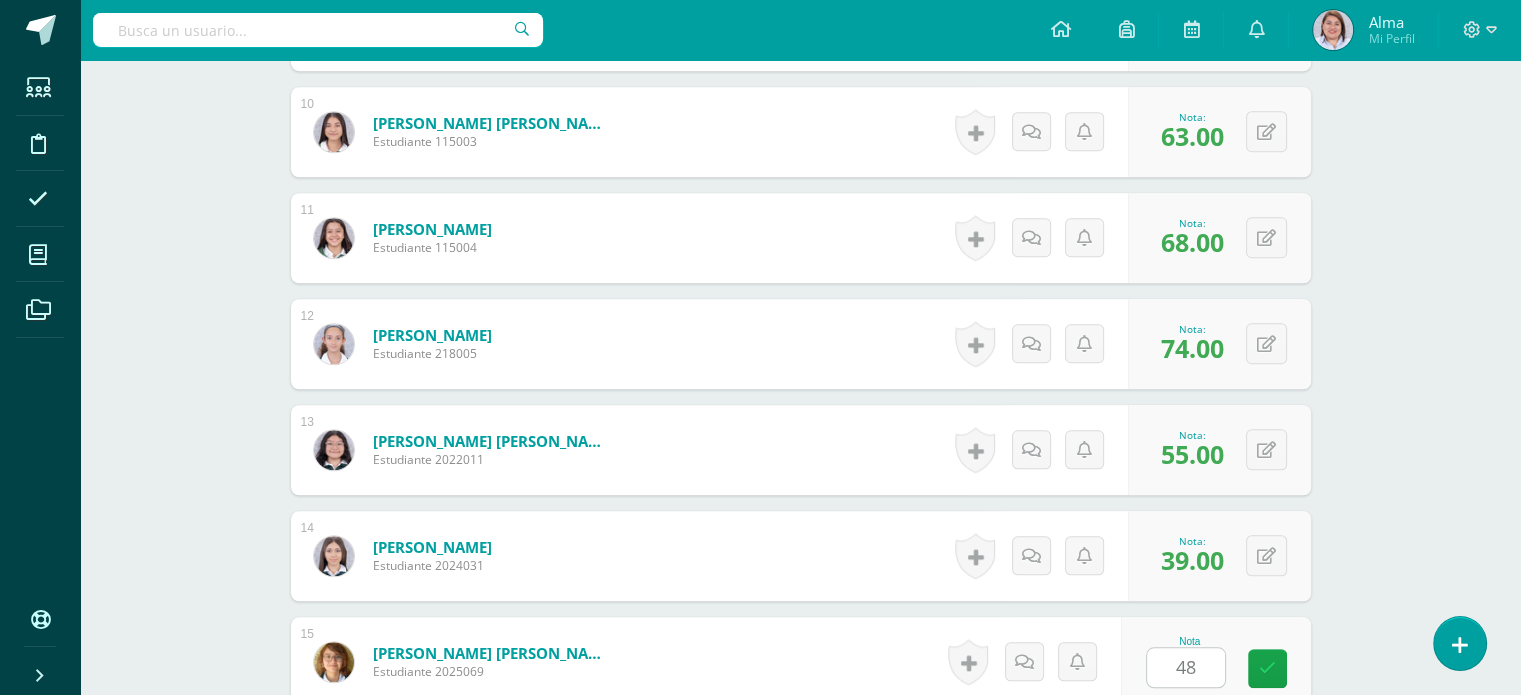 scroll, scrollTop: 2005, scrollLeft: 0, axis: vertical 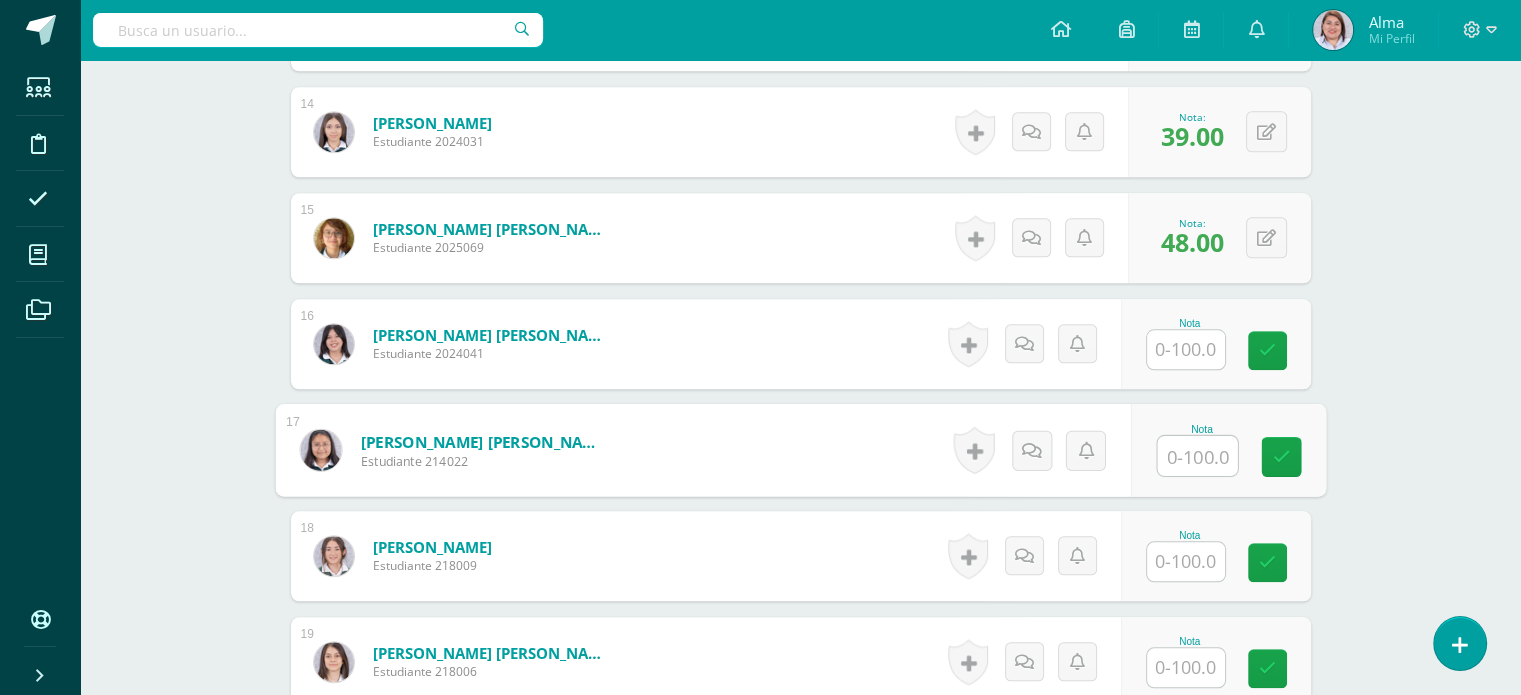 click at bounding box center (1197, 456) 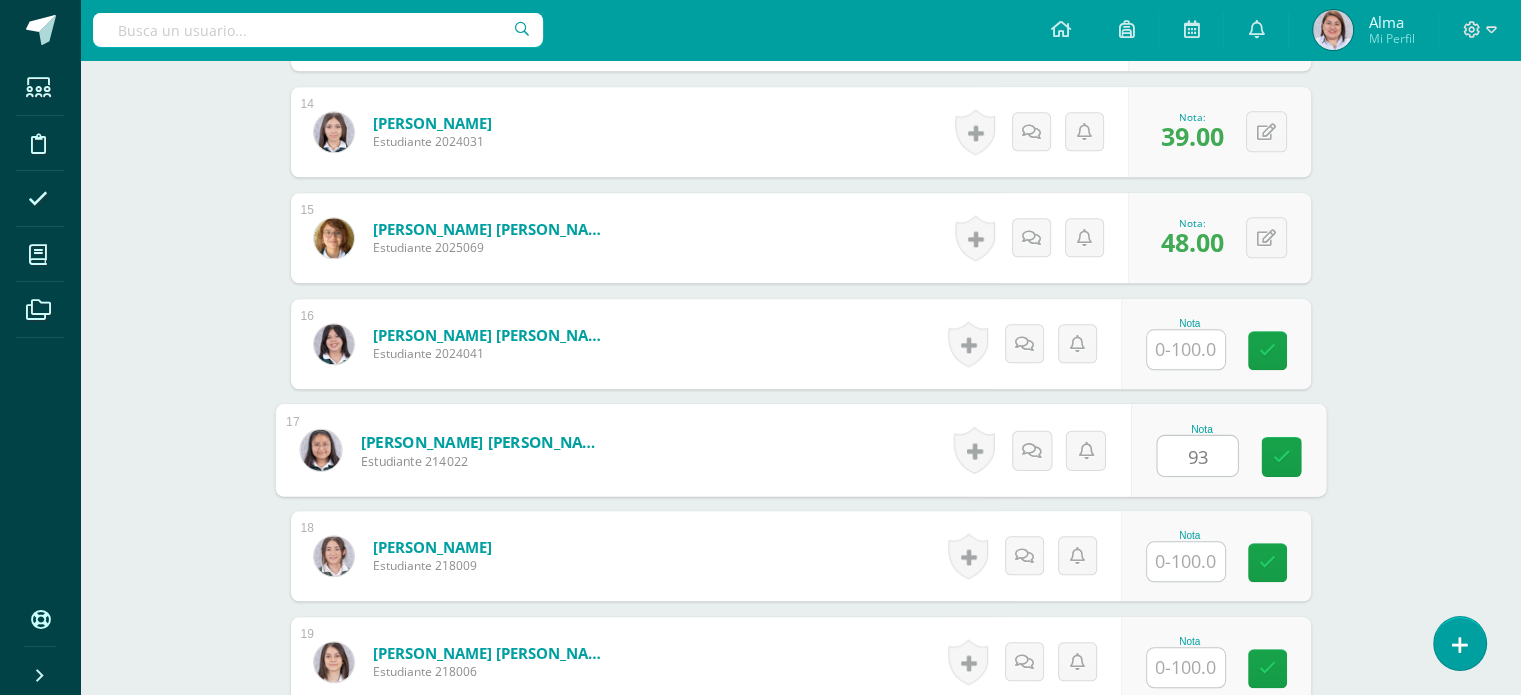 type on "93" 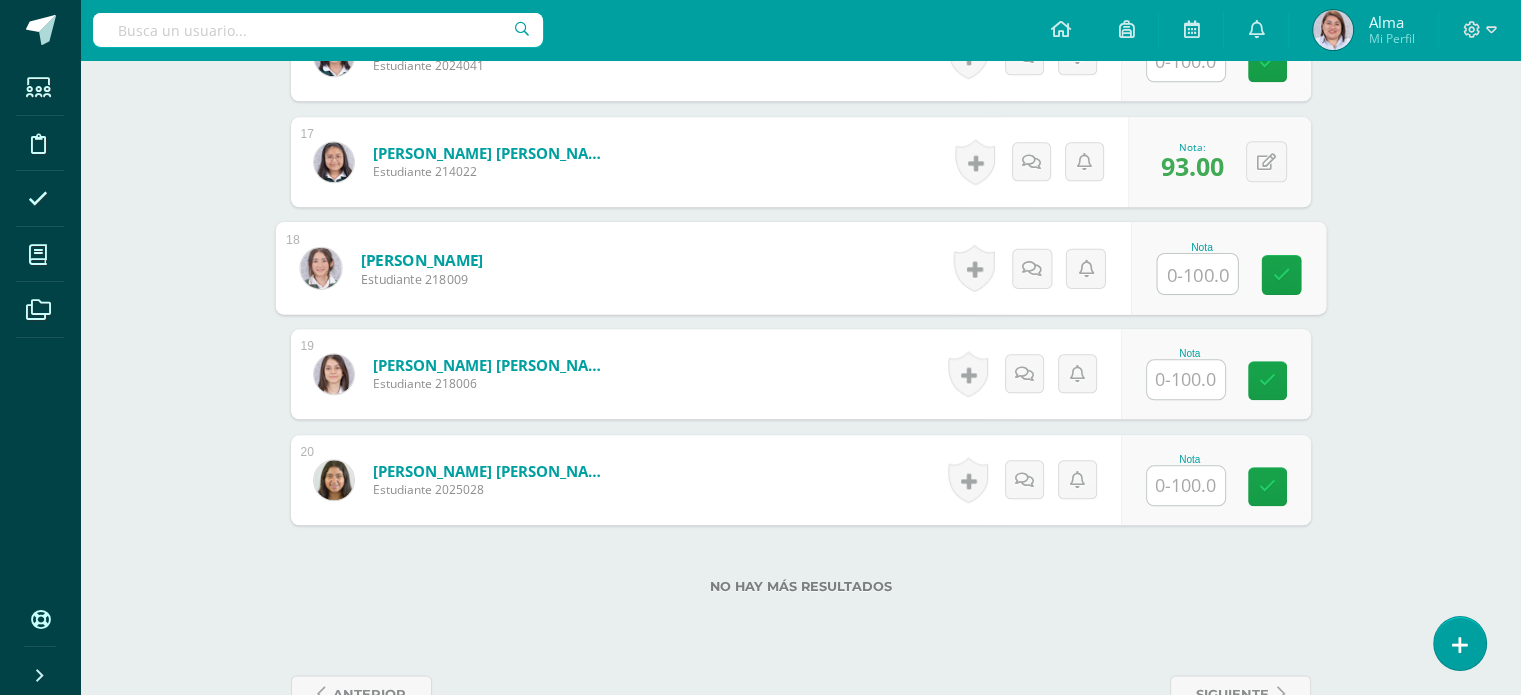 scroll, scrollTop: 2324, scrollLeft: 0, axis: vertical 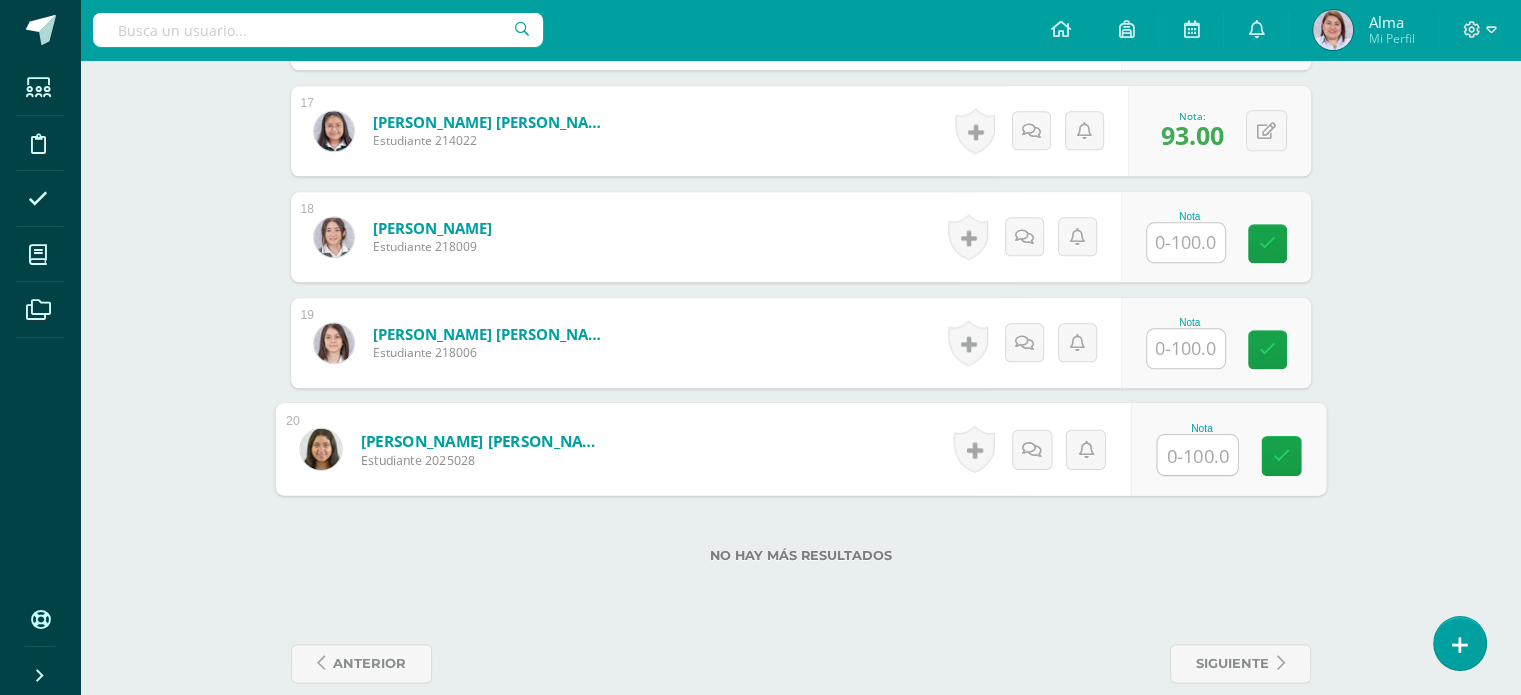 click at bounding box center (1197, 455) 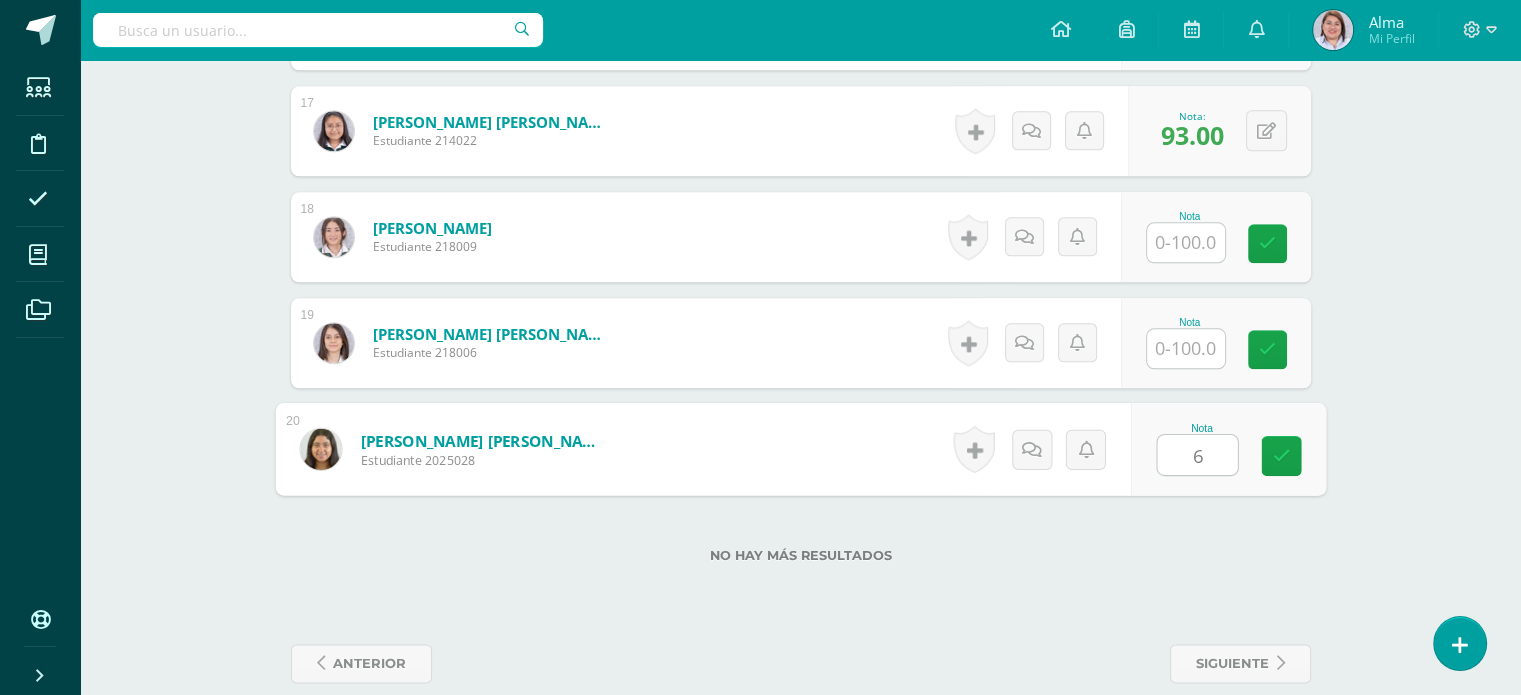 type on "63" 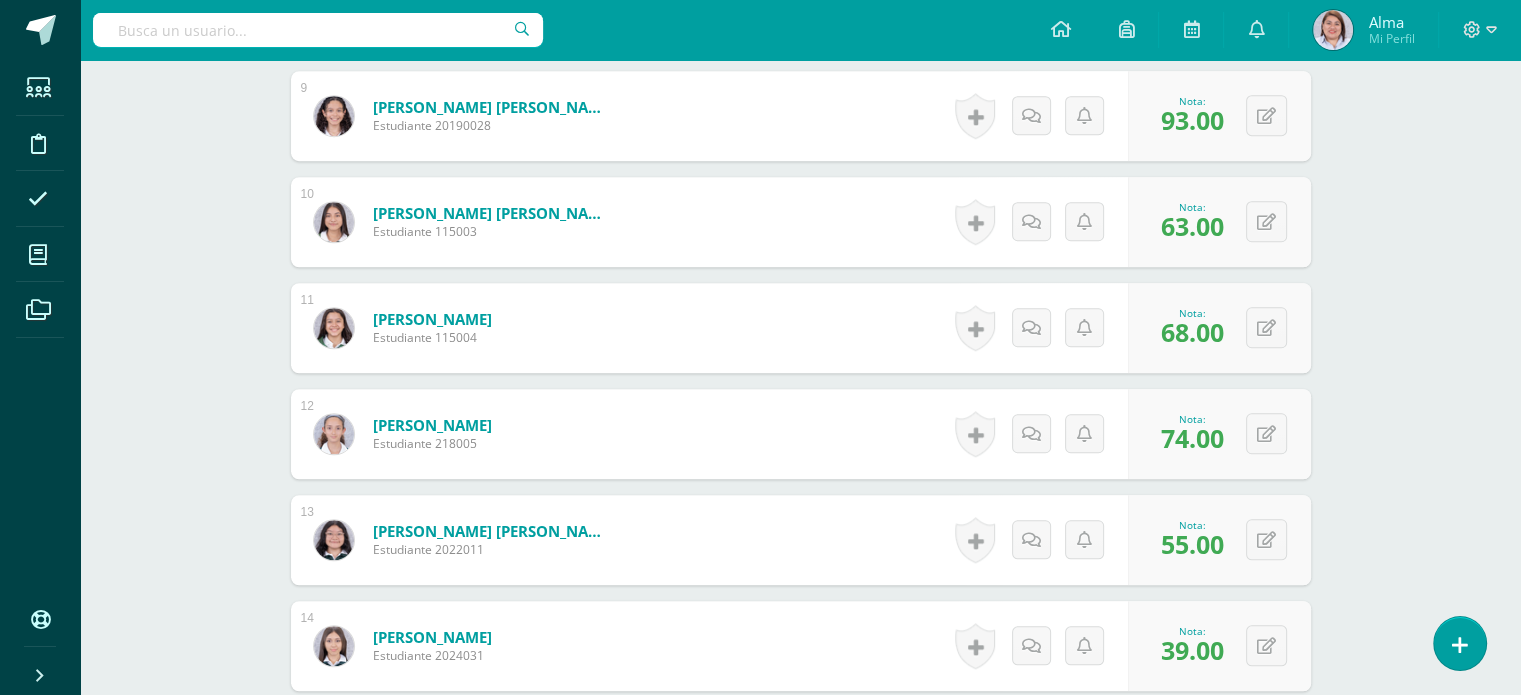 scroll, scrollTop: 1489, scrollLeft: 0, axis: vertical 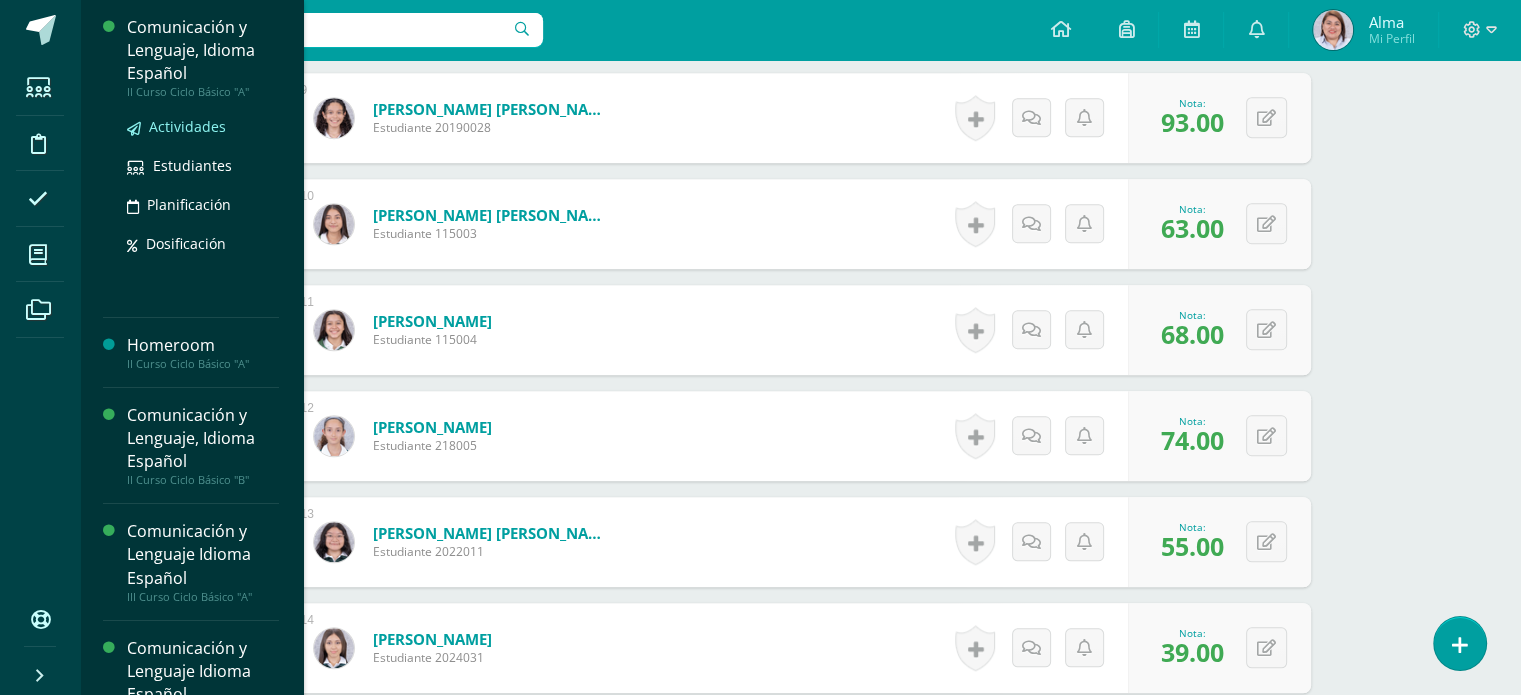 click on "Actividades" at bounding box center (203, 126) 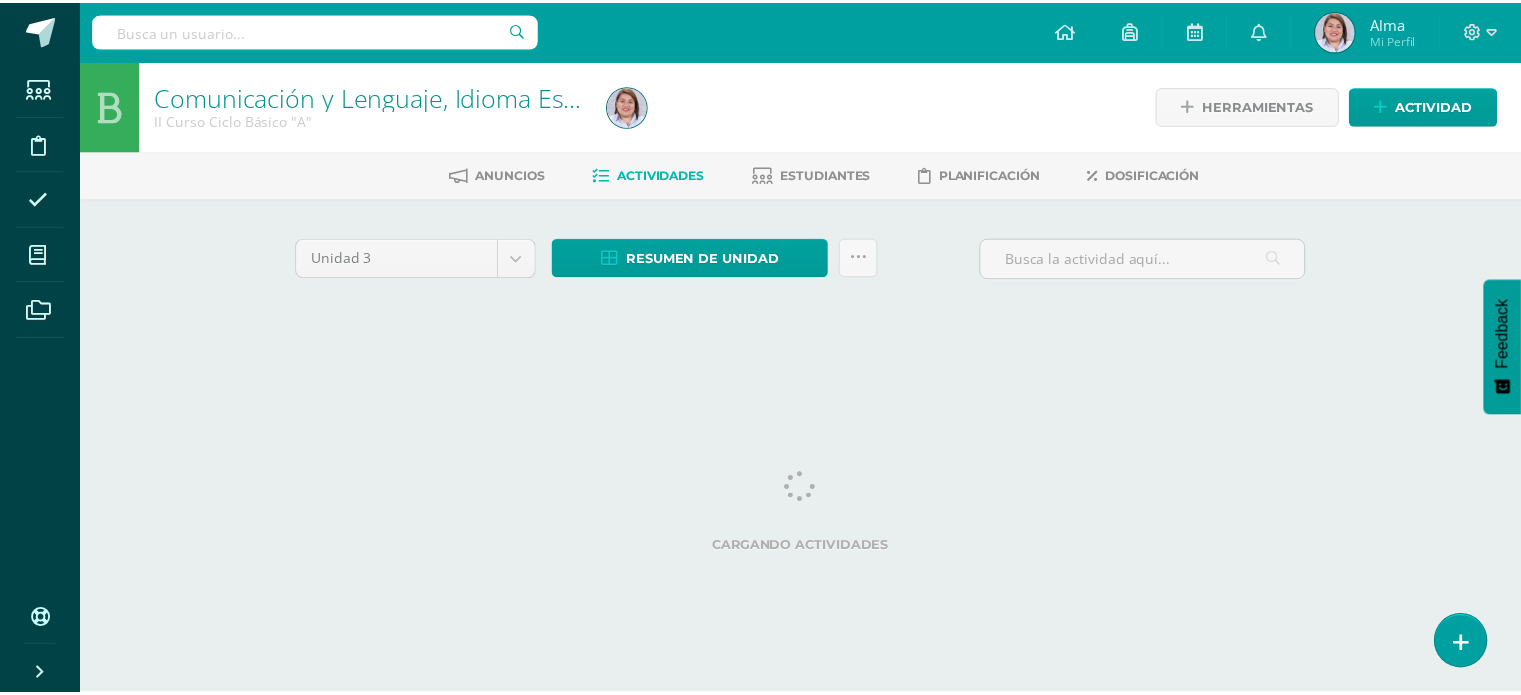scroll, scrollTop: 0, scrollLeft: 0, axis: both 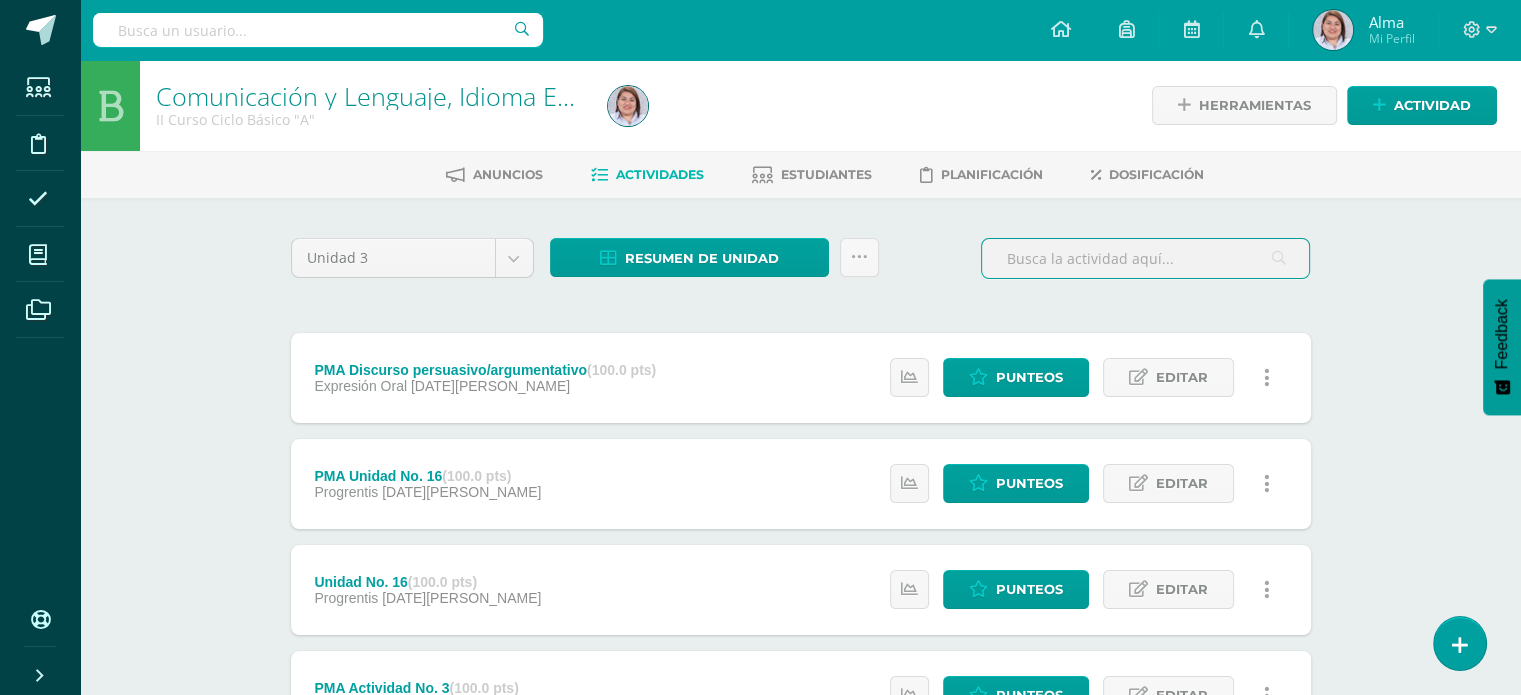 click at bounding box center (1145, 258) 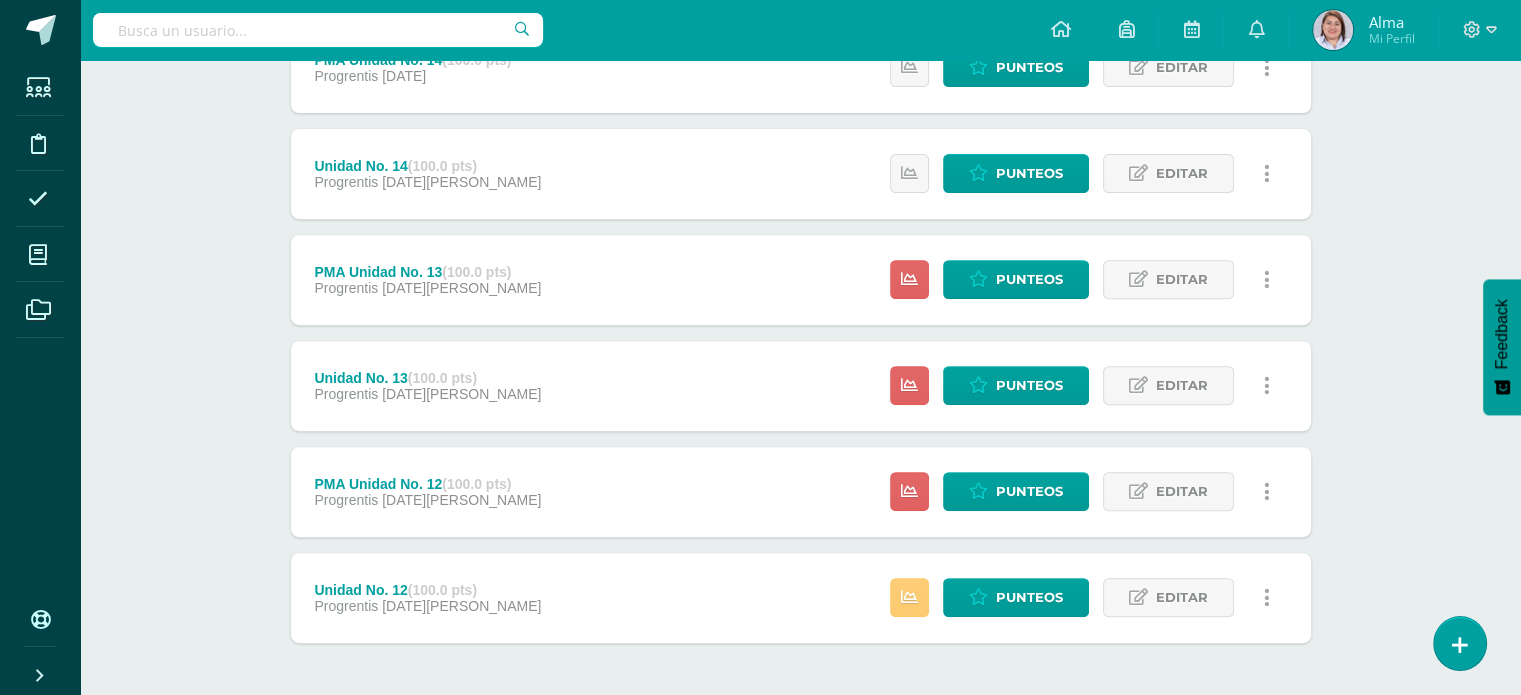 scroll, scrollTop: 736, scrollLeft: 0, axis: vertical 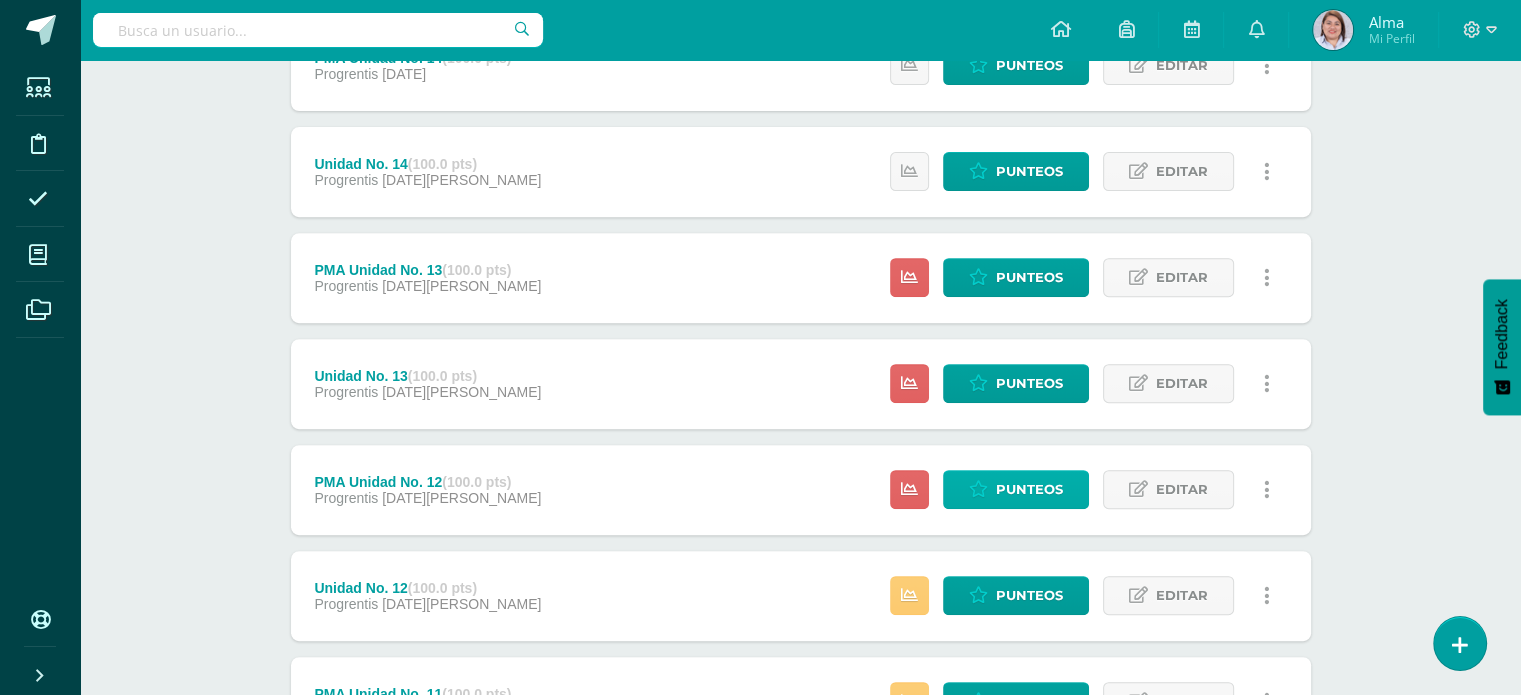 type on "unidad" 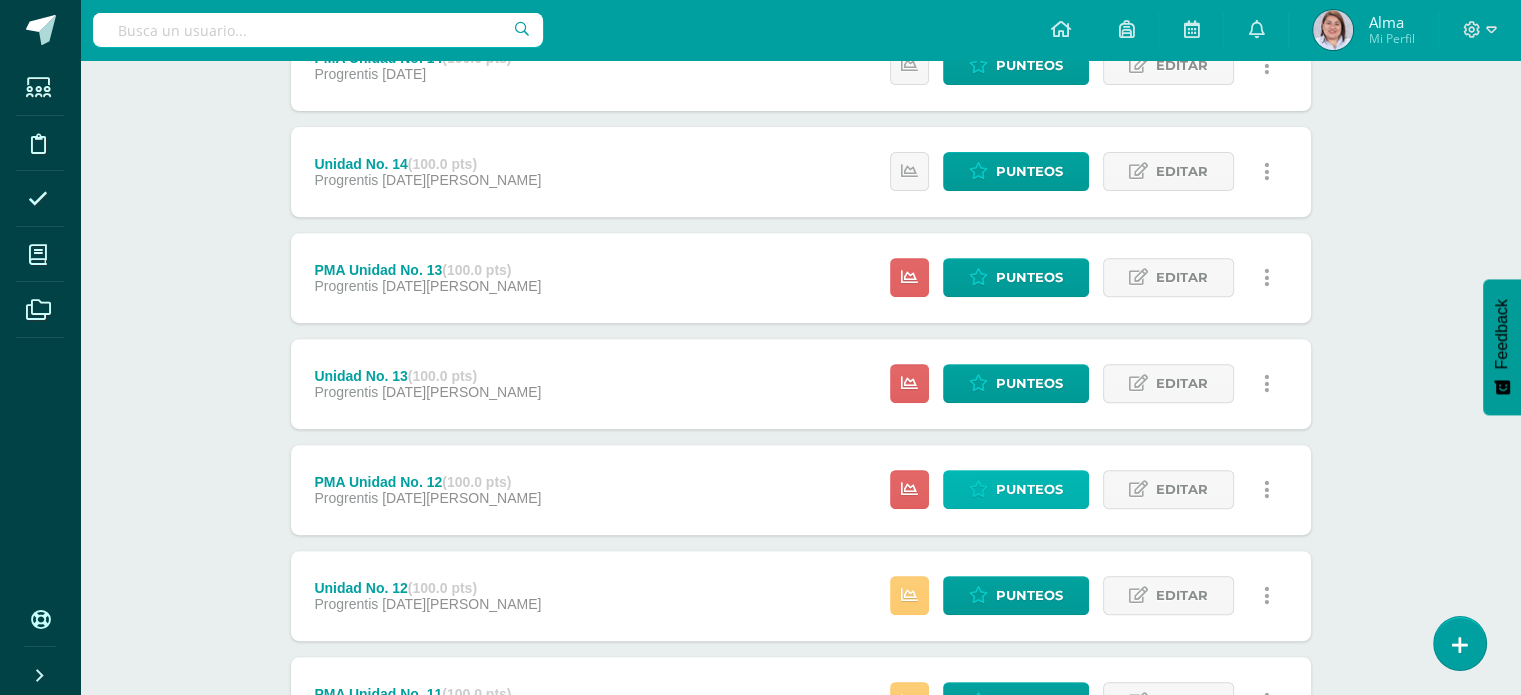 click at bounding box center (978, 489) 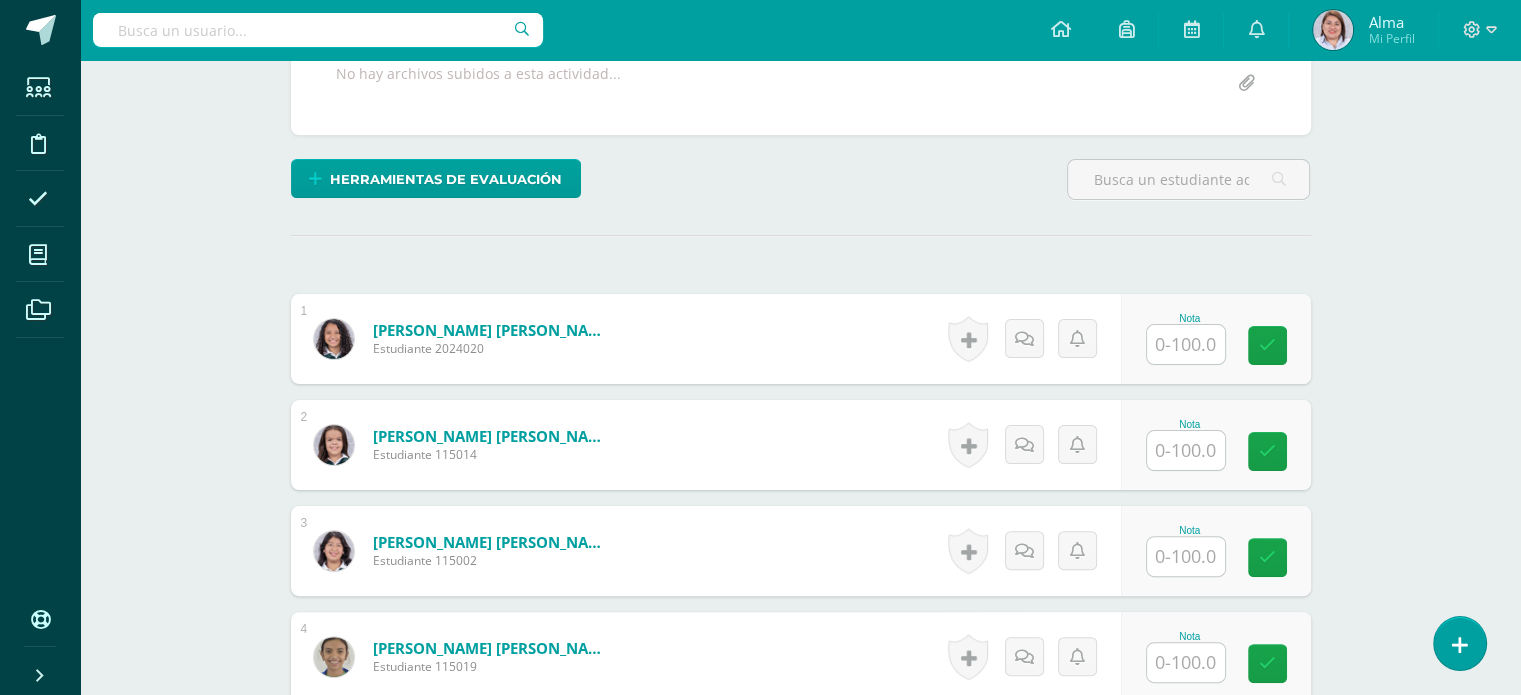 scroll, scrollTop: 421, scrollLeft: 0, axis: vertical 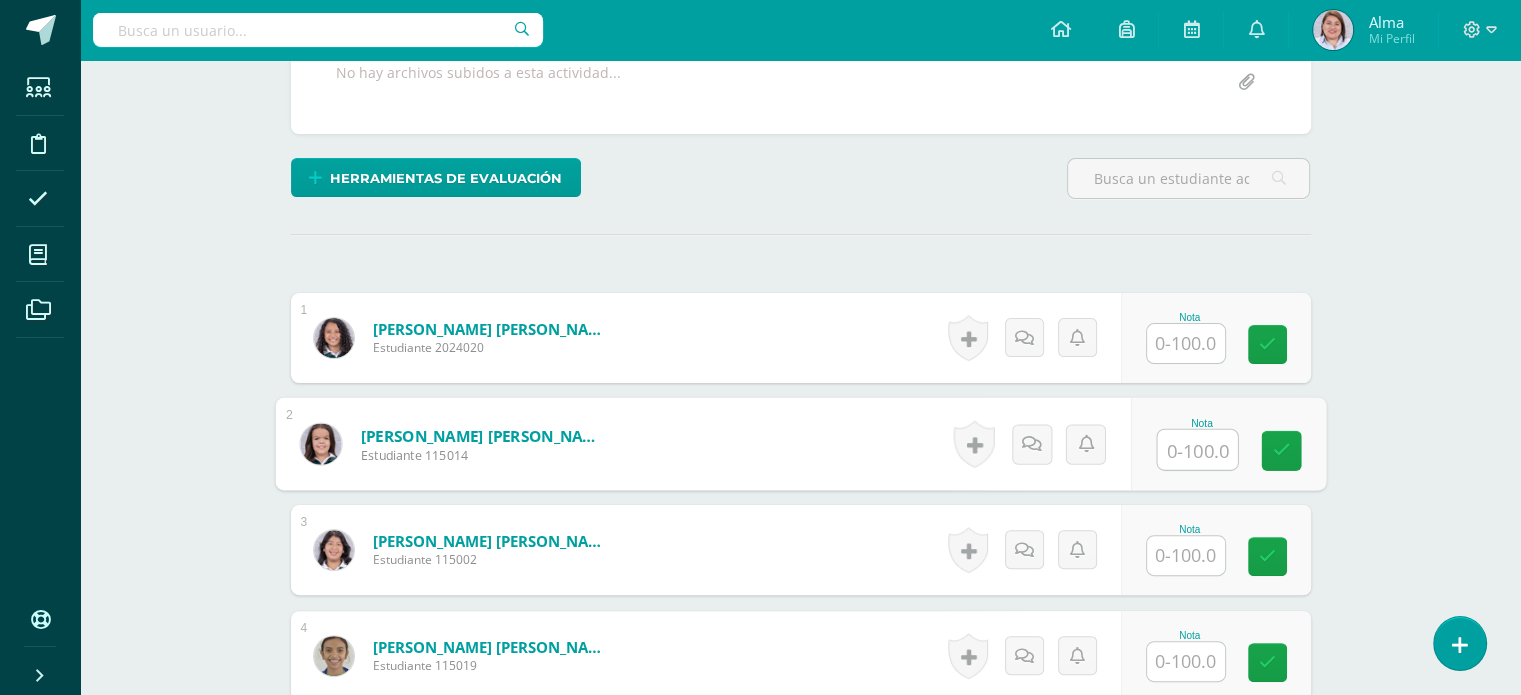 click at bounding box center (1197, 450) 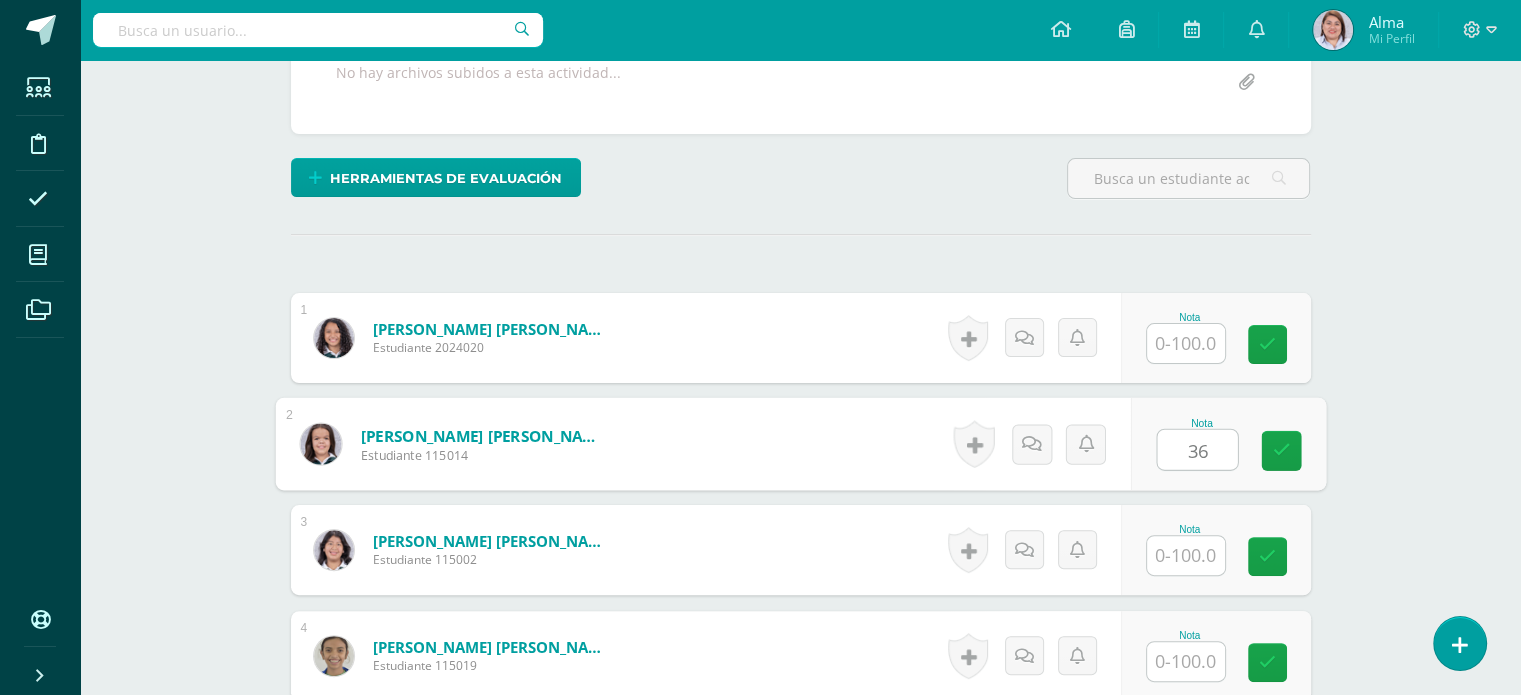type on "36" 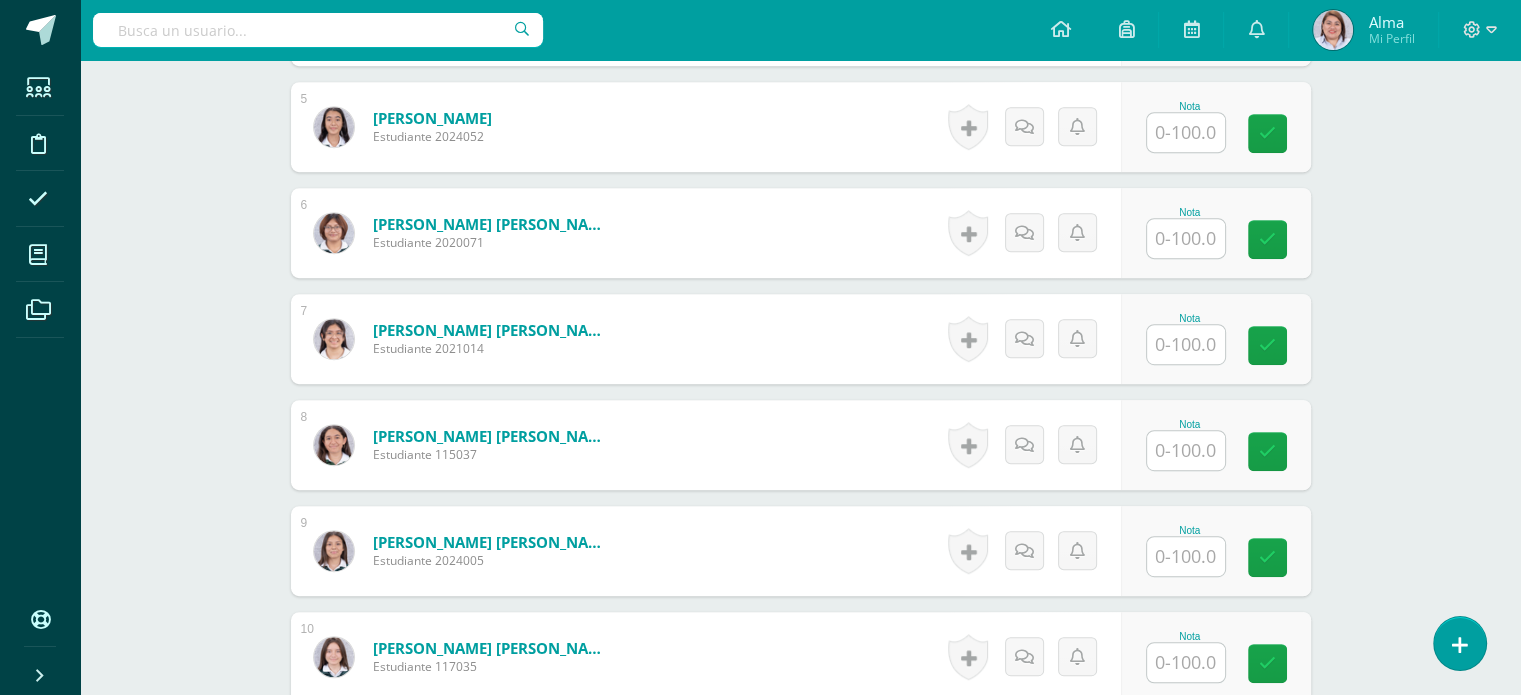 scroll, scrollTop: 1057, scrollLeft: 0, axis: vertical 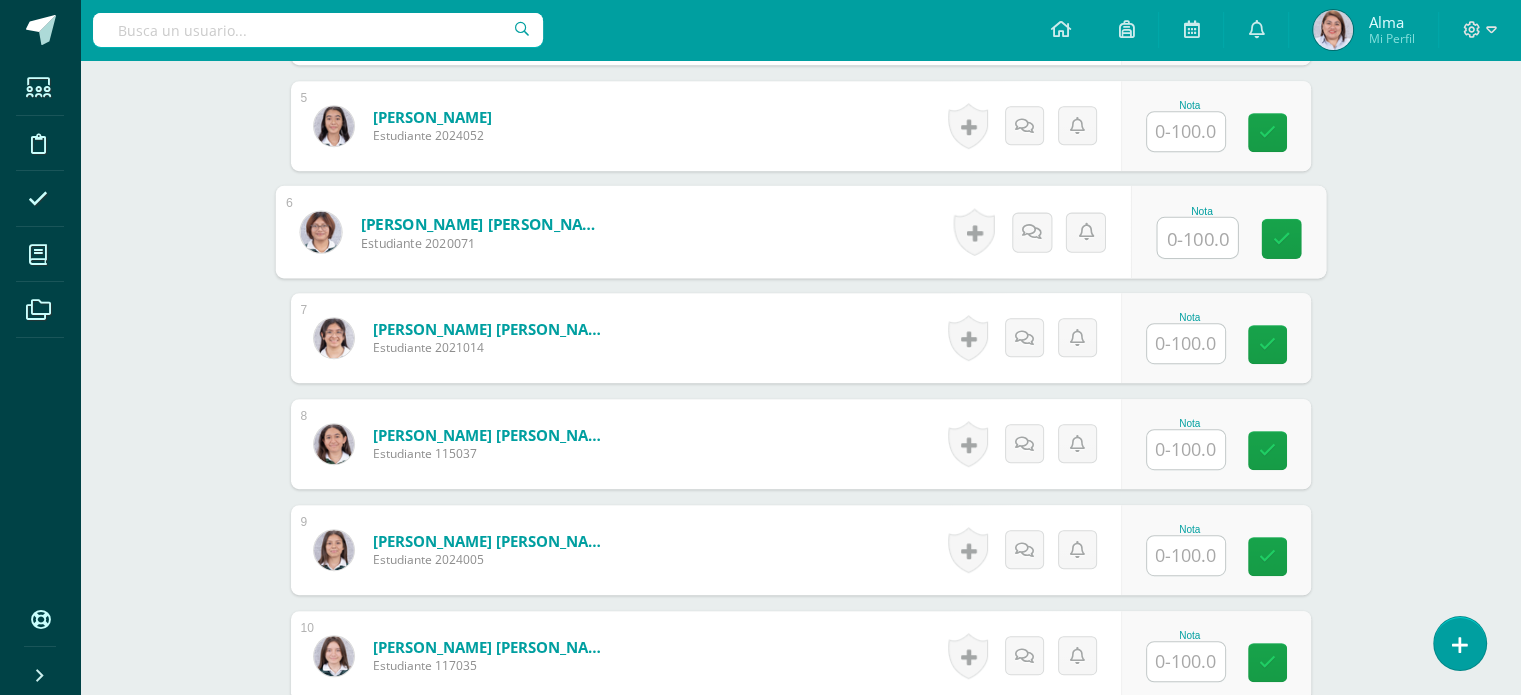 click at bounding box center (1197, 238) 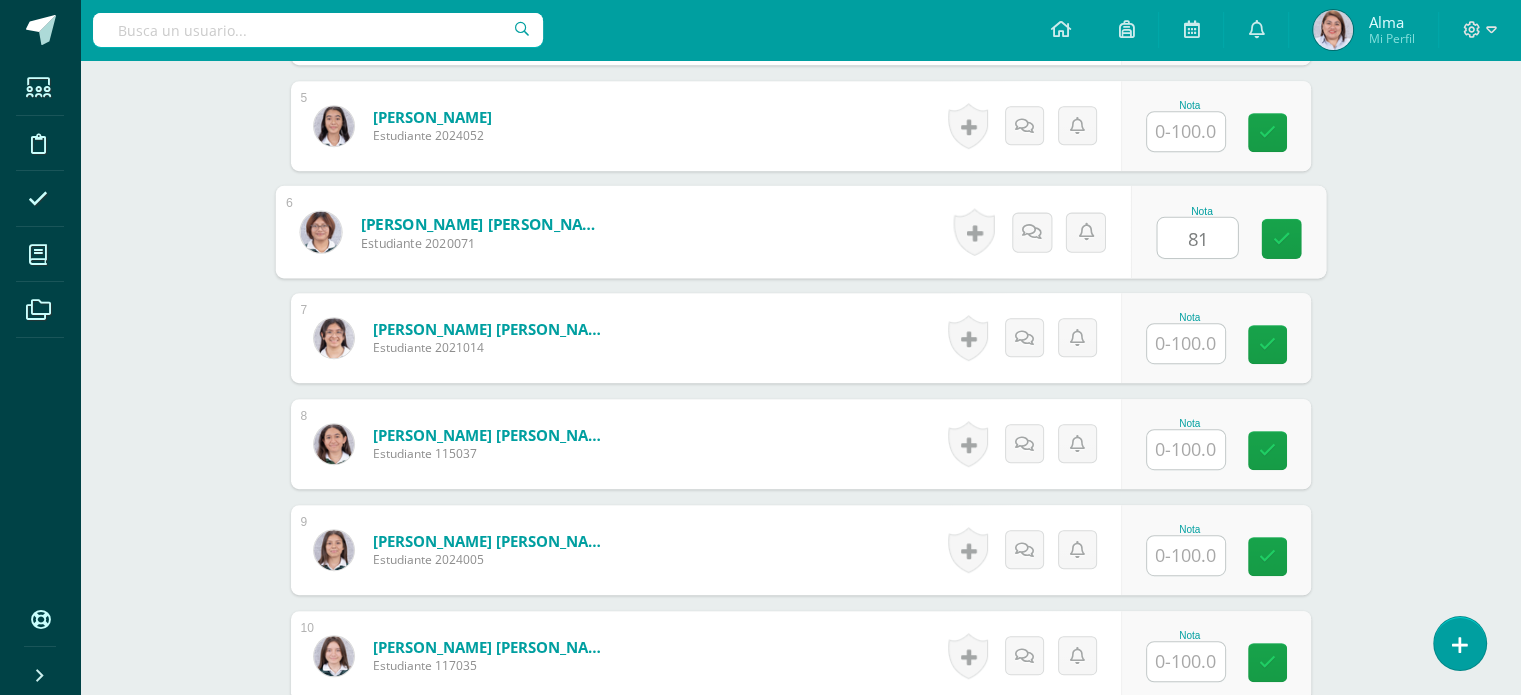 type on "81" 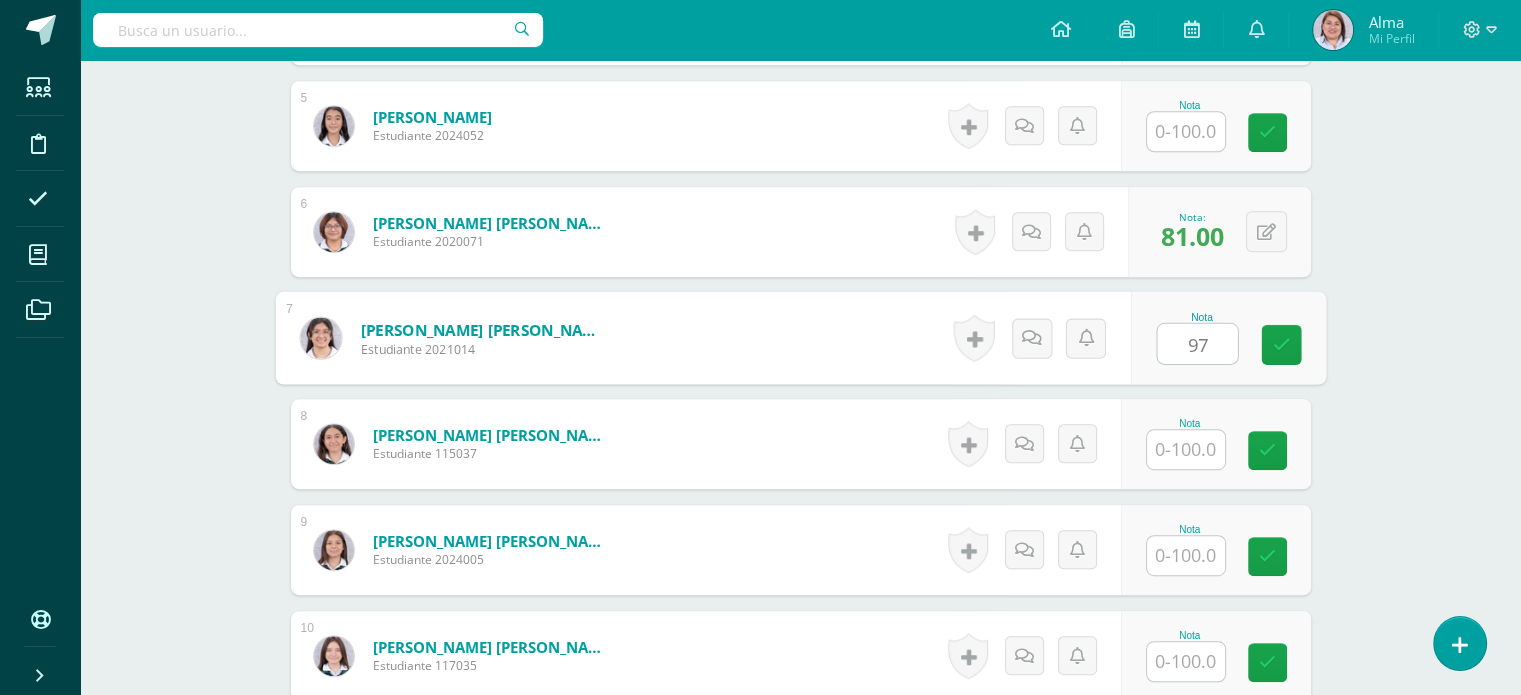 type on "97" 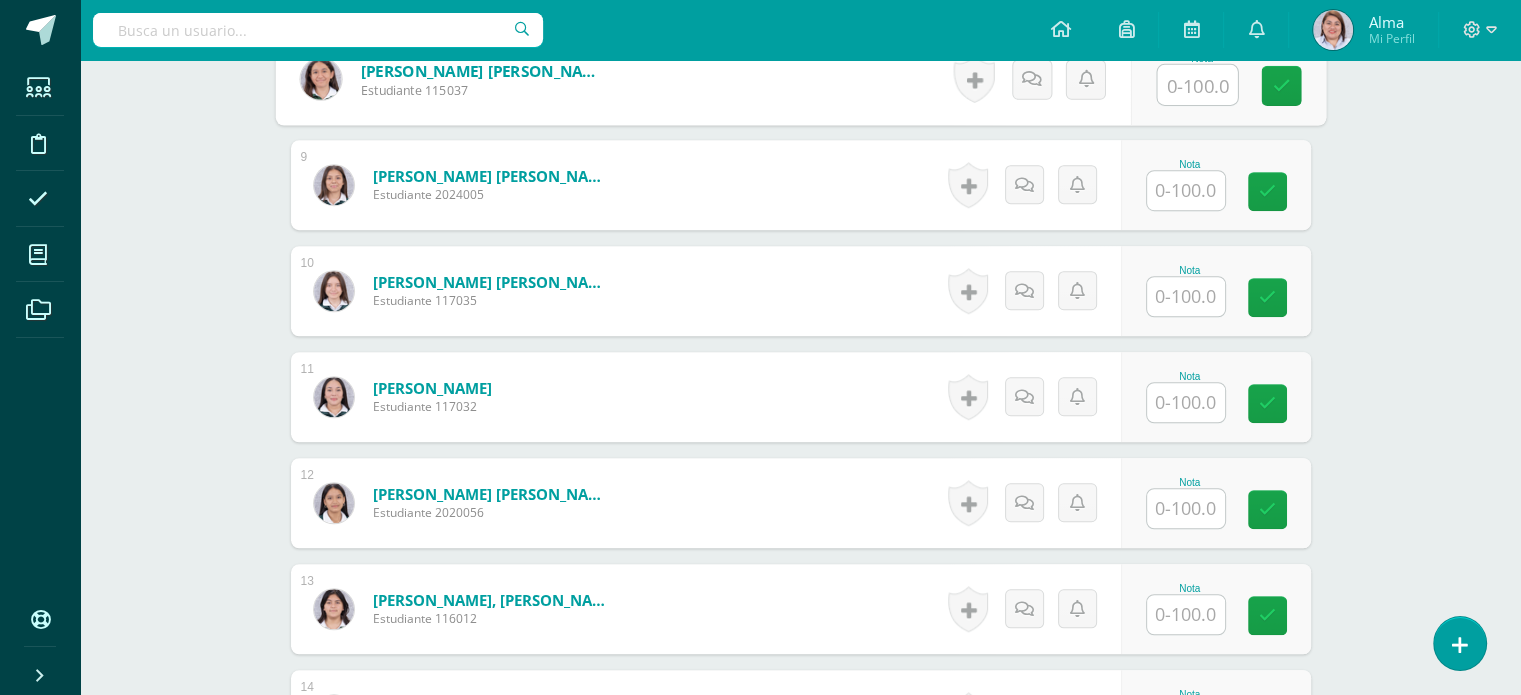 scroll, scrollTop: 1424, scrollLeft: 0, axis: vertical 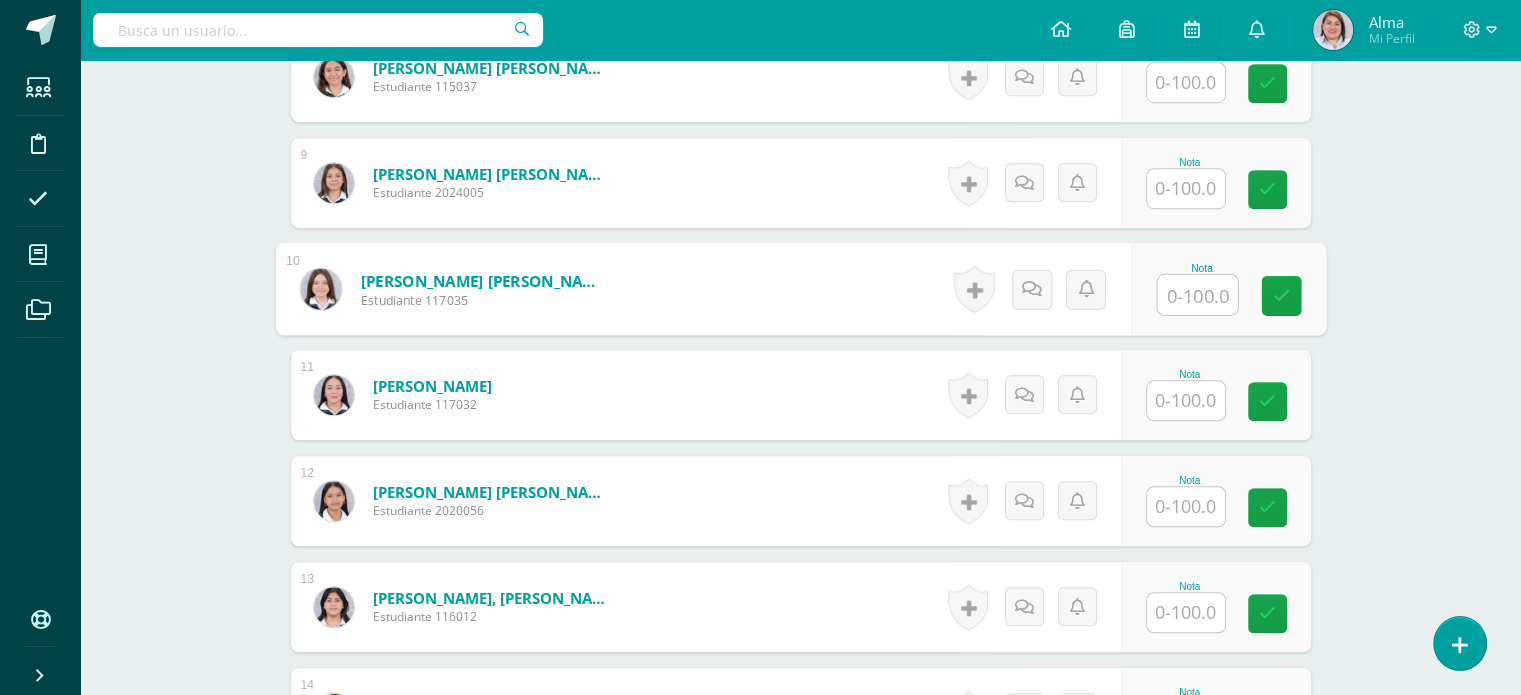 click at bounding box center [1197, 295] 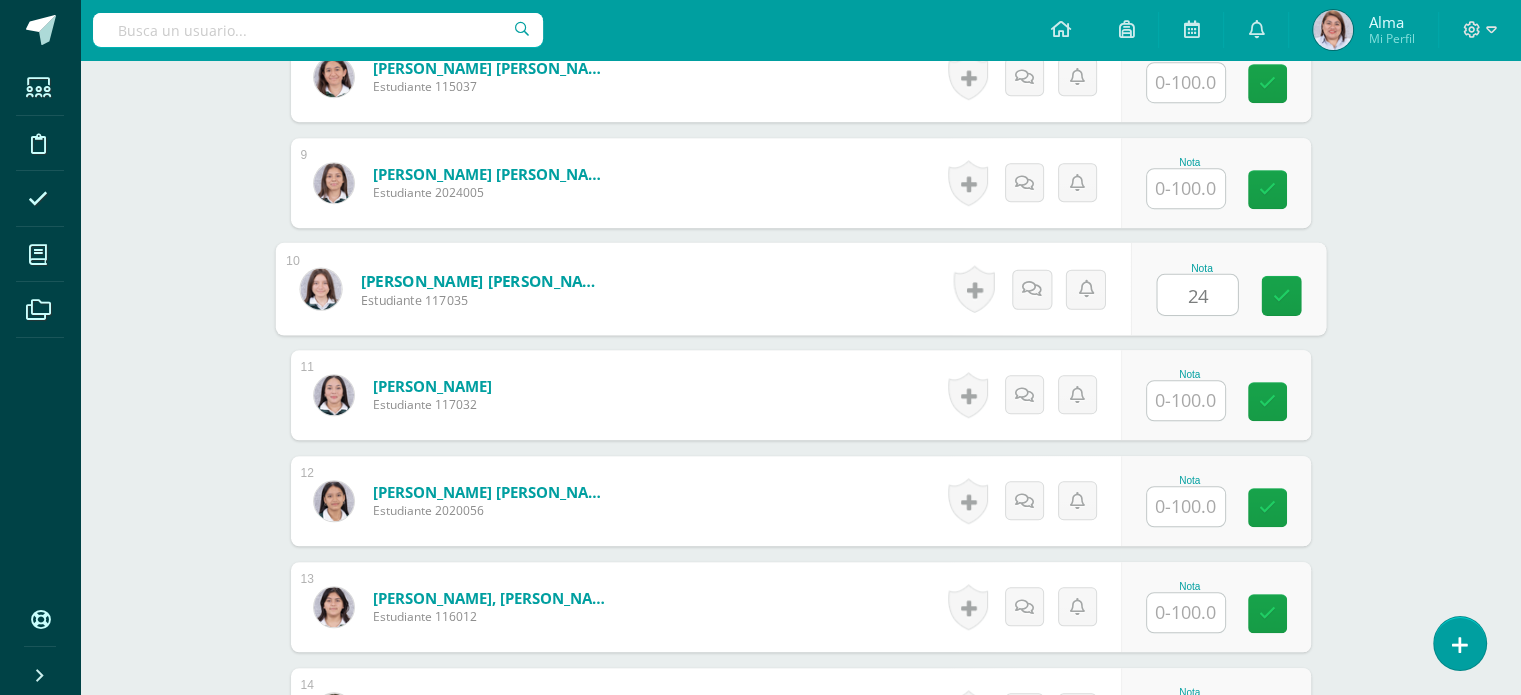 type on "24" 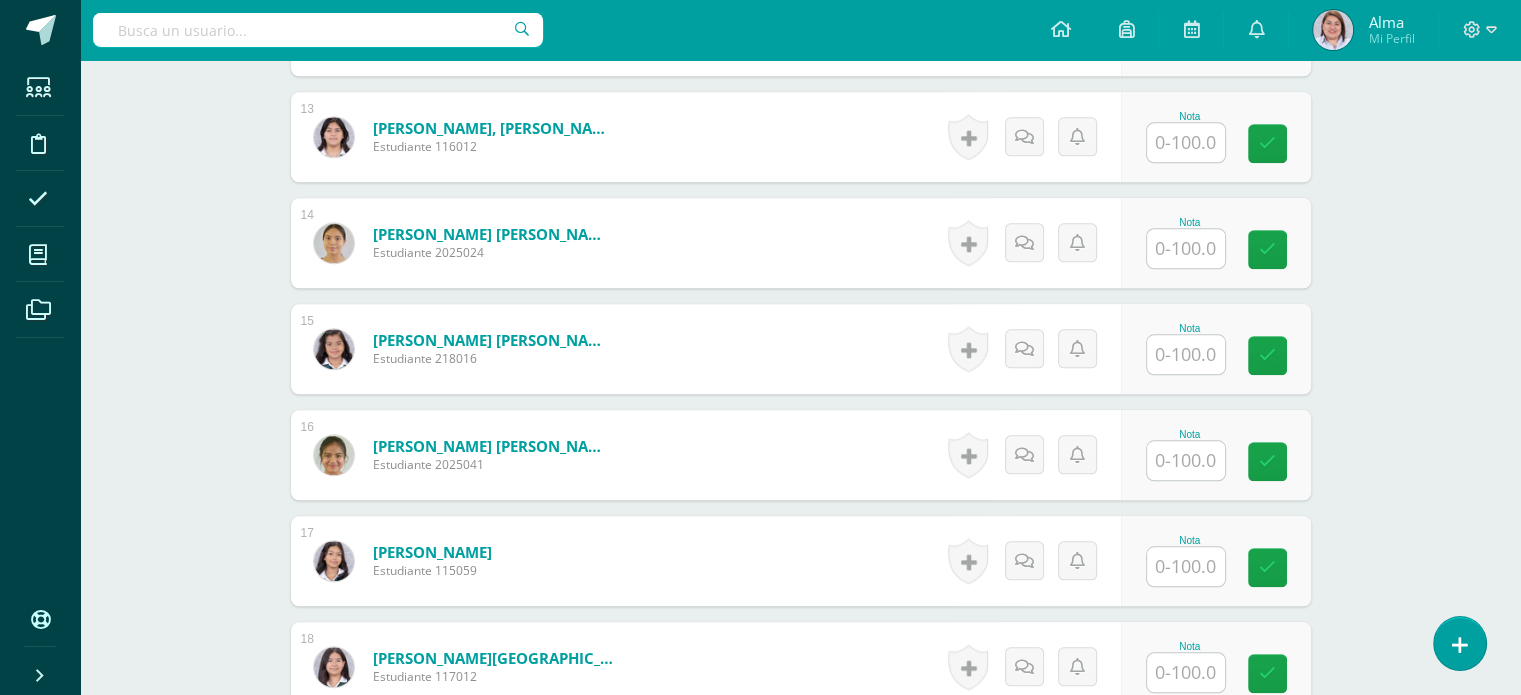 scroll, scrollTop: 1910, scrollLeft: 0, axis: vertical 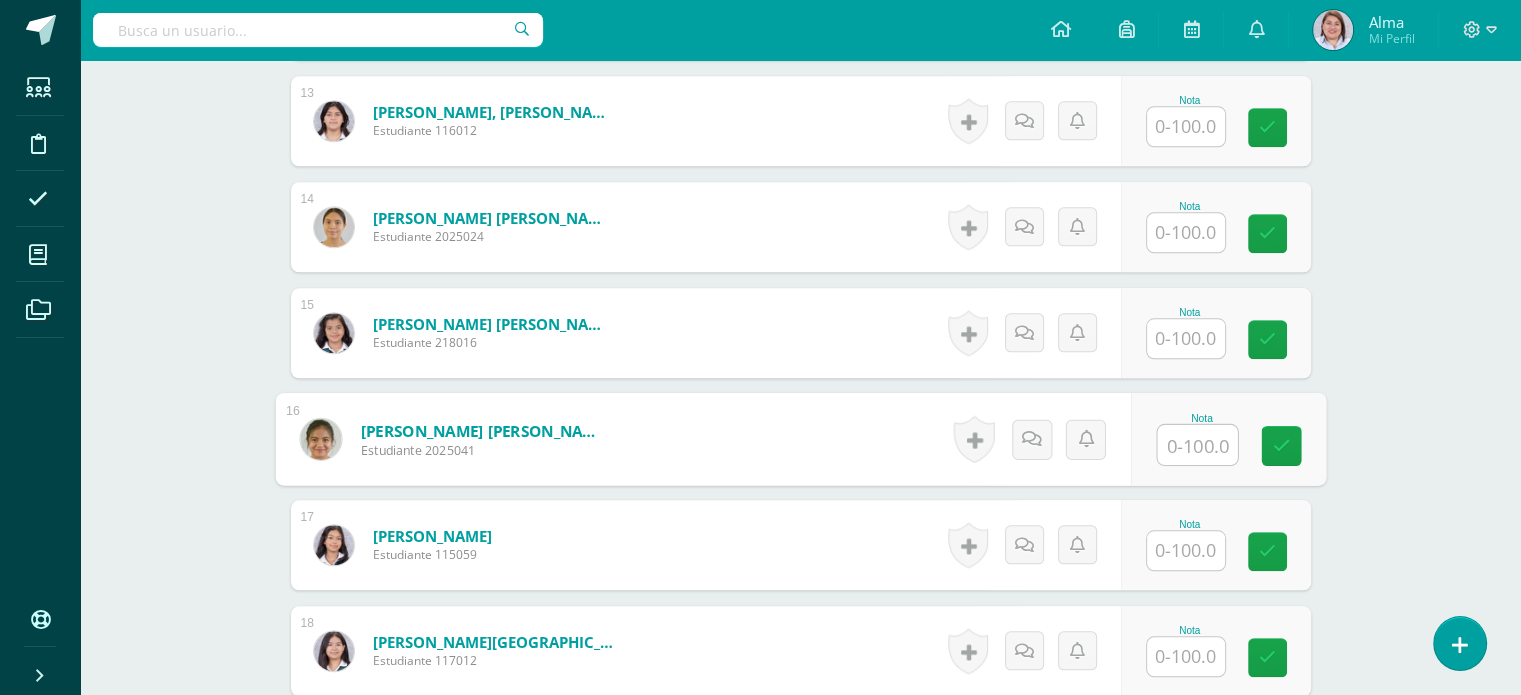click at bounding box center [1197, 445] 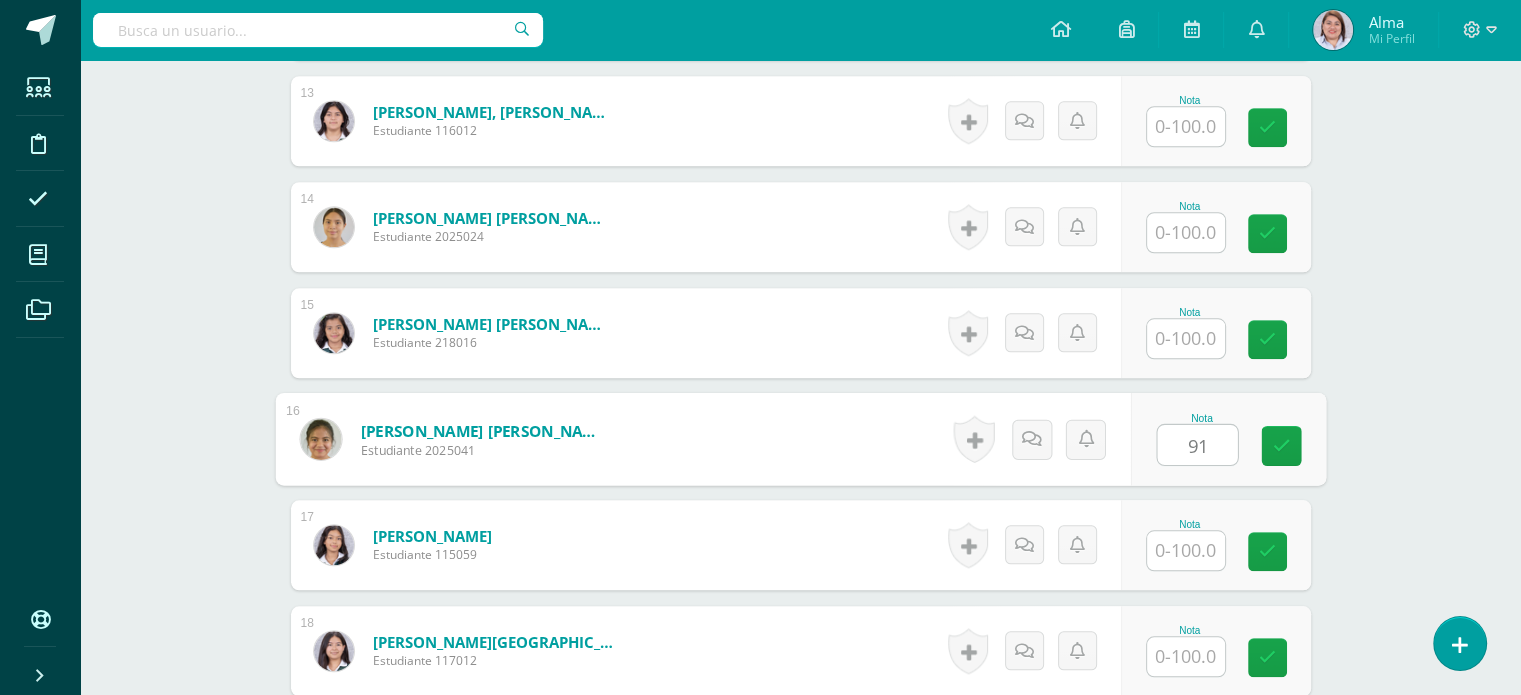 type on "91" 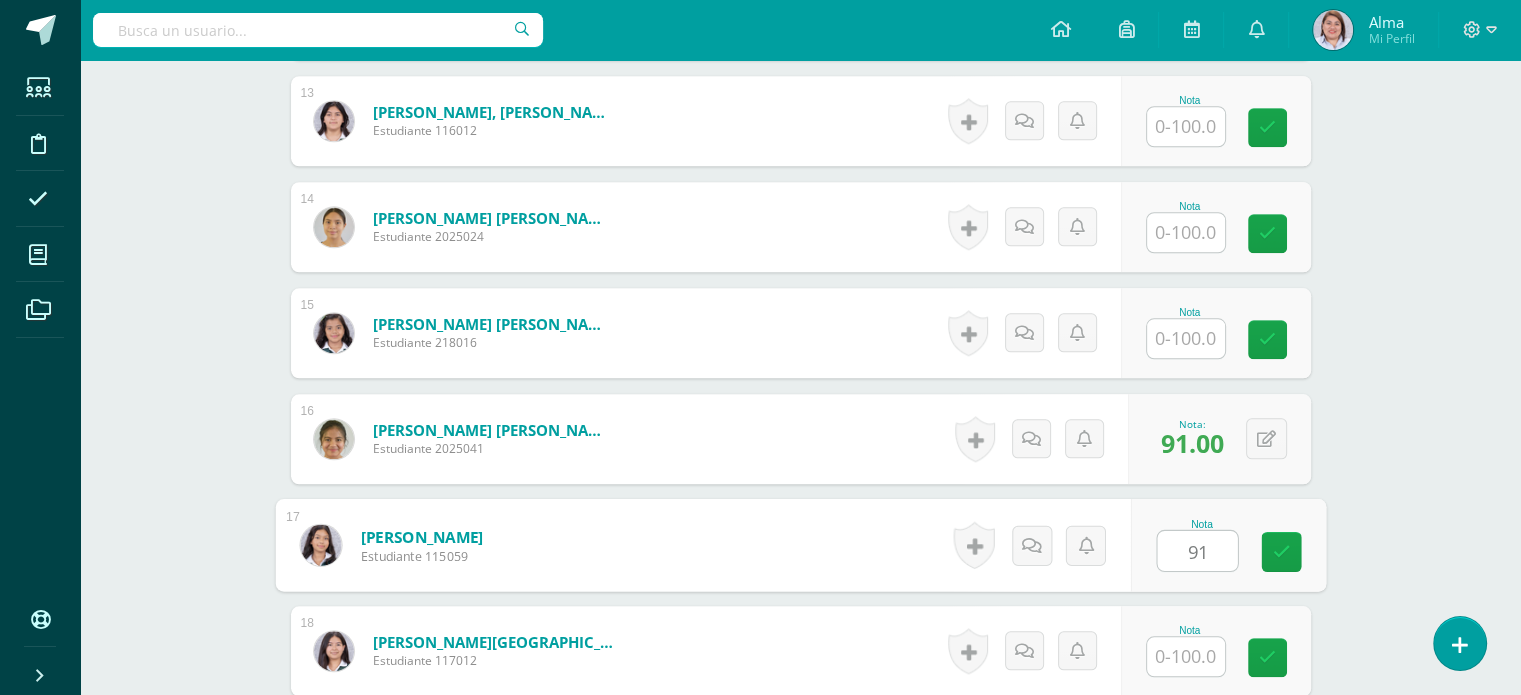 type on "91" 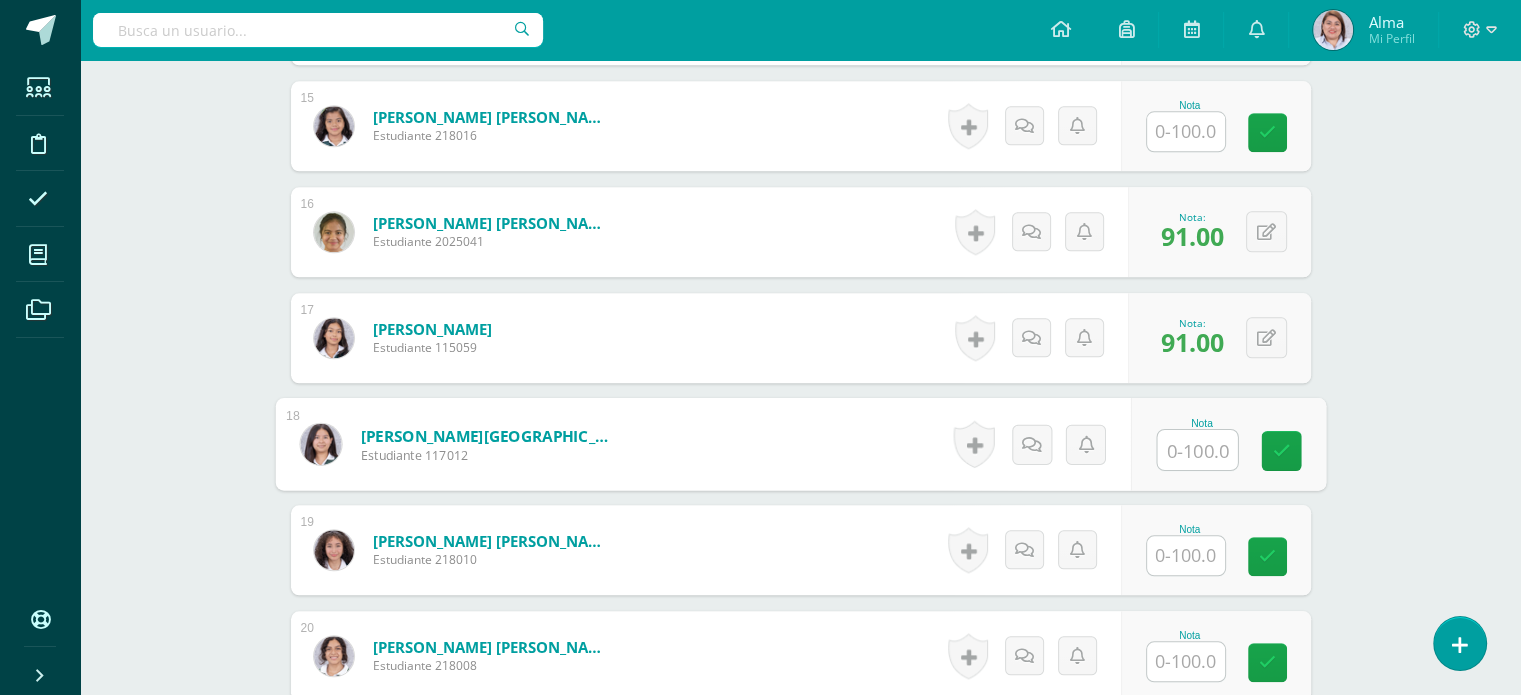 scroll, scrollTop: 2124, scrollLeft: 0, axis: vertical 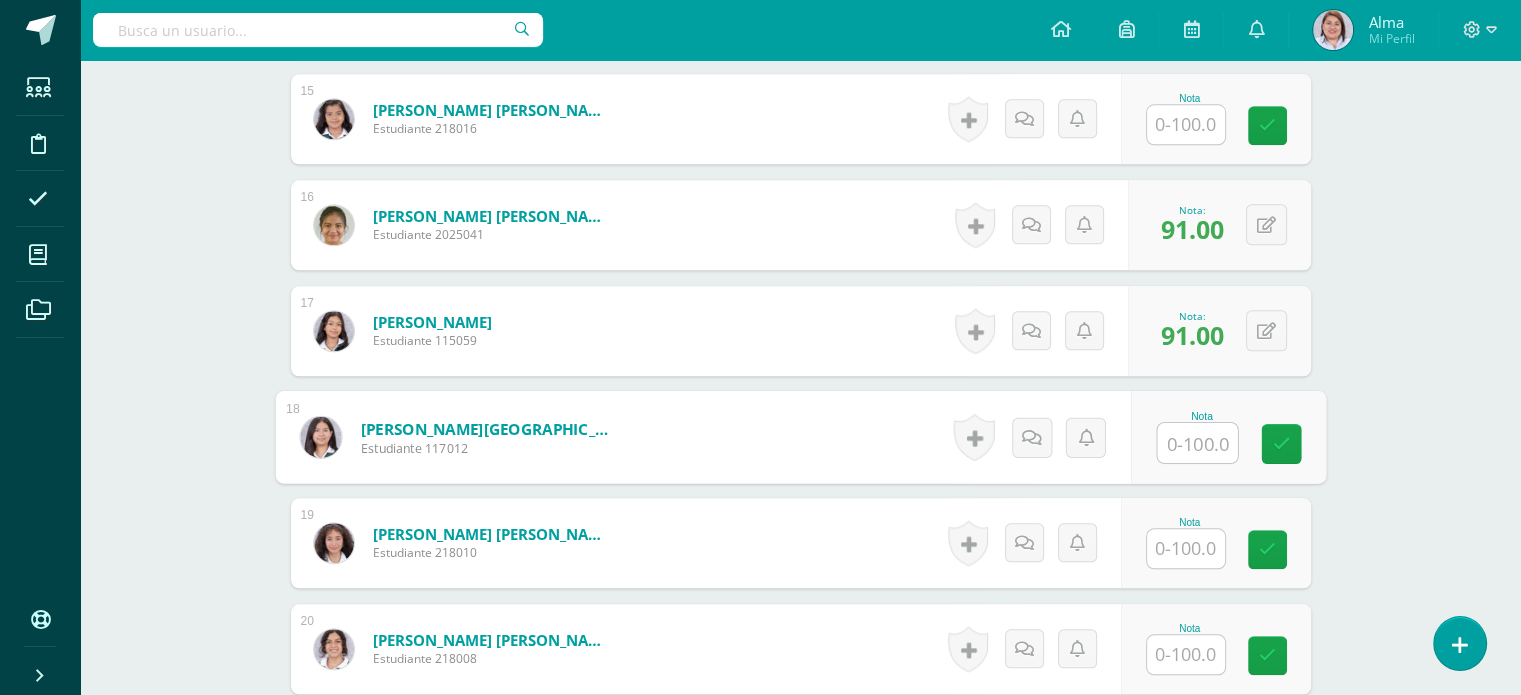 click on "Nota" at bounding box center [1190, 522] 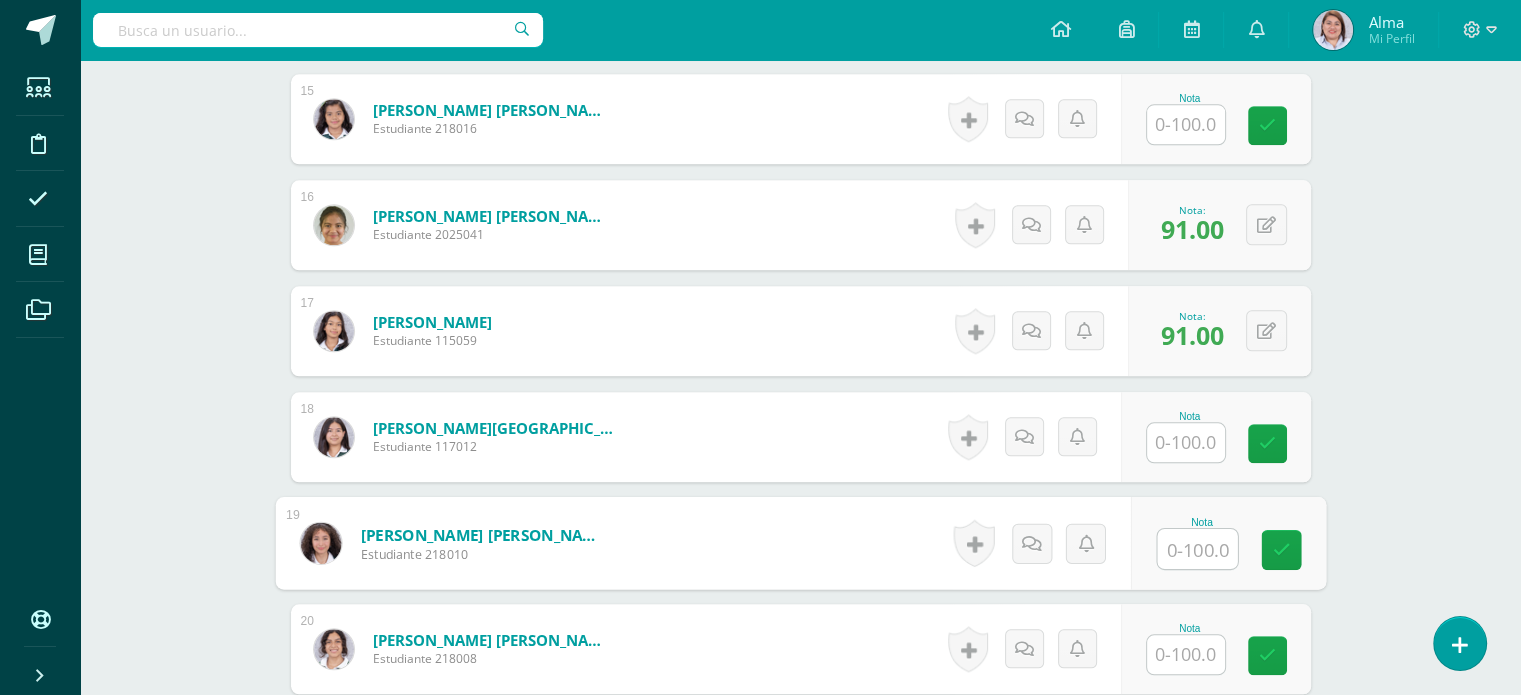 click at bounding box center [1197, 549] 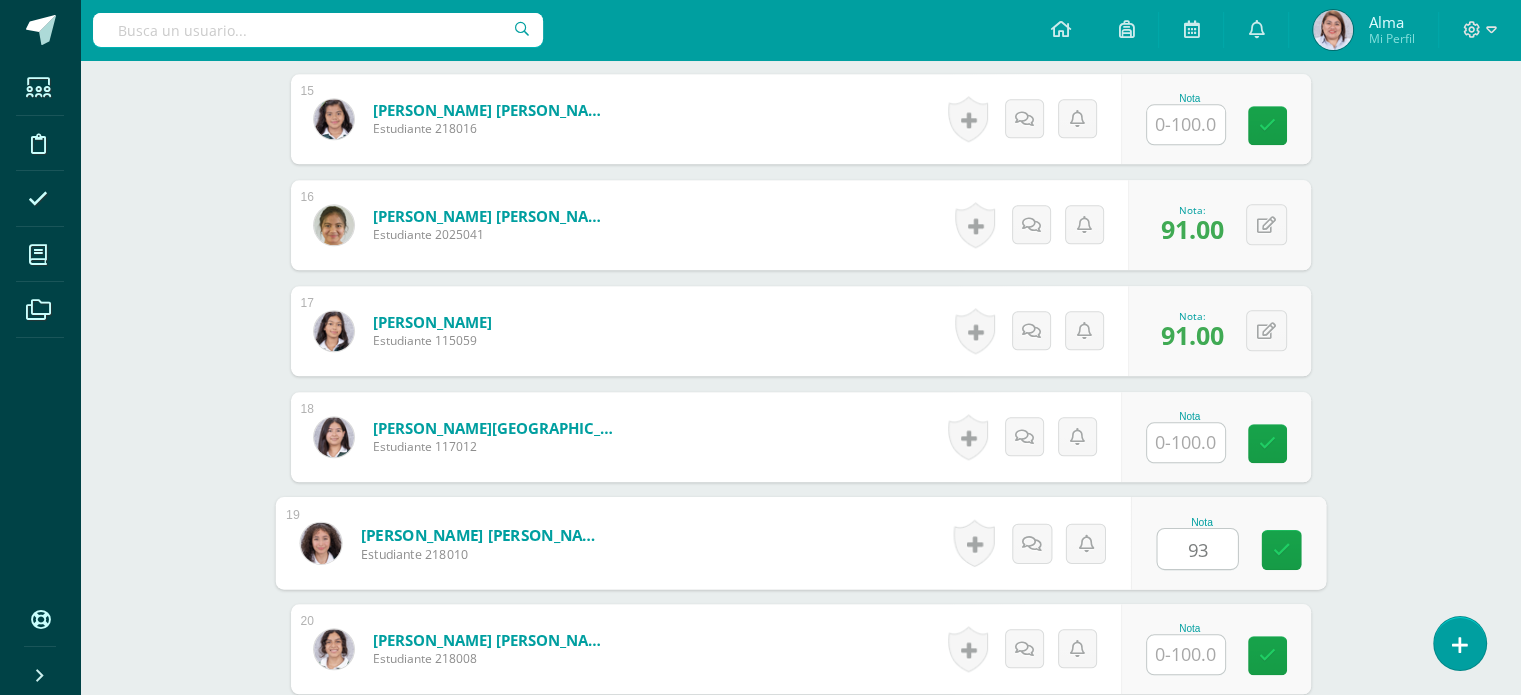 type on "93" 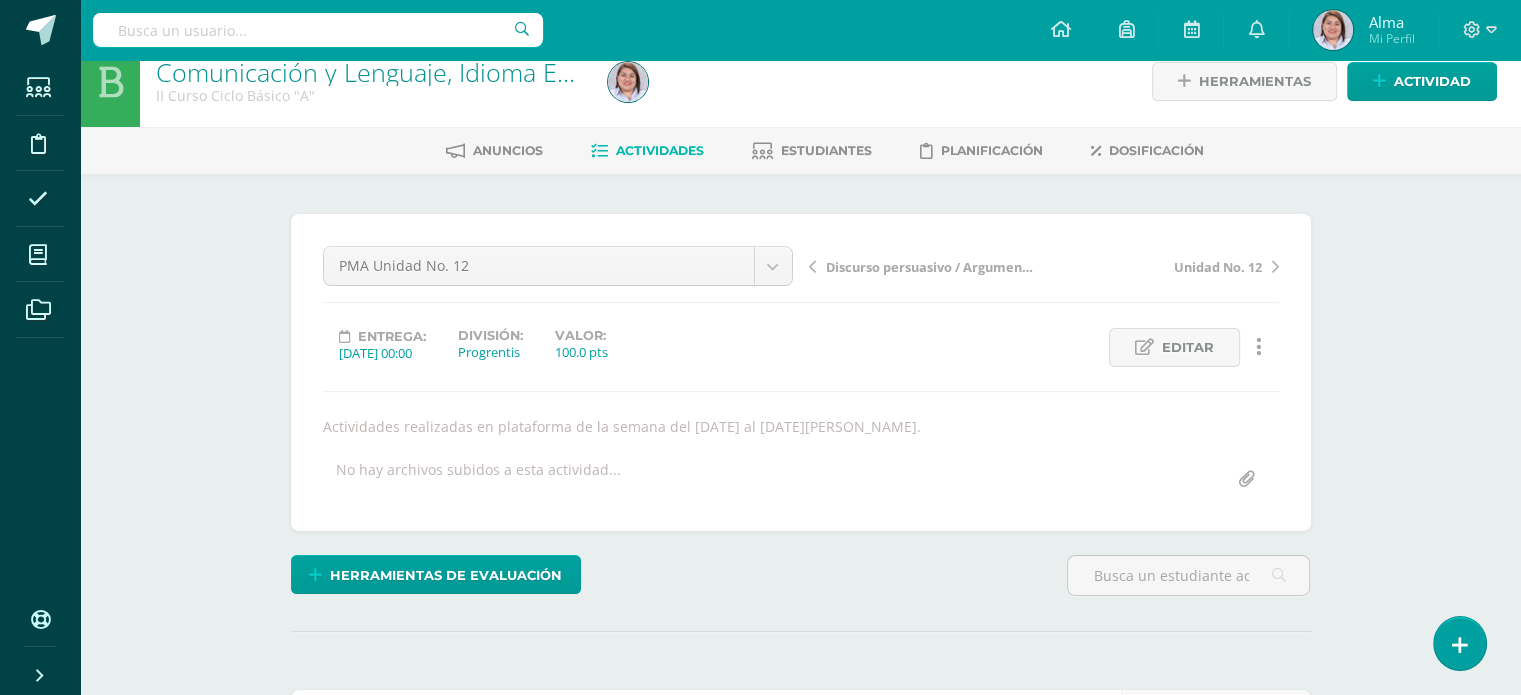 scroll, scrollTop: 0, scrollLeft: 0, axis: both 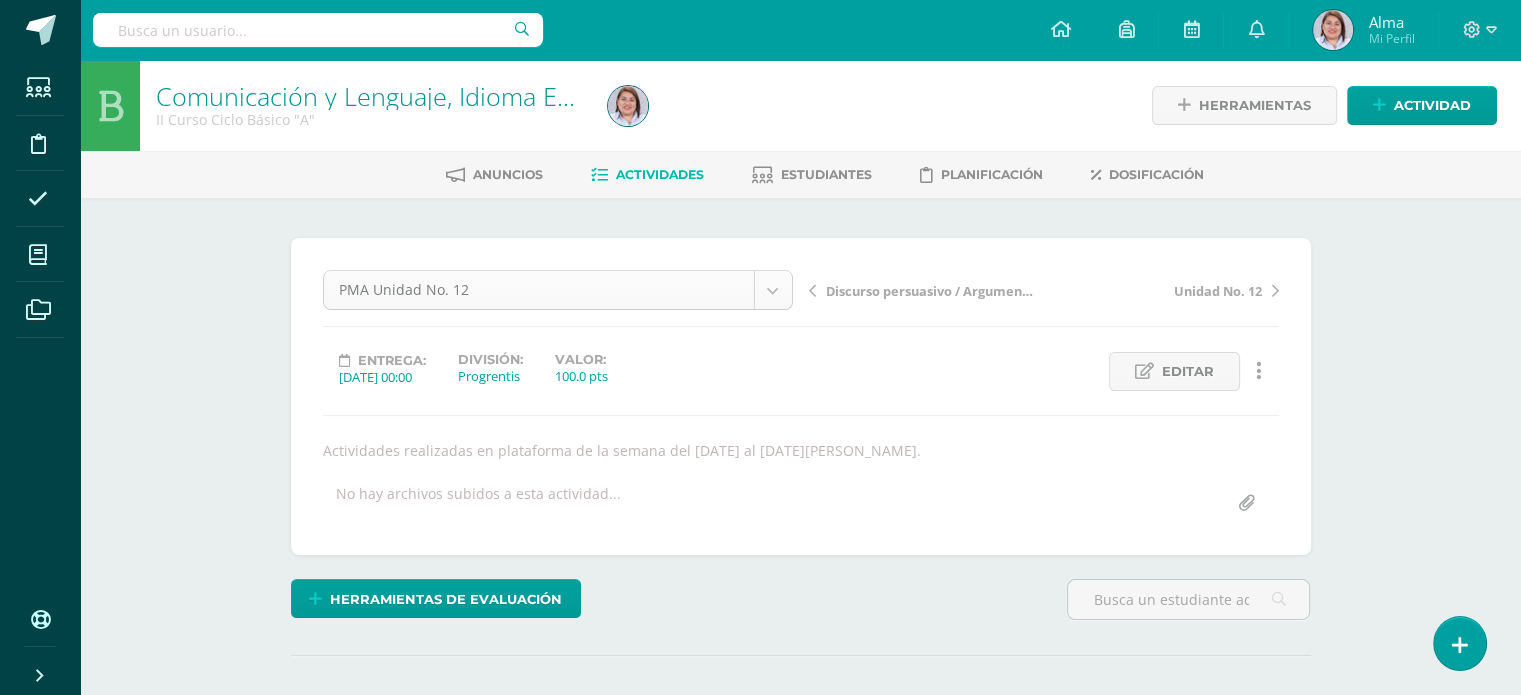 click on "Estudiantes Disciplina Asistencia Mis cursos Archivos Soporte
Centro de ayuda
Últimas actualizaciones
Cerrar panel
Comunicación y Lenguaje, Idioma Español
II Curso
Ciclo Básico
"A"
Actividades Estudiantes Planificación Dosificación
Homeroom
II Curso
Ciclo Básico
"A"
Actividades Estudiantes Planificación Dosificación
Comunicación y Lenguaje, Idioma Español
II Curso
Ciclo Básico
"B"
Actividades Estudiantes Planificación Dosificación Actividades Estudiantes Planificación Dosificación Mi Perfil" at bounding box center [760, 1629] 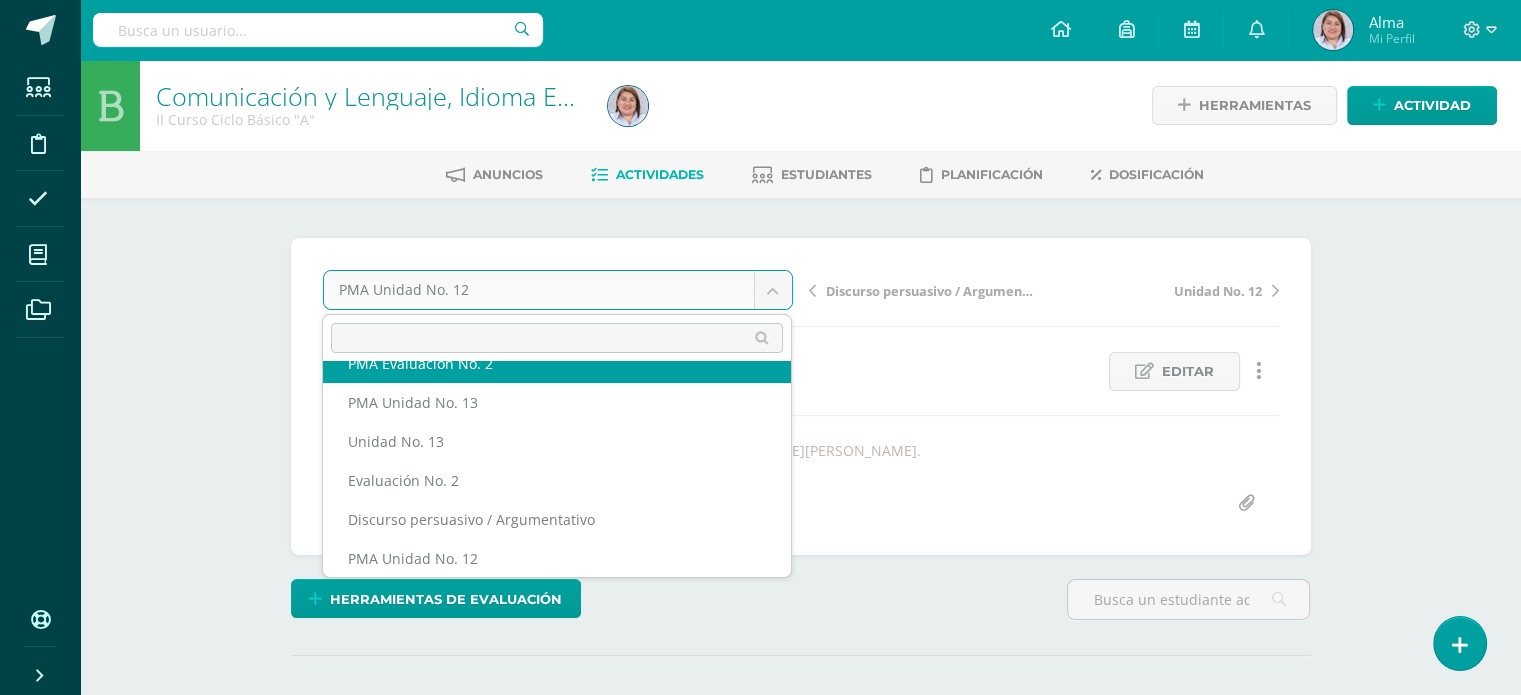 scroll, scrollTop: 515, scrollLeft: 0, axis: vertical 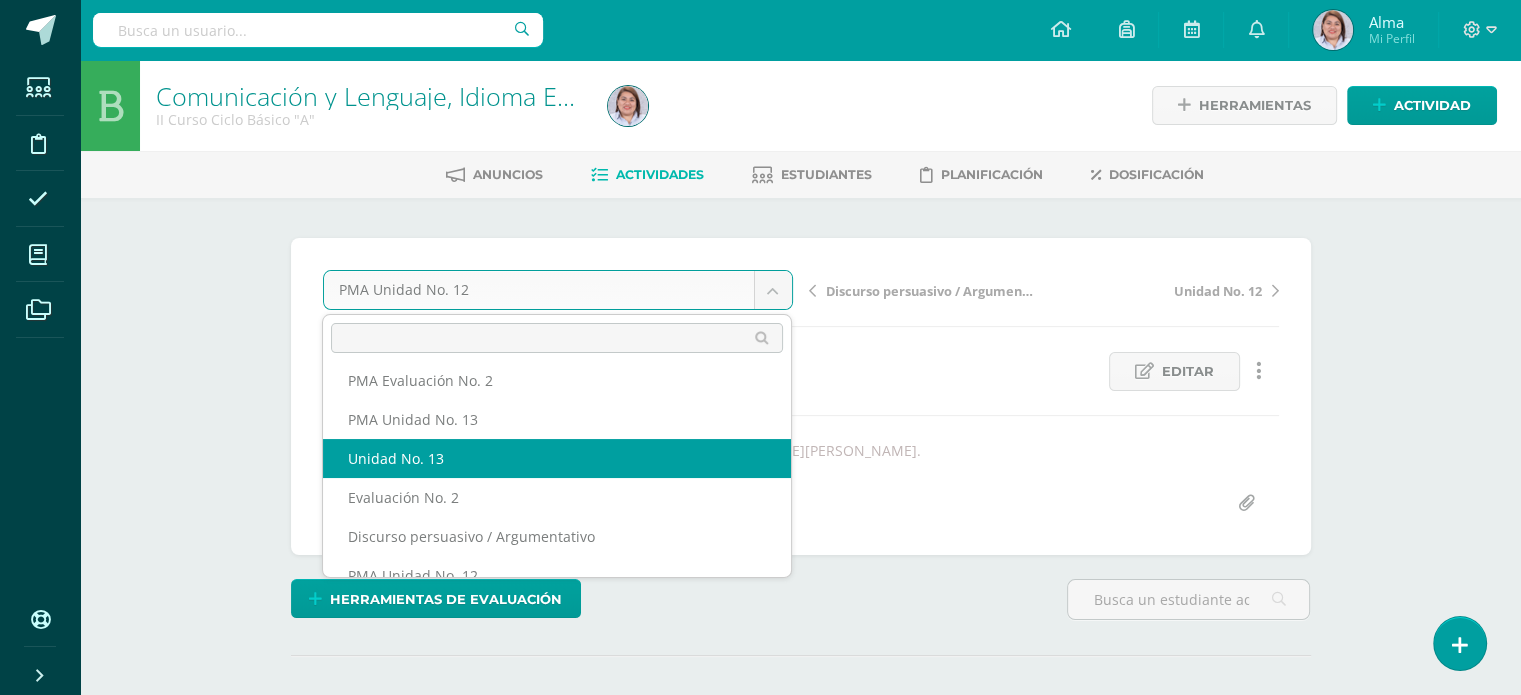select on "/dashboard/teacher/grade-activity/252431/" 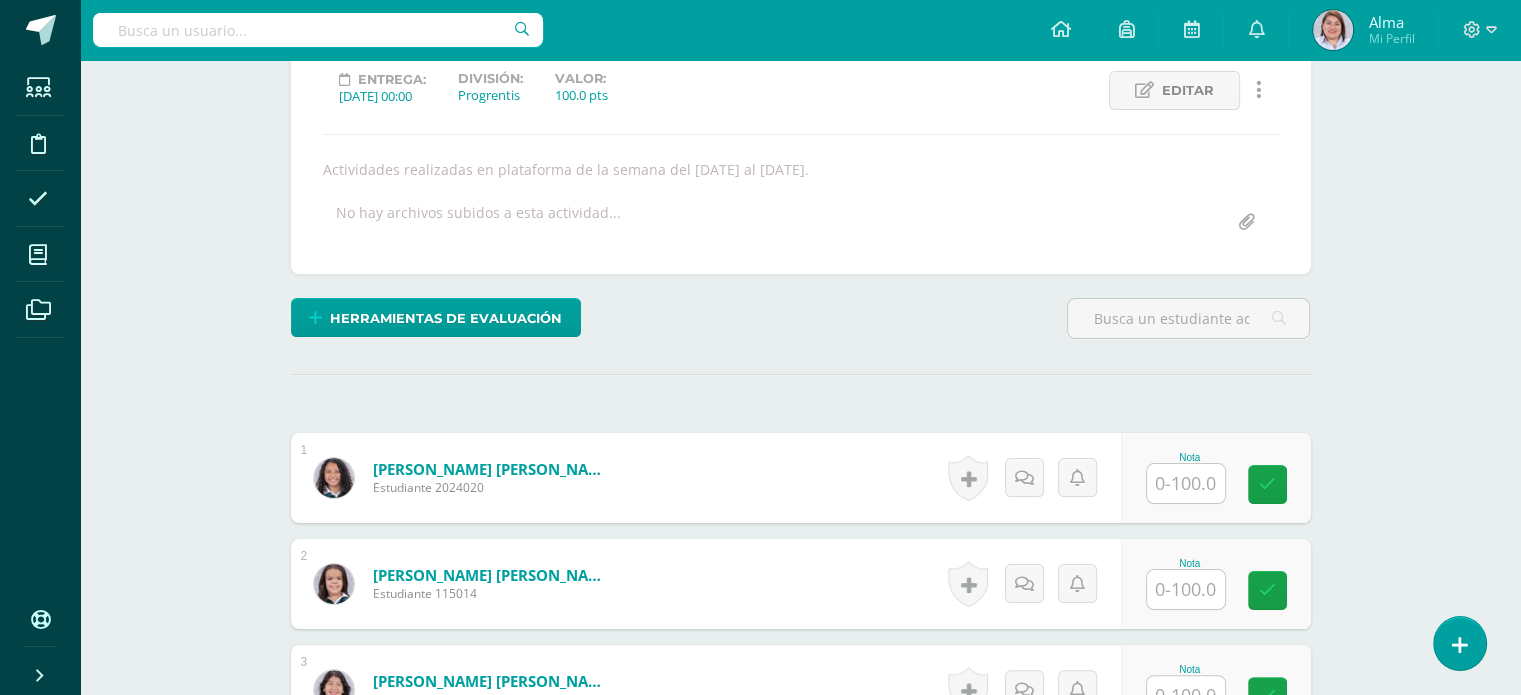 scroll, scrollTop: 282, scrollLeft: 0, axis: vertical 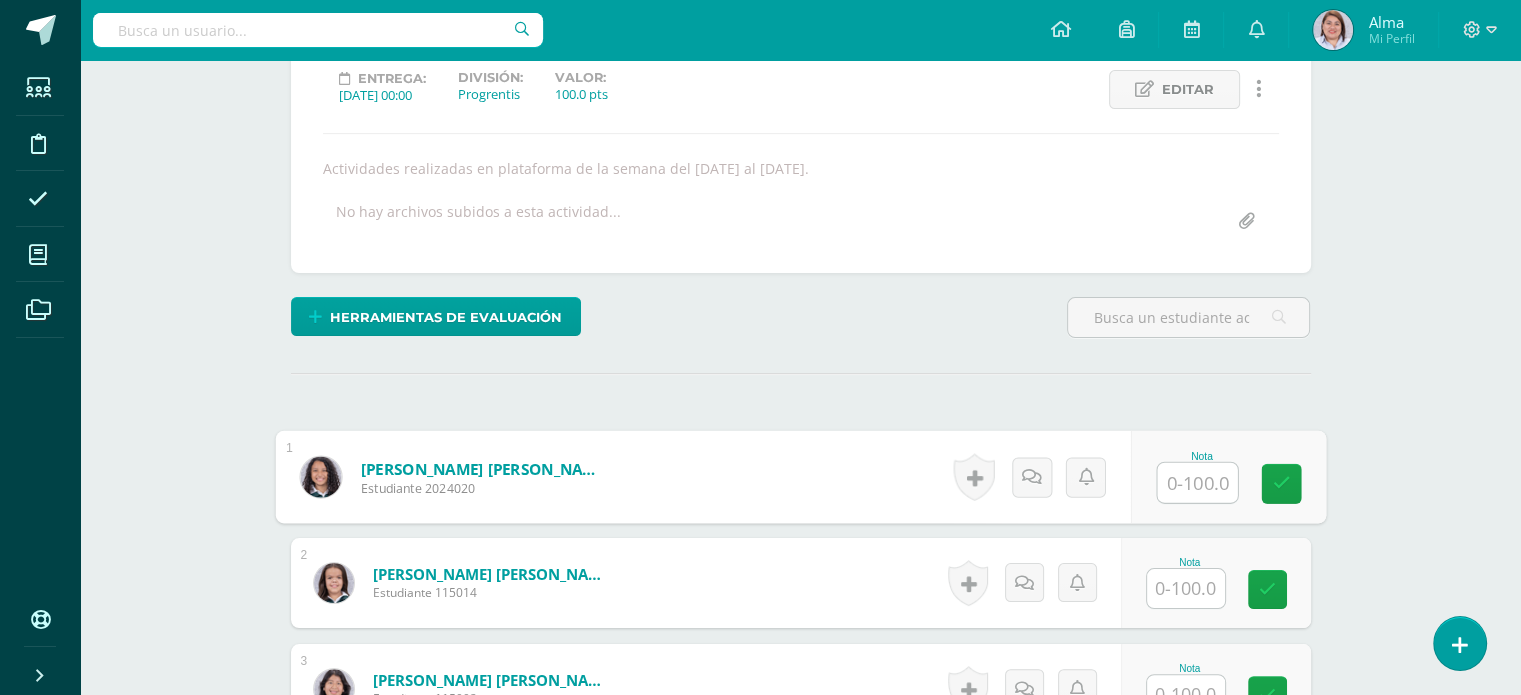 click at bounding box center (1197, 483) 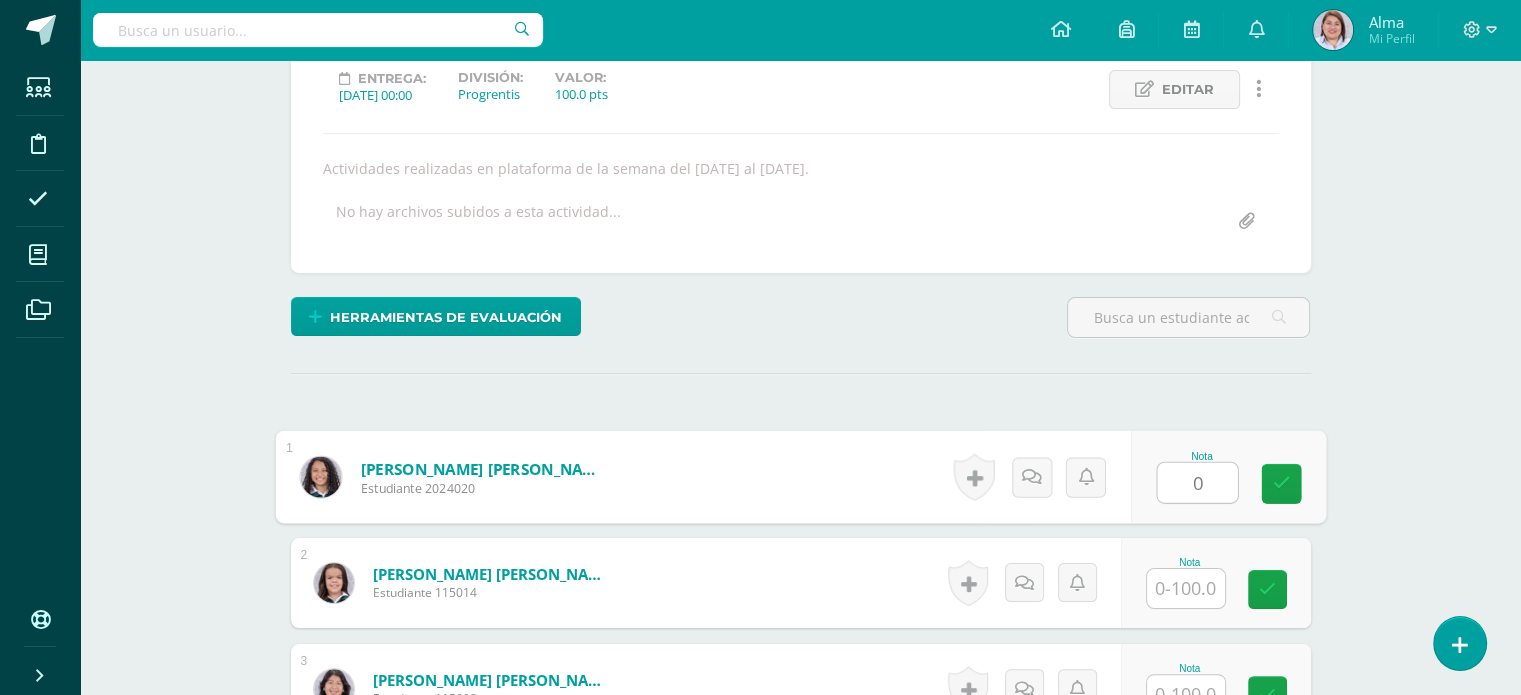 type on "0" 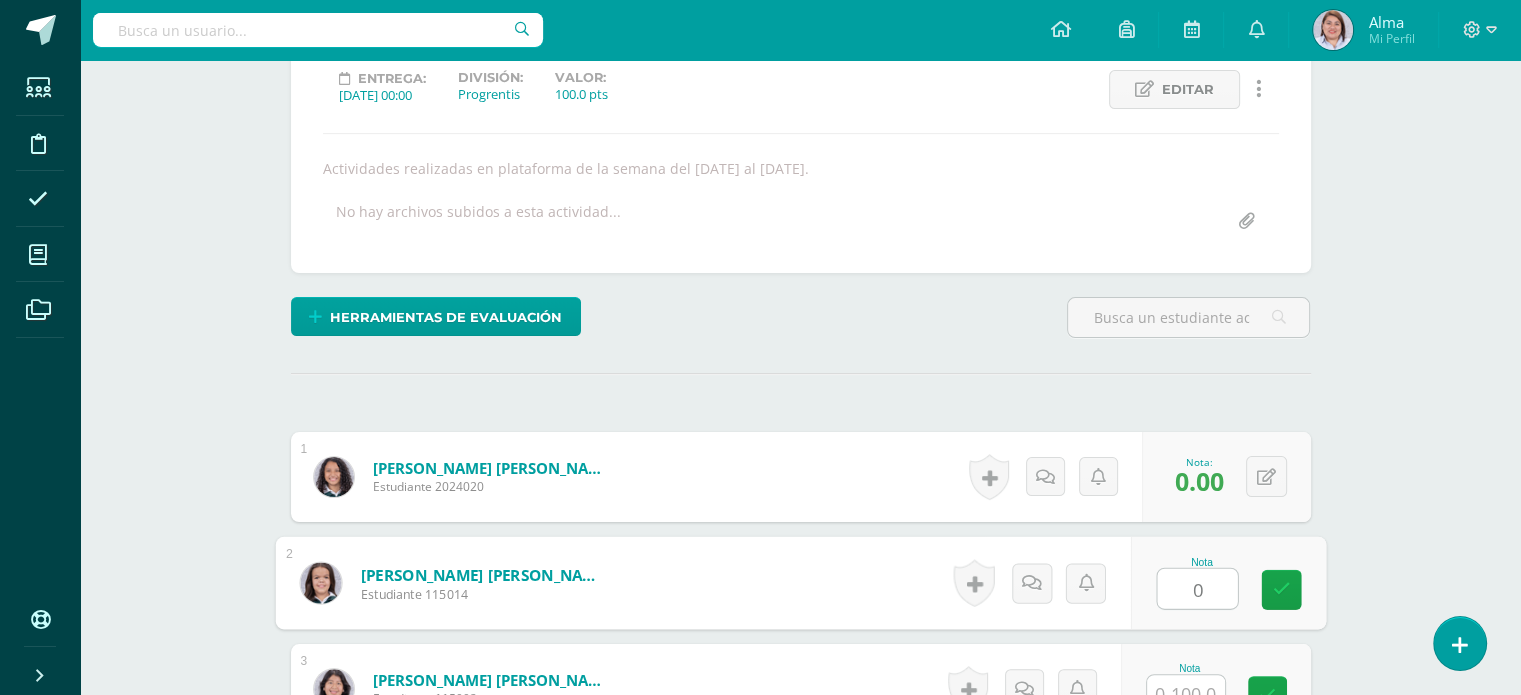 type on "0" 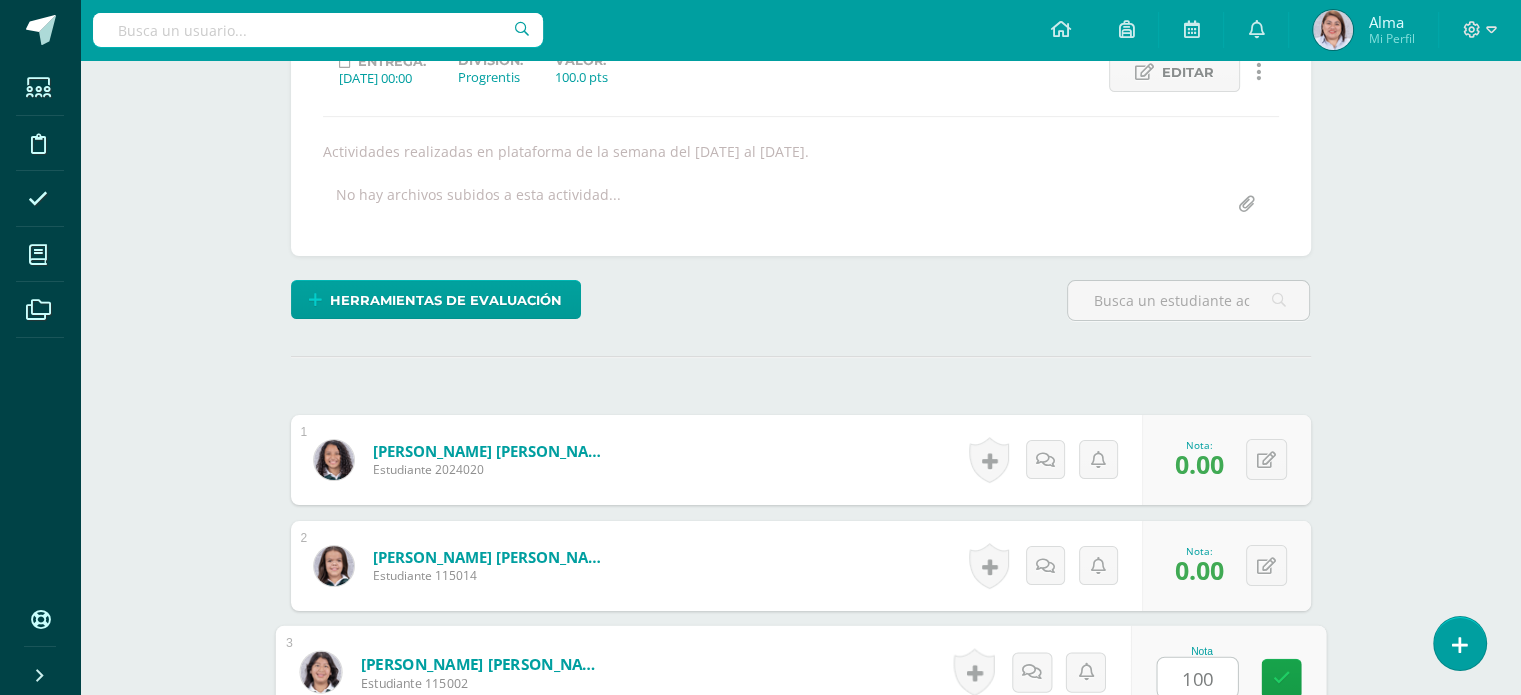 type on "100" 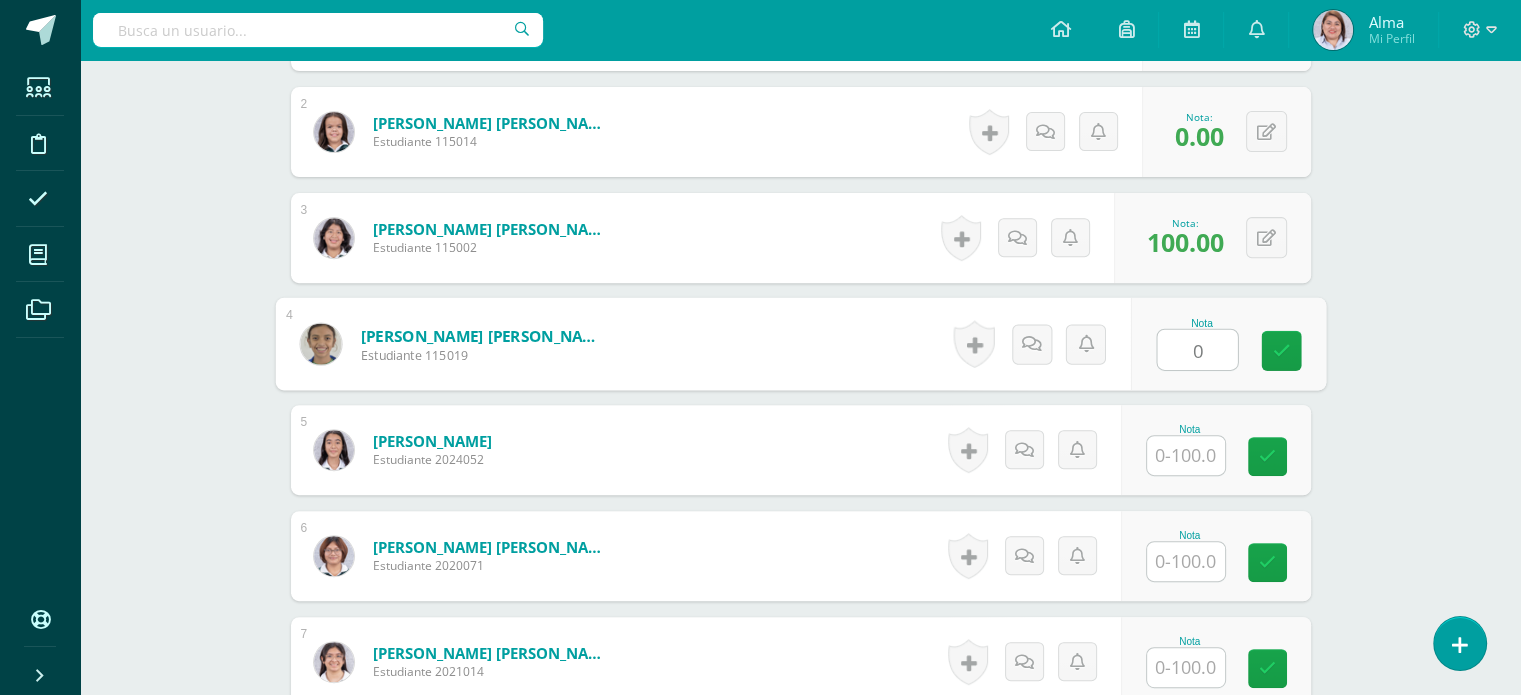 type on "0" 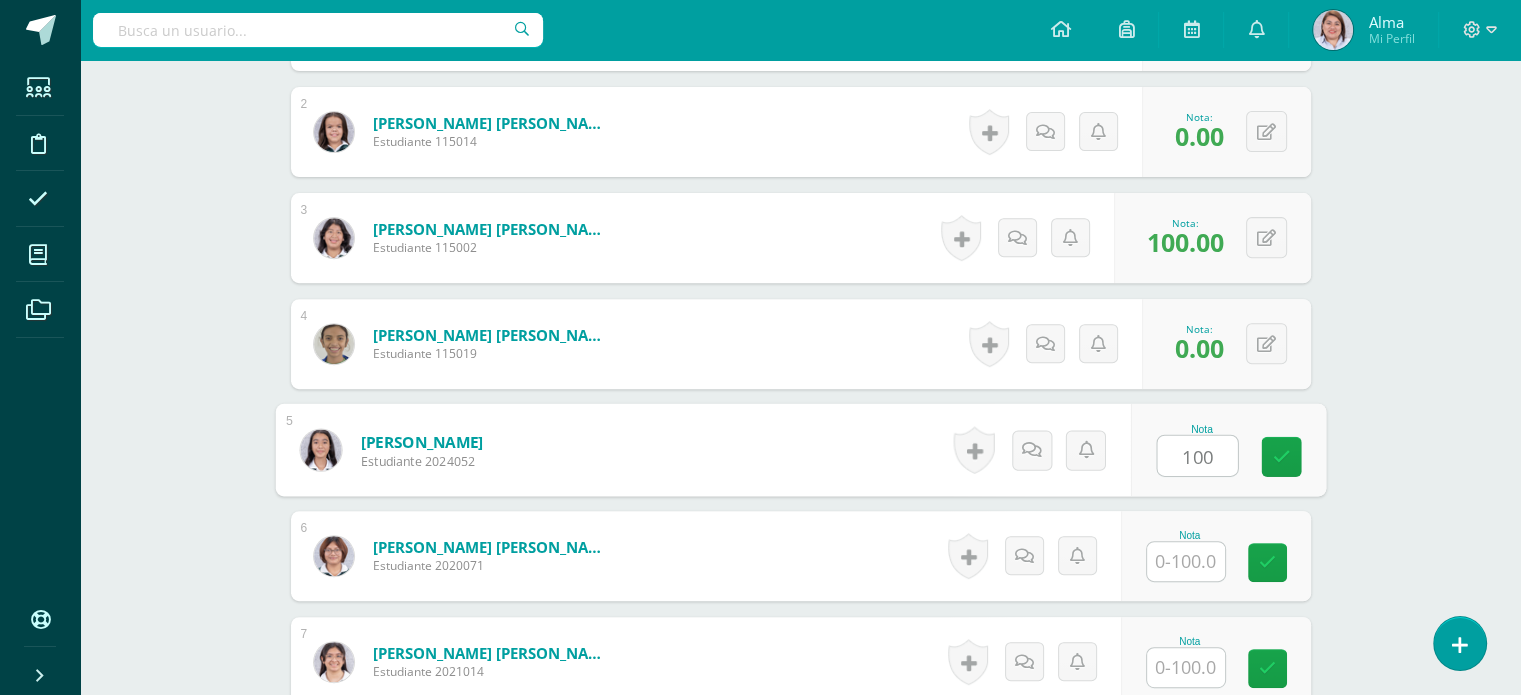 type on "100" 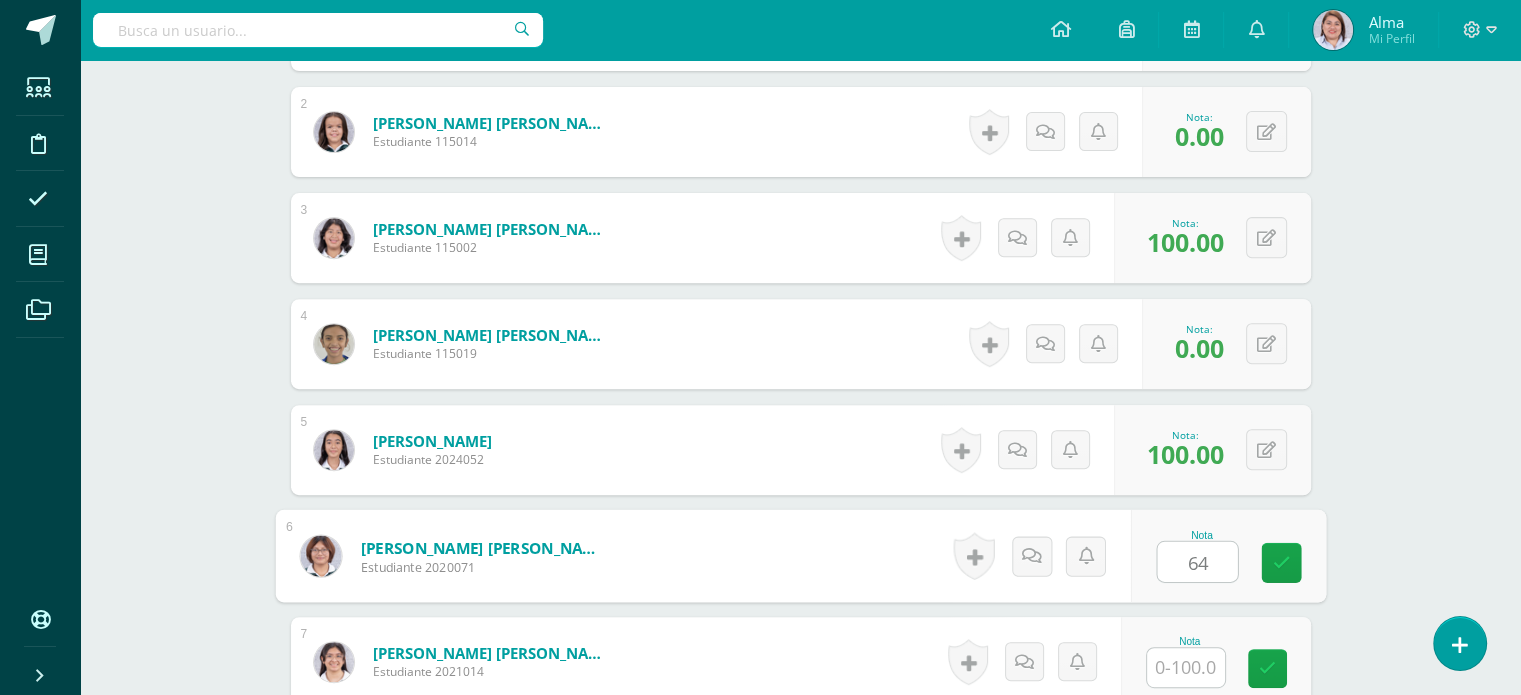type on "64" 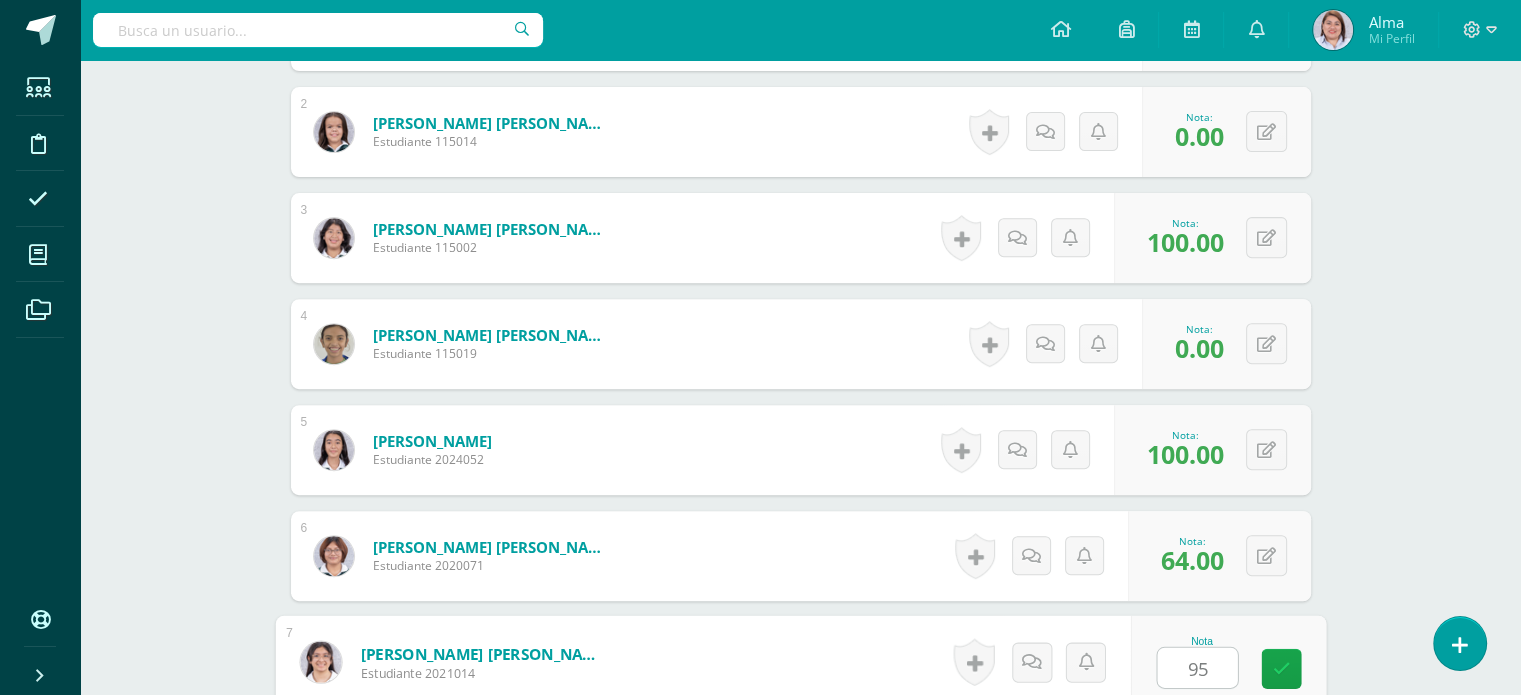 type on "95" 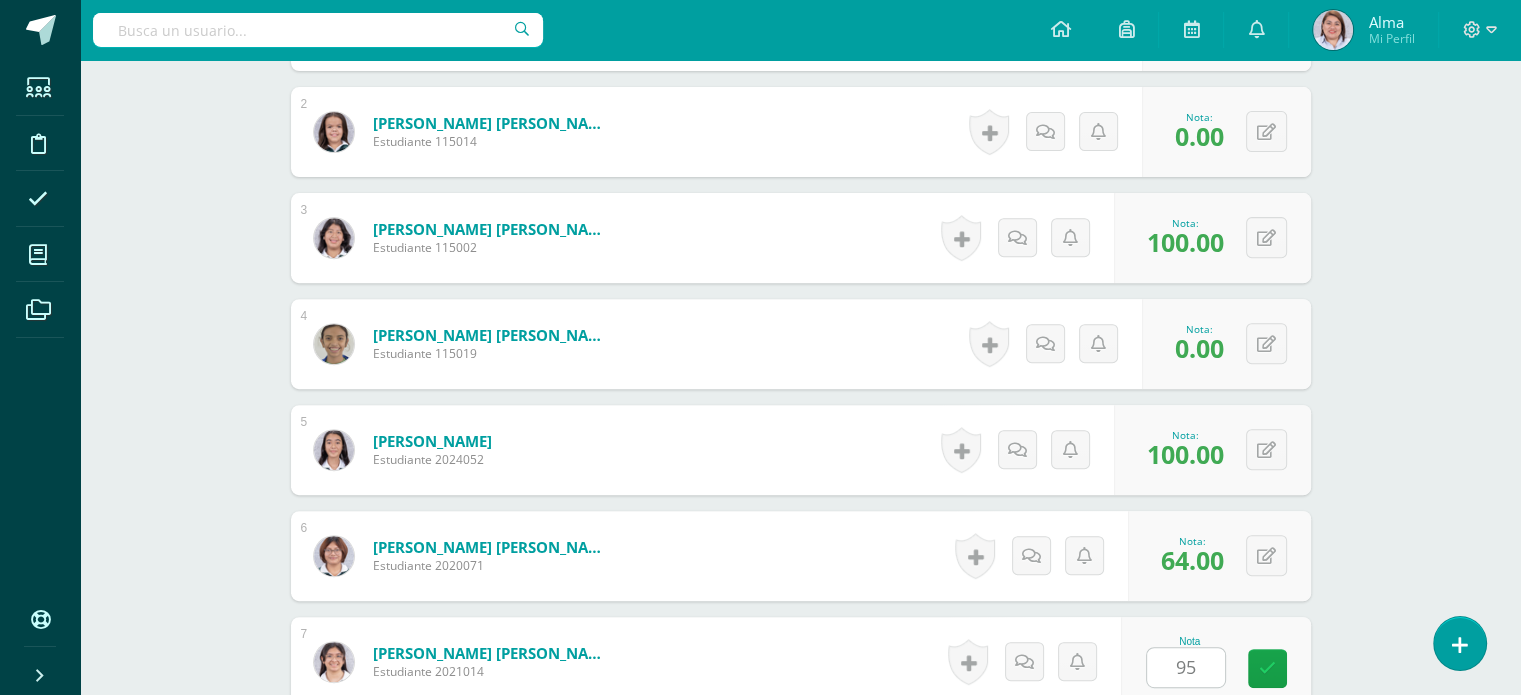 scroll, scrollTop: 1157, scrollLeft: 0, axis: vertical 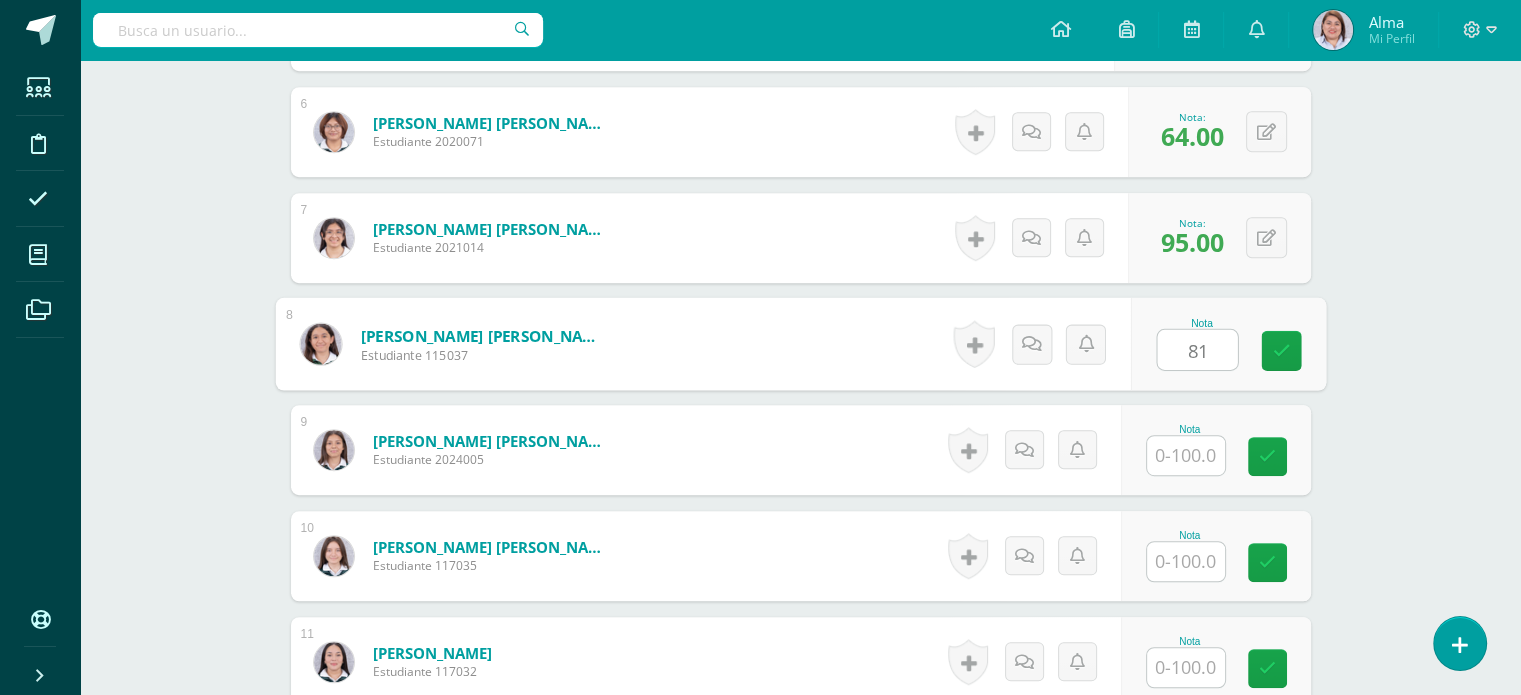 type on "81" 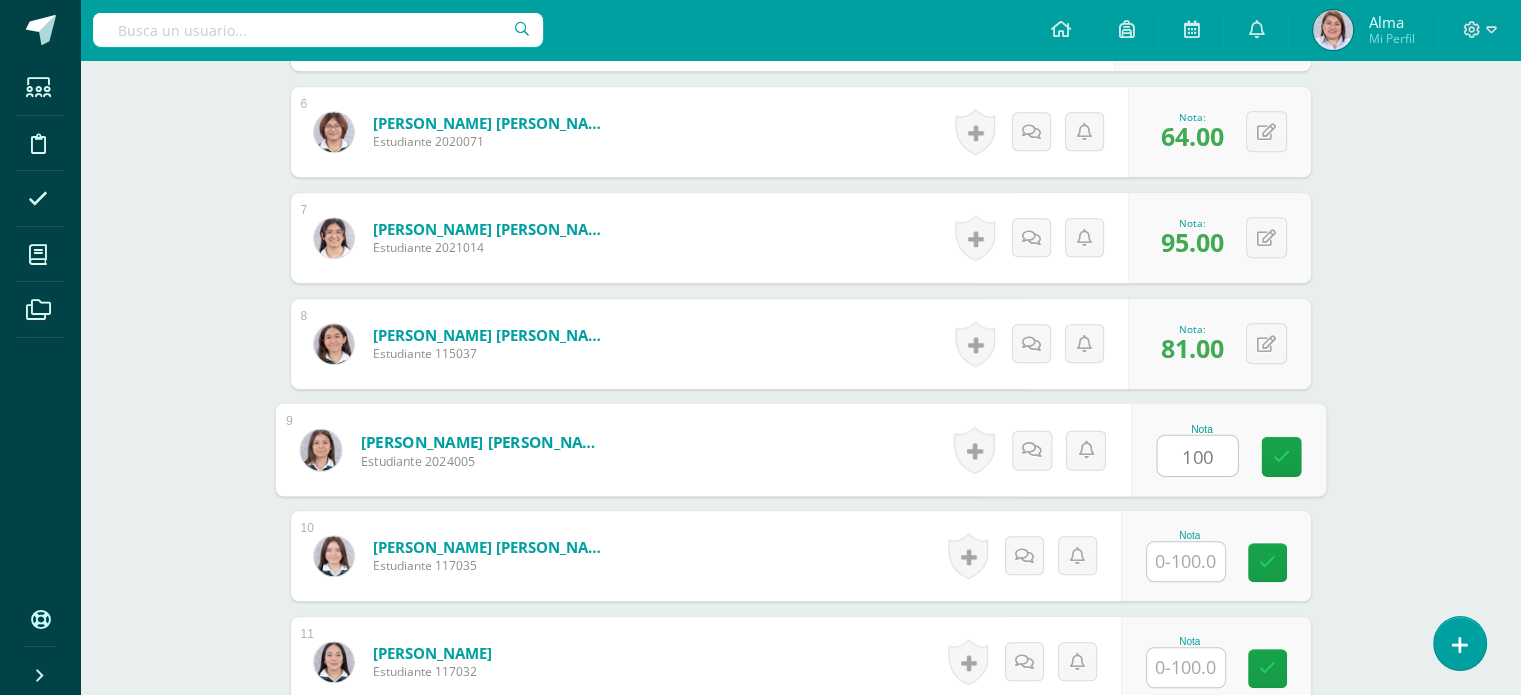 type on "100" 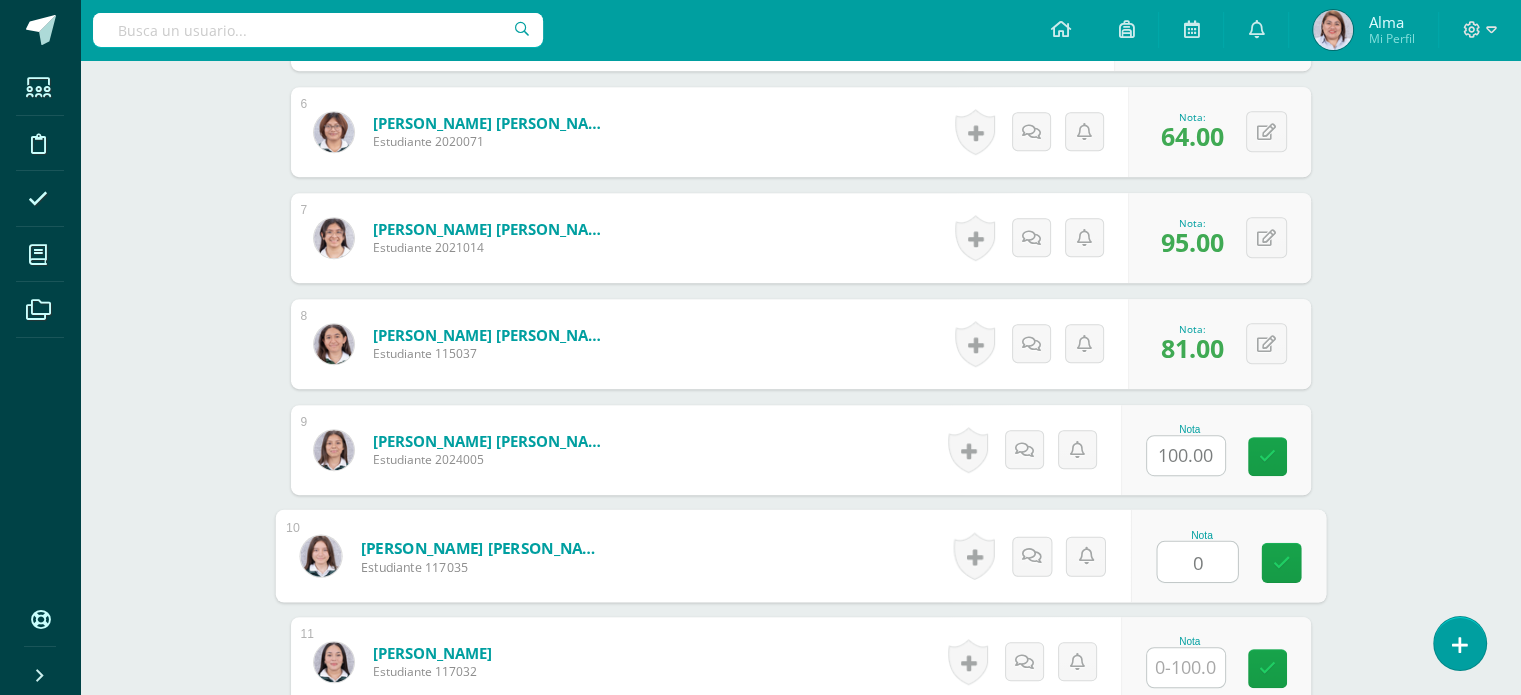 type on "0" 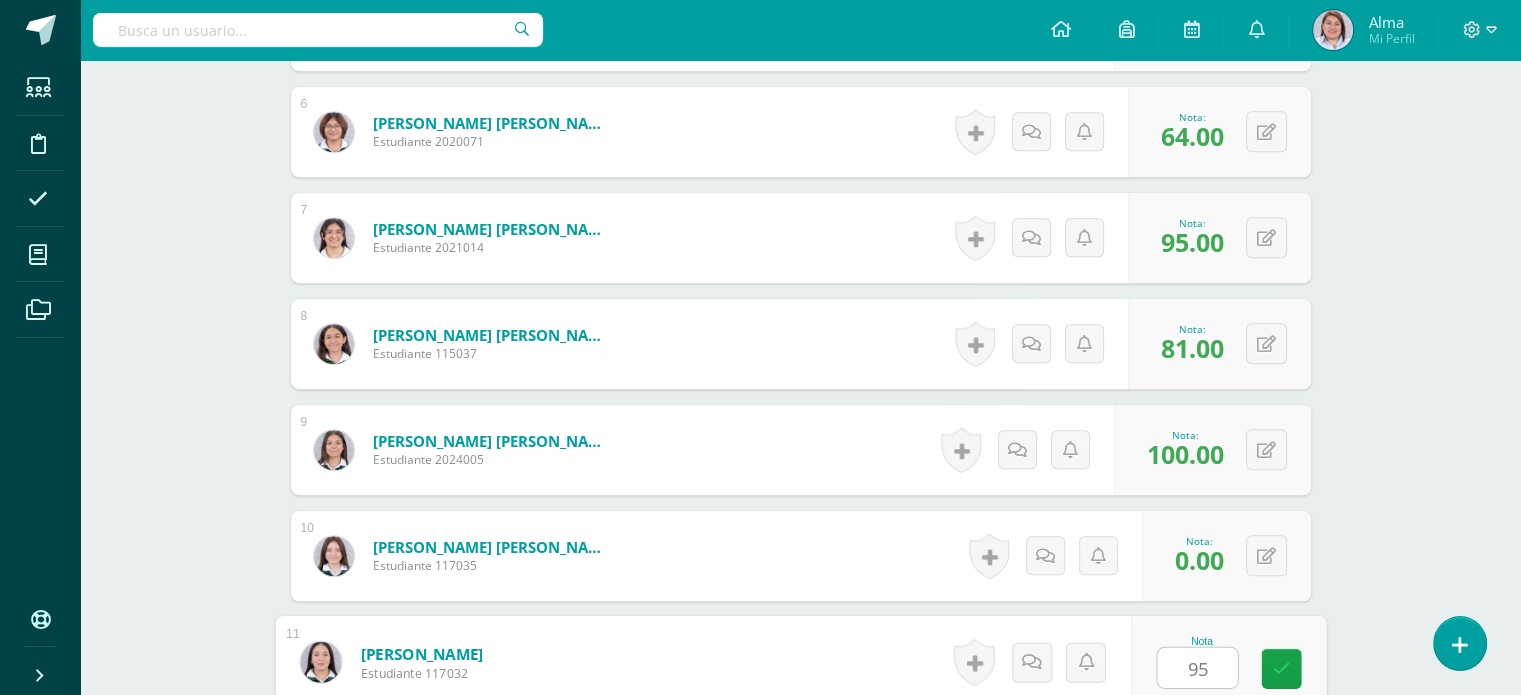 type on "95" 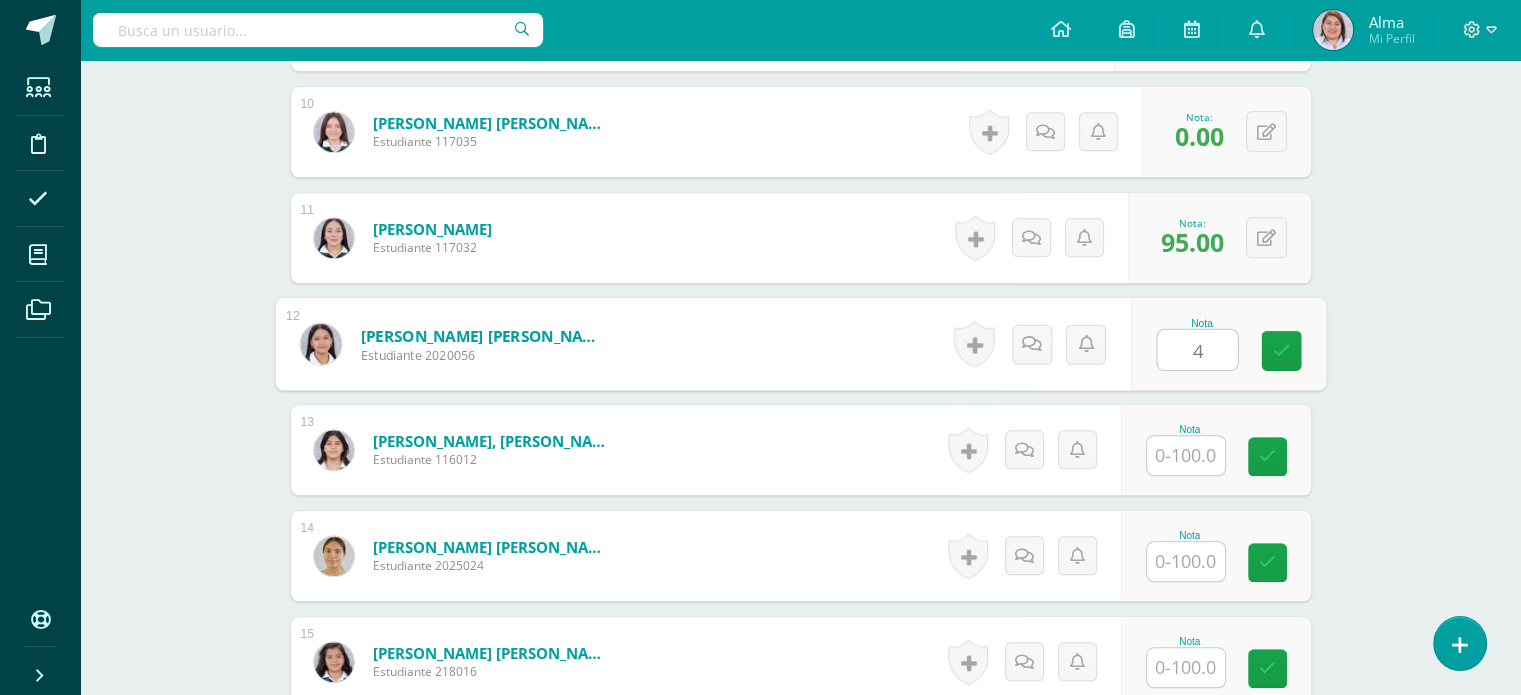 type on "4" 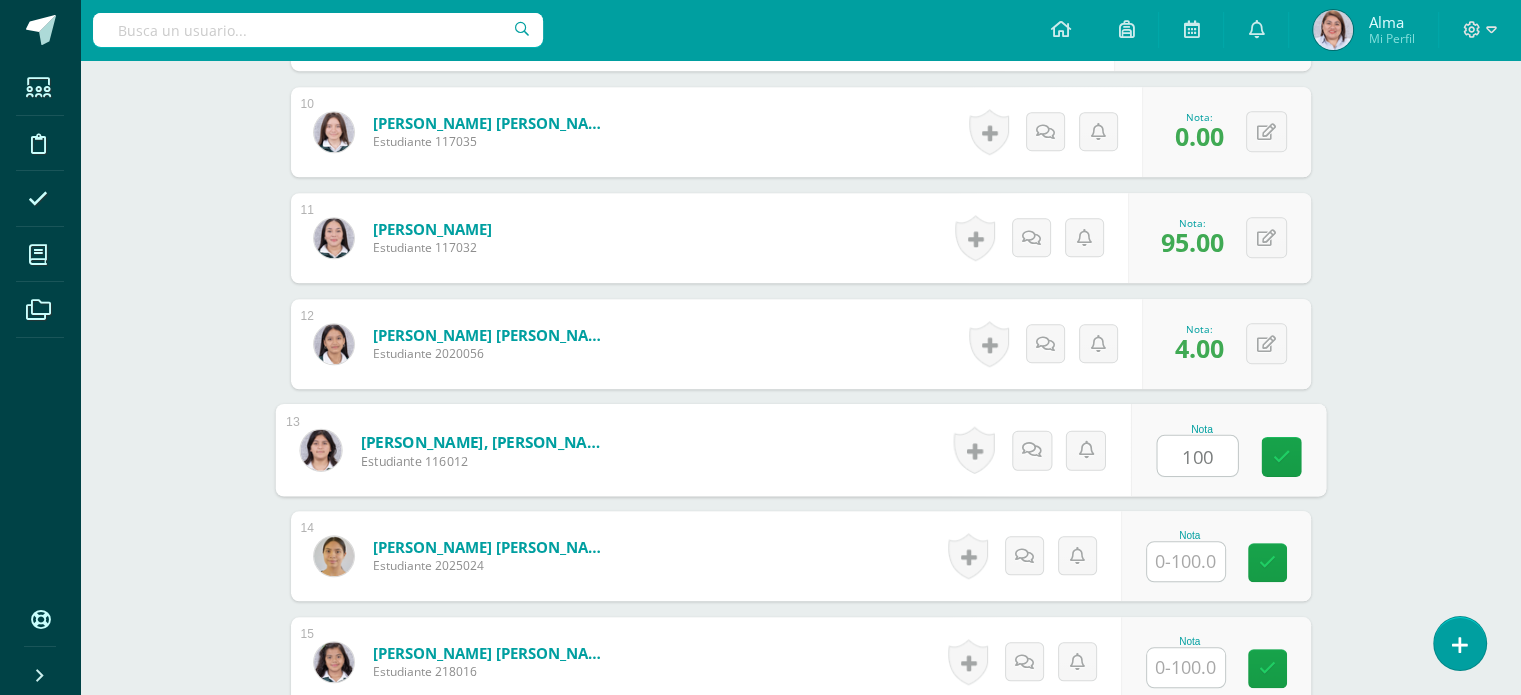 type on "100" 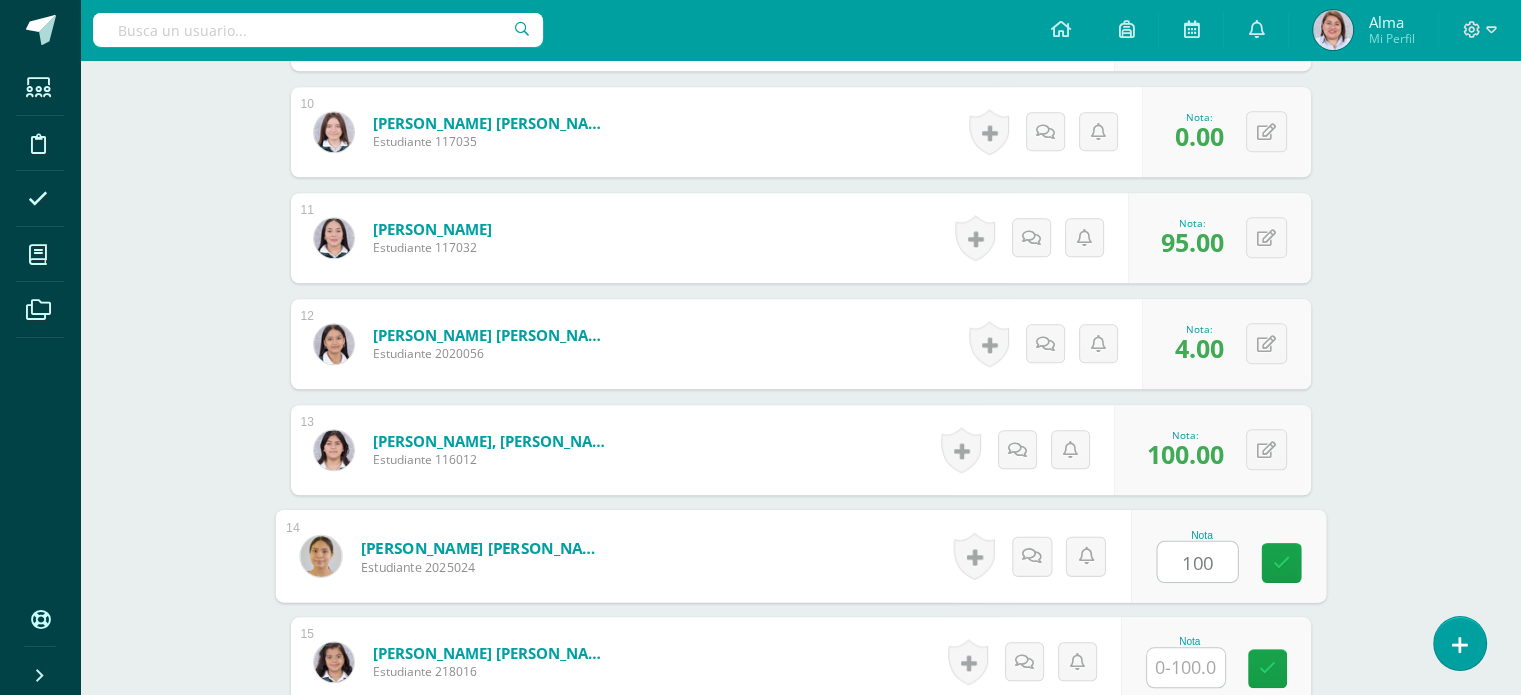 type on "100" 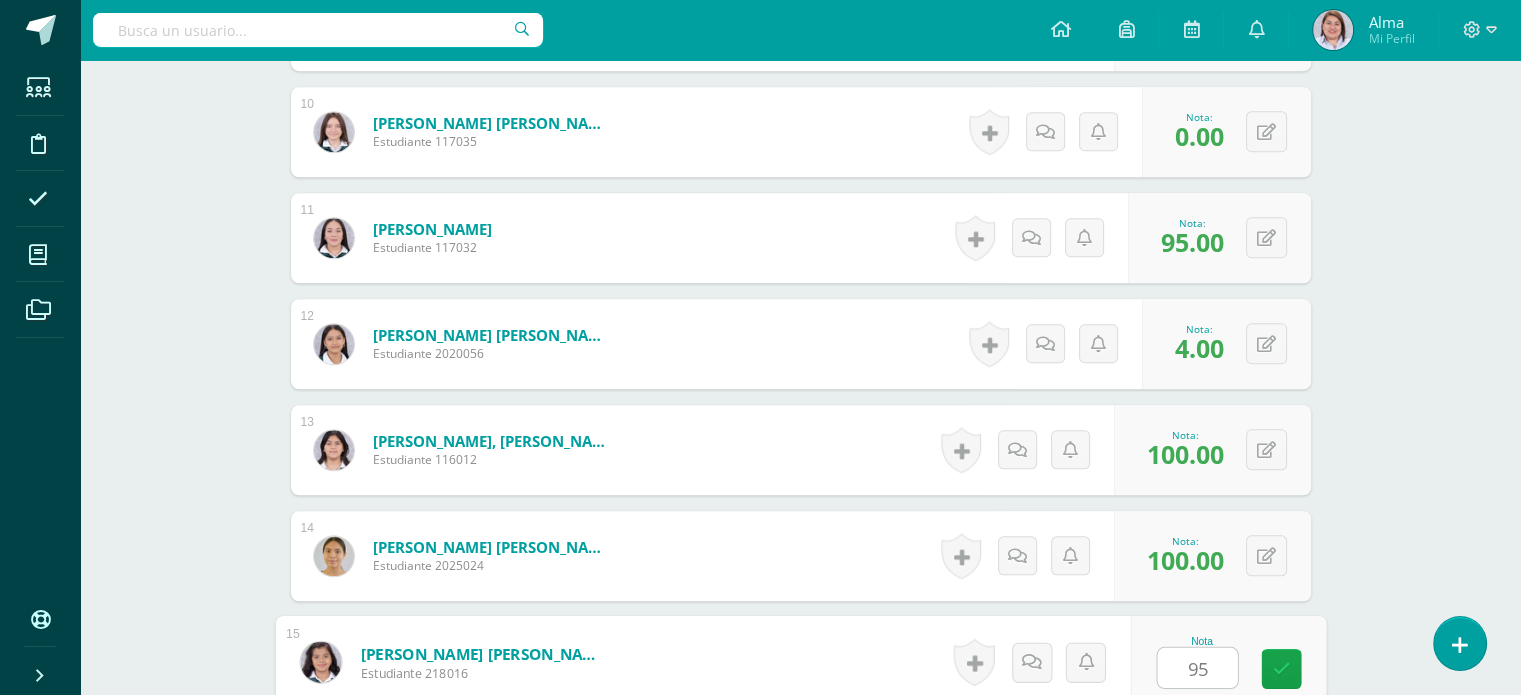 type on "95" 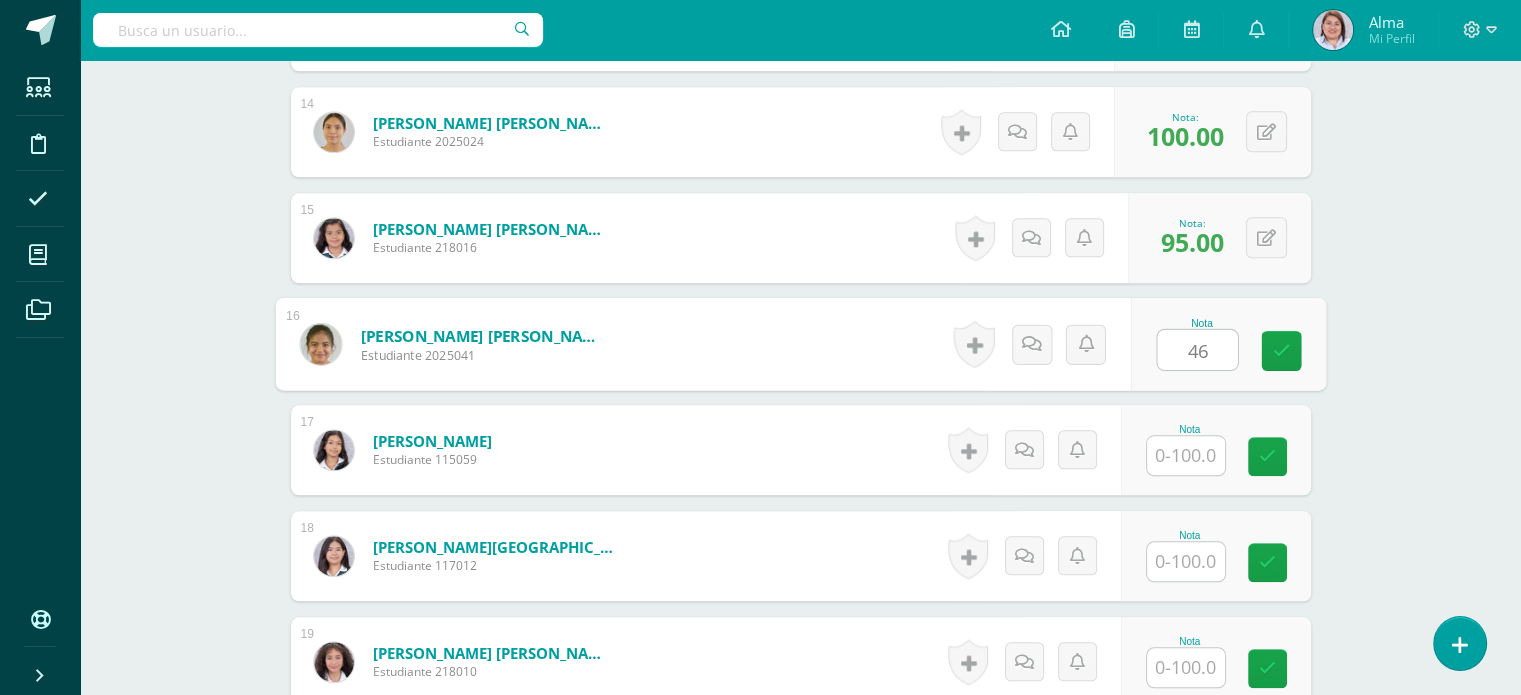 type on "46" 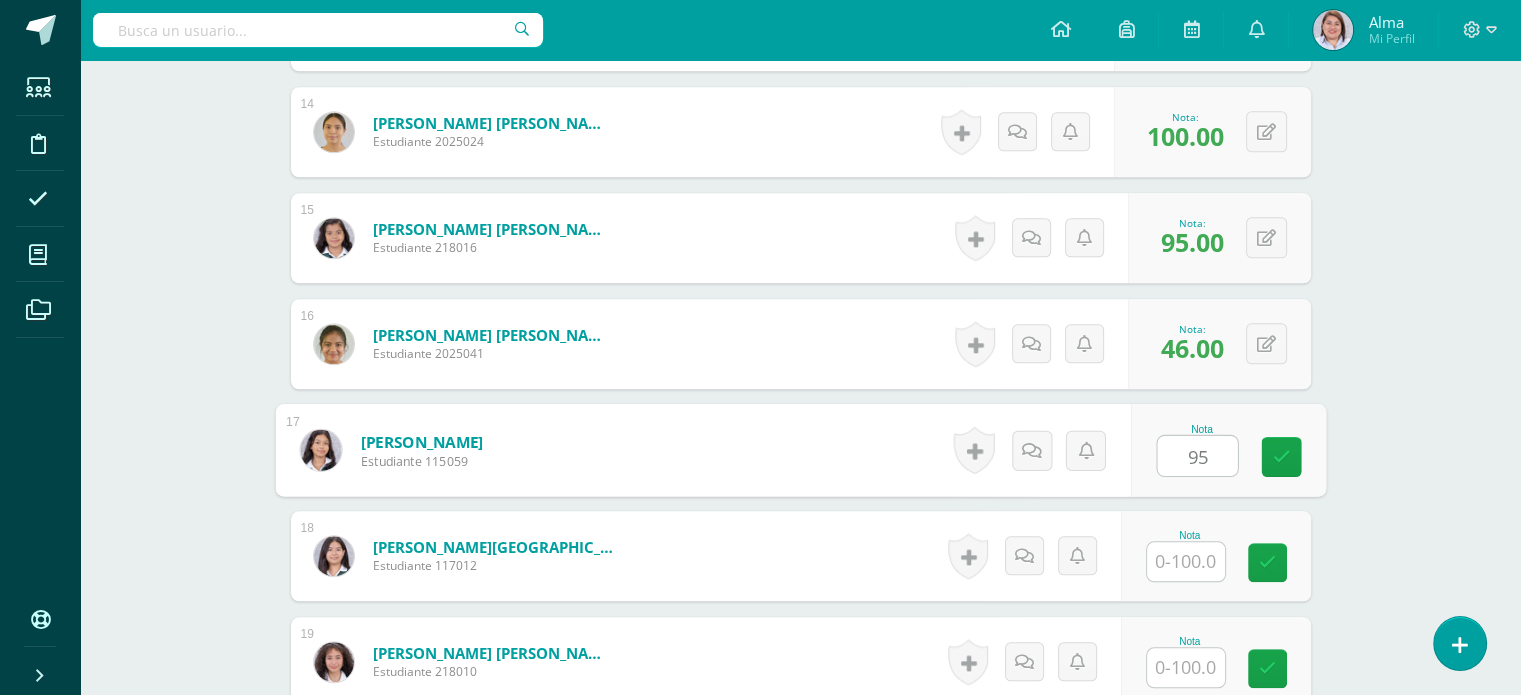 type on "95" 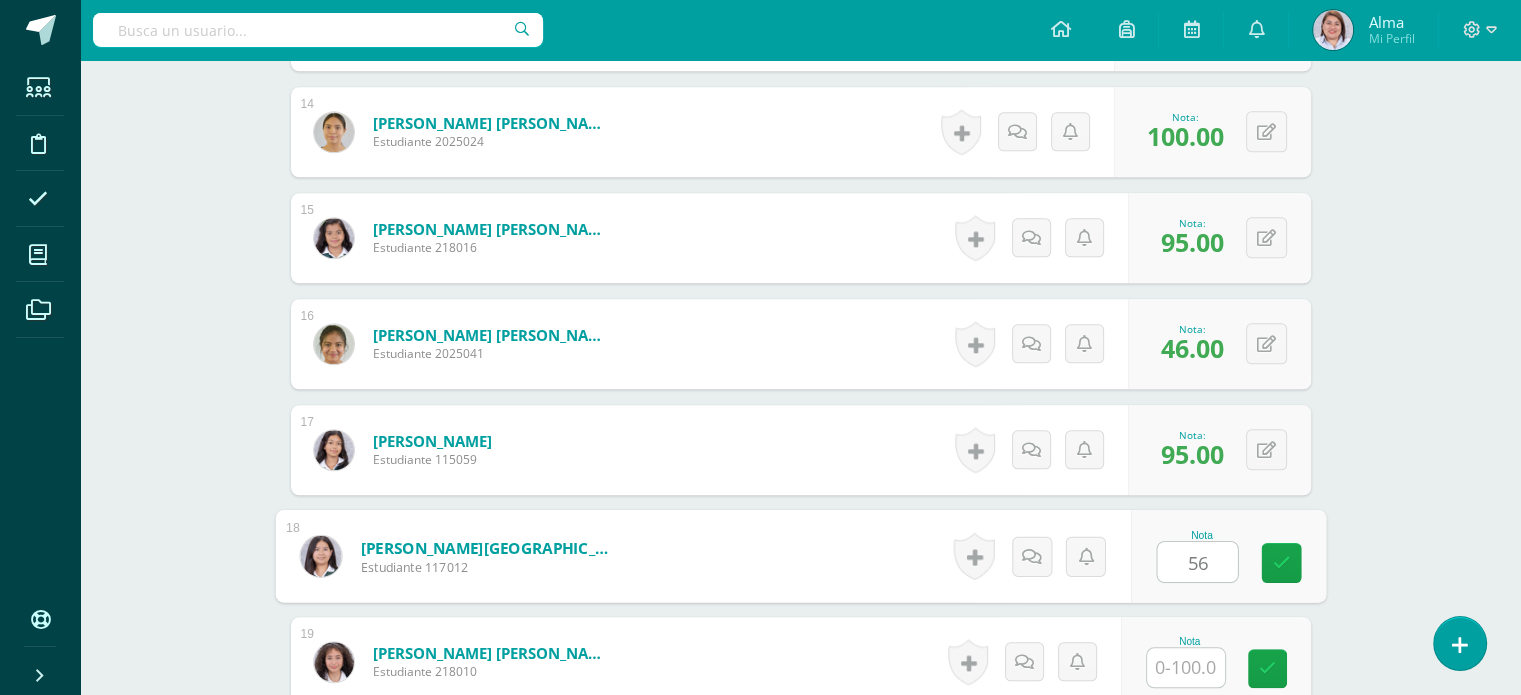 type on "56" 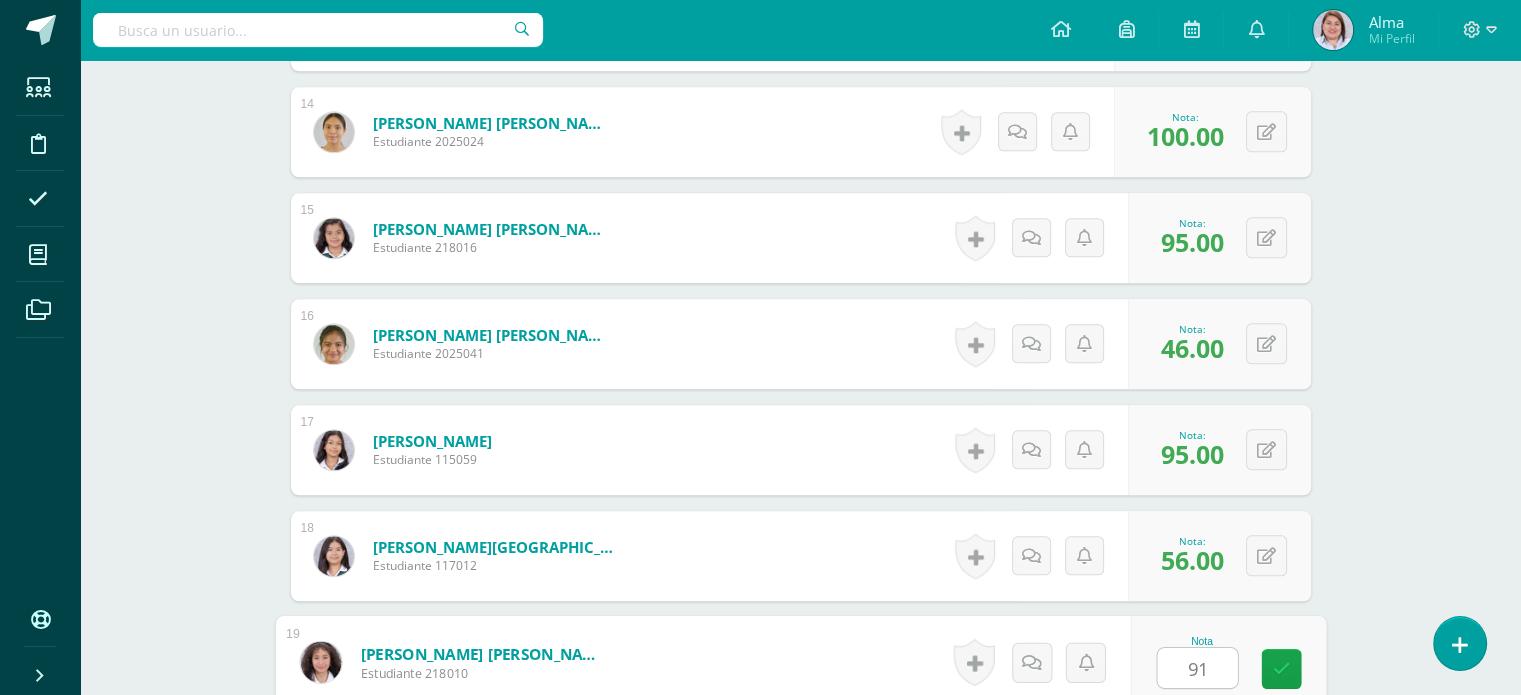 type on "91" 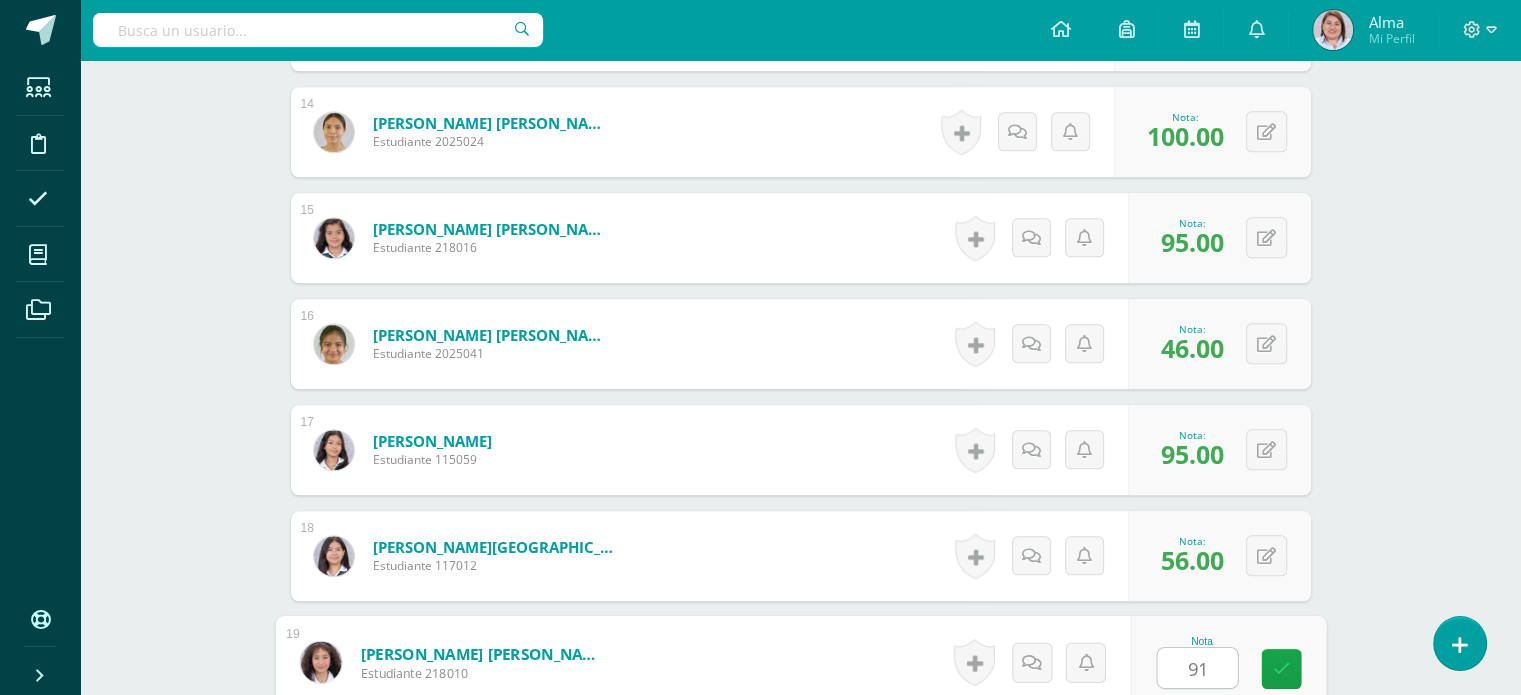 scroll, scrollTop: 2429, scrollLeft: 0, axis: vertical 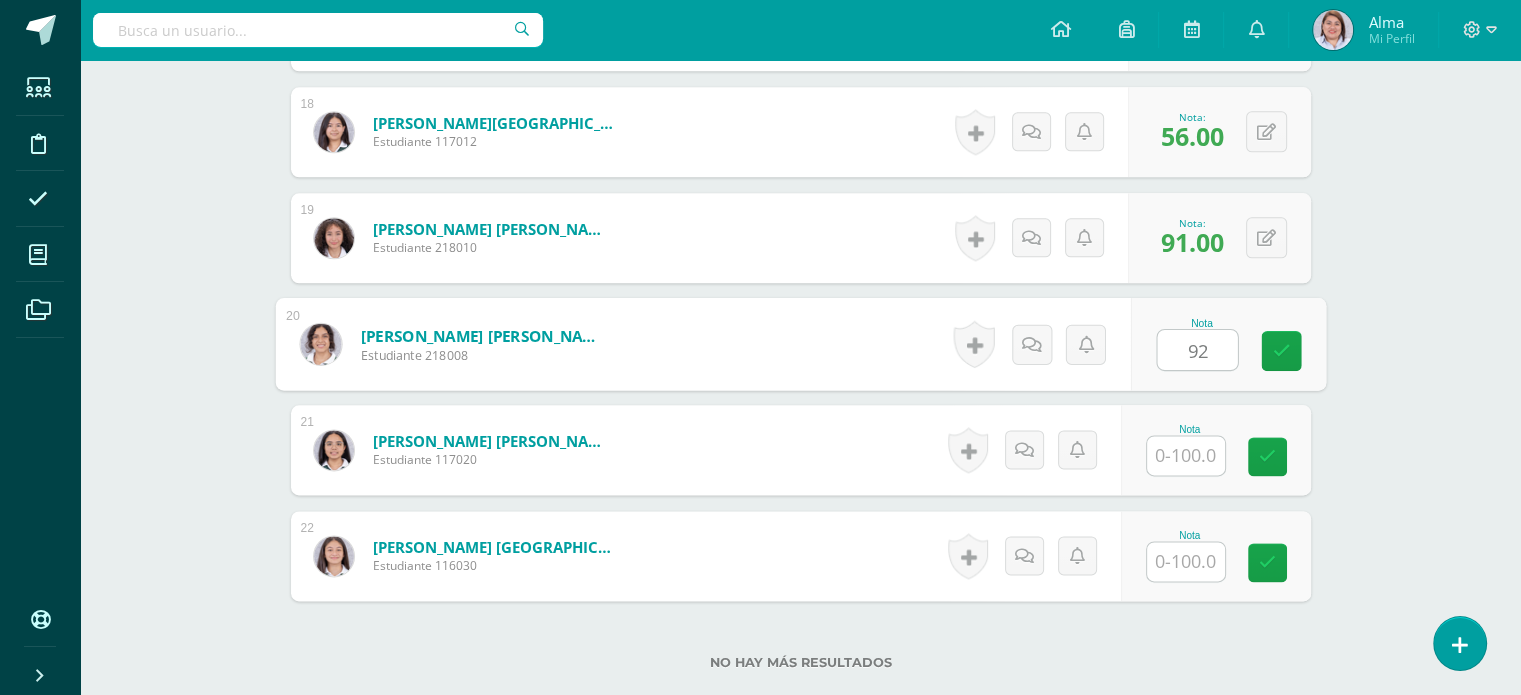 type on "92" 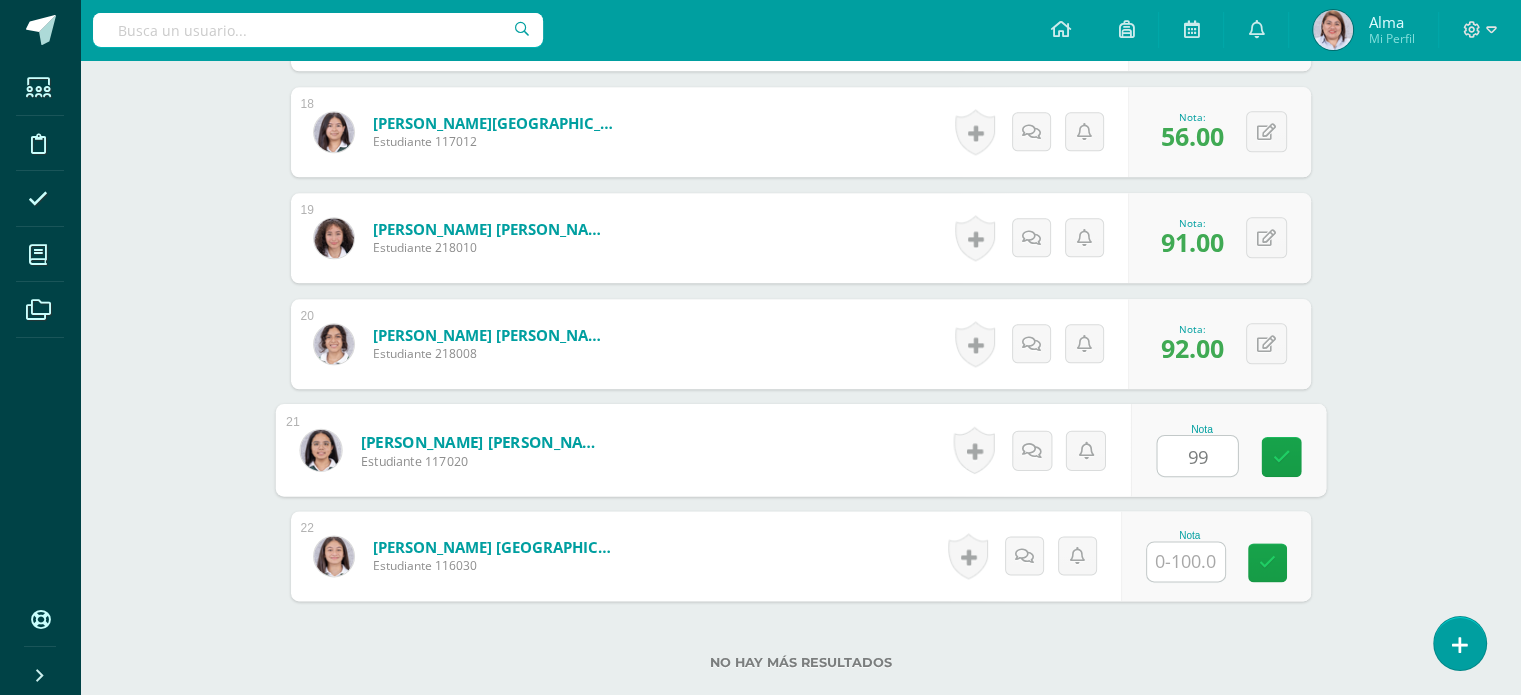 type on "99" 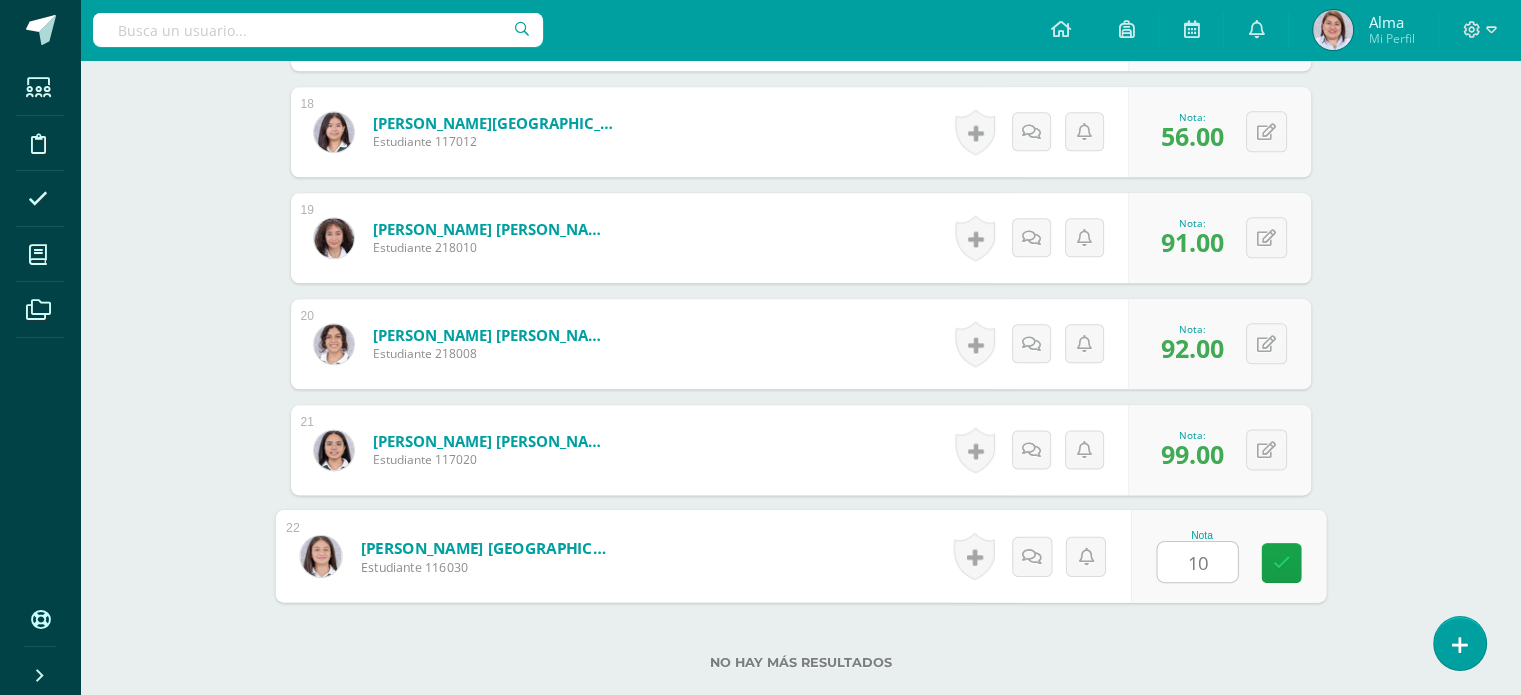 type on "100" 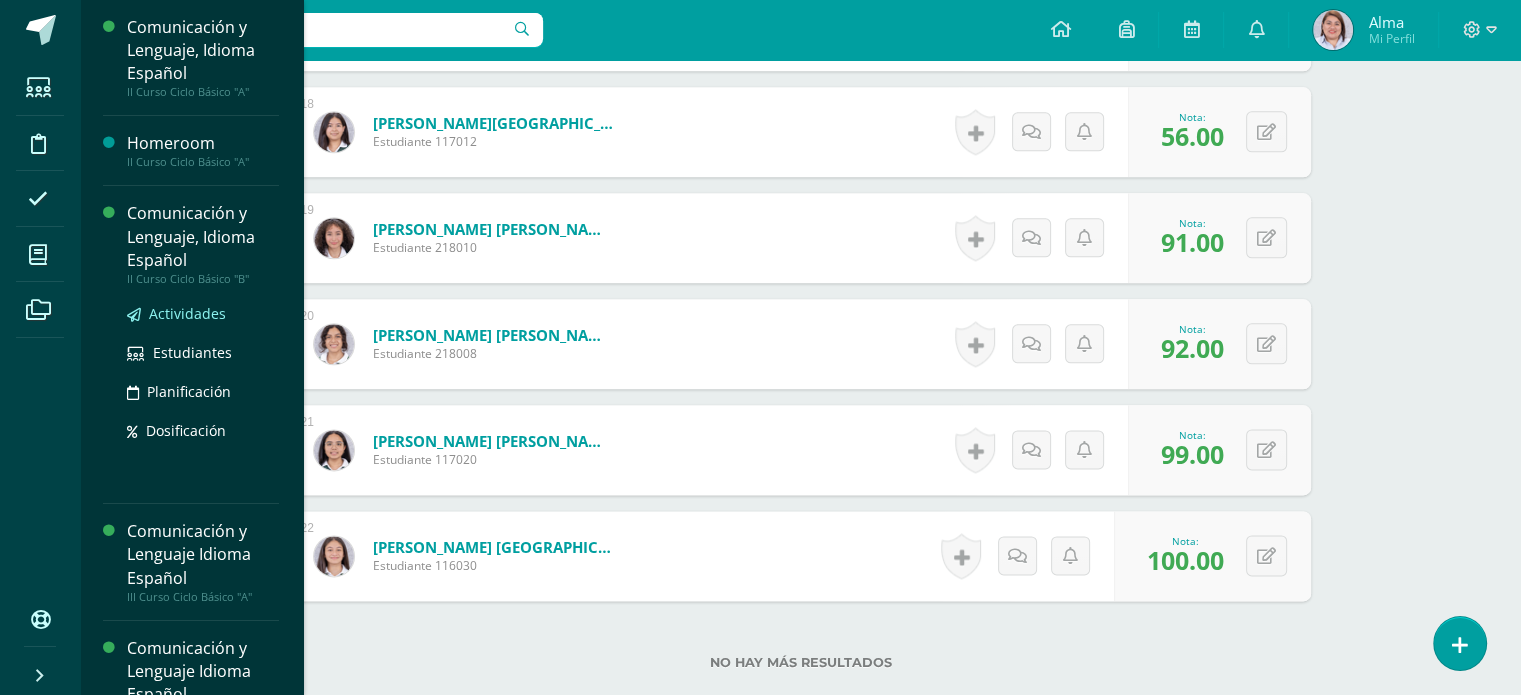 click on "Actividades" at bounding box center (187, 313) 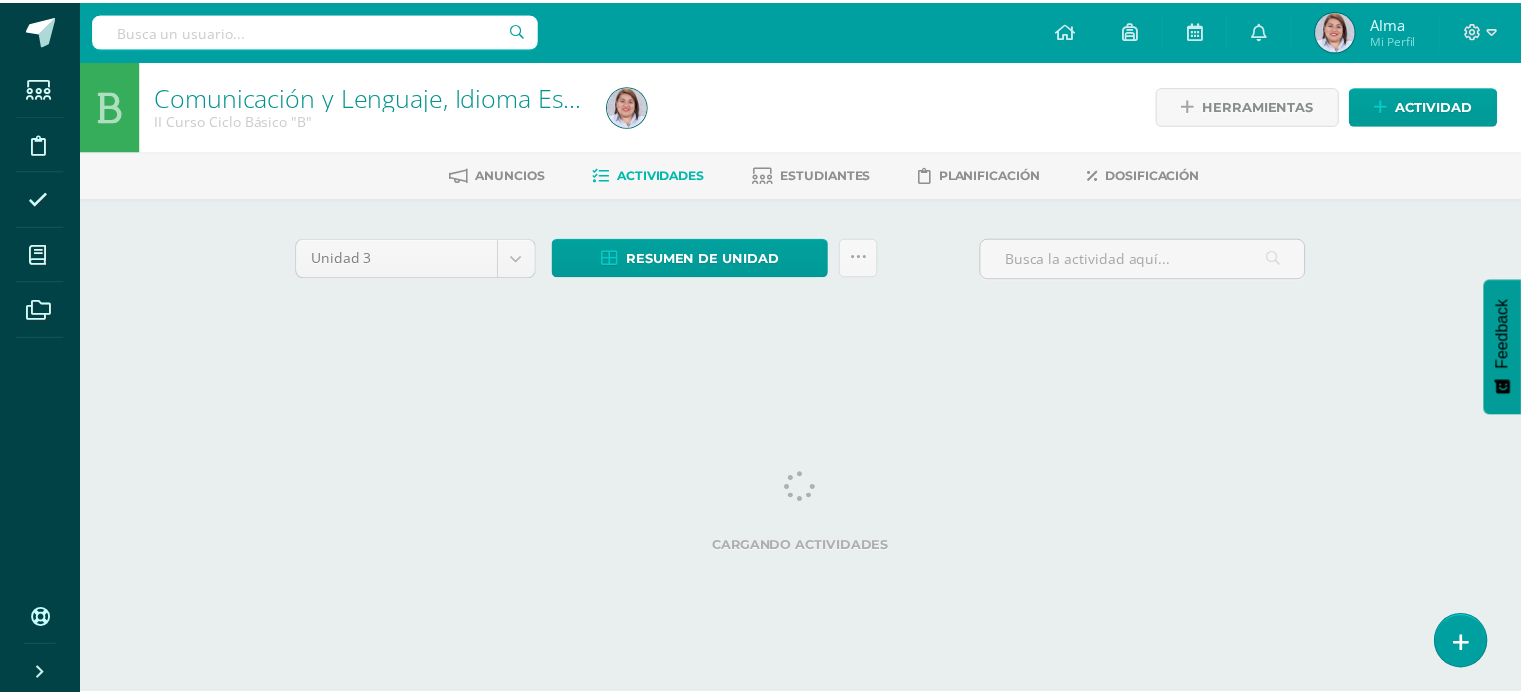 scroll, scrollTop: 0, scrollLeft: 0, axis: both 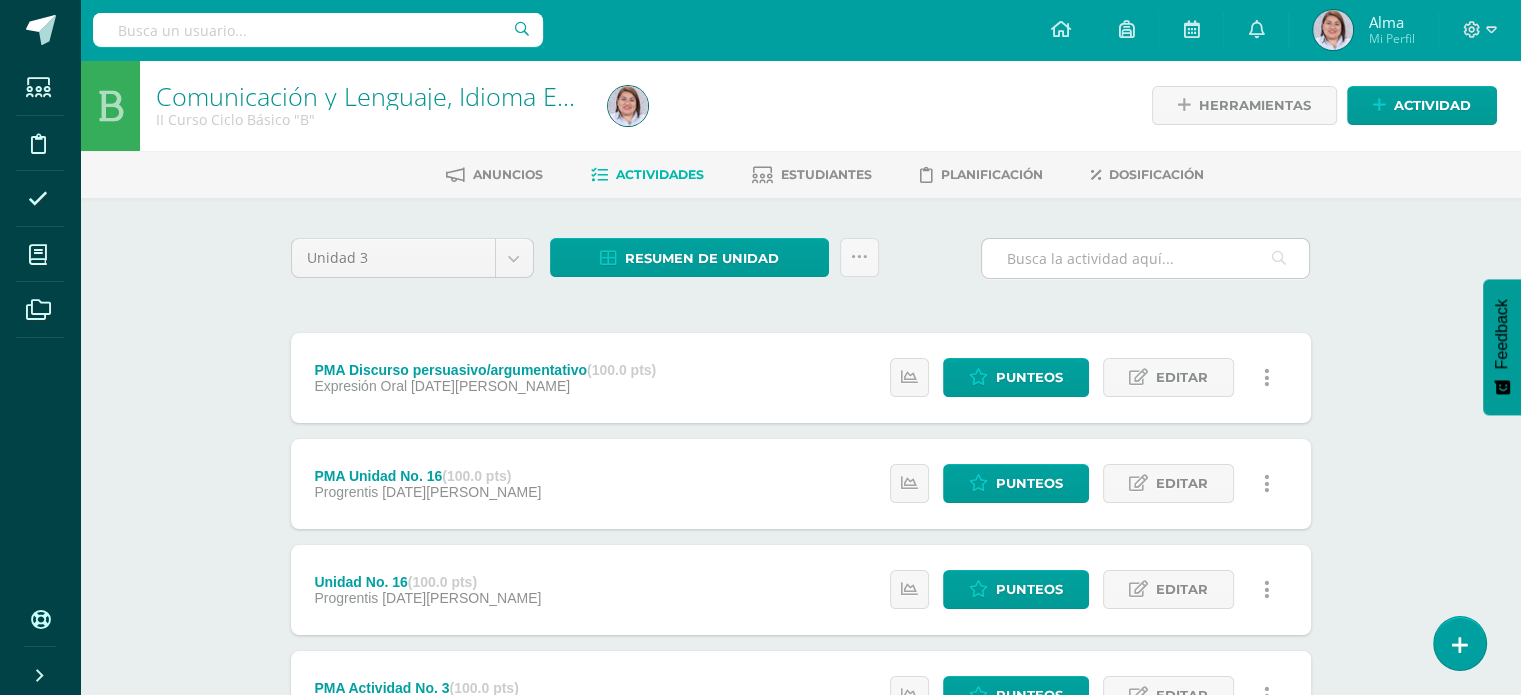 click at bounding box center [1145, 258] 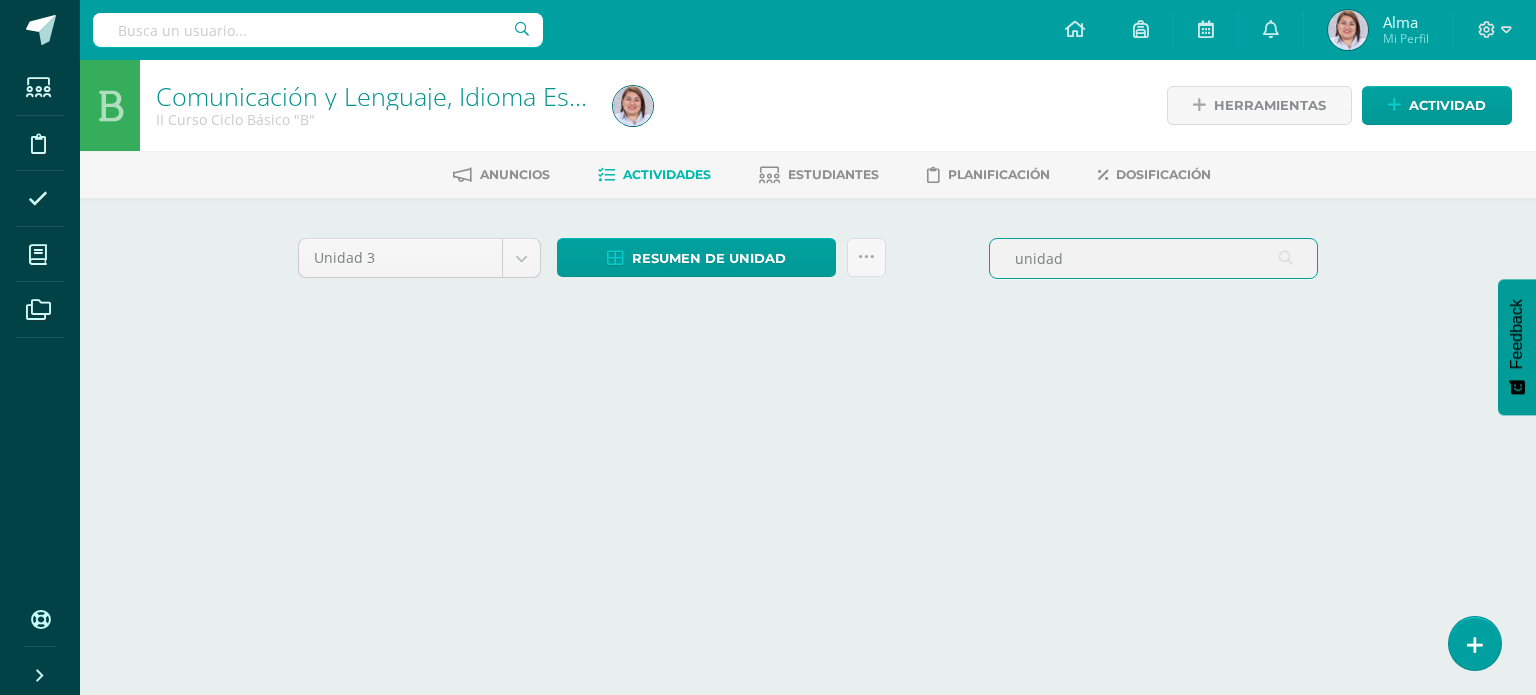 click on "unidad" at bounding box center [1153, 258] 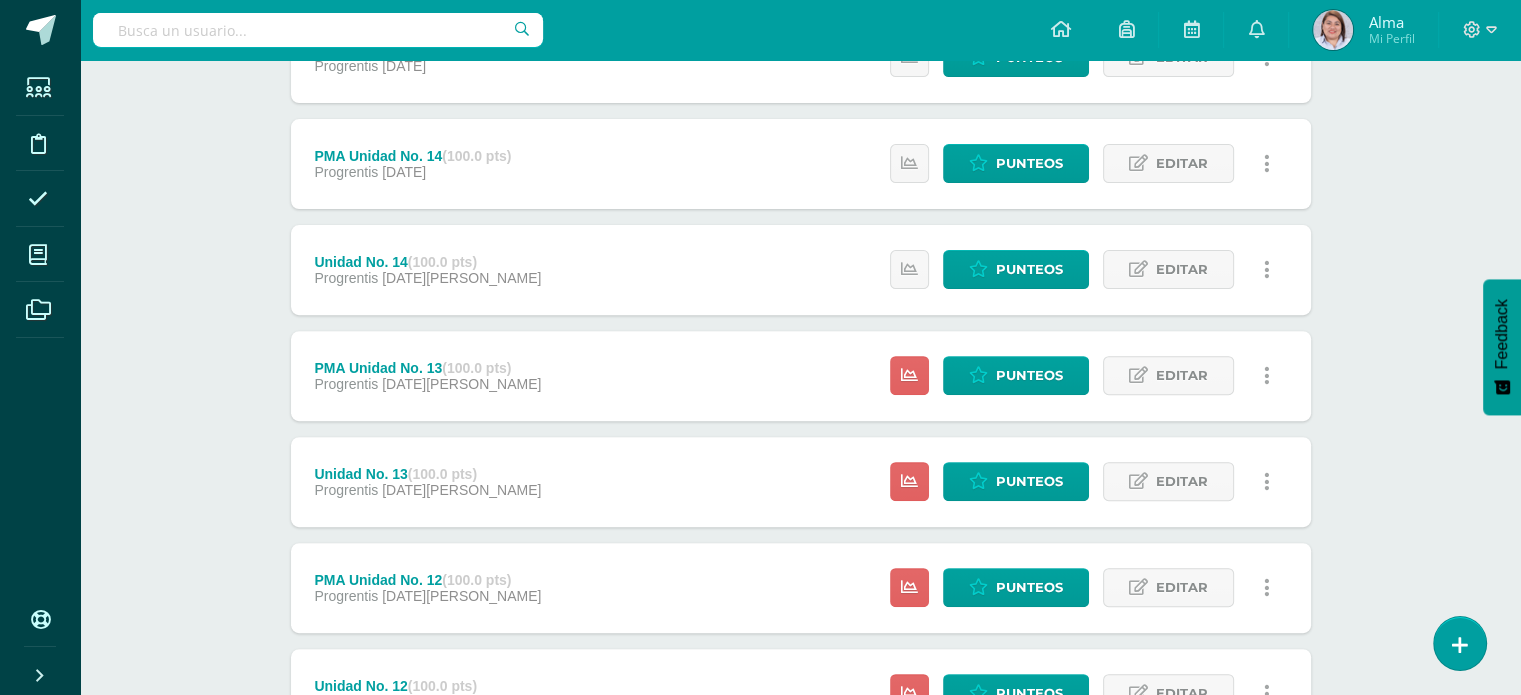 scroll, scrollTop: 808, scrollLeft: 0, axis: vertical 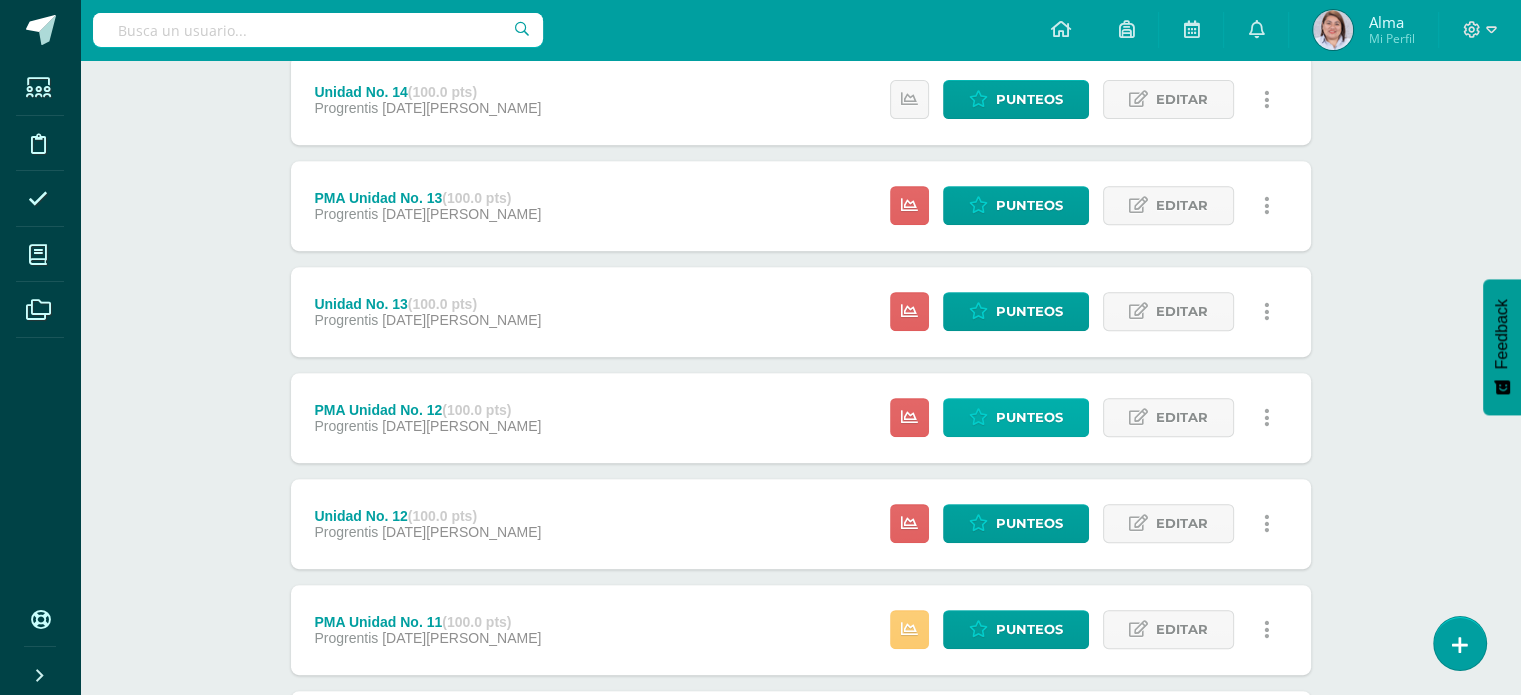 type on "unidad" 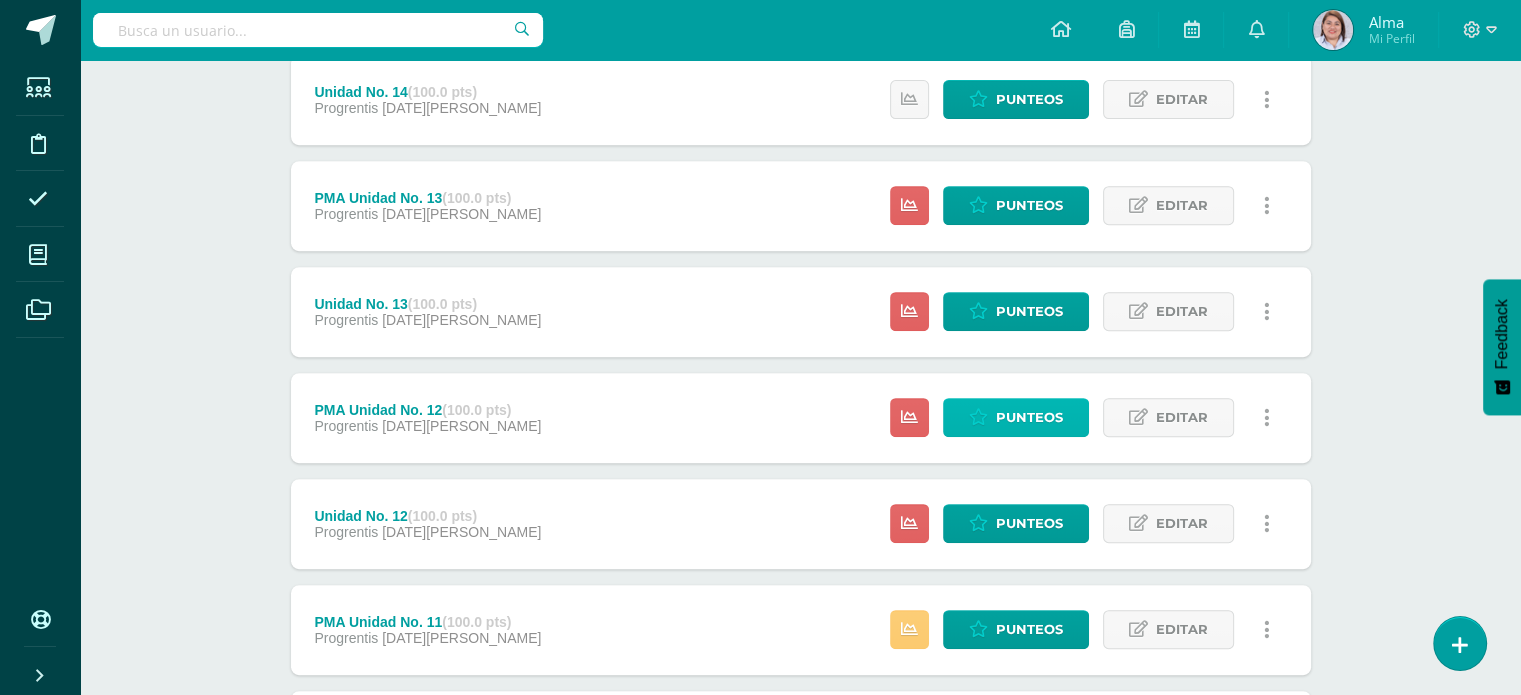 click on "Punteos" at bounding box center (1029, 417) 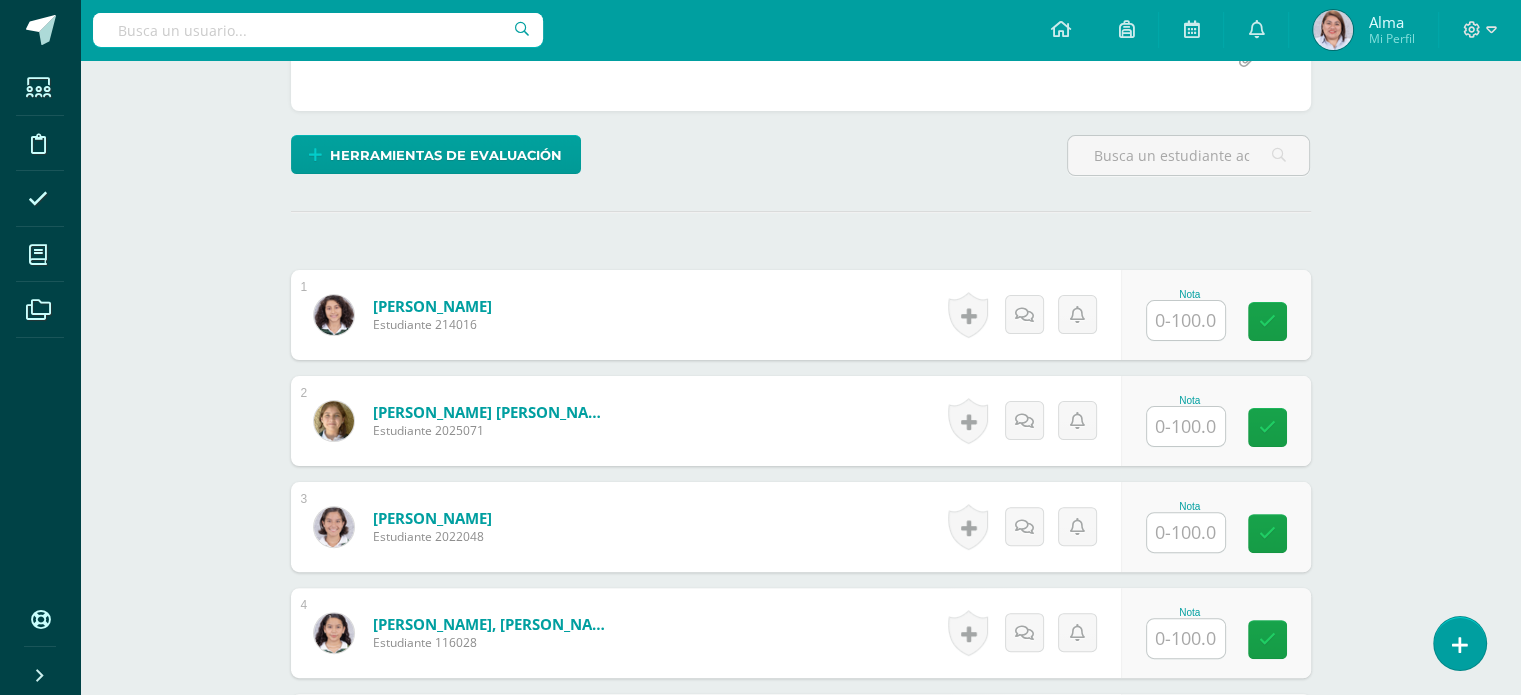 scroll, scrollTop: 448, scrollLeft: 0, axis: vertical 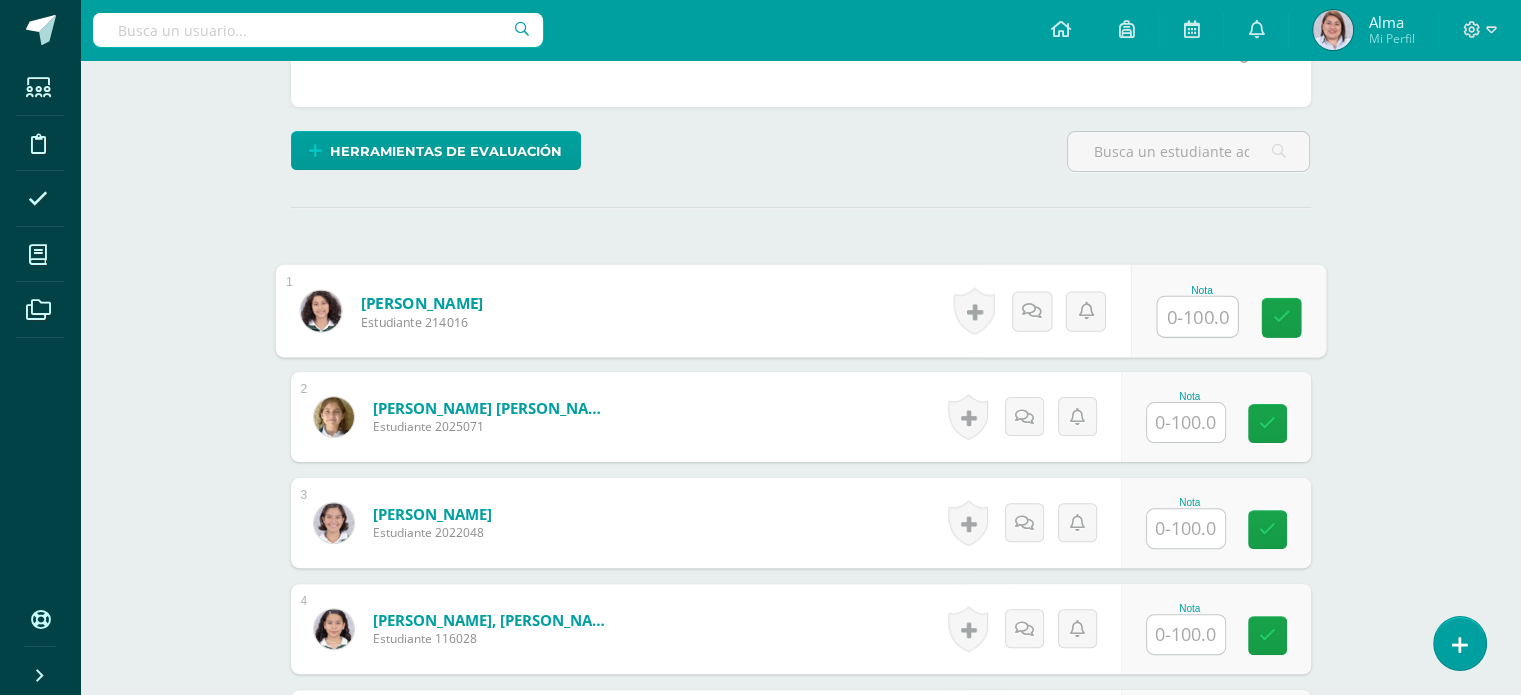 click at bounding box center [1197, 317] 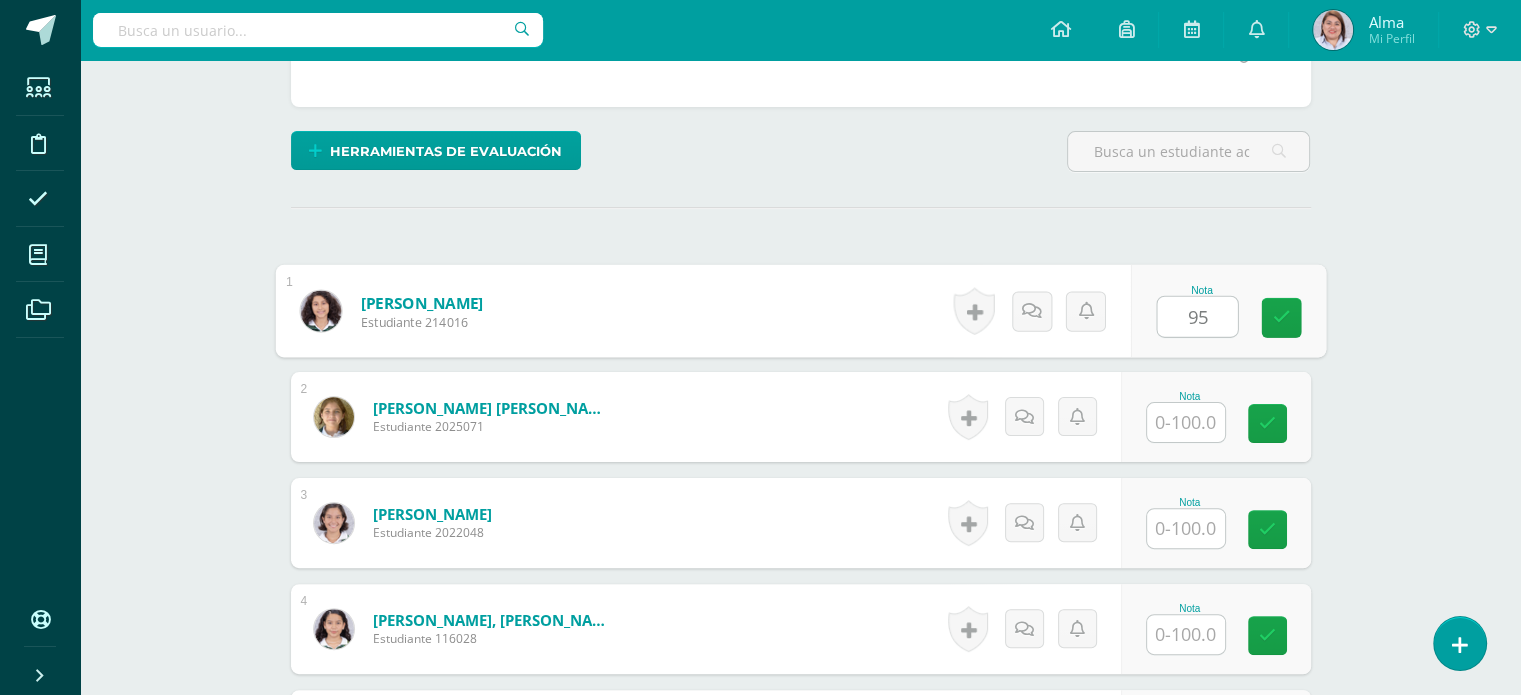 type on "95" 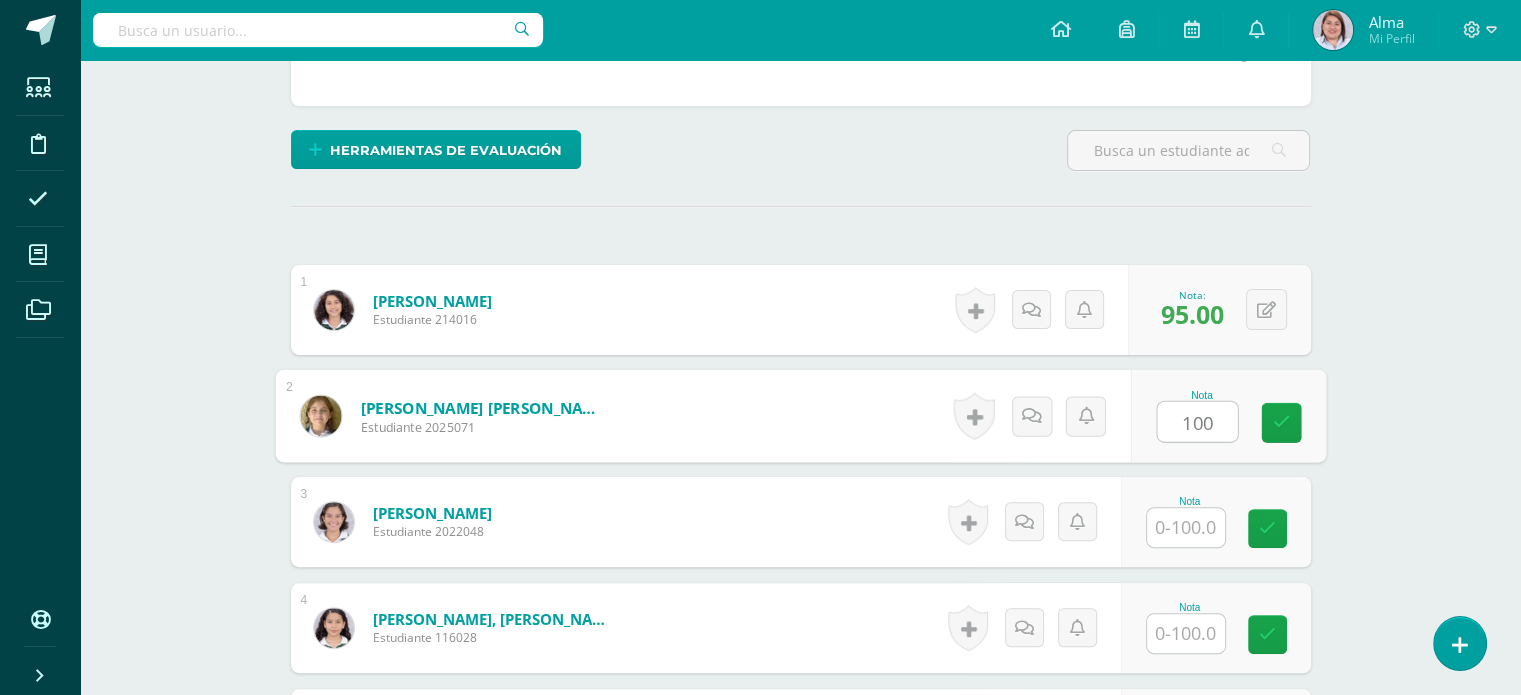 type on "100" 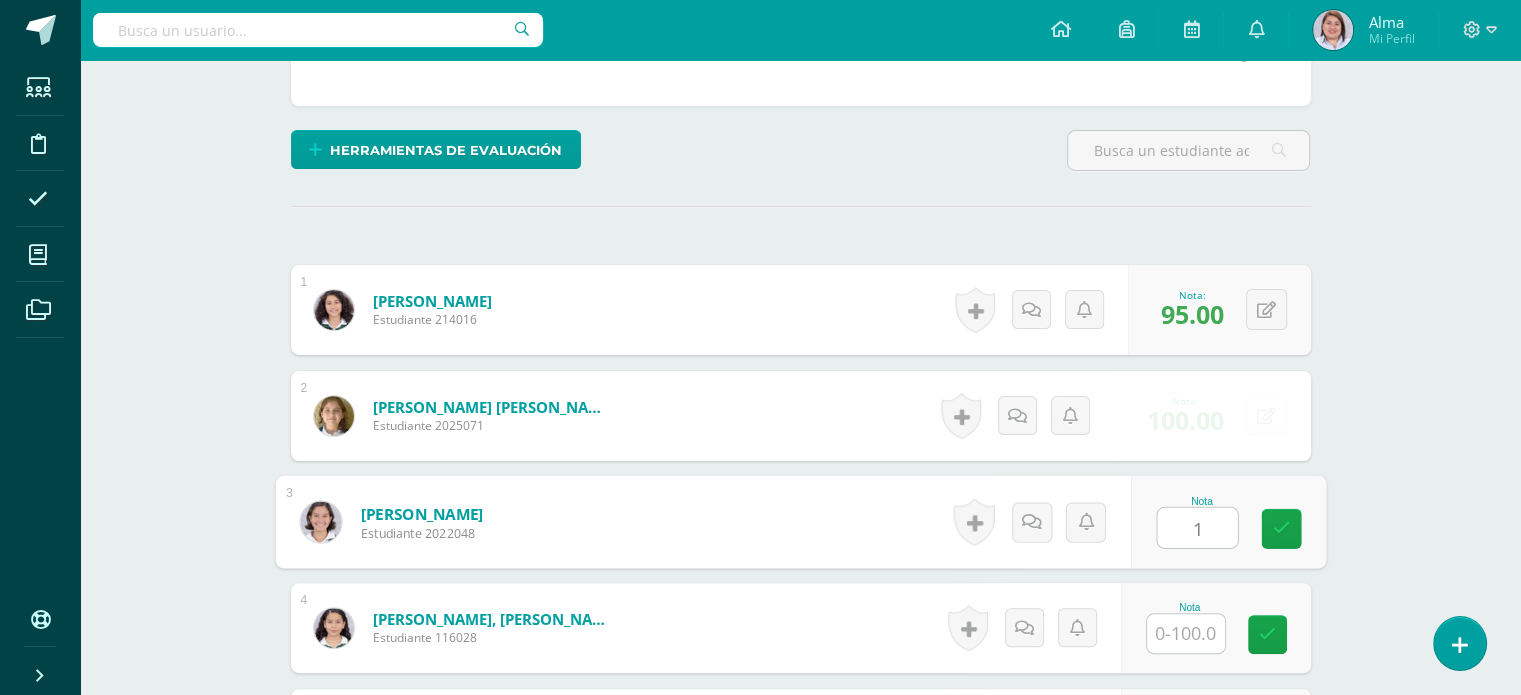 scroll, scrollTop: 450, scrollLeft: 0, axis: vertical 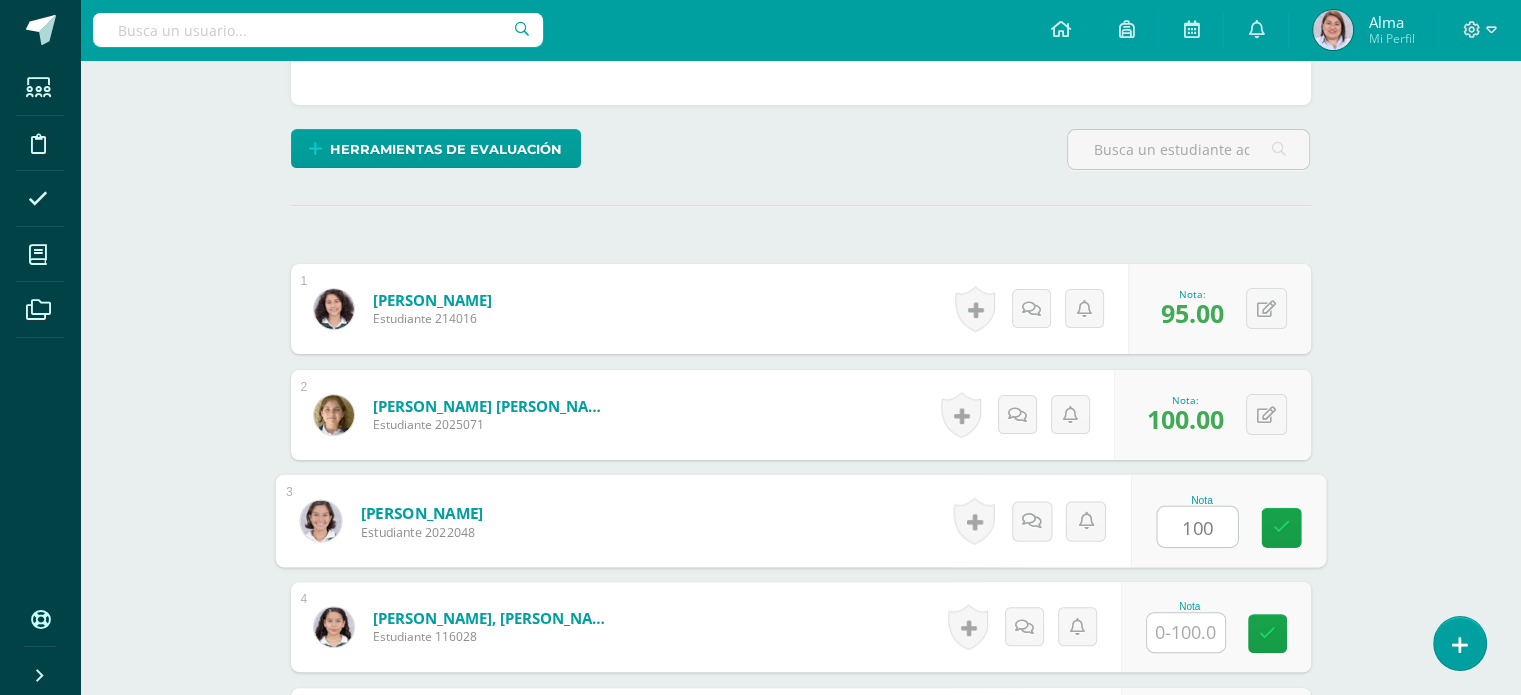 type on "100" 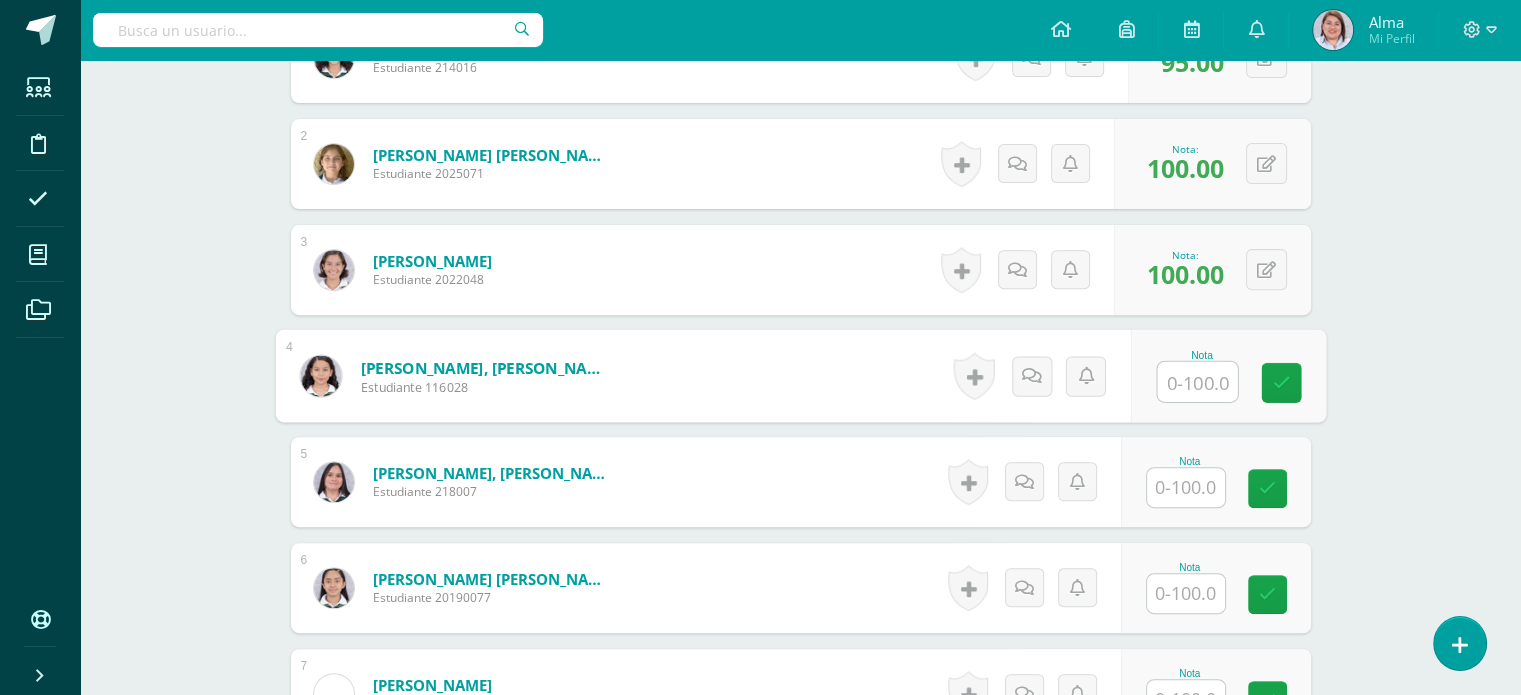 scroll, scrollTop: 713, scrollLeft: 0, axis: vertical 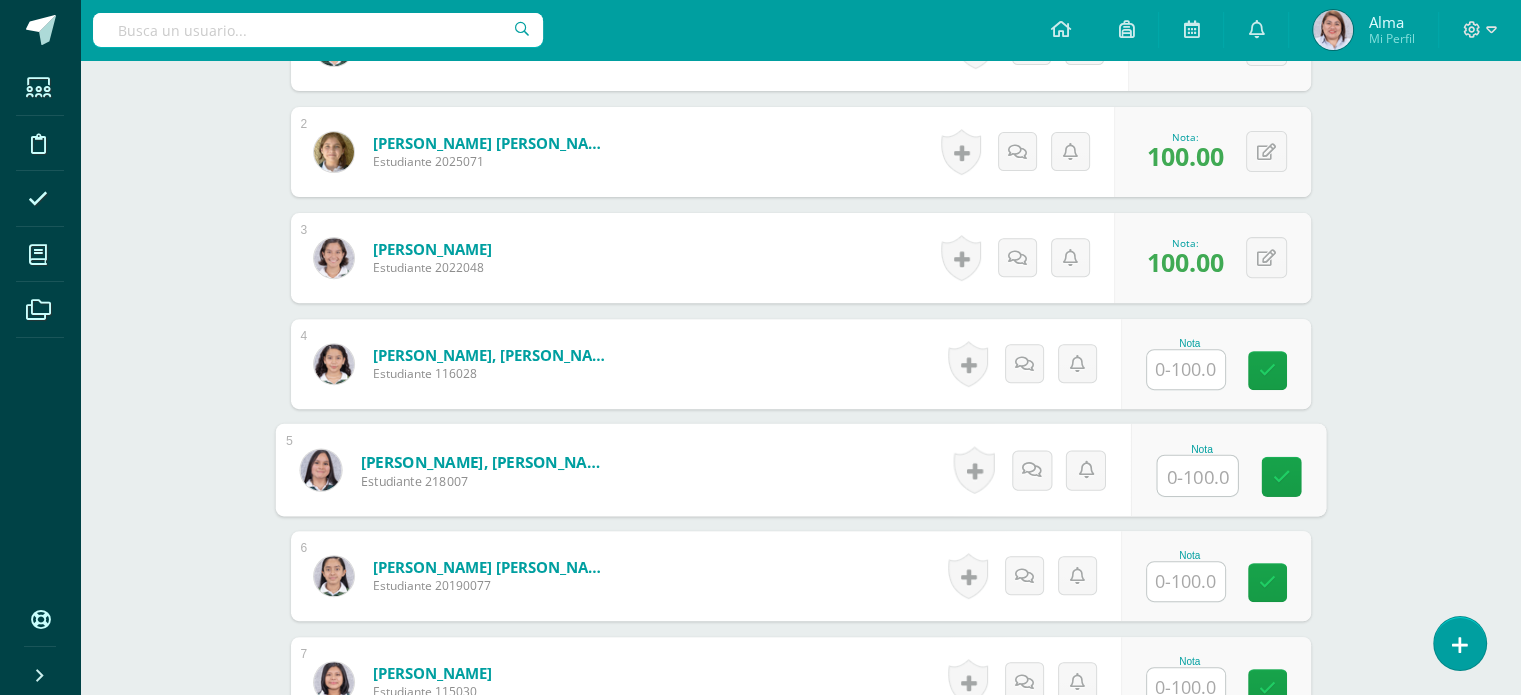 click at bounding box center (1197, 476) 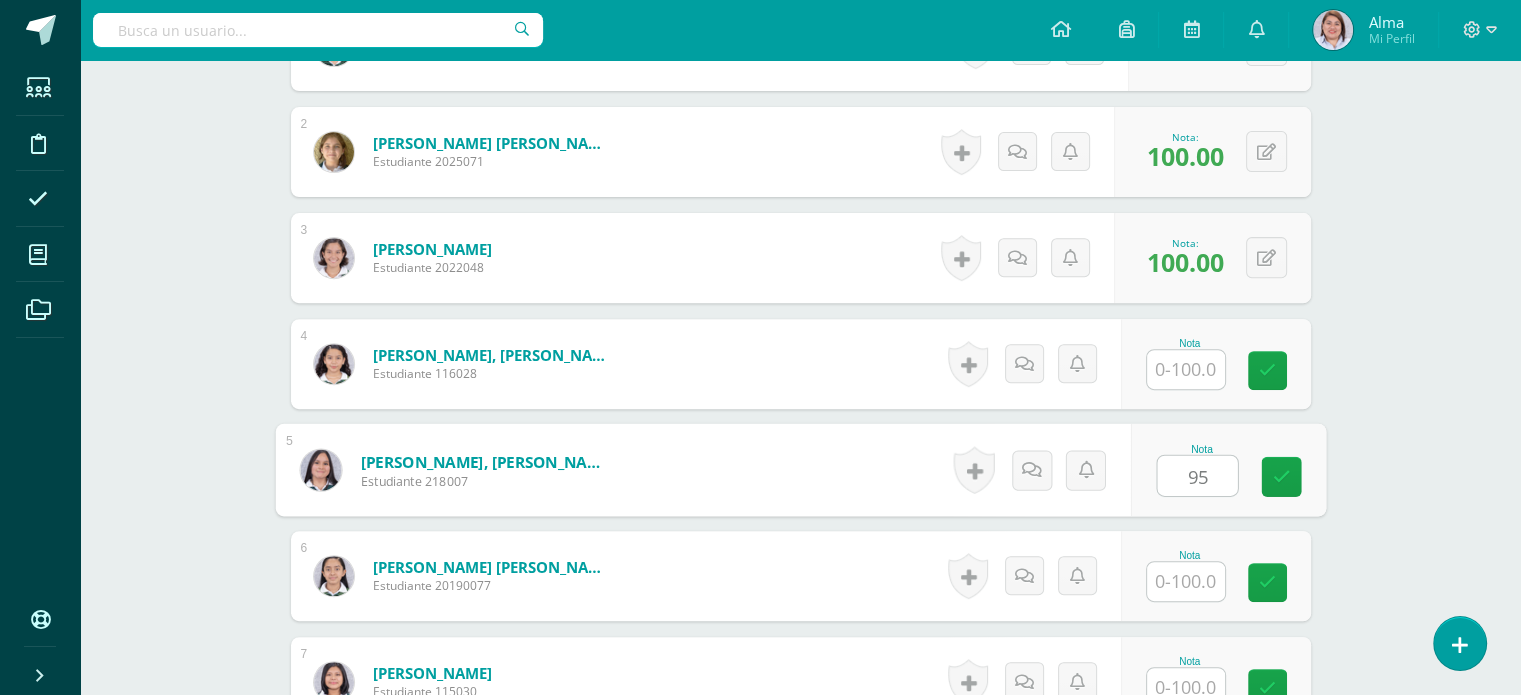 type on "95" 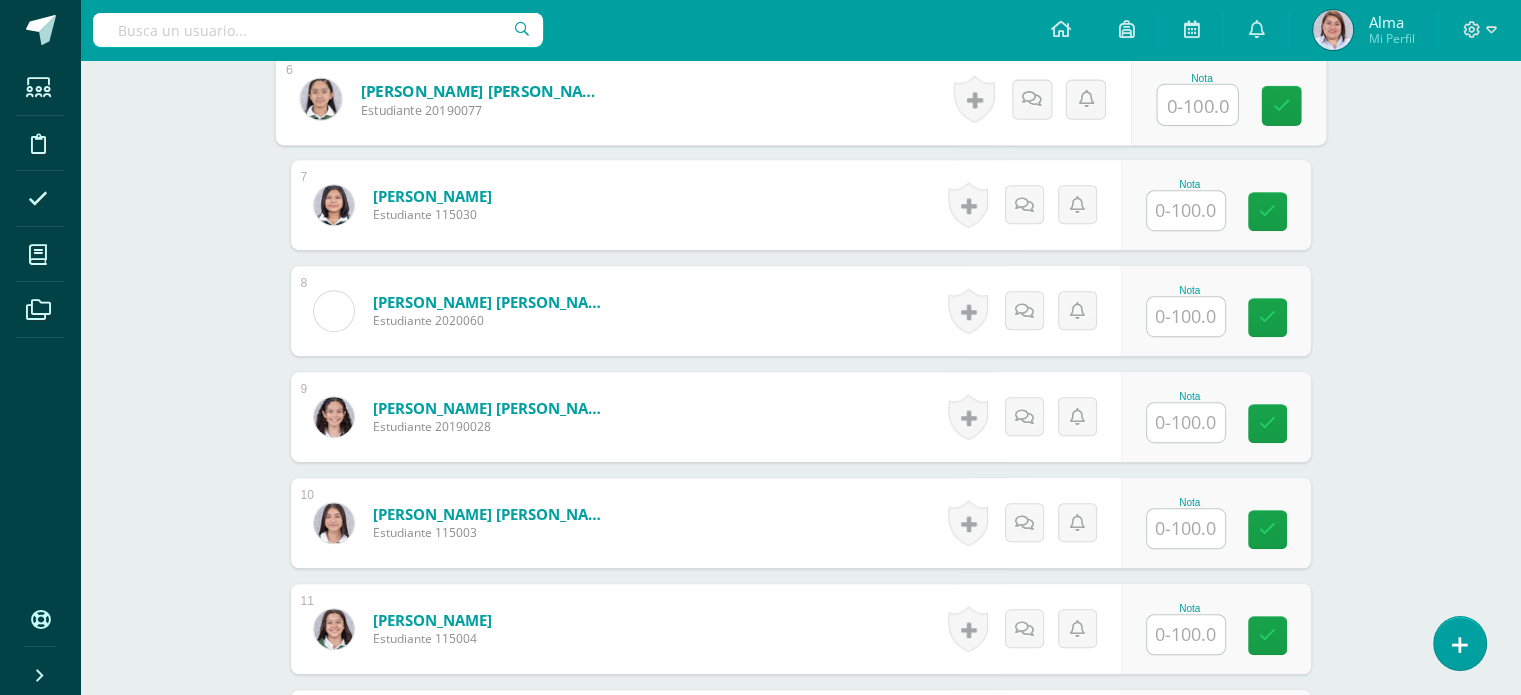 scroll, scrollTop: 1196, scrollLeft: 0, axis: vertical 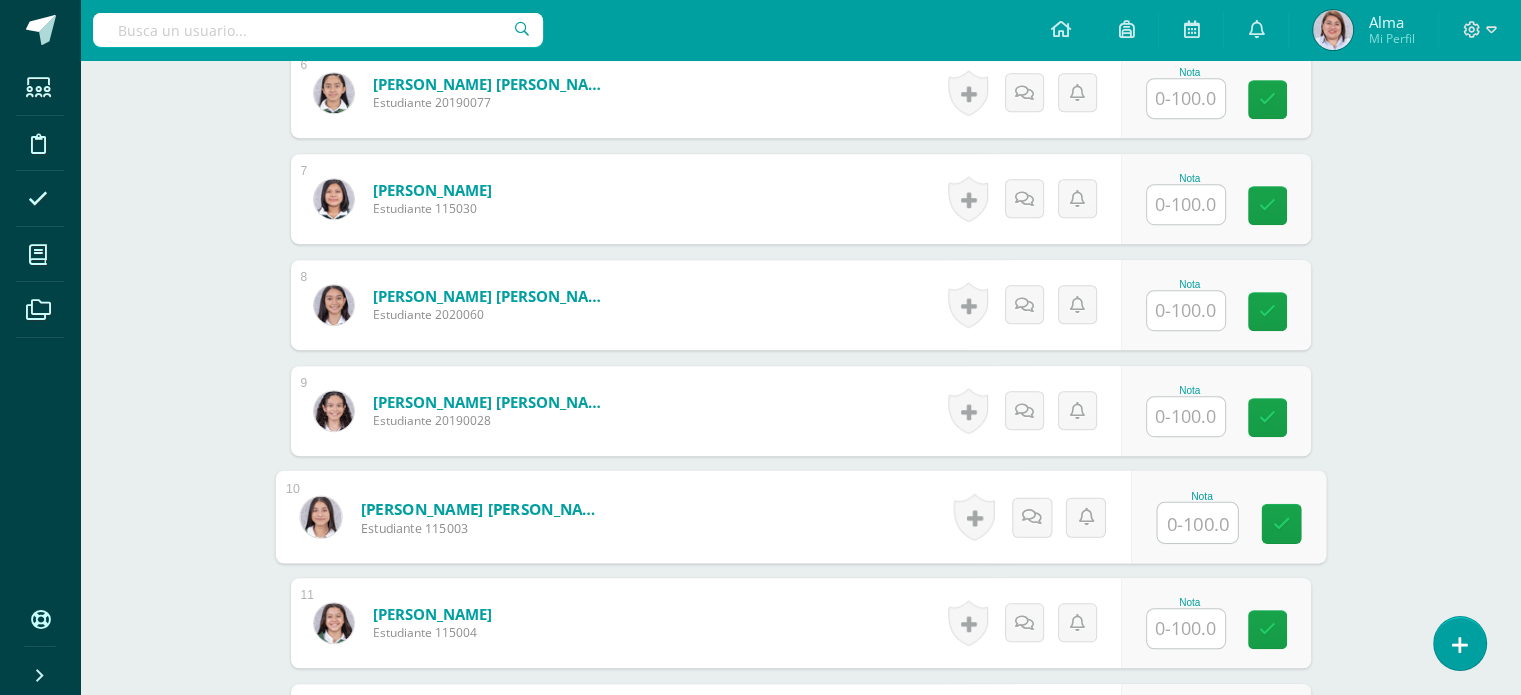 click at bounding box center (1197, 523) 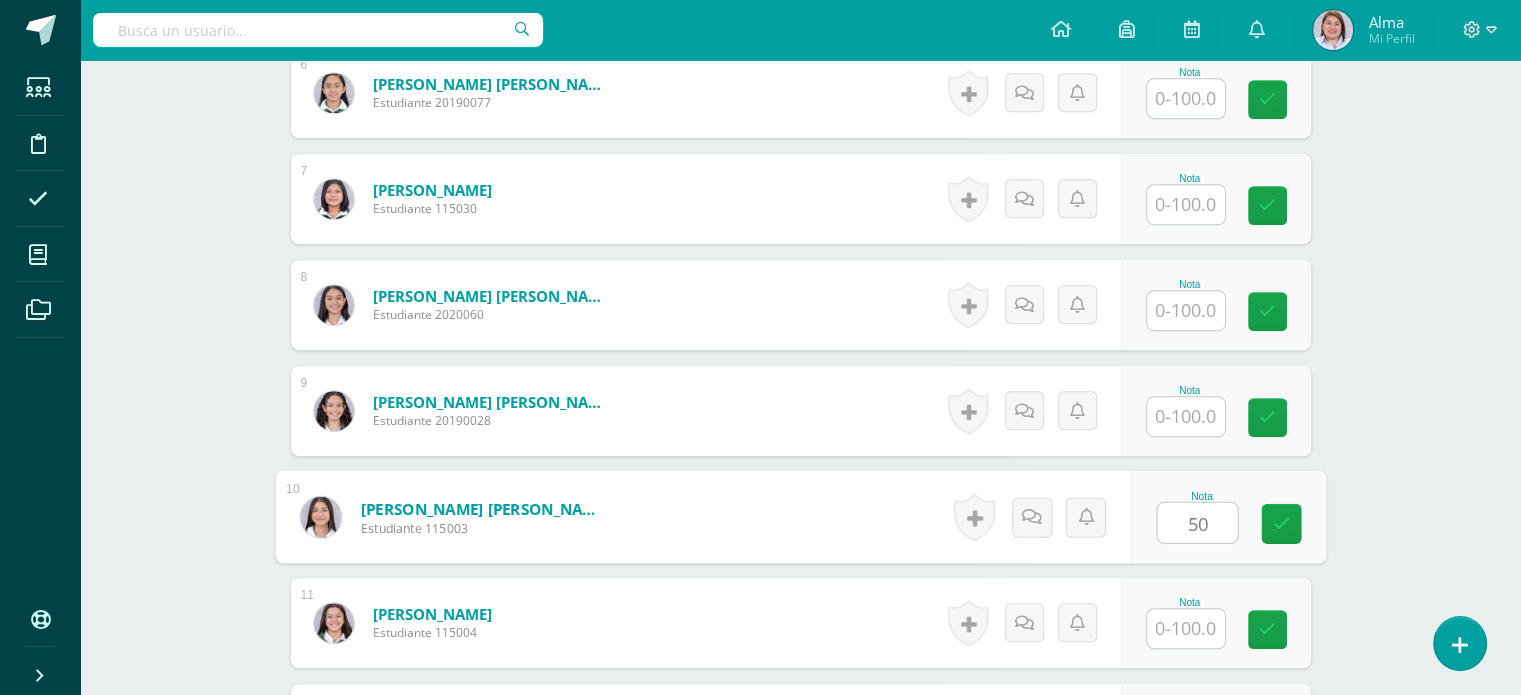 type on "50" 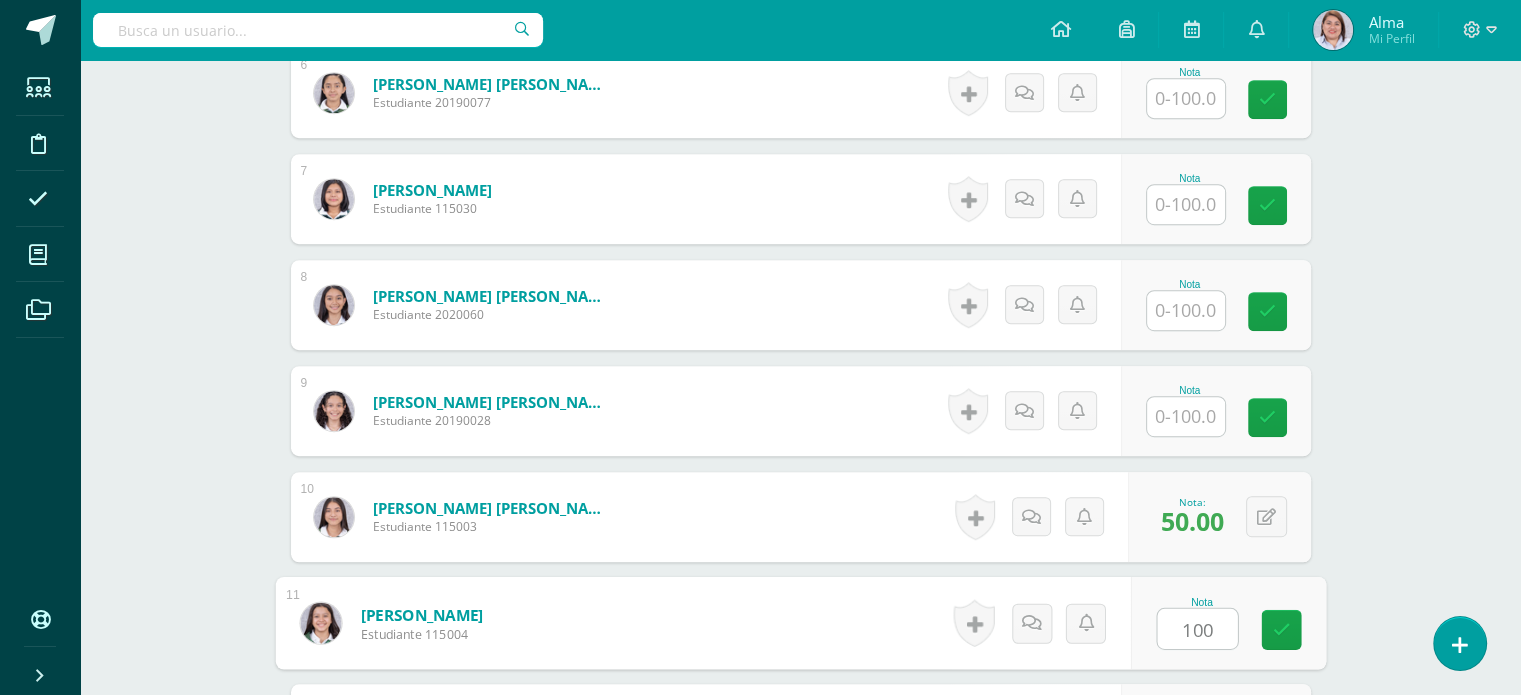 type on "100" 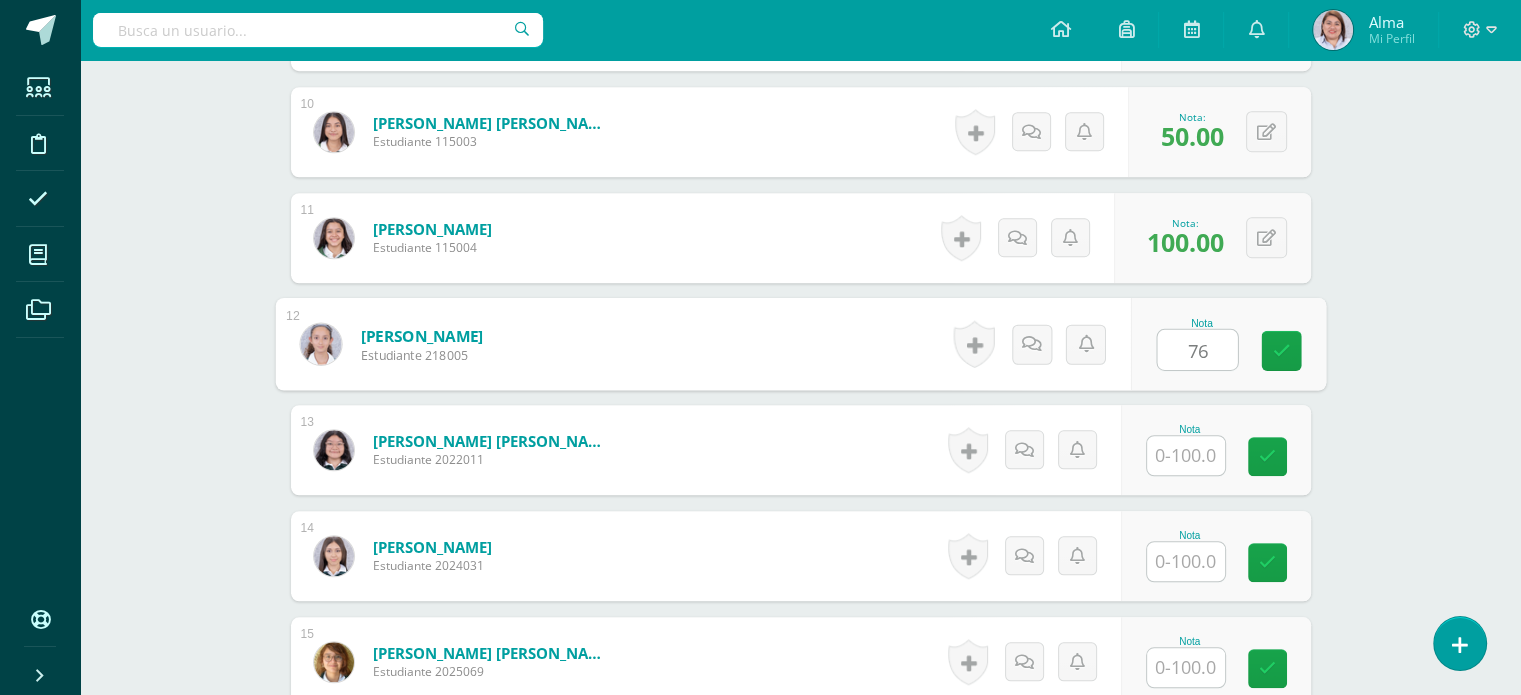 type on "76" 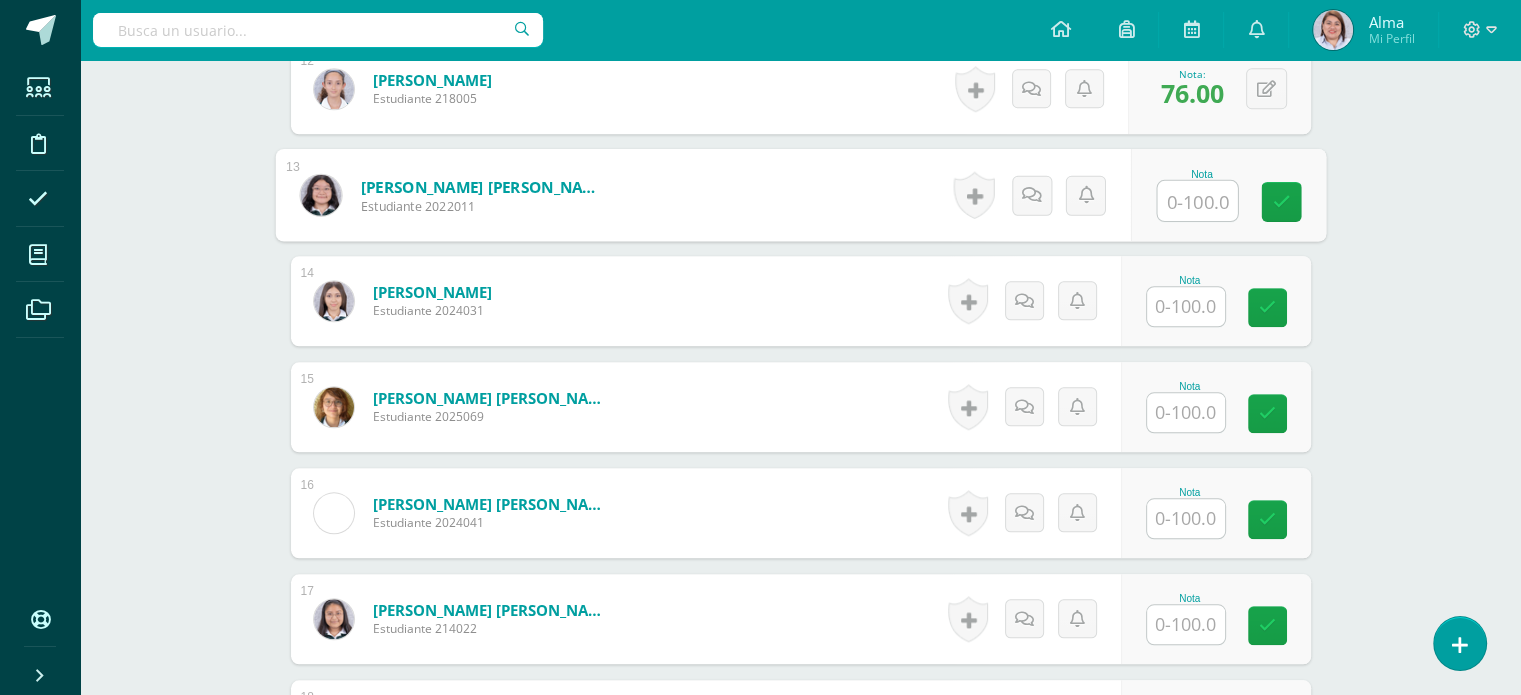 scroll, scrollTop: 1853, scrollLeft: 0, axis: vertical 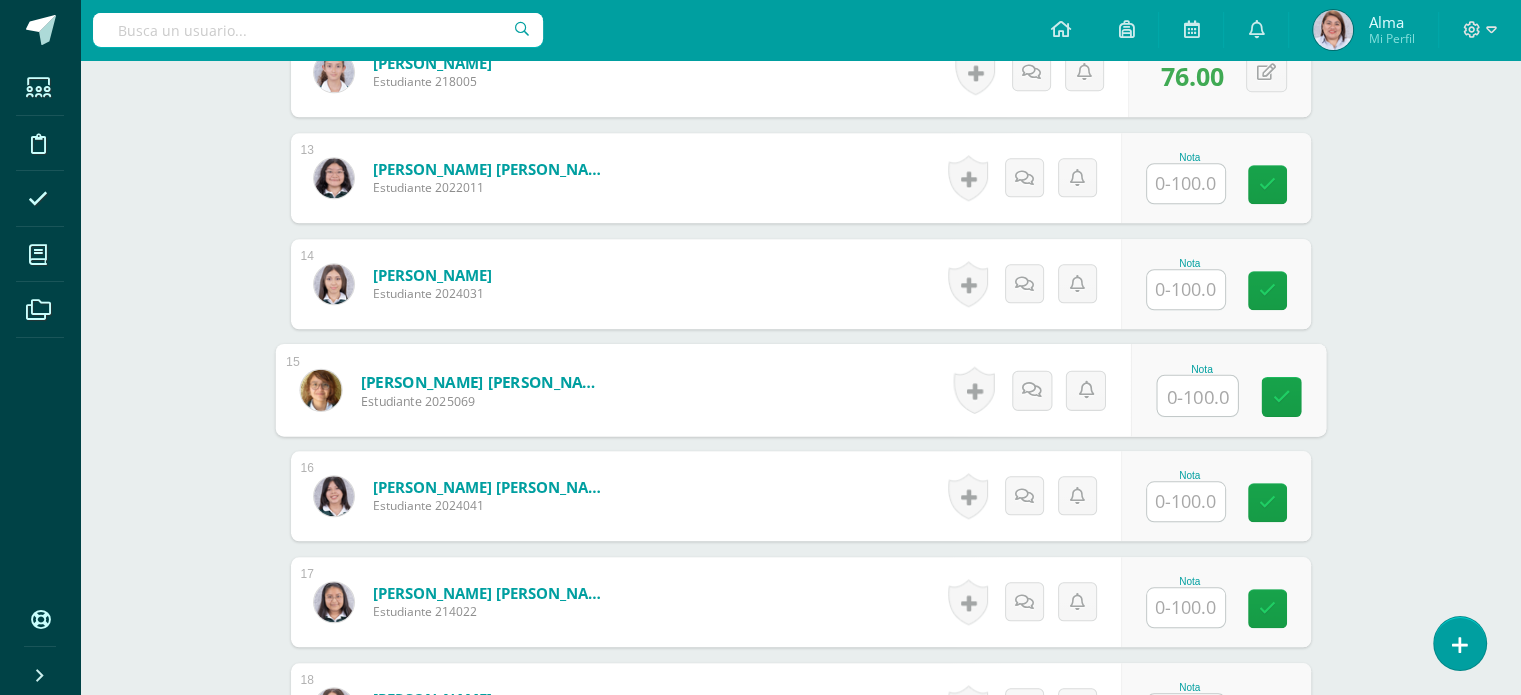 click at bounding box center (1197, 396) 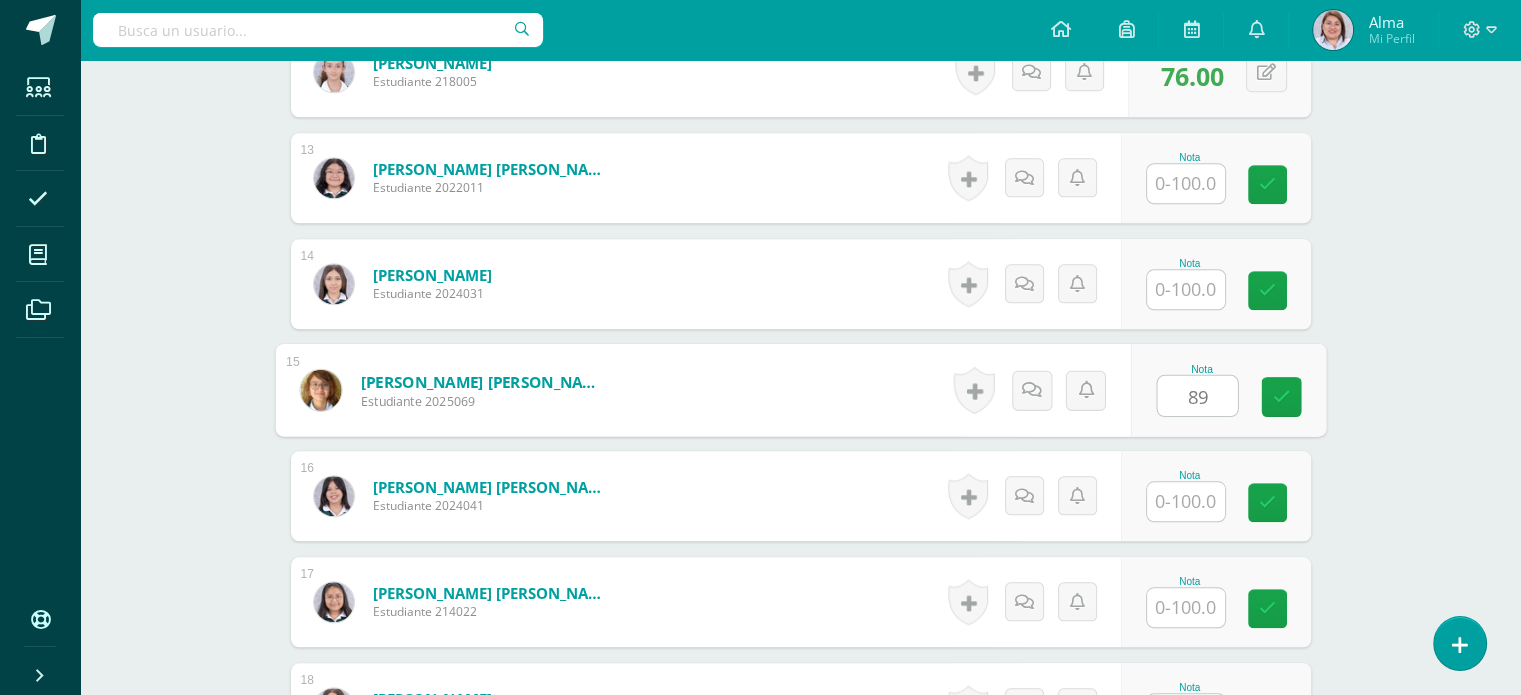 type on "89" 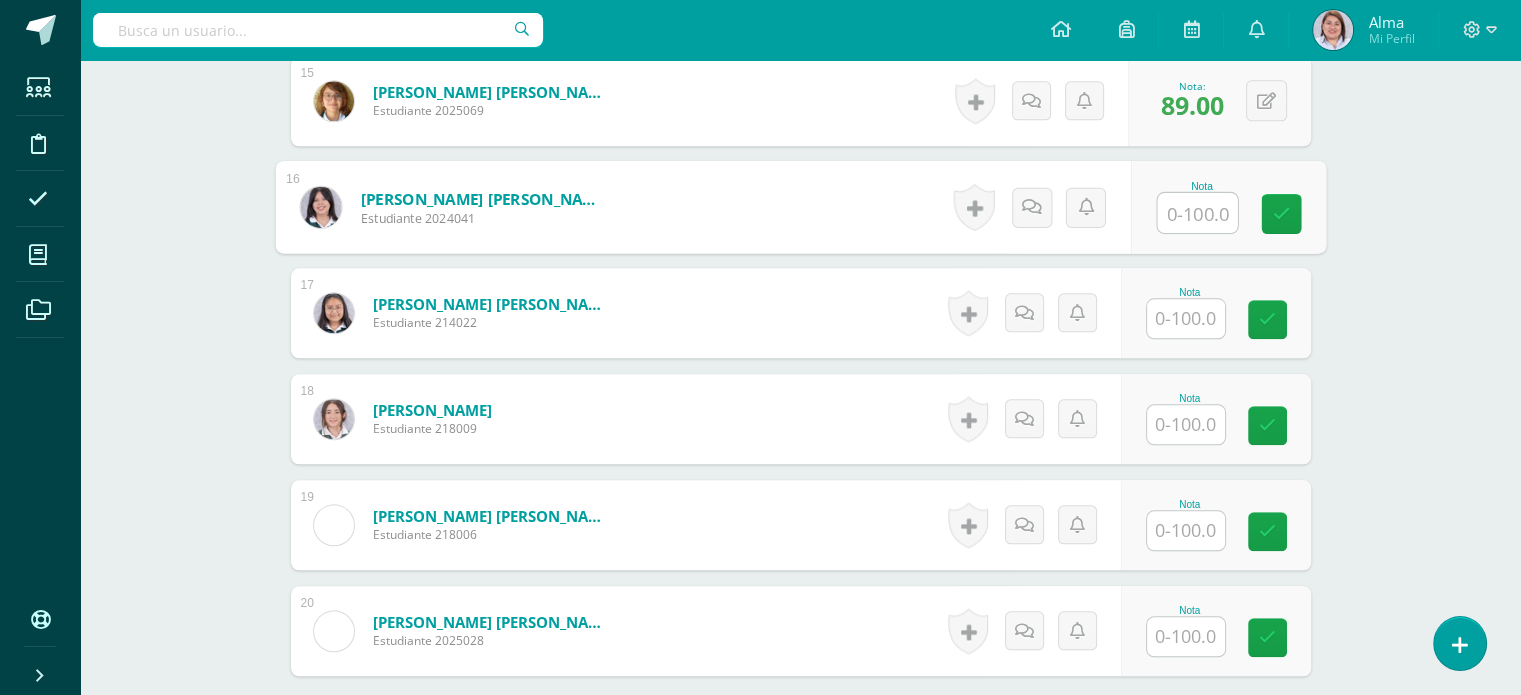 scroll, scrollTop: 2143, scrollLeft: 0, axis: vertical 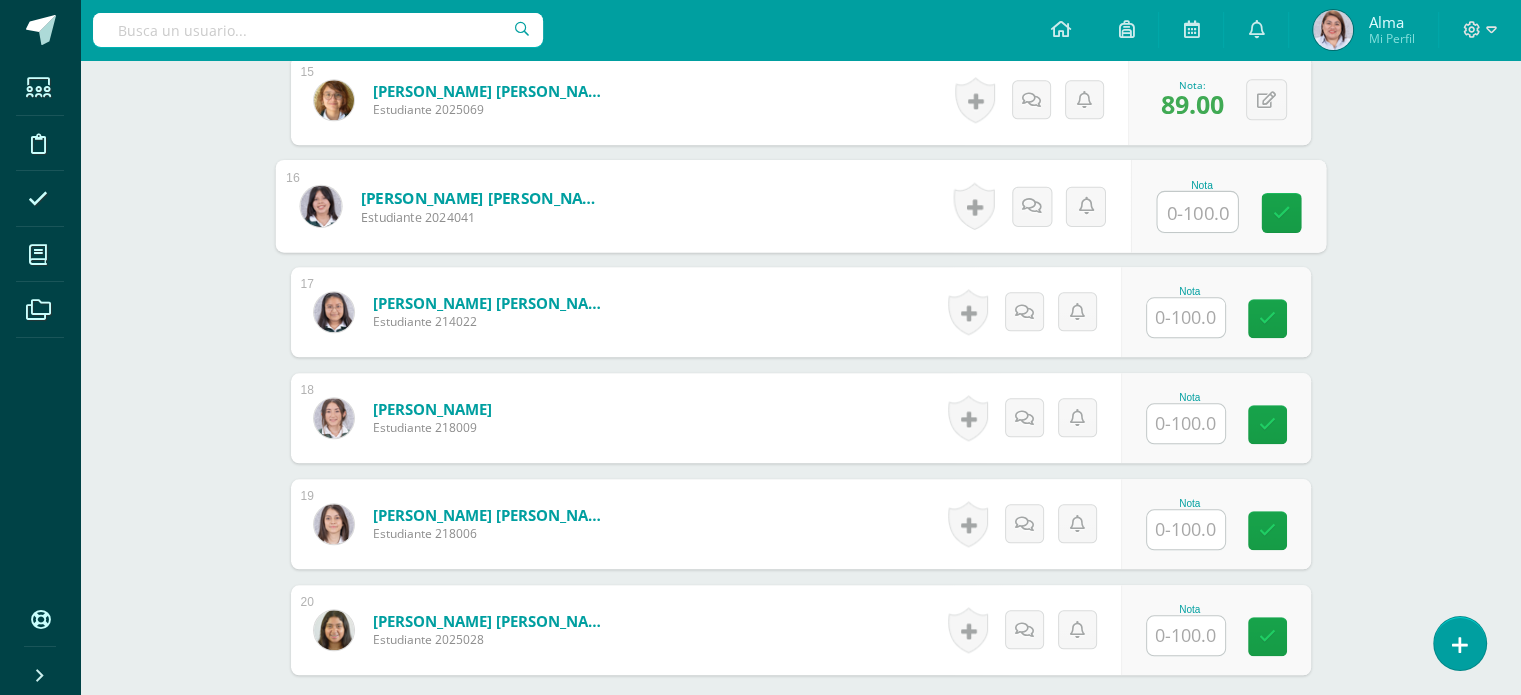 click at bounding box center [1186, 529] 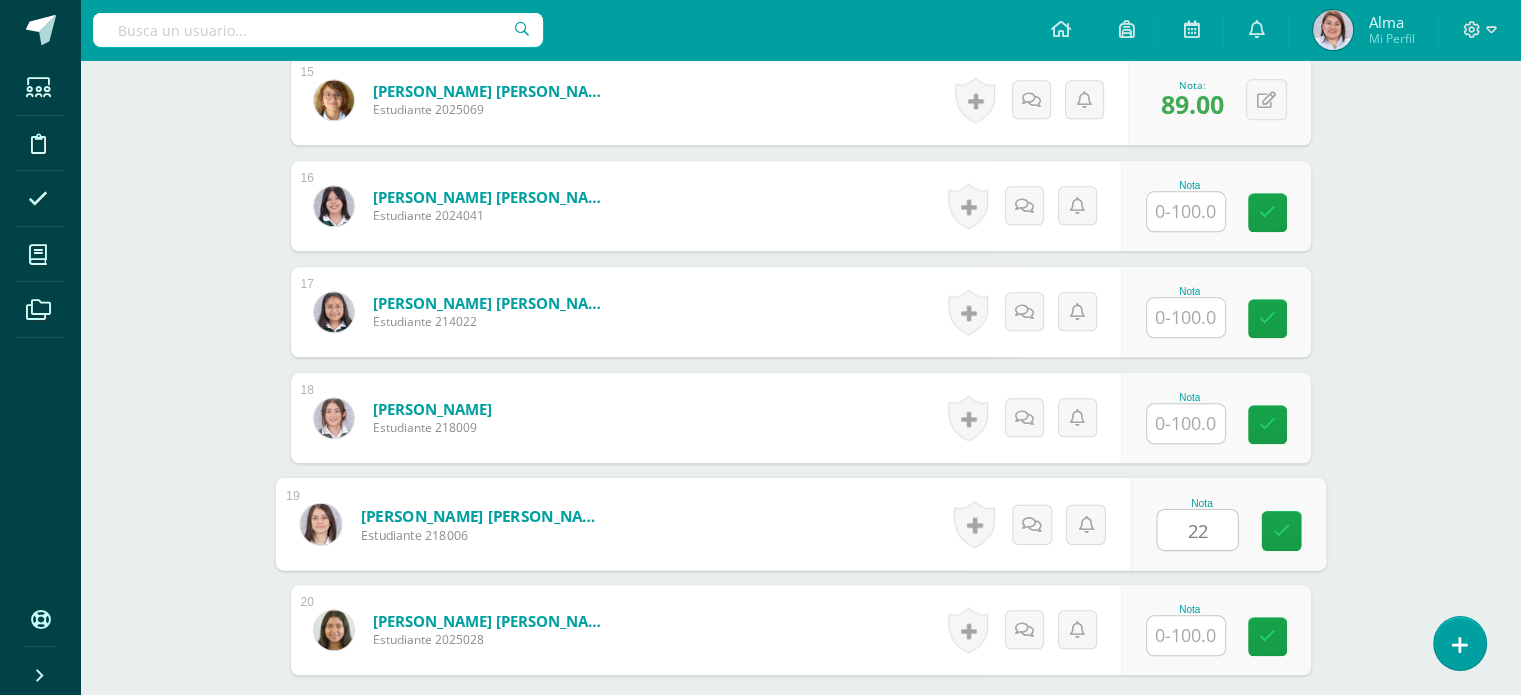 type on "22" 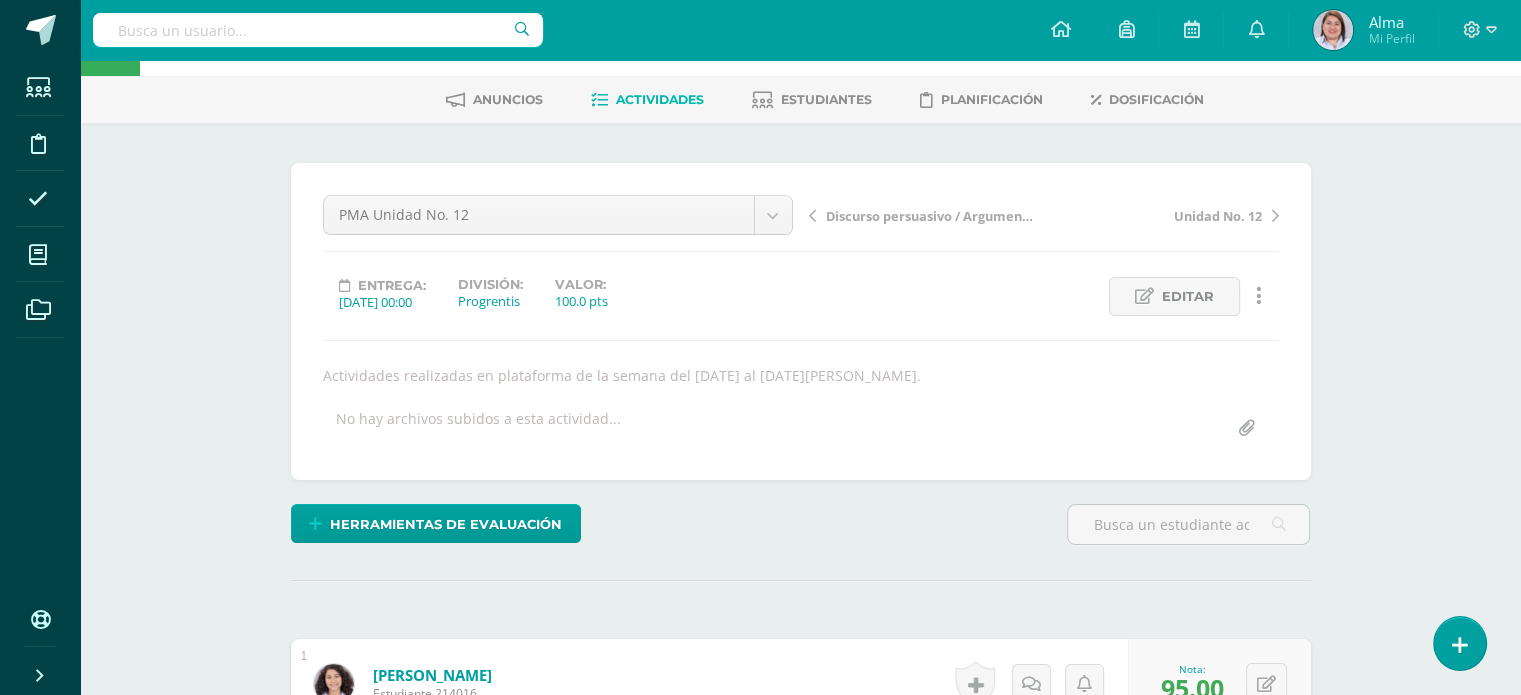 scroll, scrollTop: 0, scrollLeft: 0, axis: both 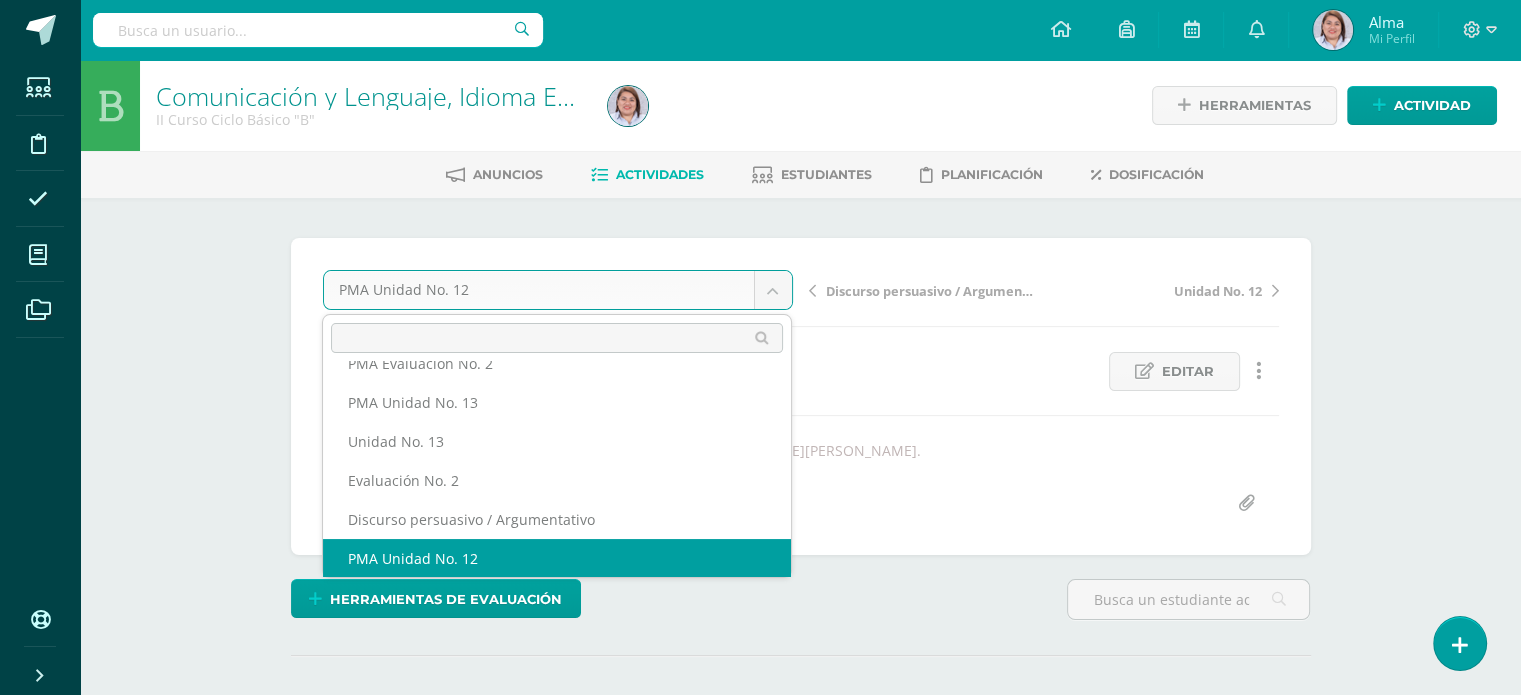 click on "Estudiantes Disciplina Asistencia Mis cursos Archivos Soporte
Centro de ayuda
Últimas actualizaciones
Cerrar panel
Comunicación y Lenguaje, Idioma Español
II Curso
Ciclo Básico
"A"
Actividades Estudiantes Planificación Dosificación
Homeroom
II Curso
Ciclo Básico
"A"
Actividades Estudiantes Planificación Dosificación
Comunicación y Lenguaje, Idioma Español
II Curso
Ciclo Básico
"B"
Actividades Estudiantes Planificación Dosificación Actividades Estudiantes Planificación Dosificación Mi Perfil" at bounding box center (760, 1523) 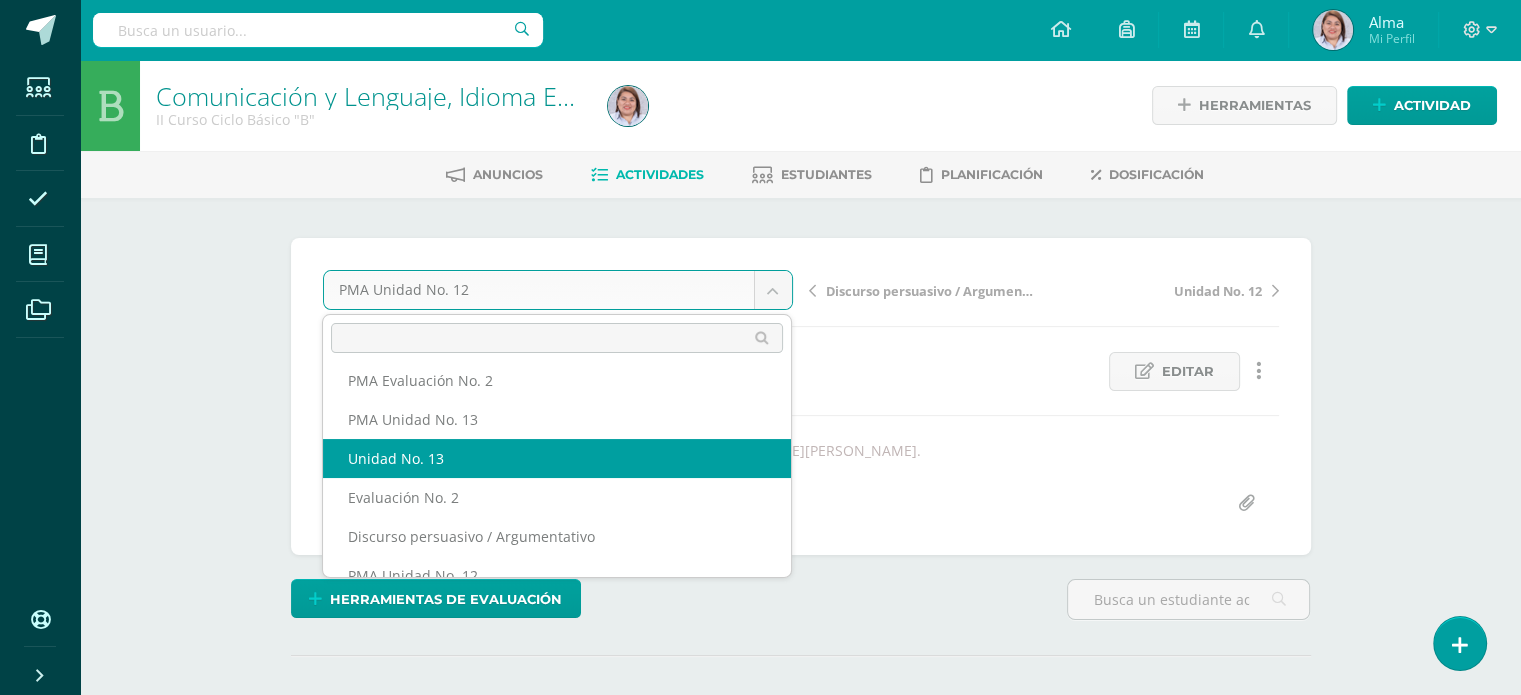 select on "/dashboard/teacher/grade-activity/252432/" 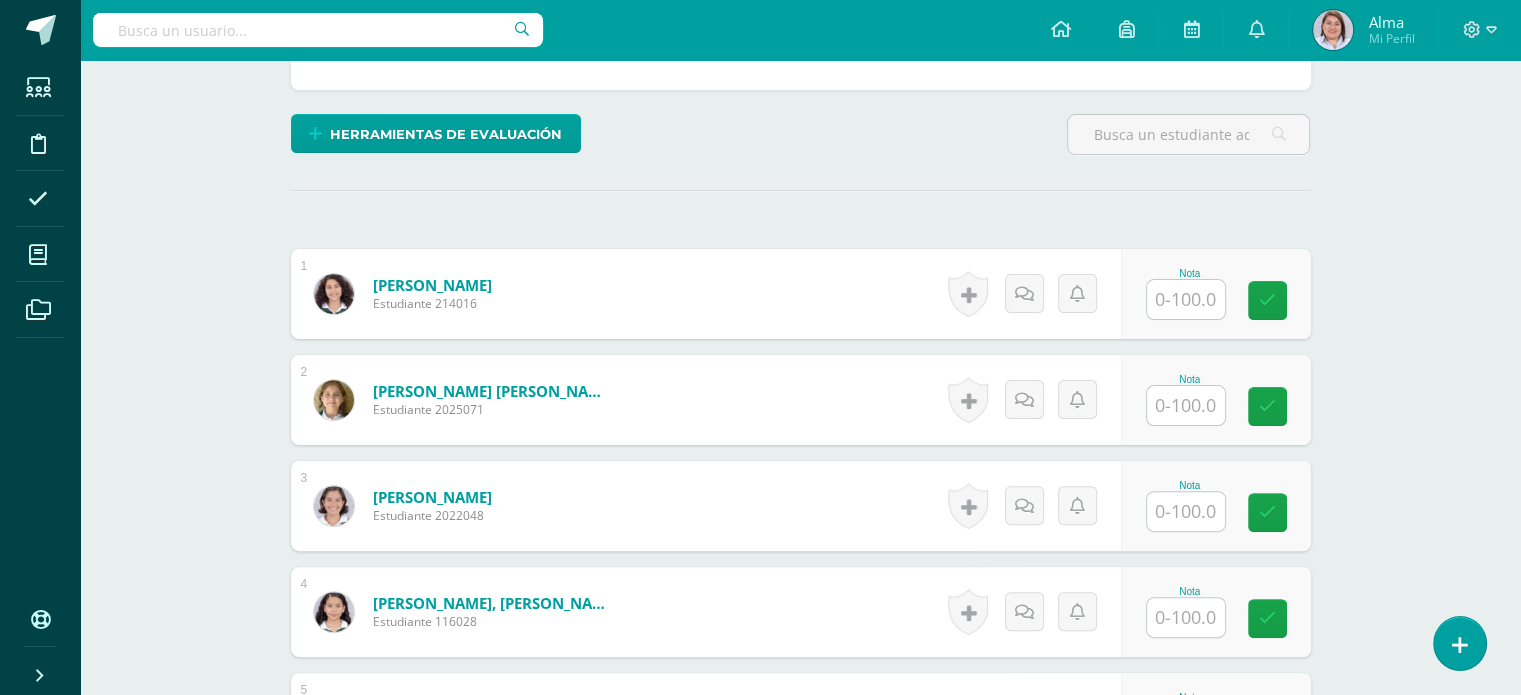 scroll, scrollTop: 467, scrollLeft: 0, axis: vertical 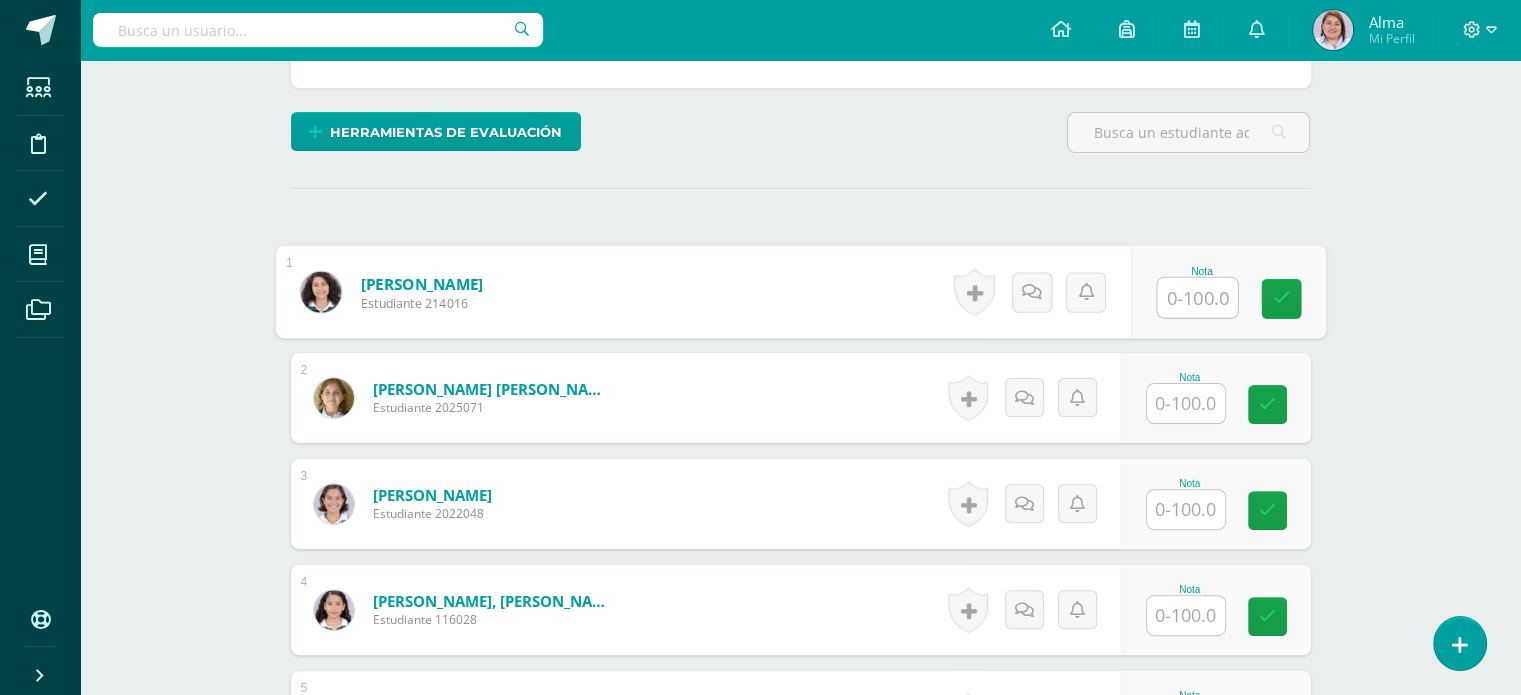 click at bounding box center (1197, 298) 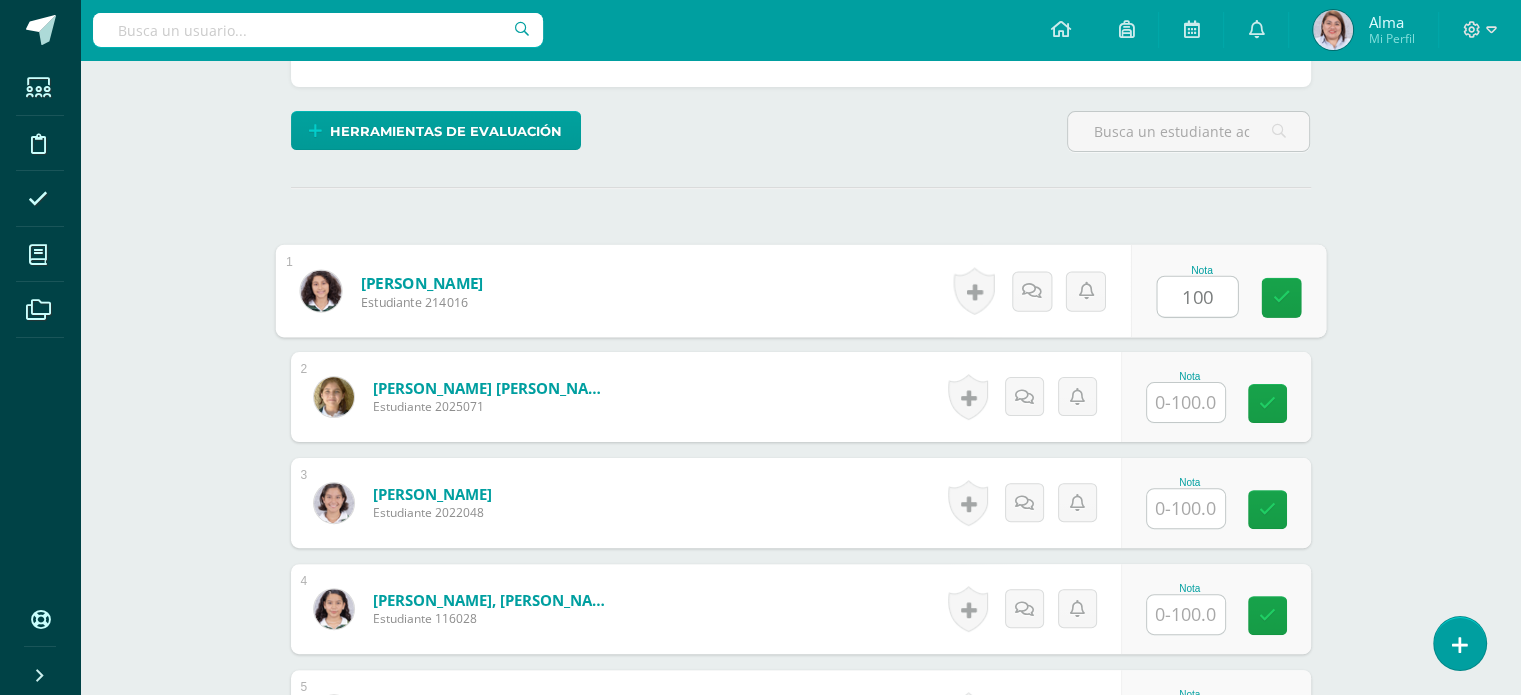 type on "100" 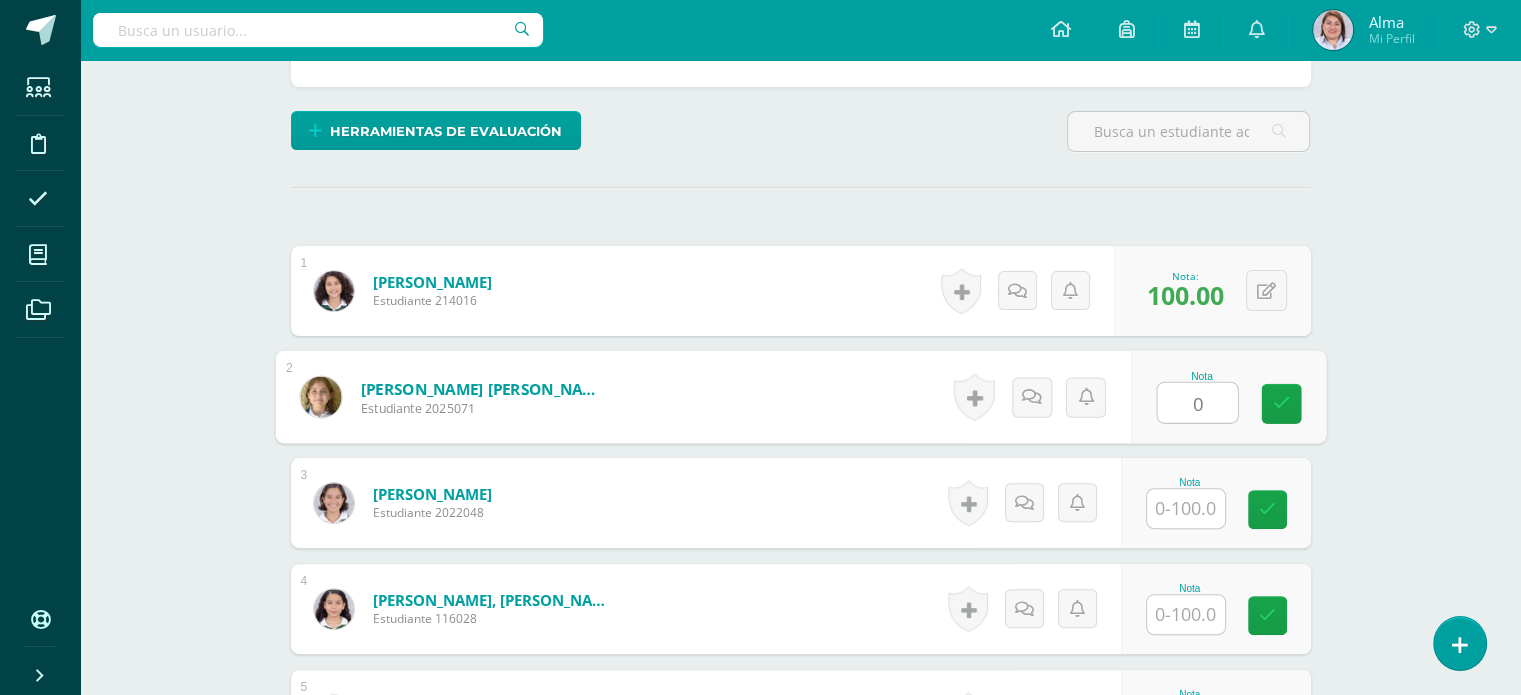 type on "0" 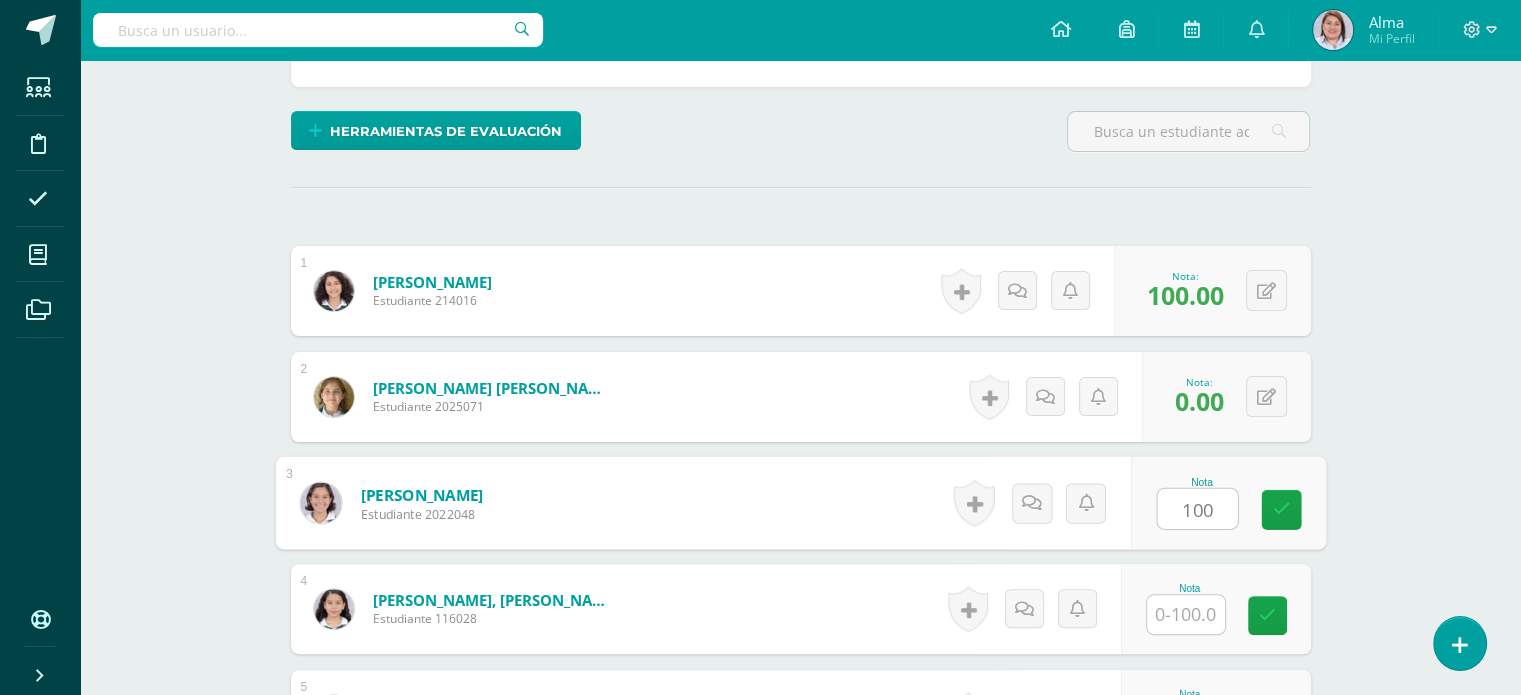 type on "100" 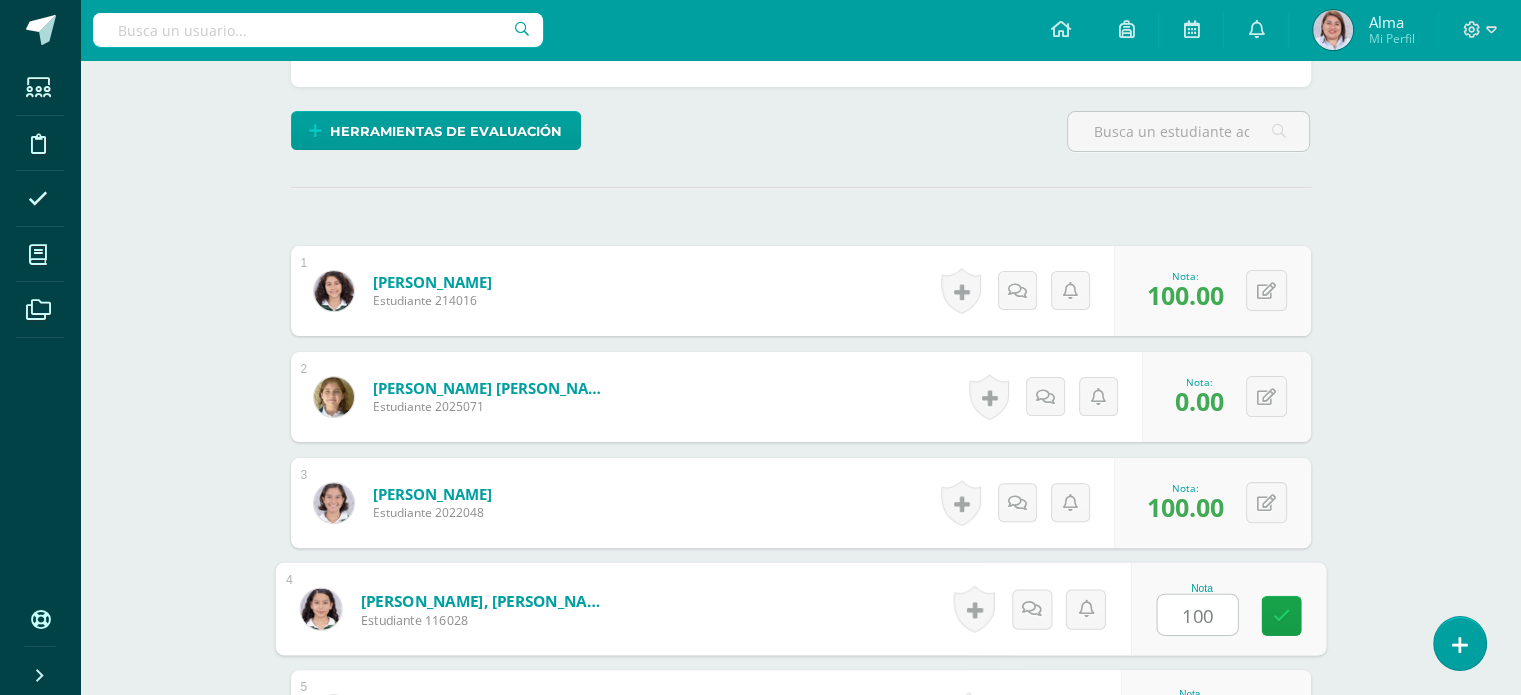 type on "100" 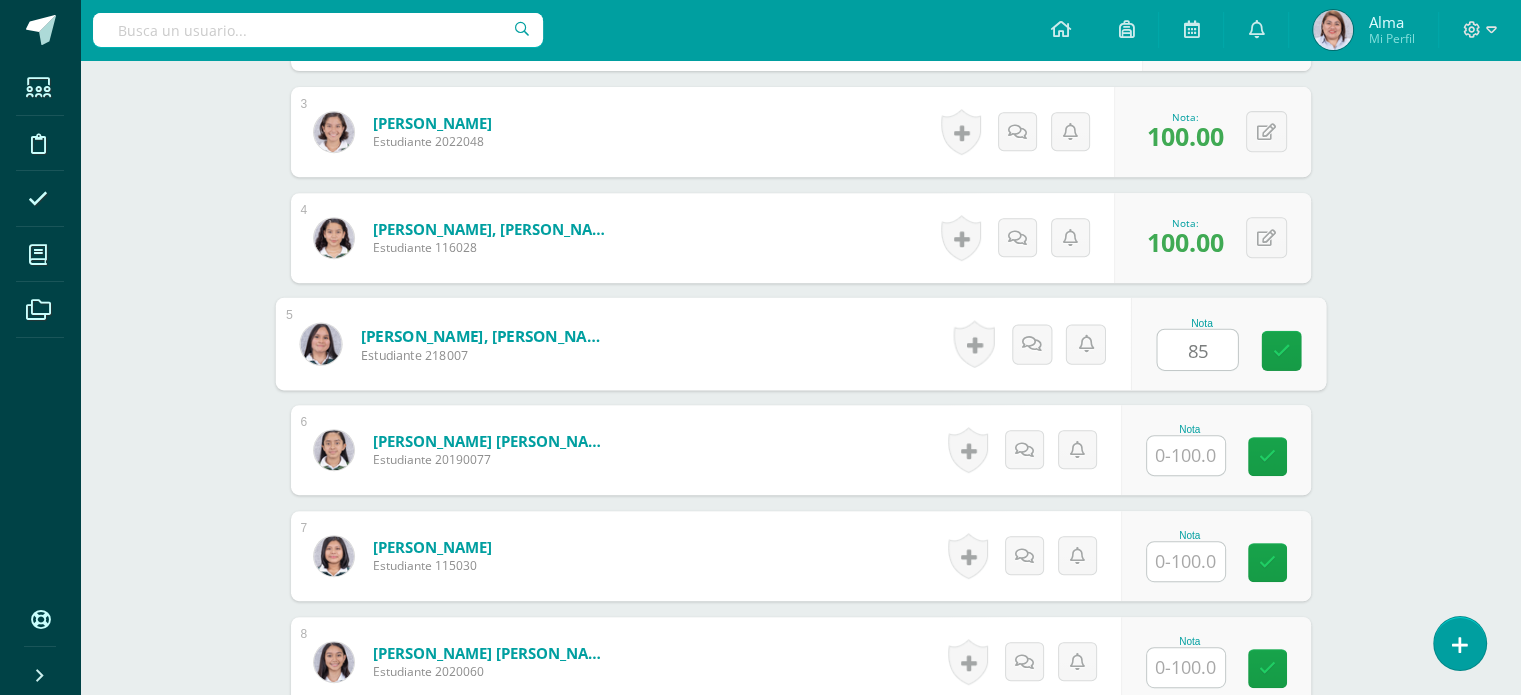 type on "85" 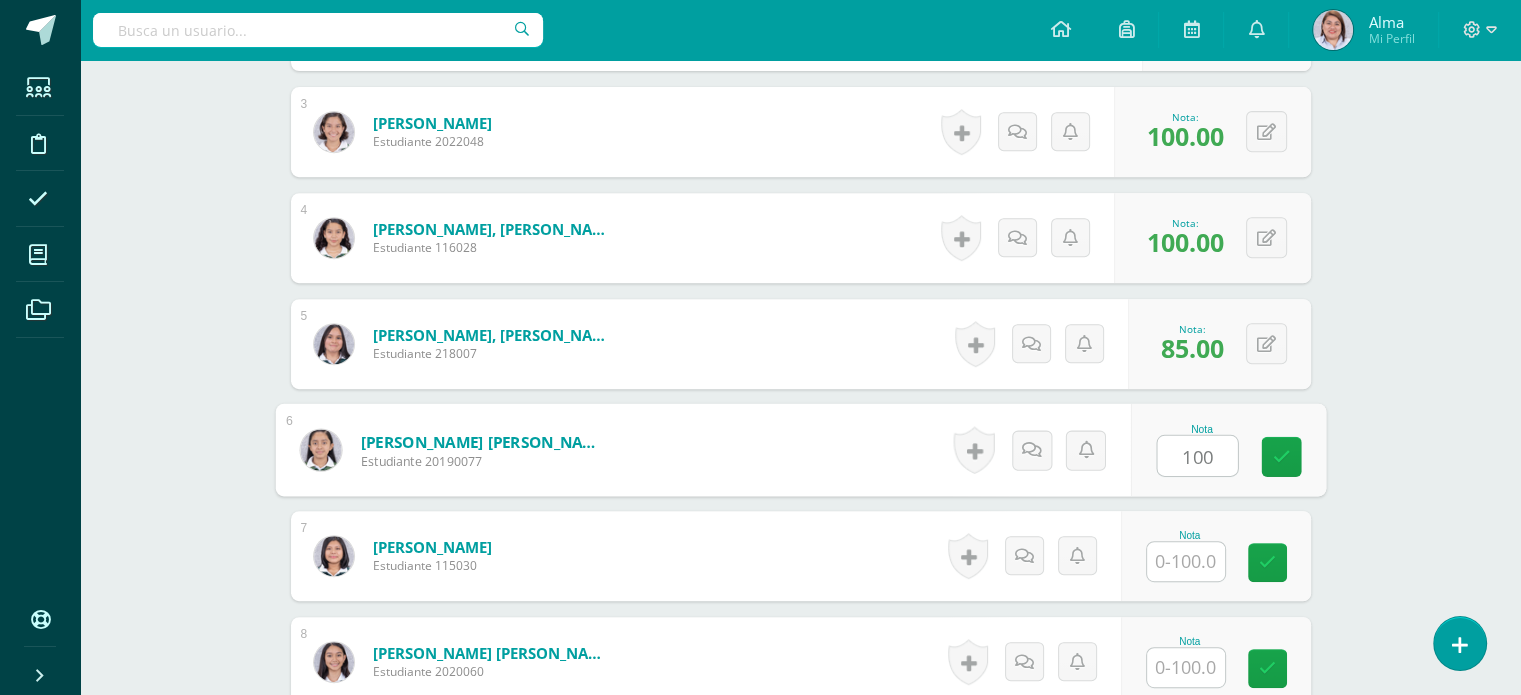 type on "100" 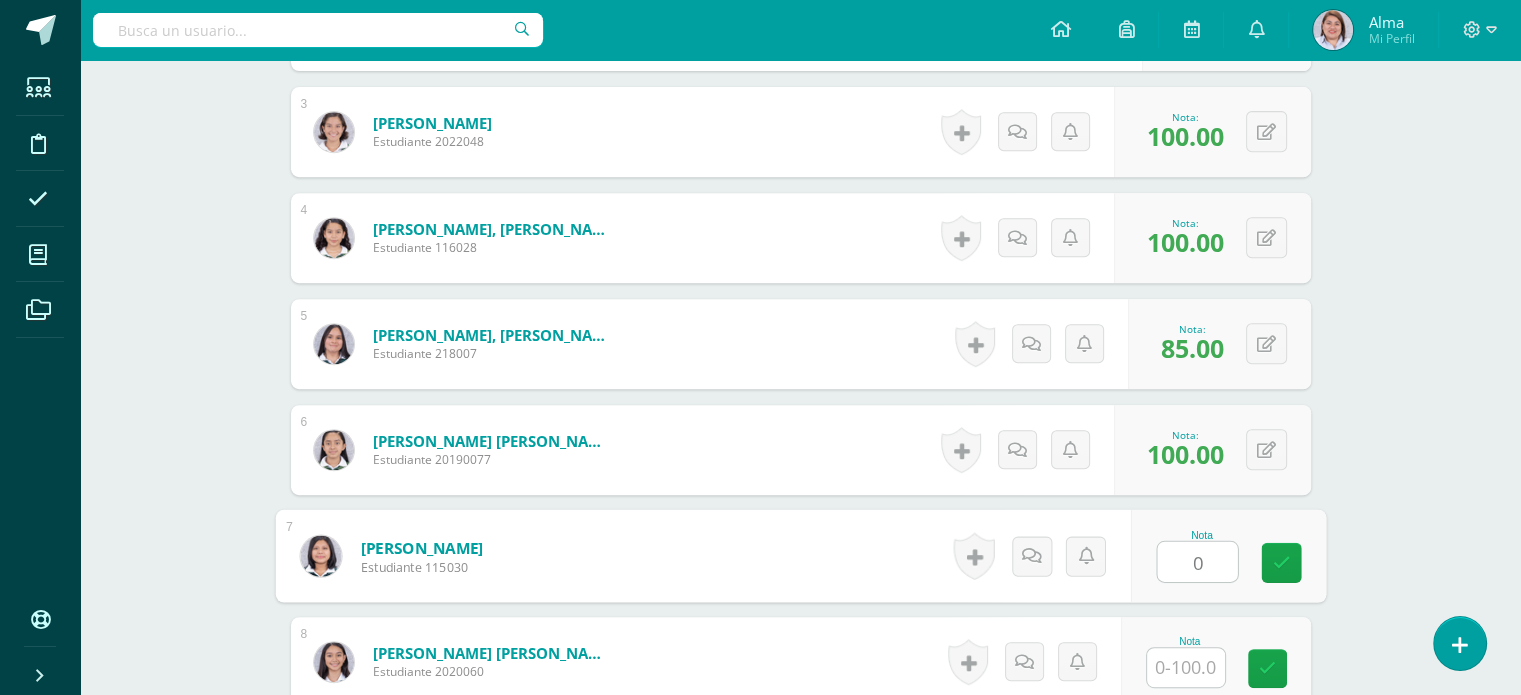 type on "0" 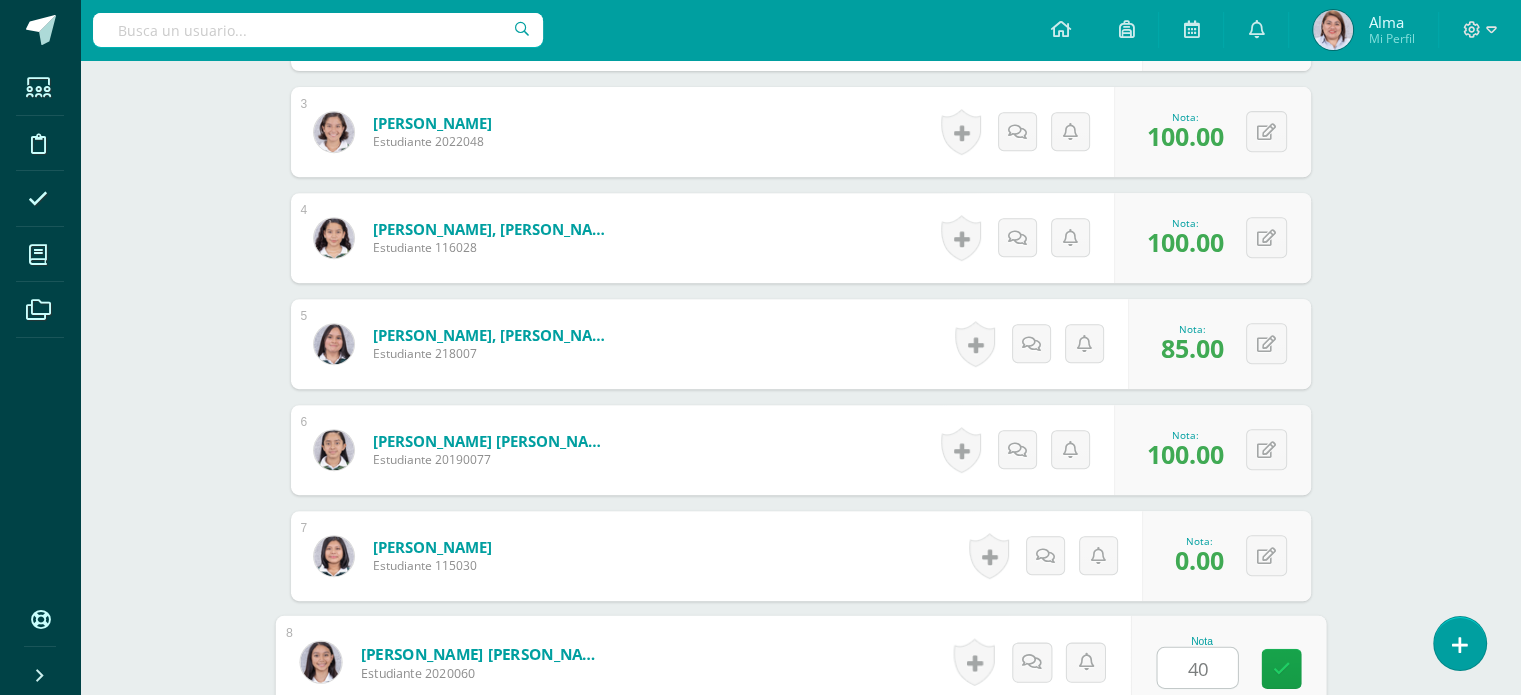 type on "40" 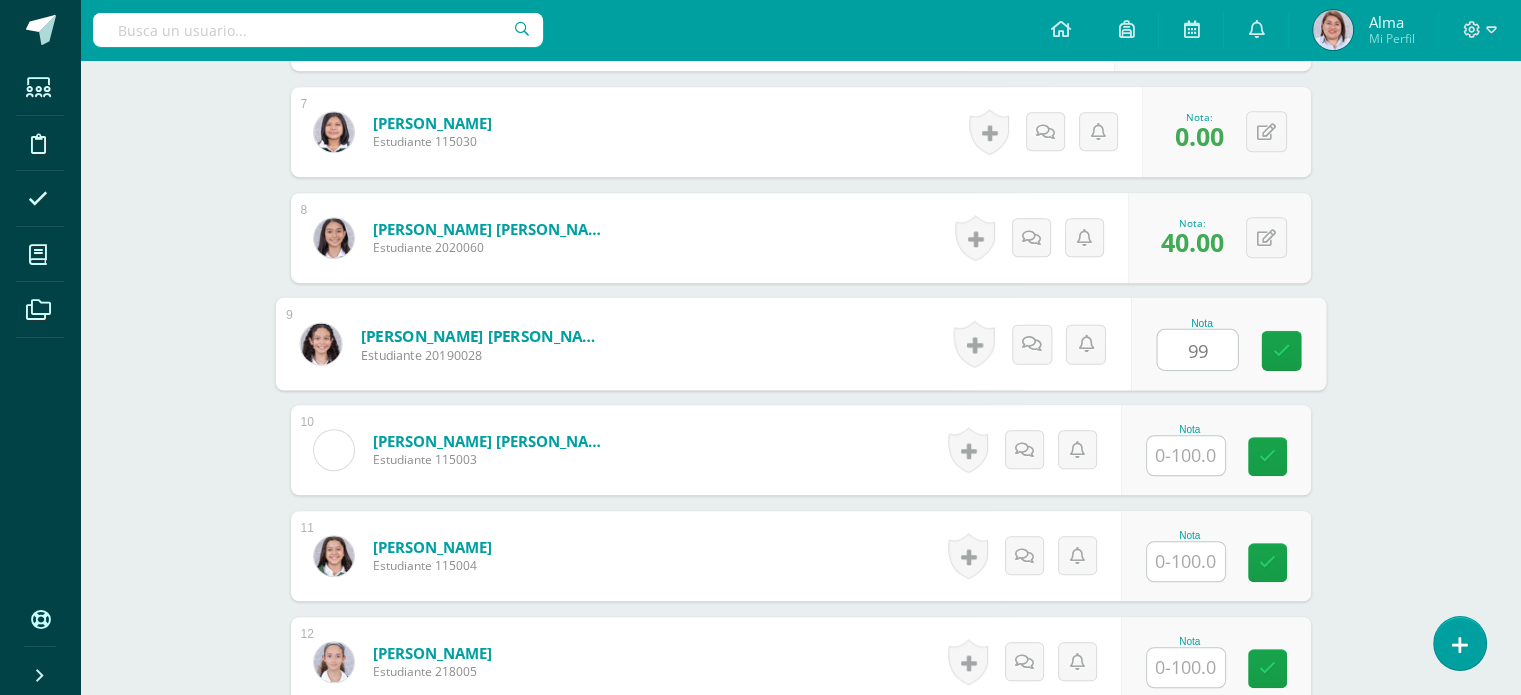 type on "99" 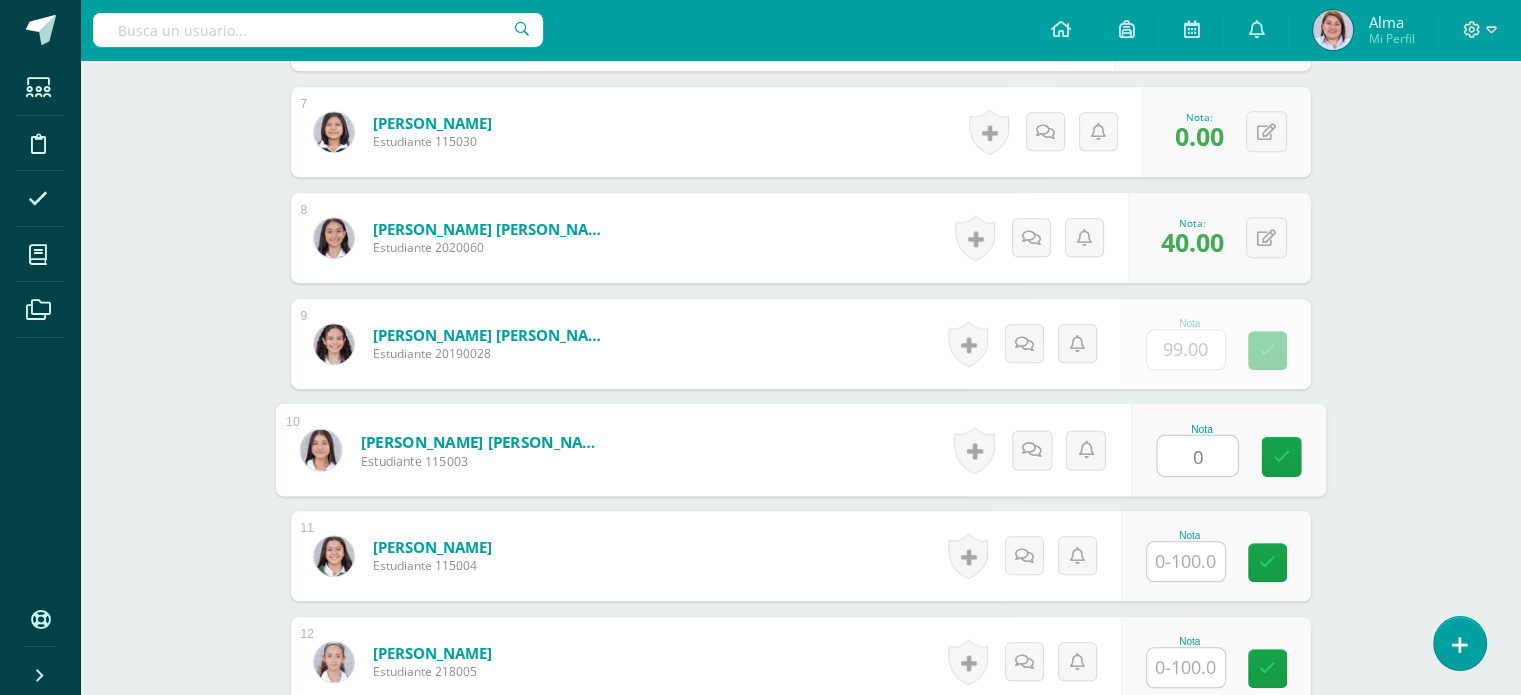 type on "0" 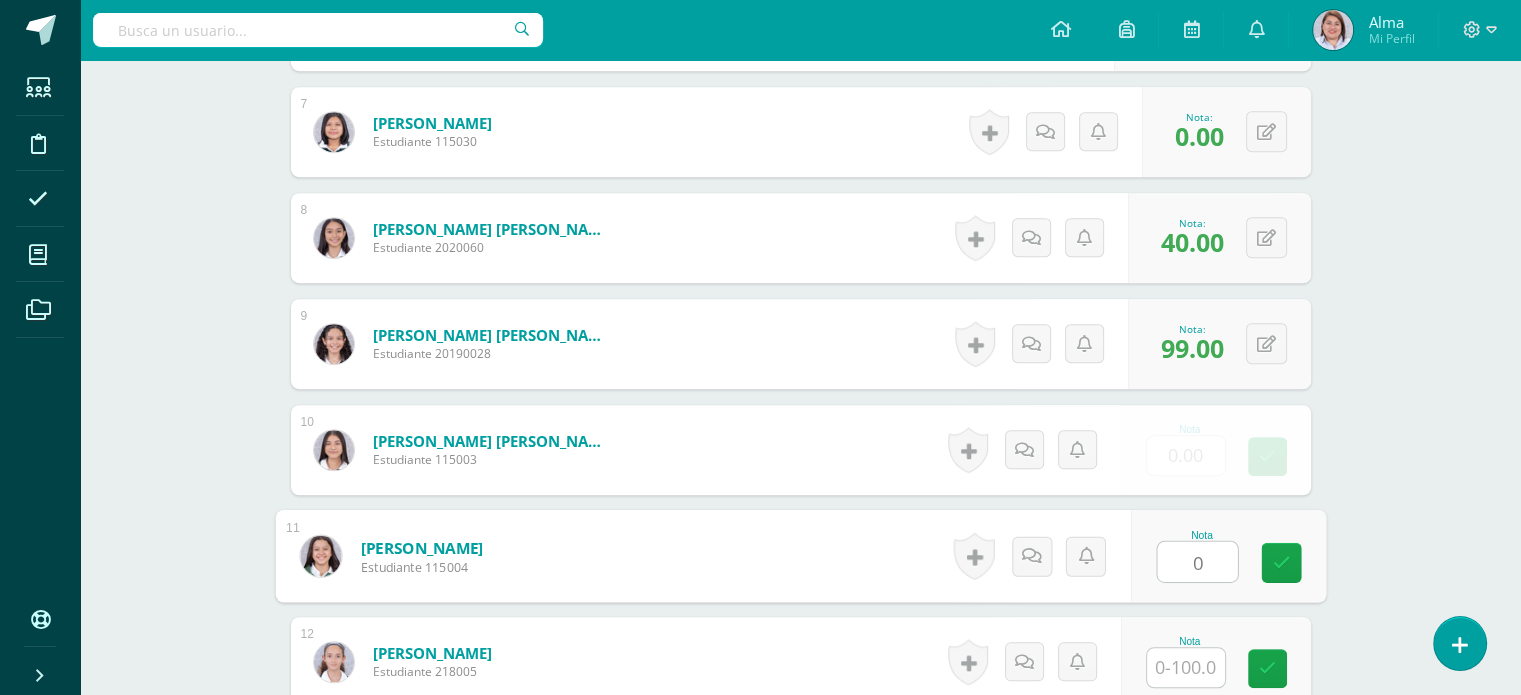 type on "0" 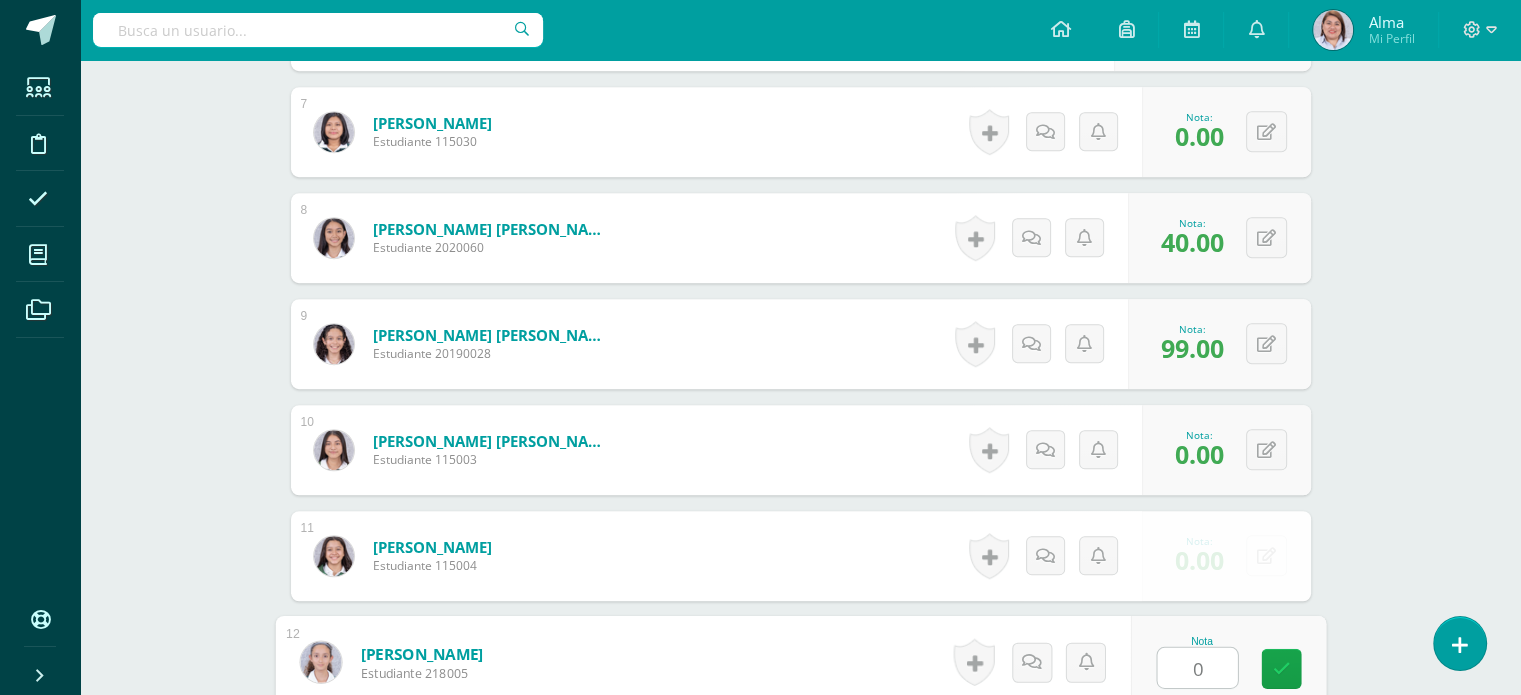 type on "0" 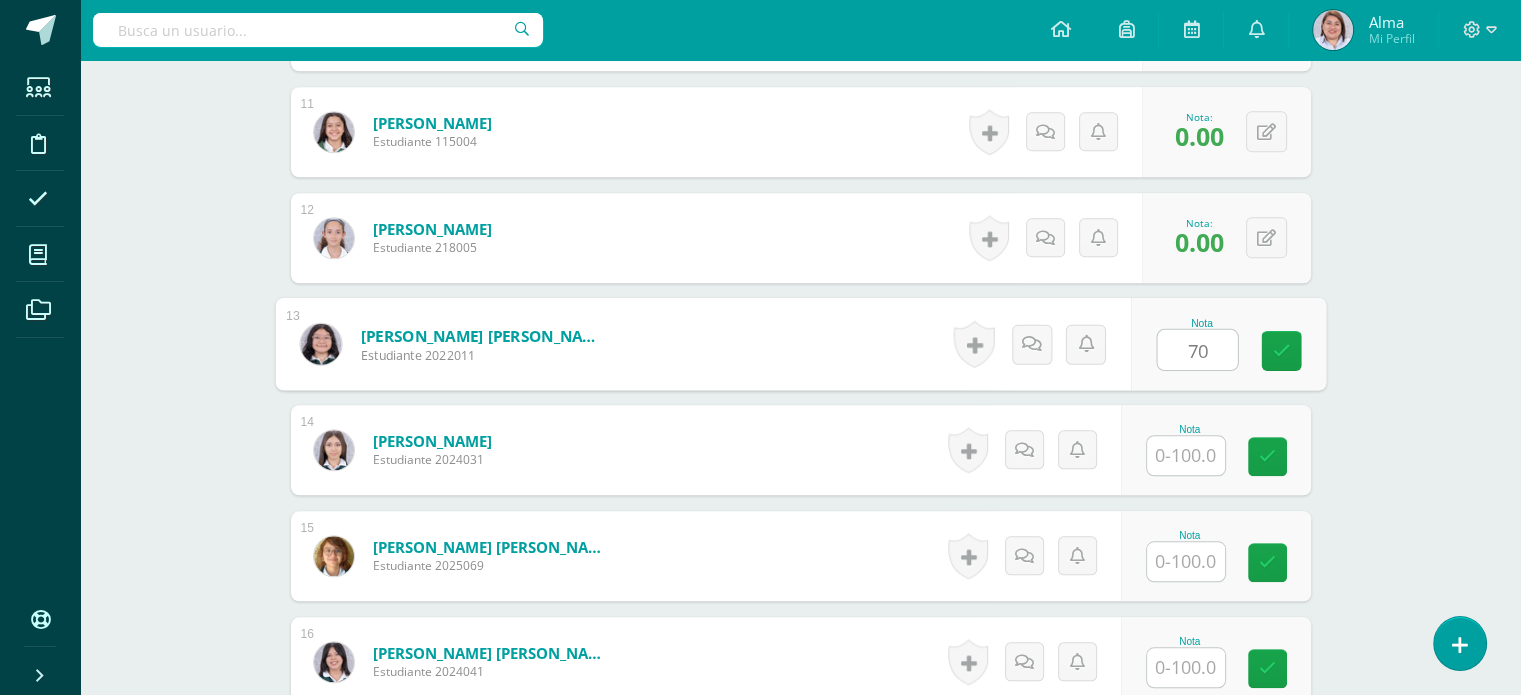 type on "70" 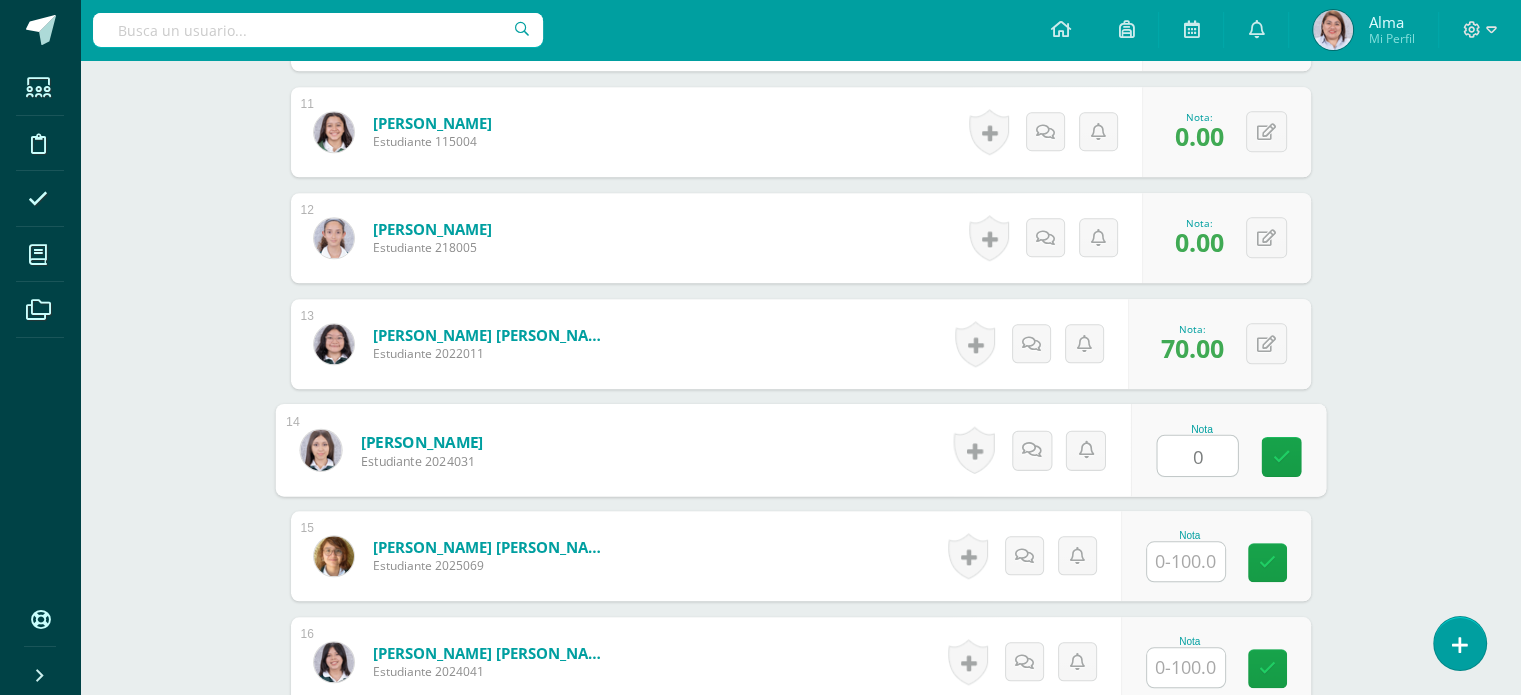 type on "0" 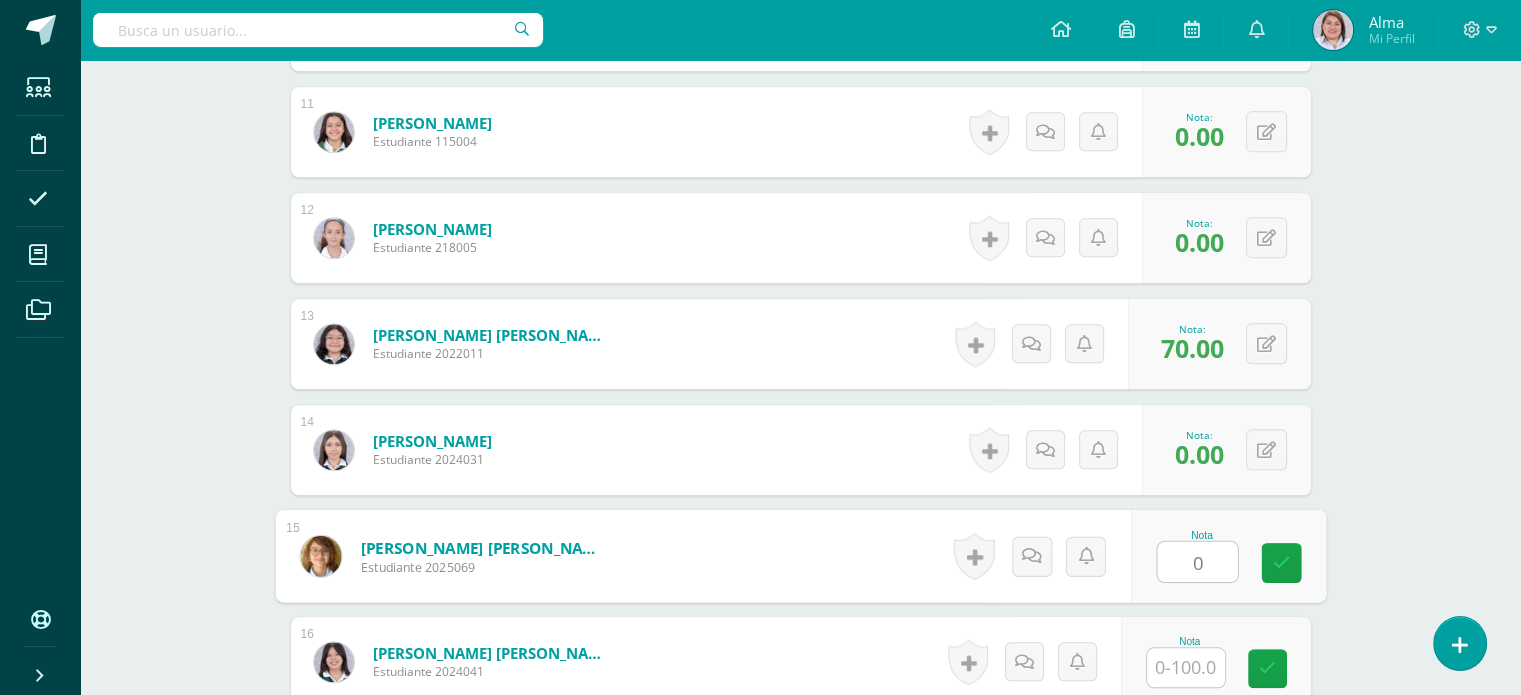 type on "0" 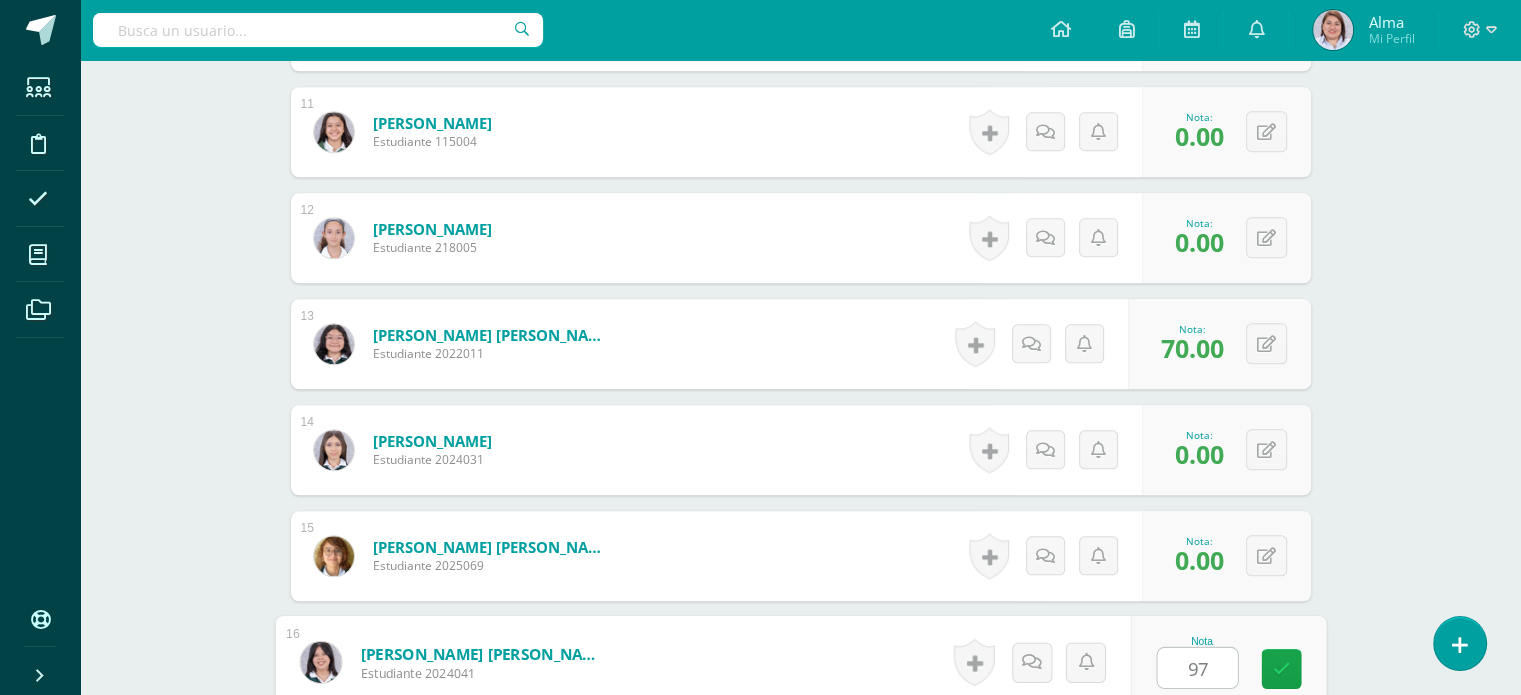 type on "97" 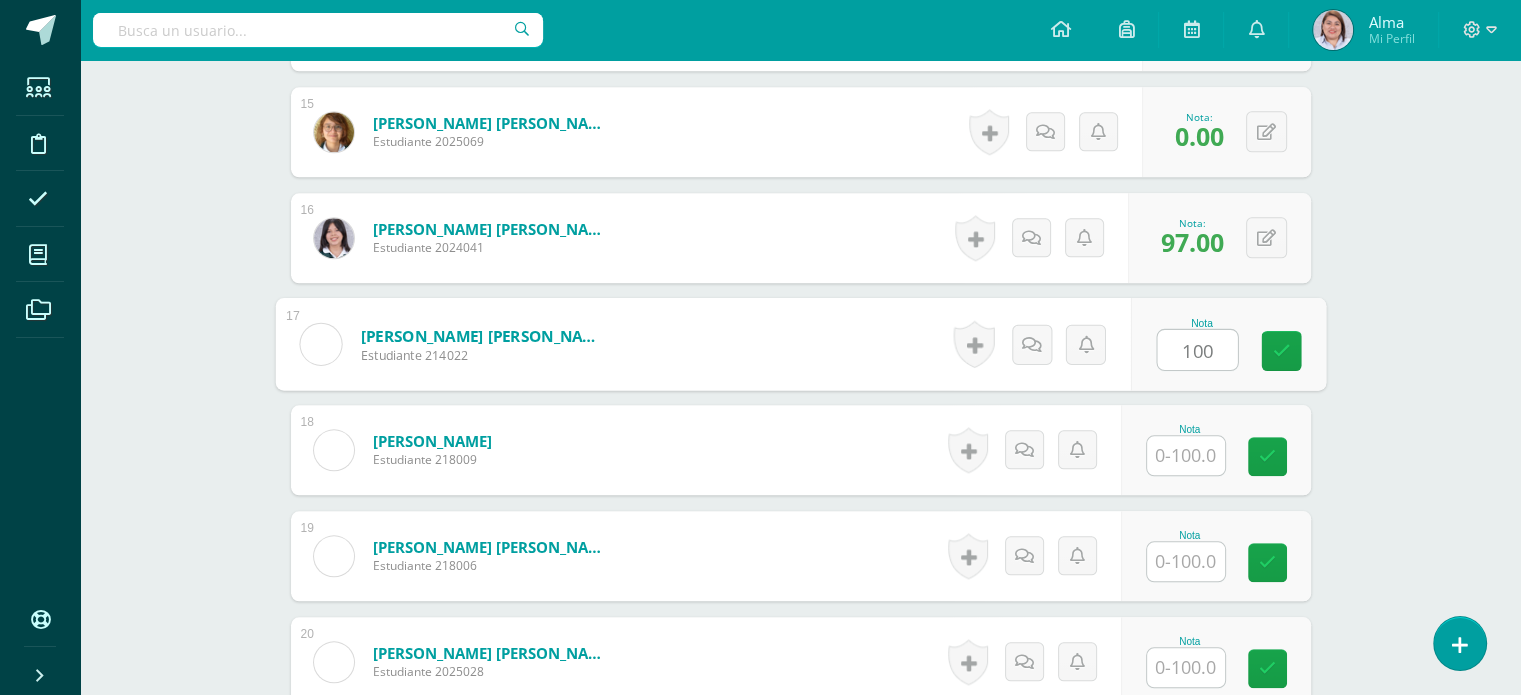 type on "100" 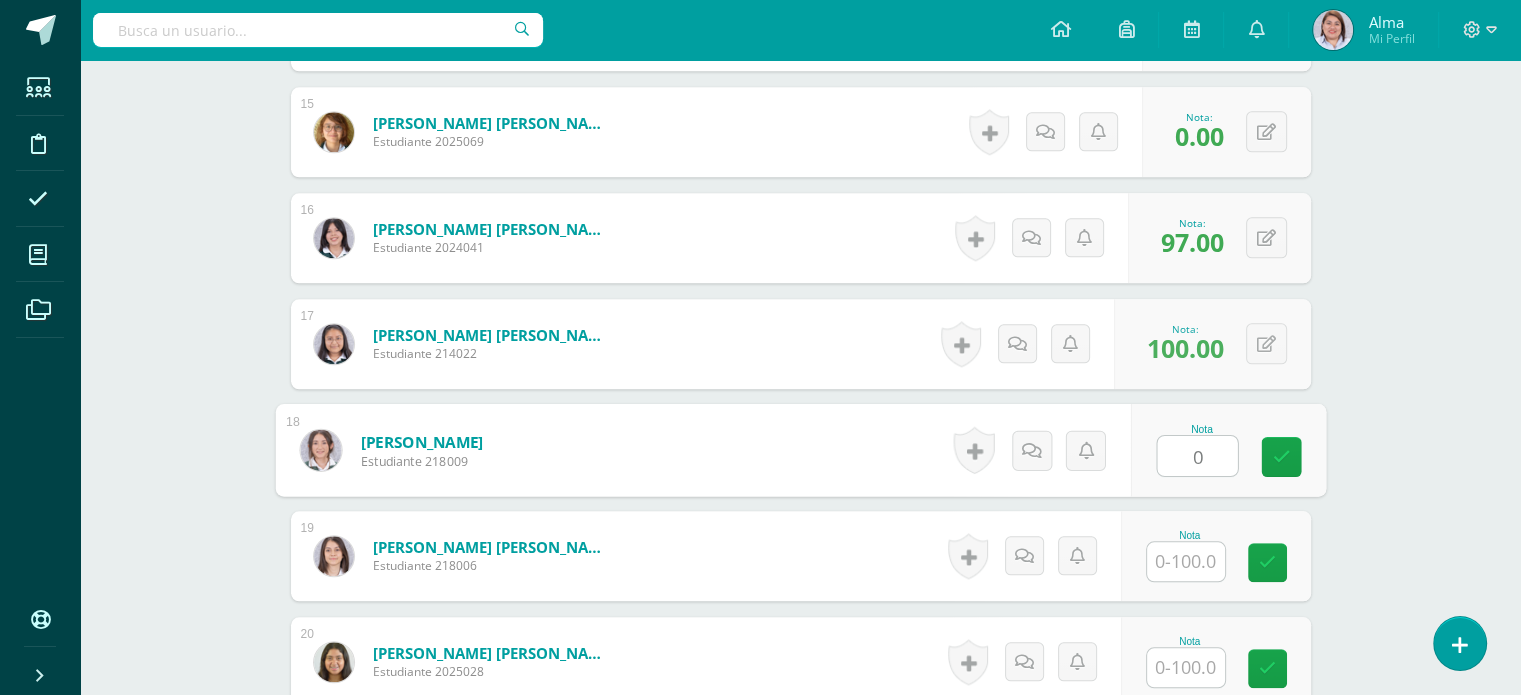 type on "0" 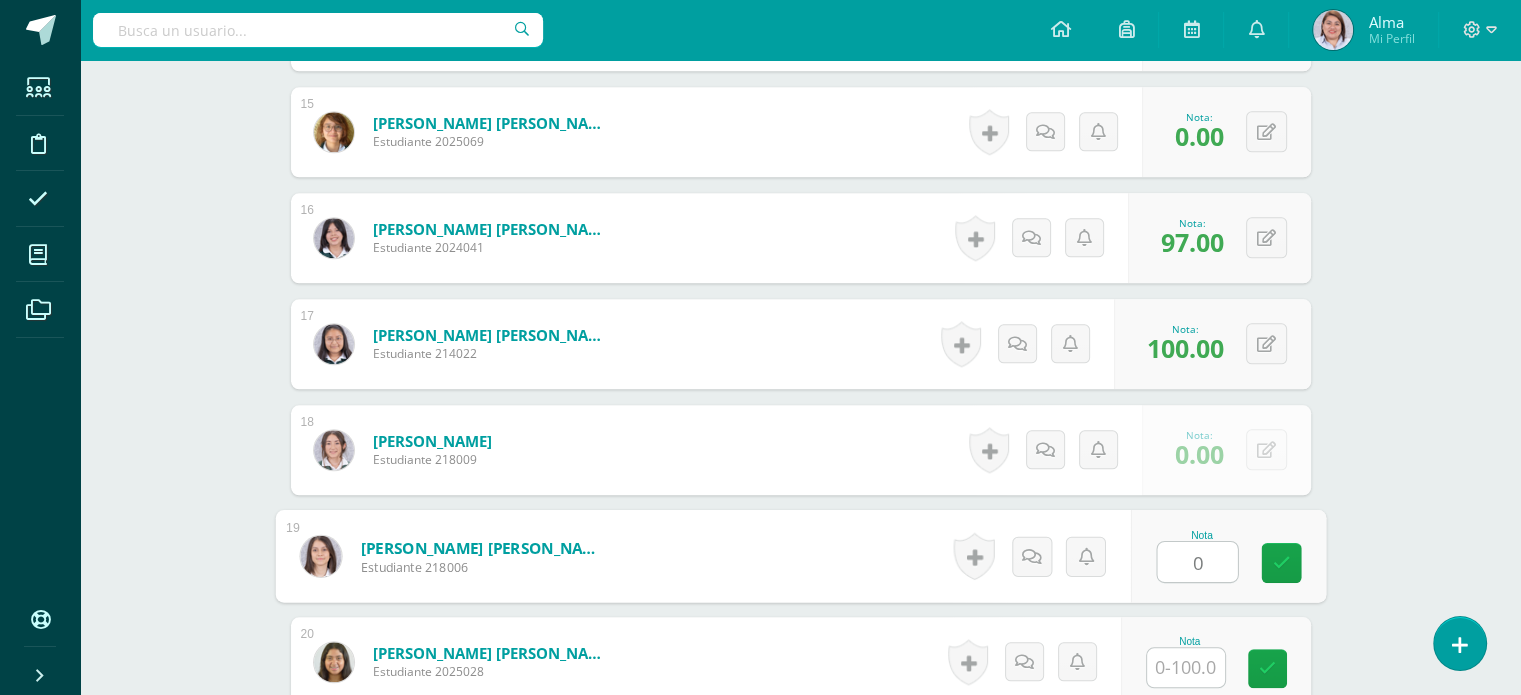 type on "0" 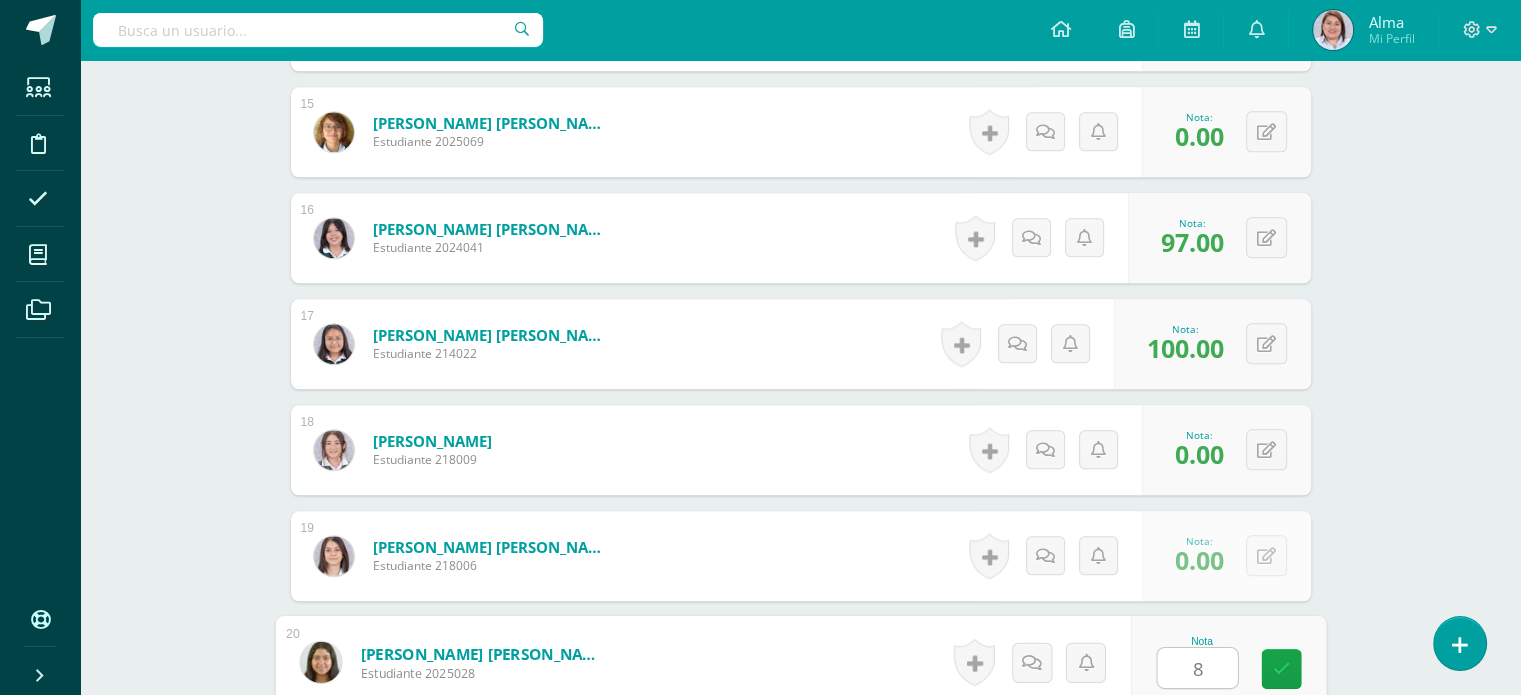 type on "80" 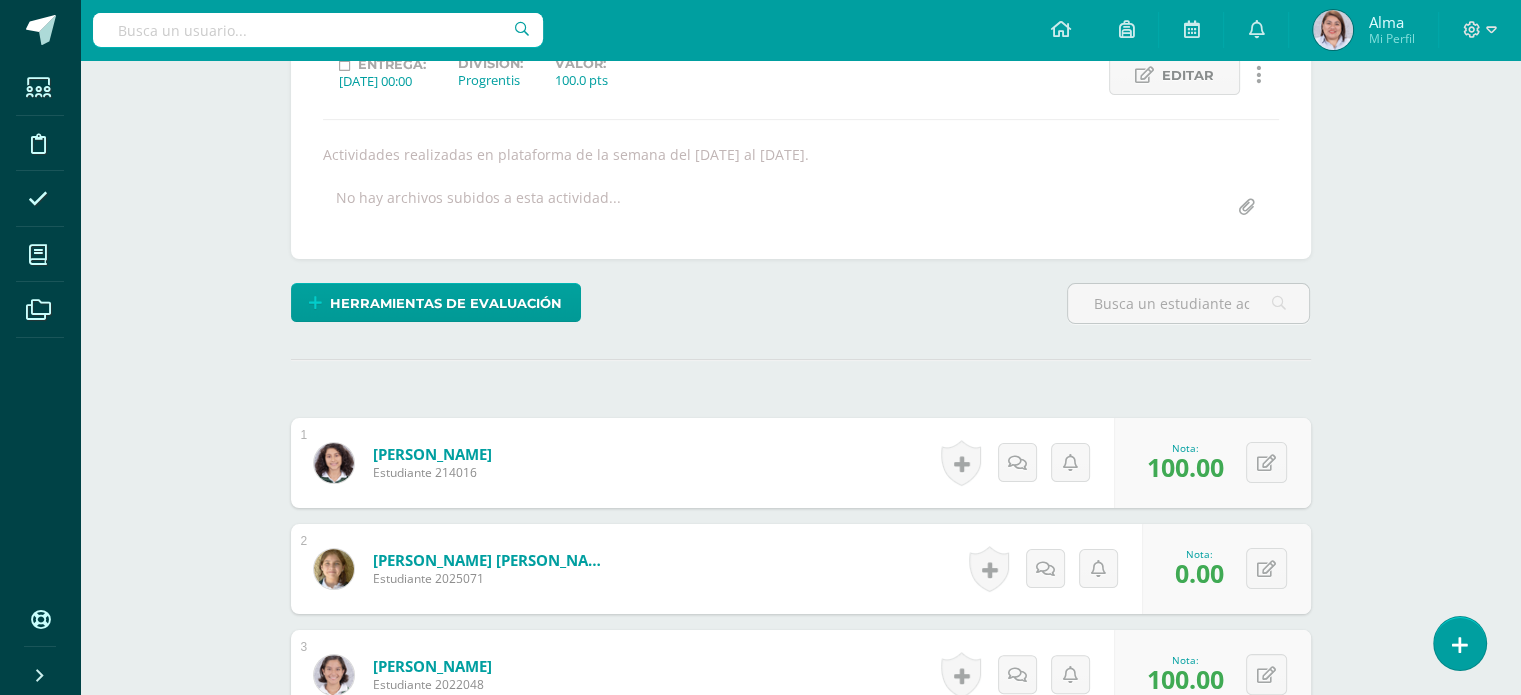 scroll, scrollTop: 99, scrollLeft: 0, axis: vertical 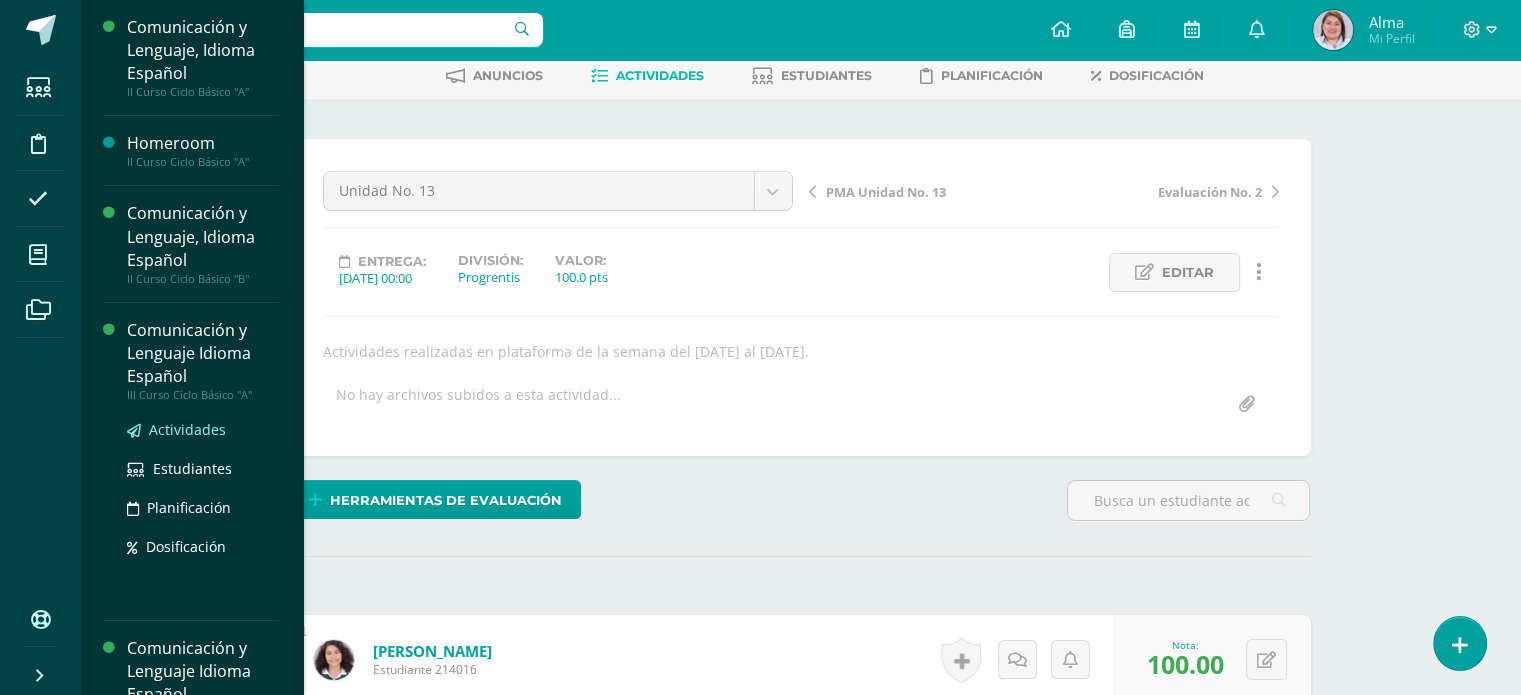 click on "Actividades" at bounding box center (187, 429) 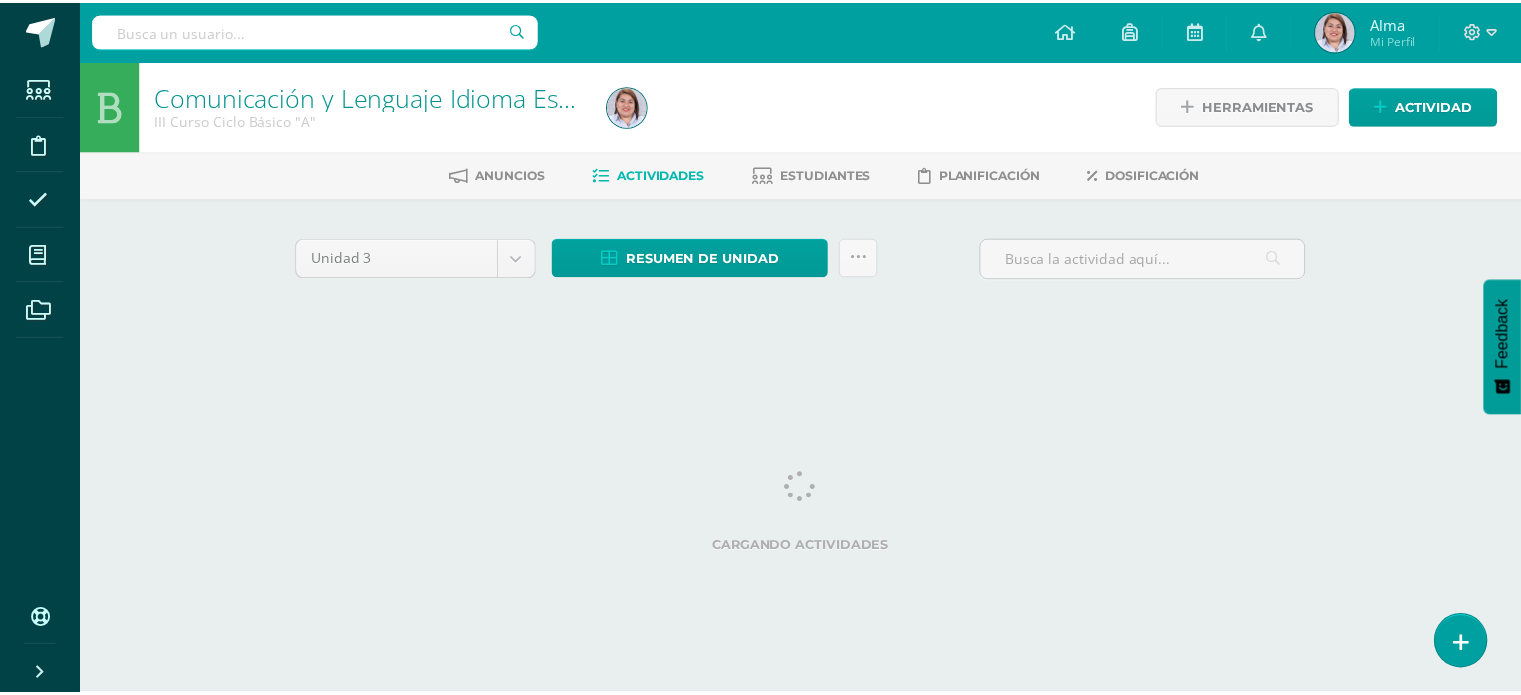 scroll, scrollTop: 0, scrollLeft: 0, axis: both 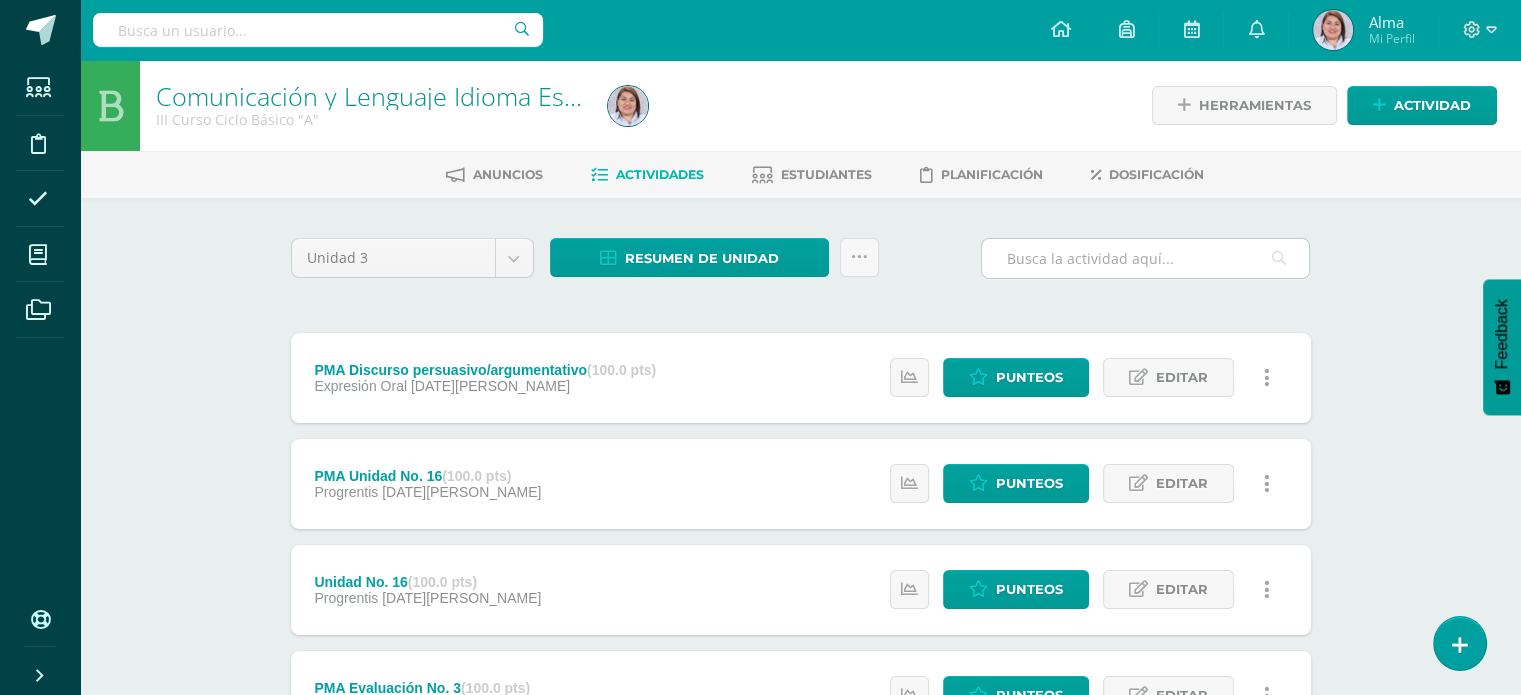 click at bounding box center (1145, 258) 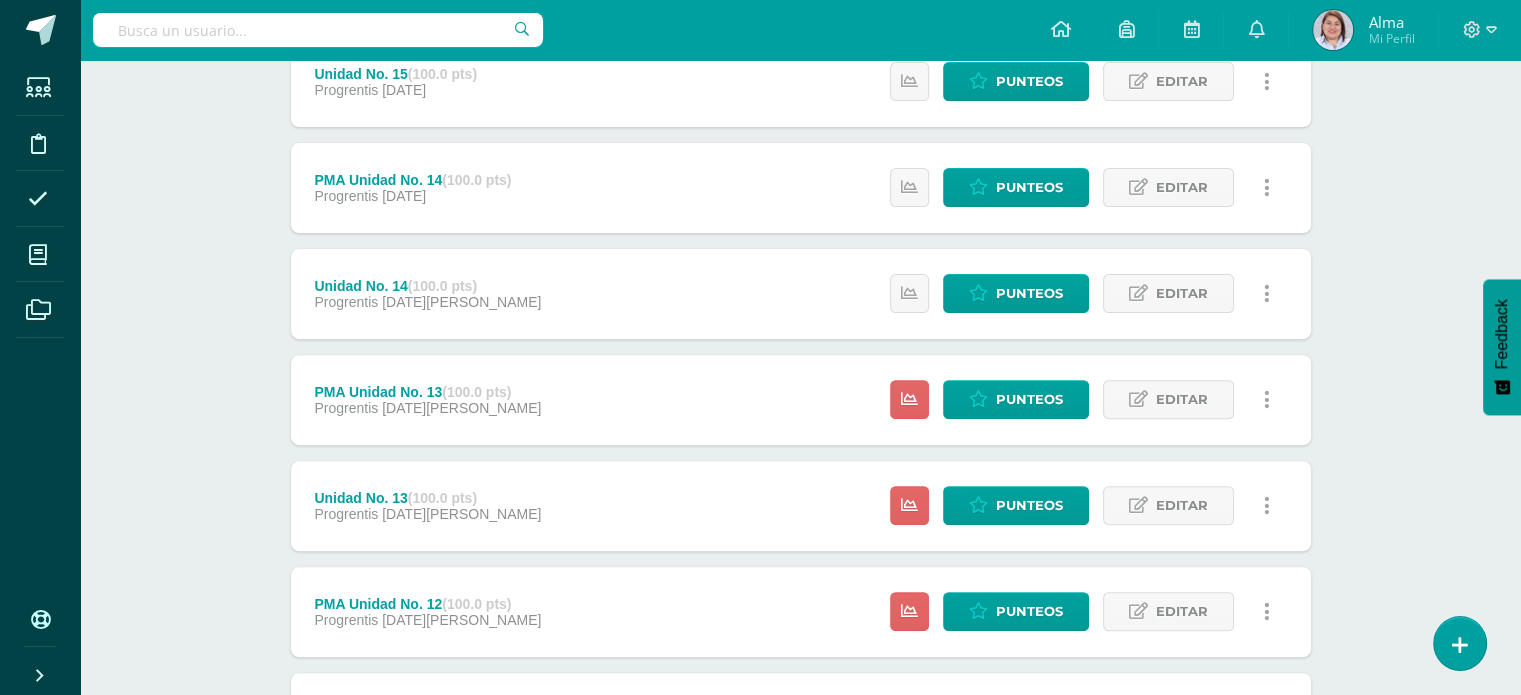 scroll, scrollTop: 628, scrollLeft: 0, axis: vertical 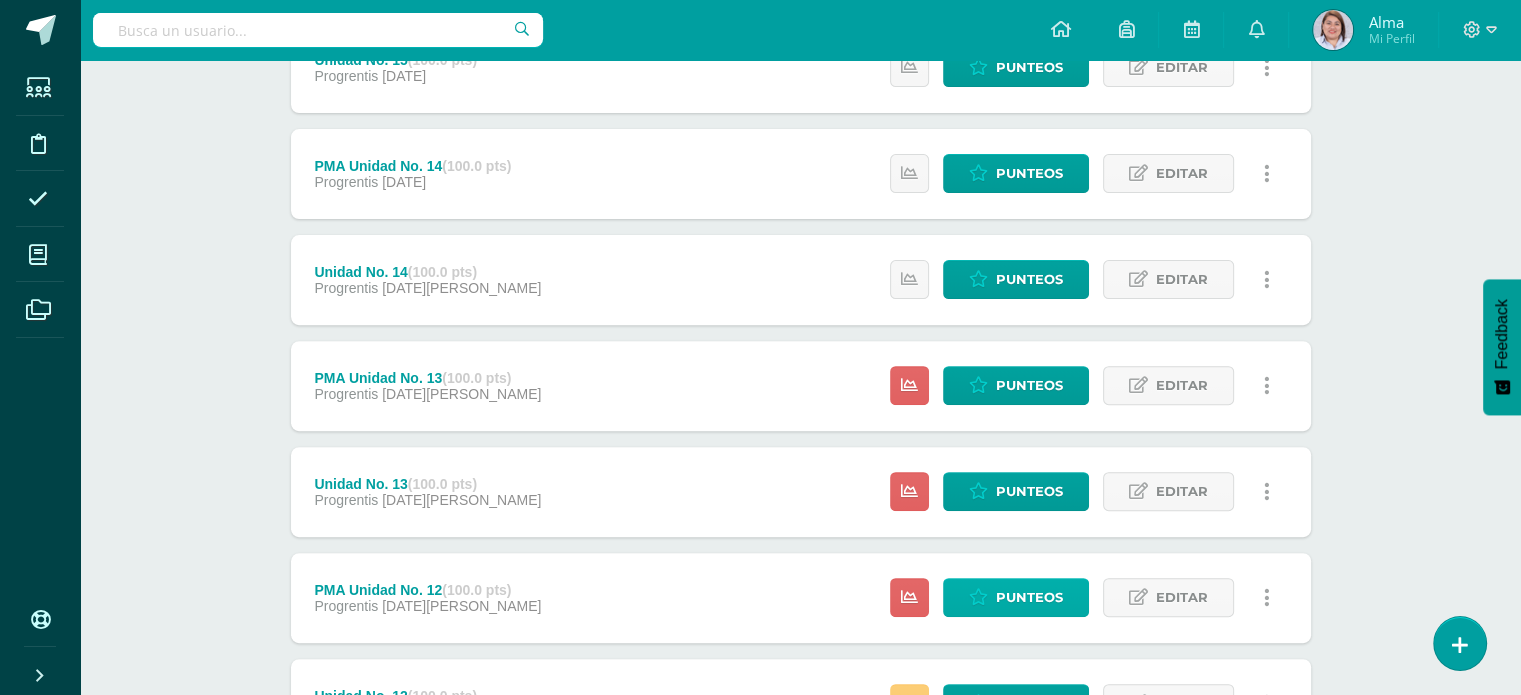 type on "unidad" 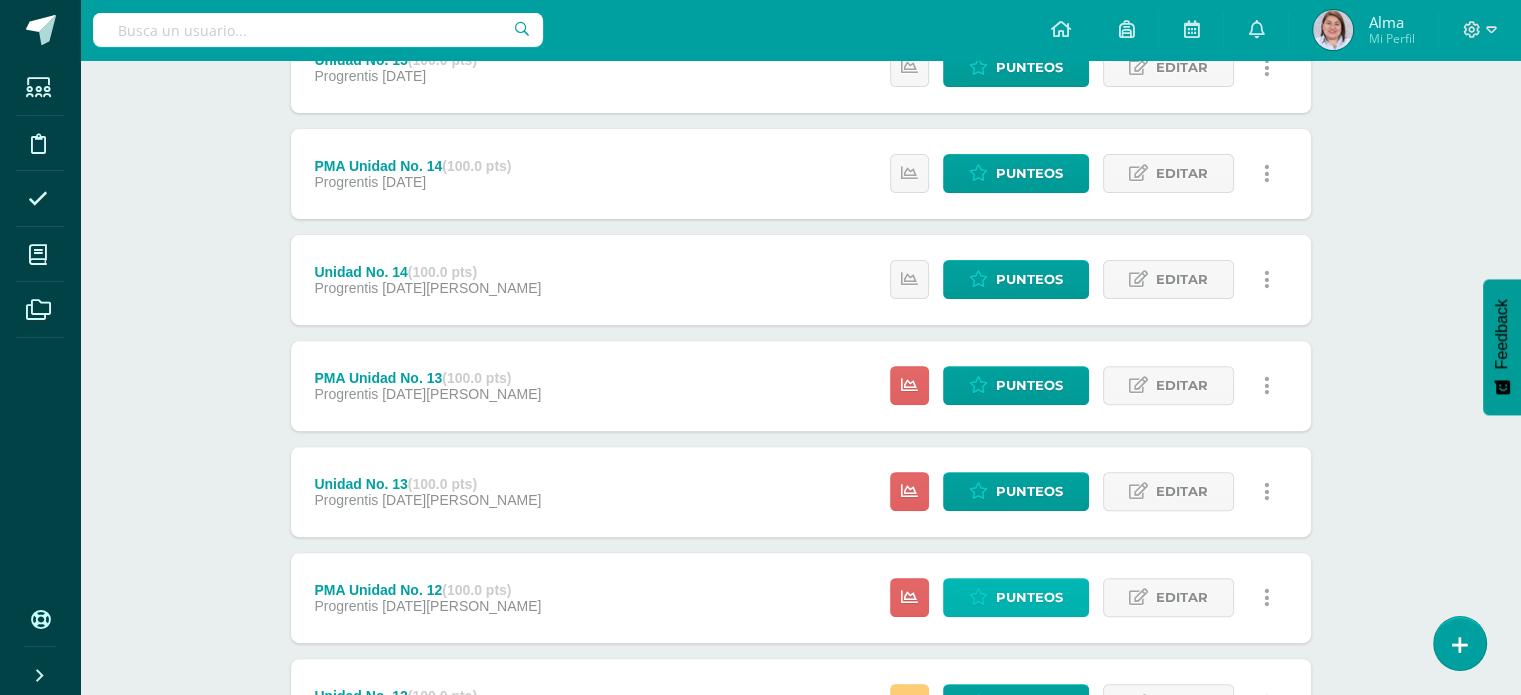 click on "Punteos" at bounding box center (1029, 597) 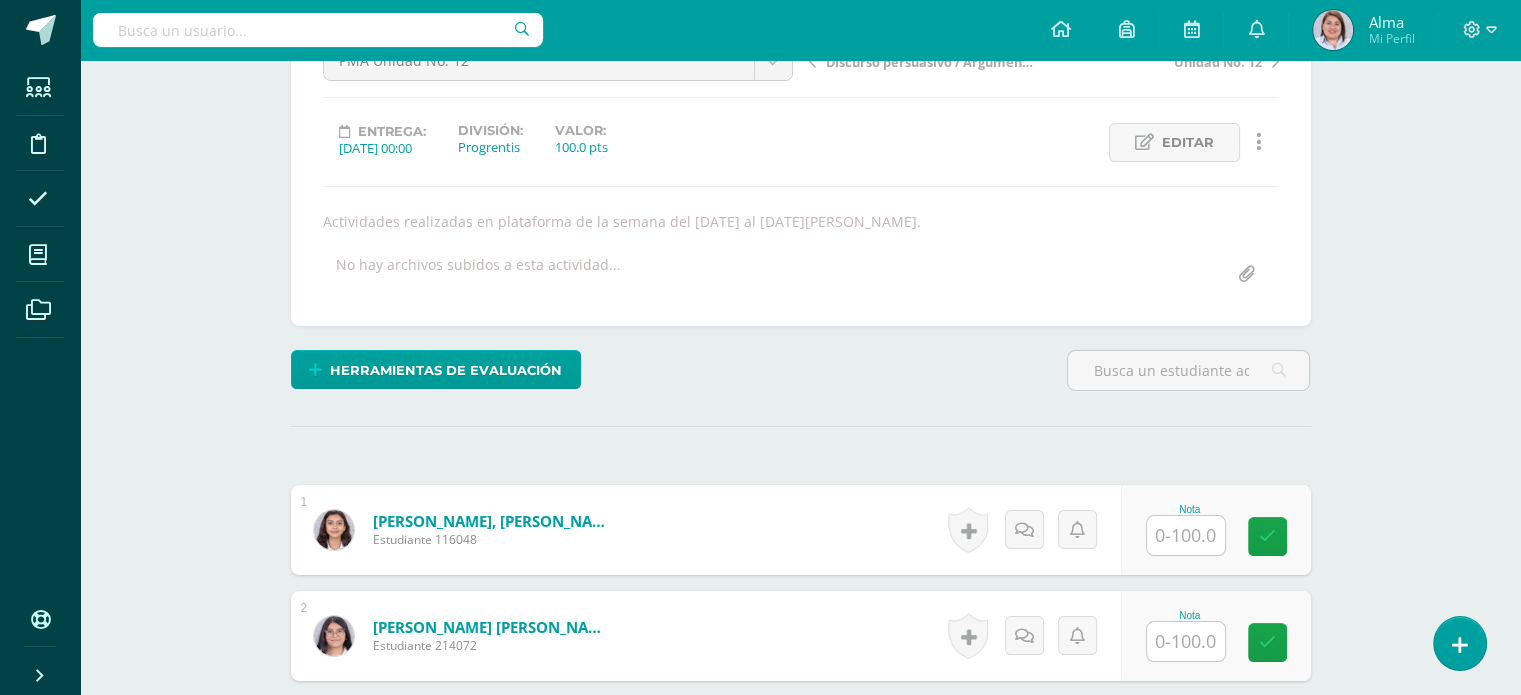 scroll, scrollTop: 268, scrollLeft: 0, axis: vertical 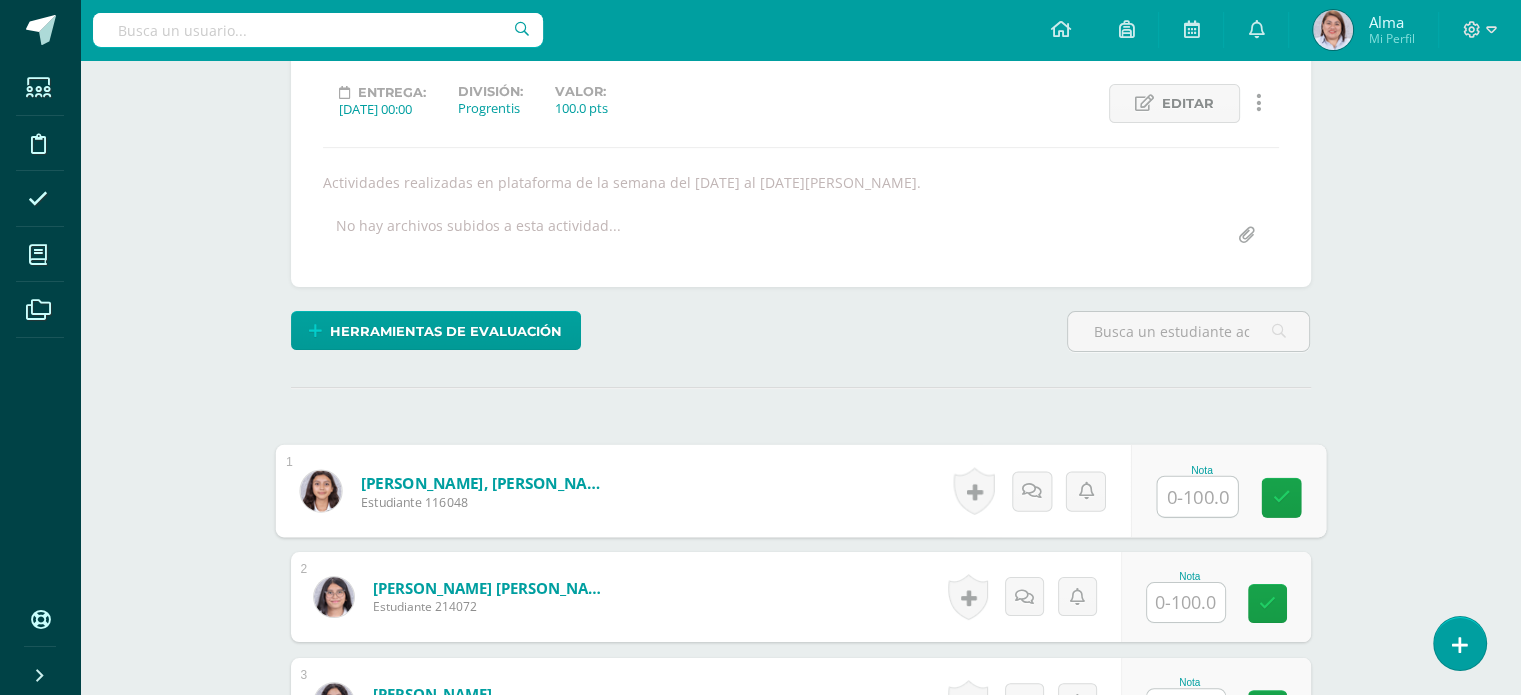 click at bounding box center [1197, 497] 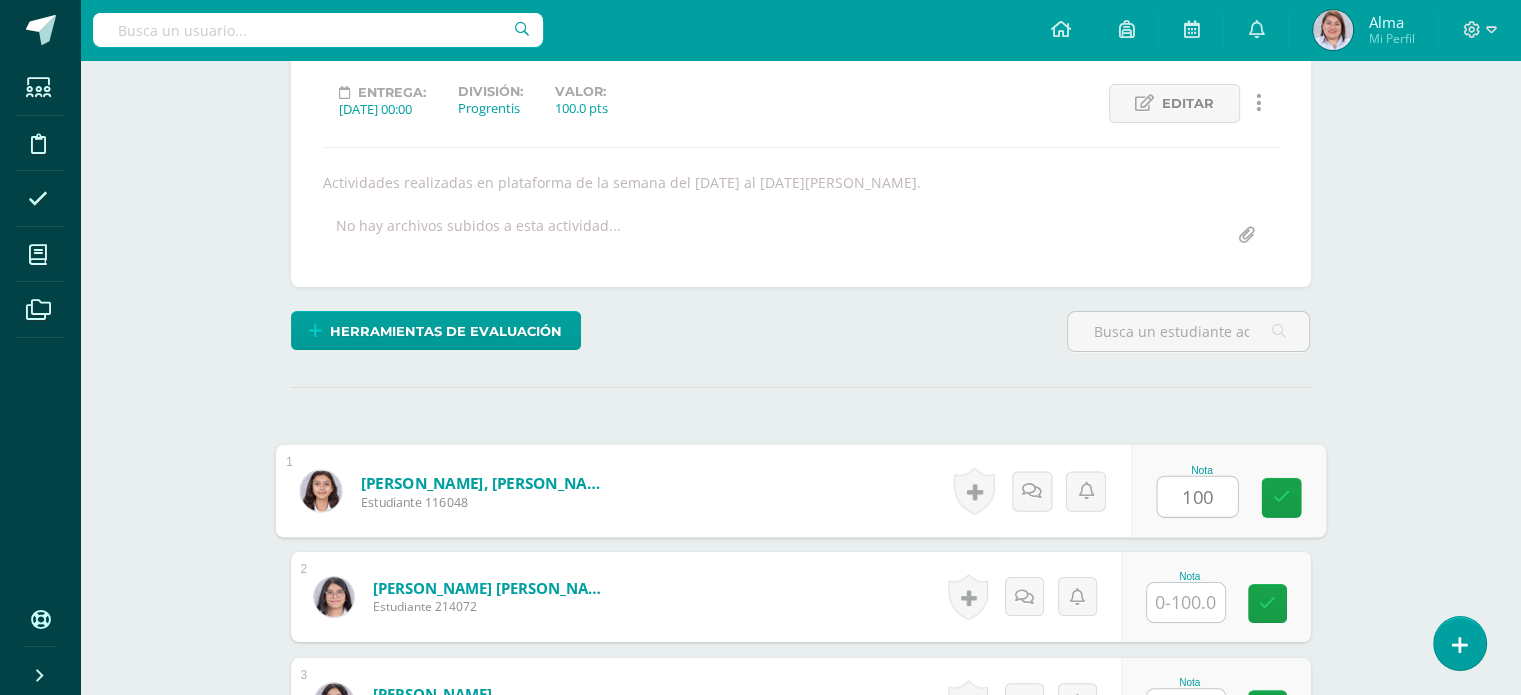 type on "100" 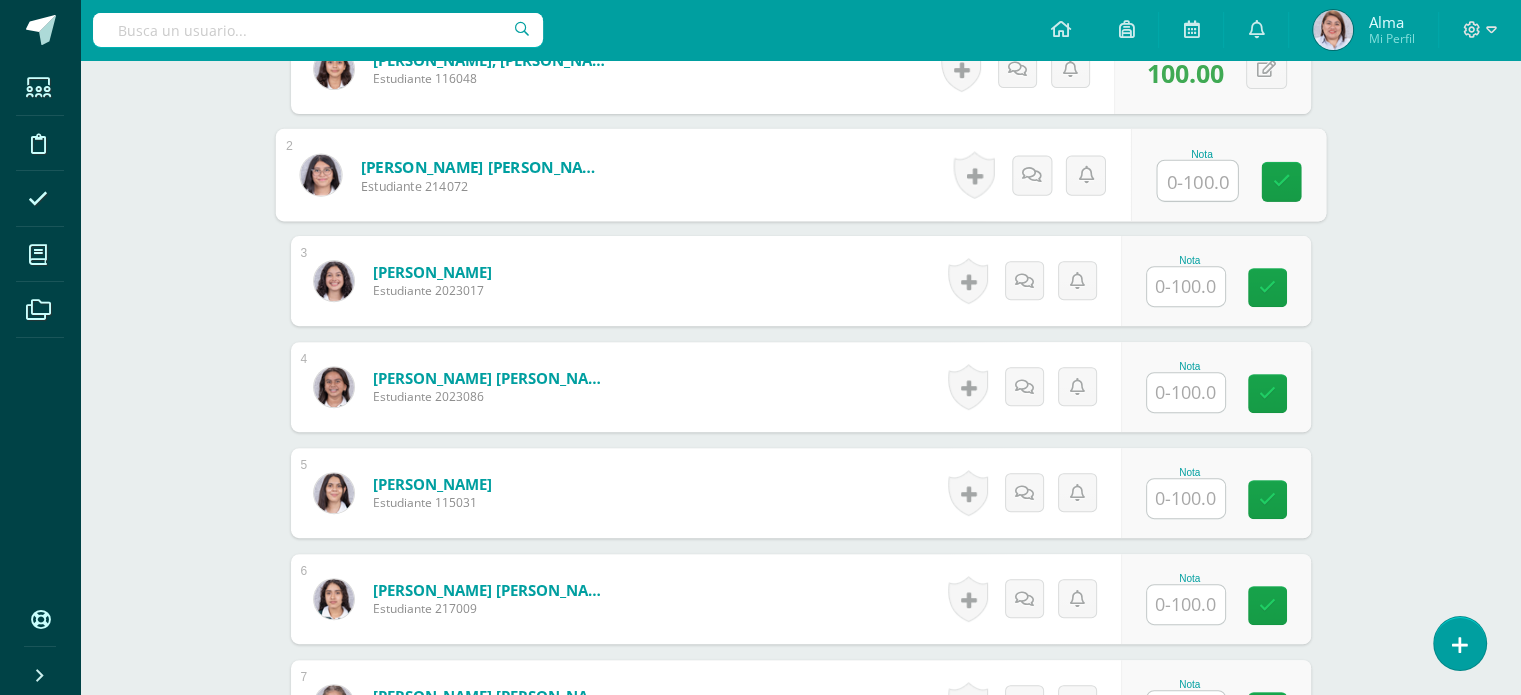 scroll, scrollTop: 692, scrollLeft: 0, axis: vertical 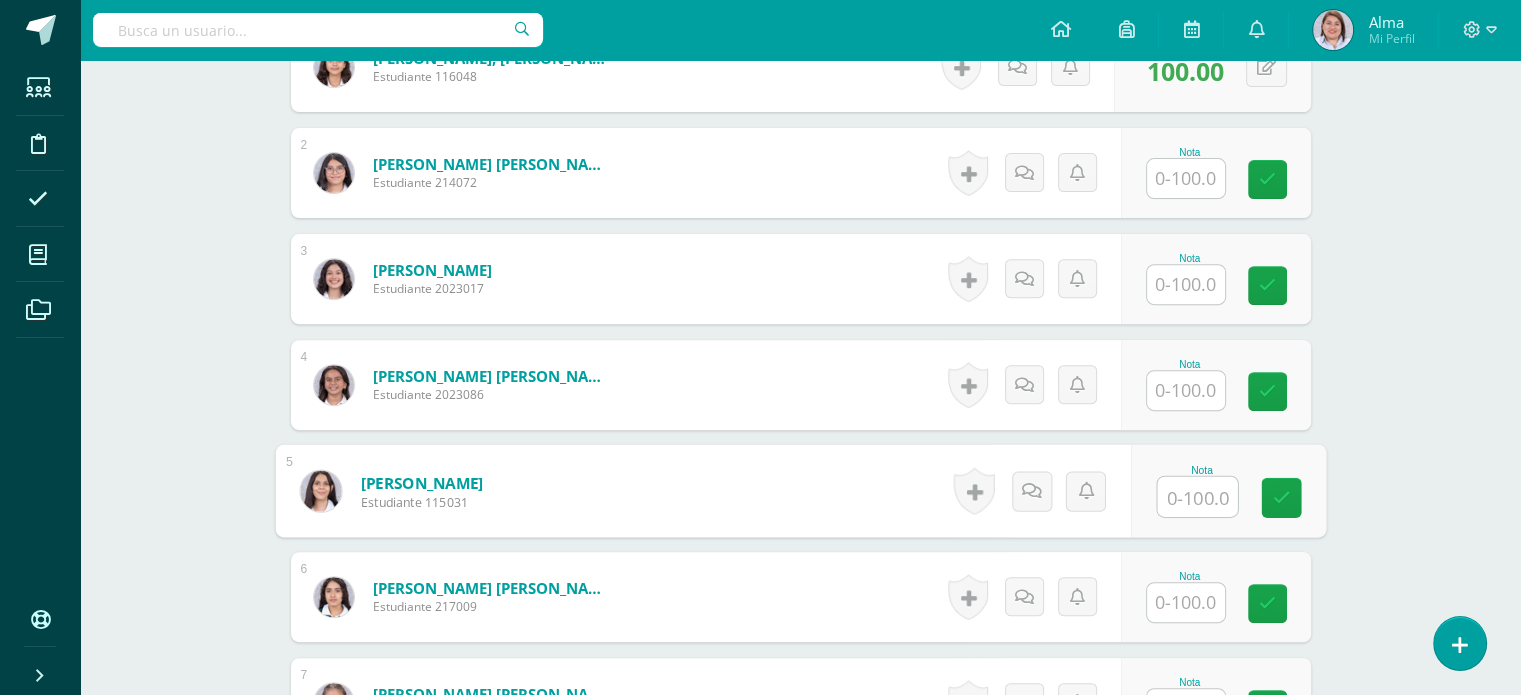 click at bounding box center [1197, 497] 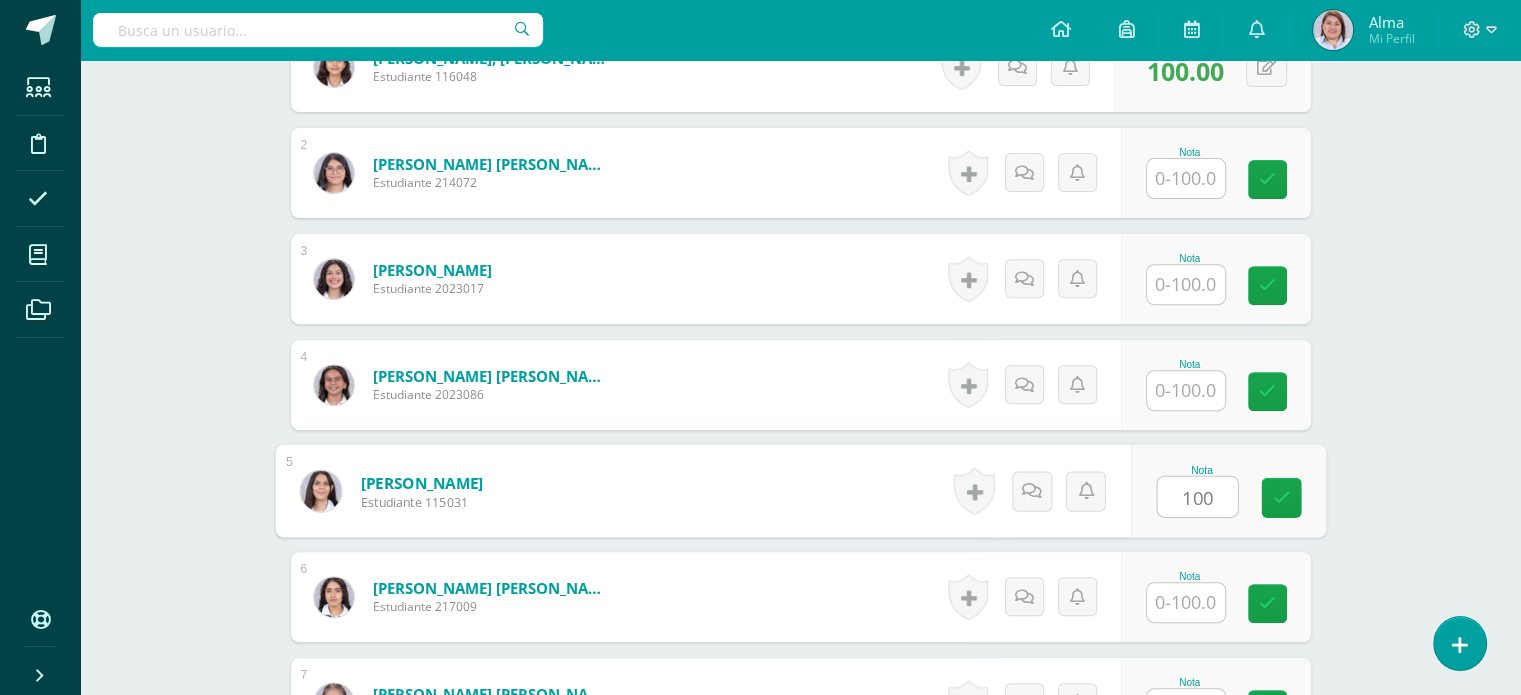 type on "100" 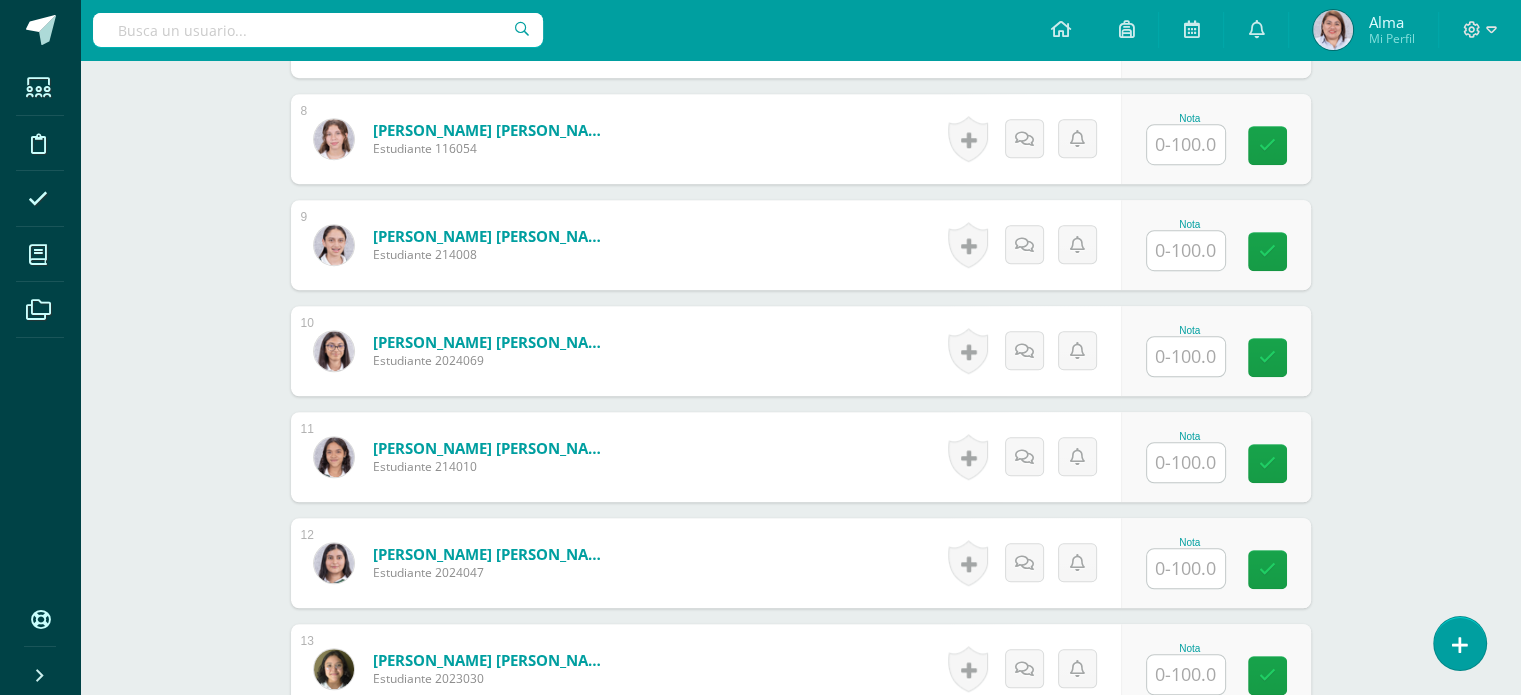 scroll, scrollTop: 1397, scrollLeft: 0, axis: vertical 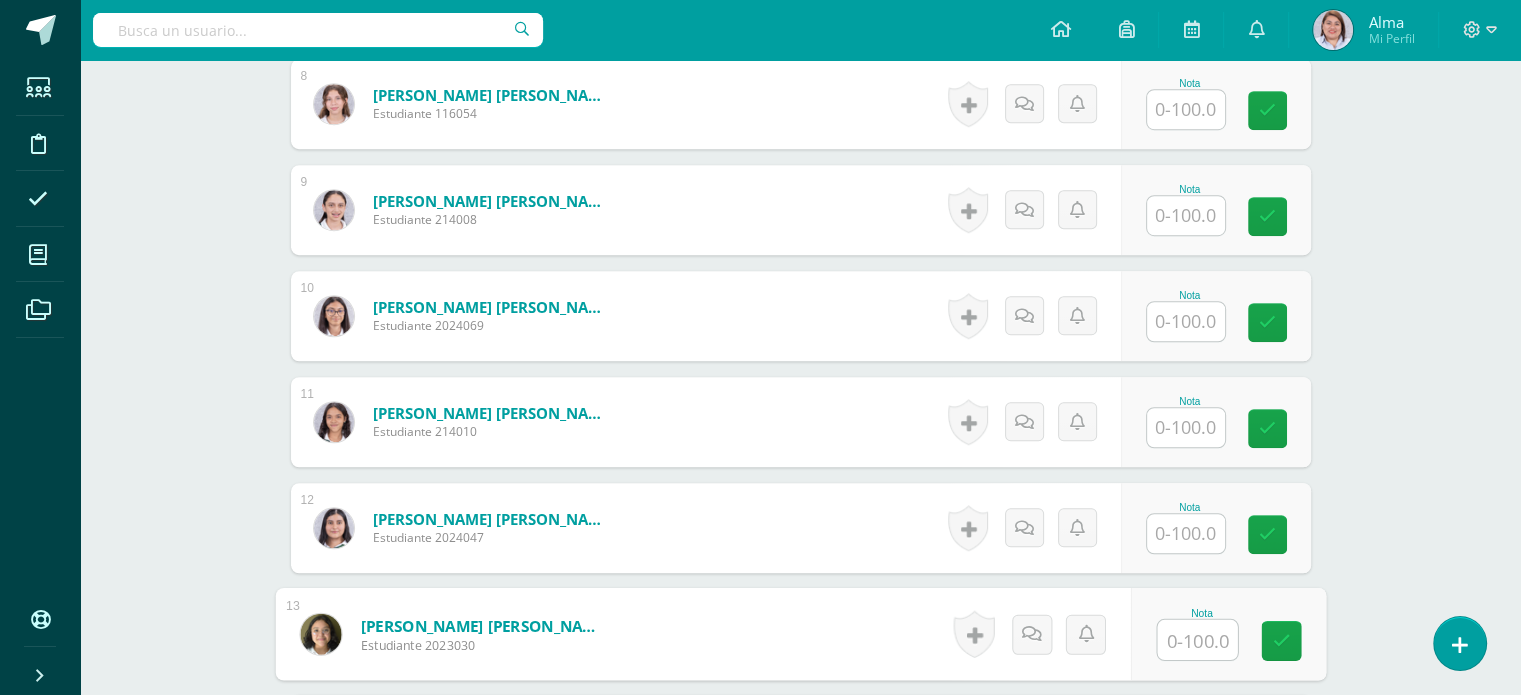 click at bounding box center (1197, 640) 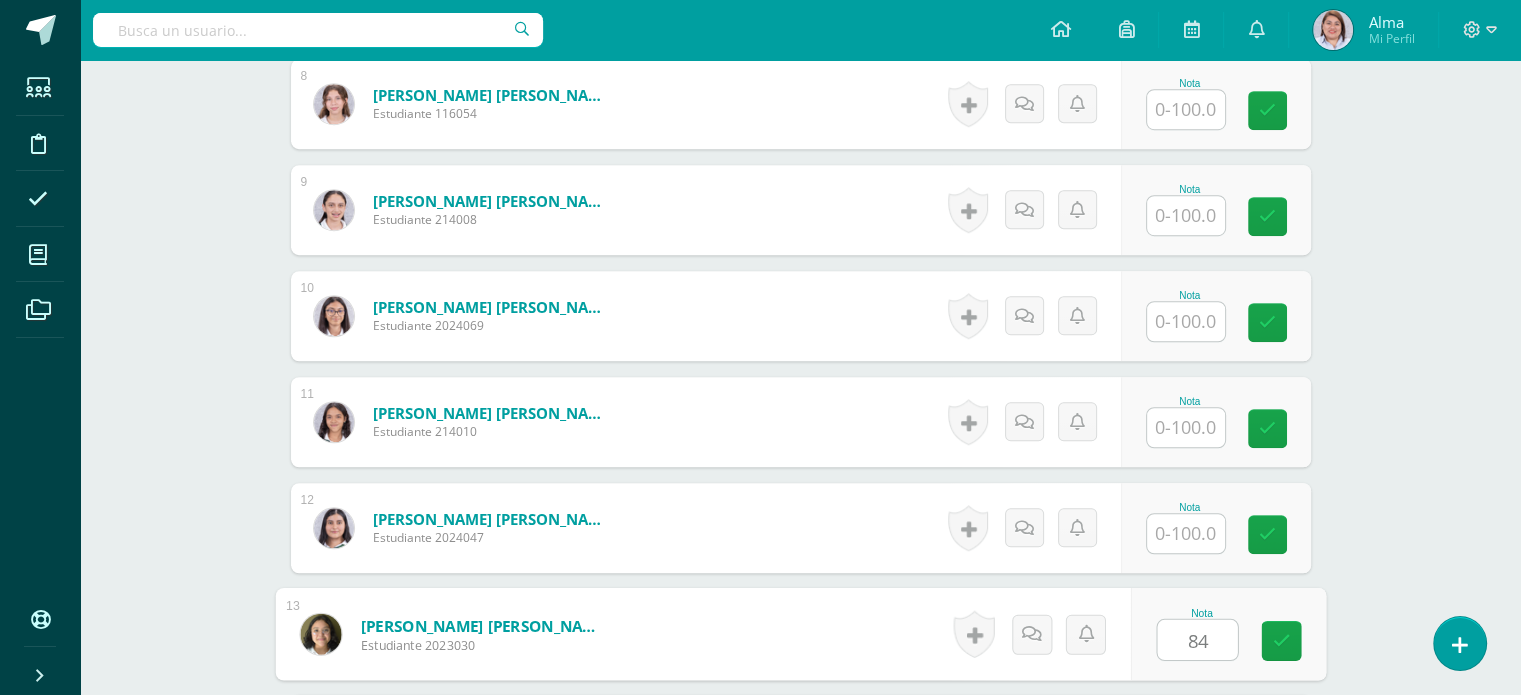 type on "84" 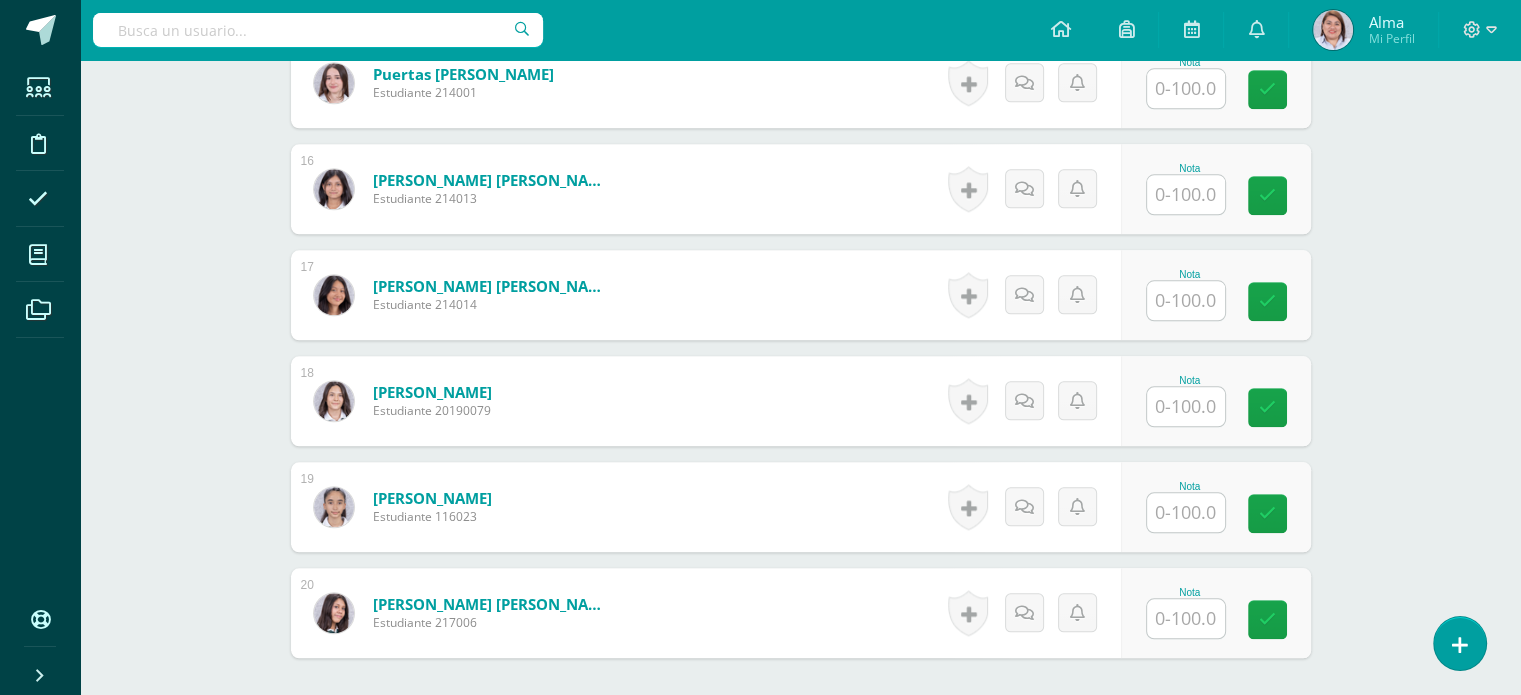 scroll, scrollTop: 2164, scrollLeft: 0, axis: vertical 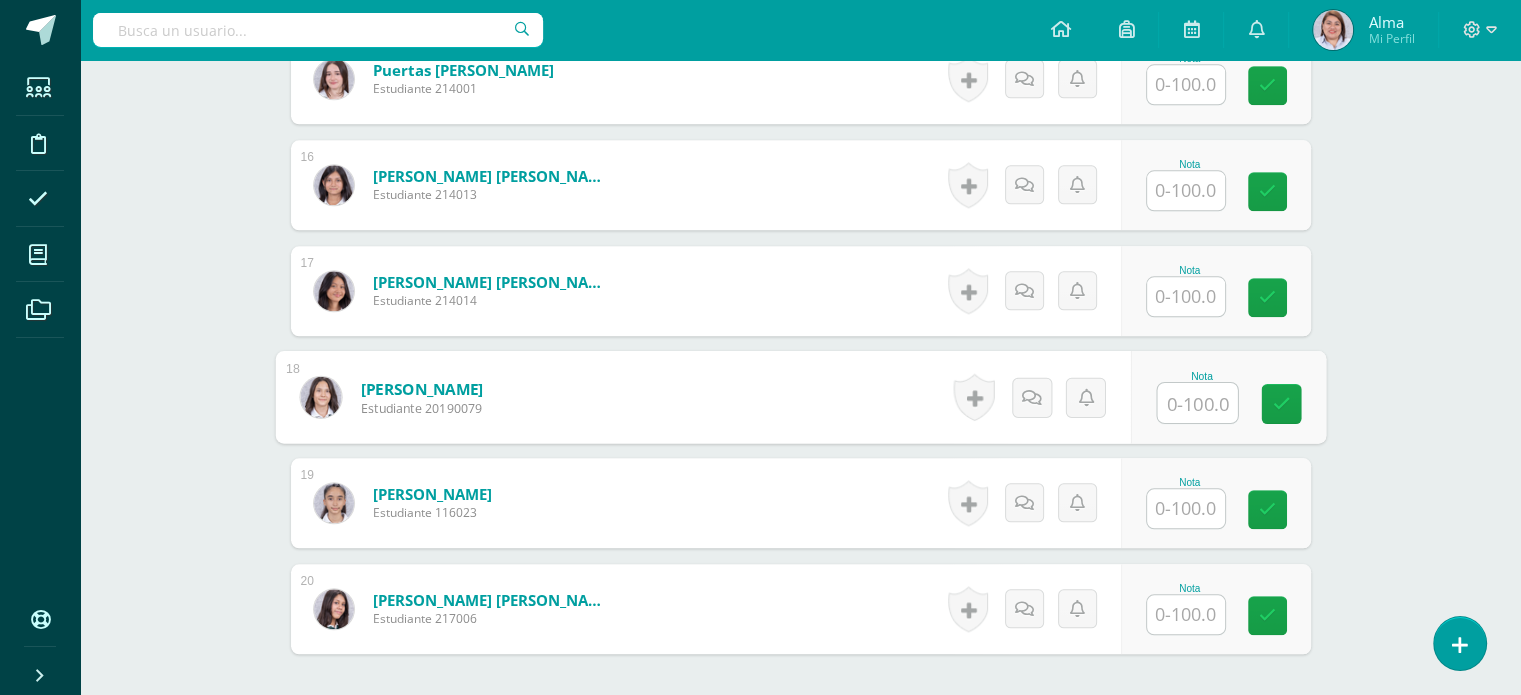 click at bounding box center [1197, 403] 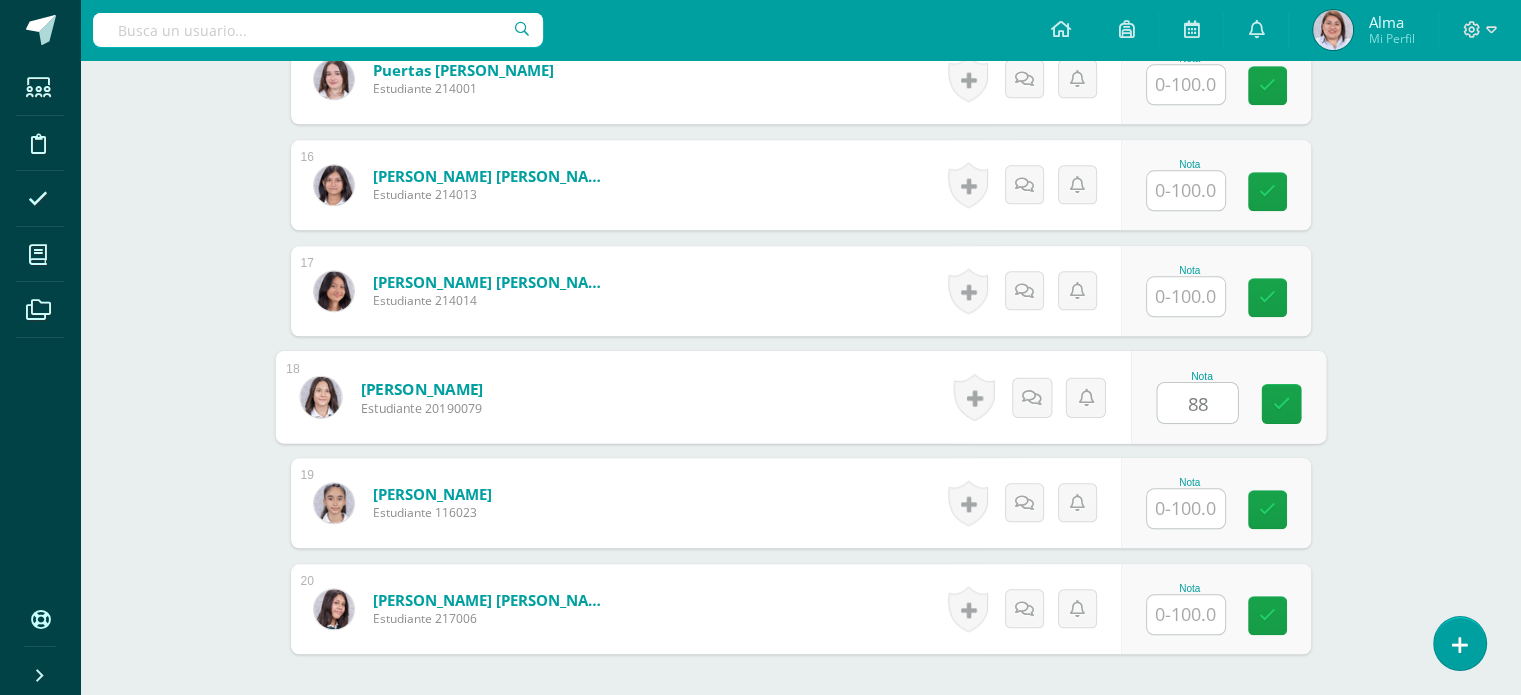 type on "88" 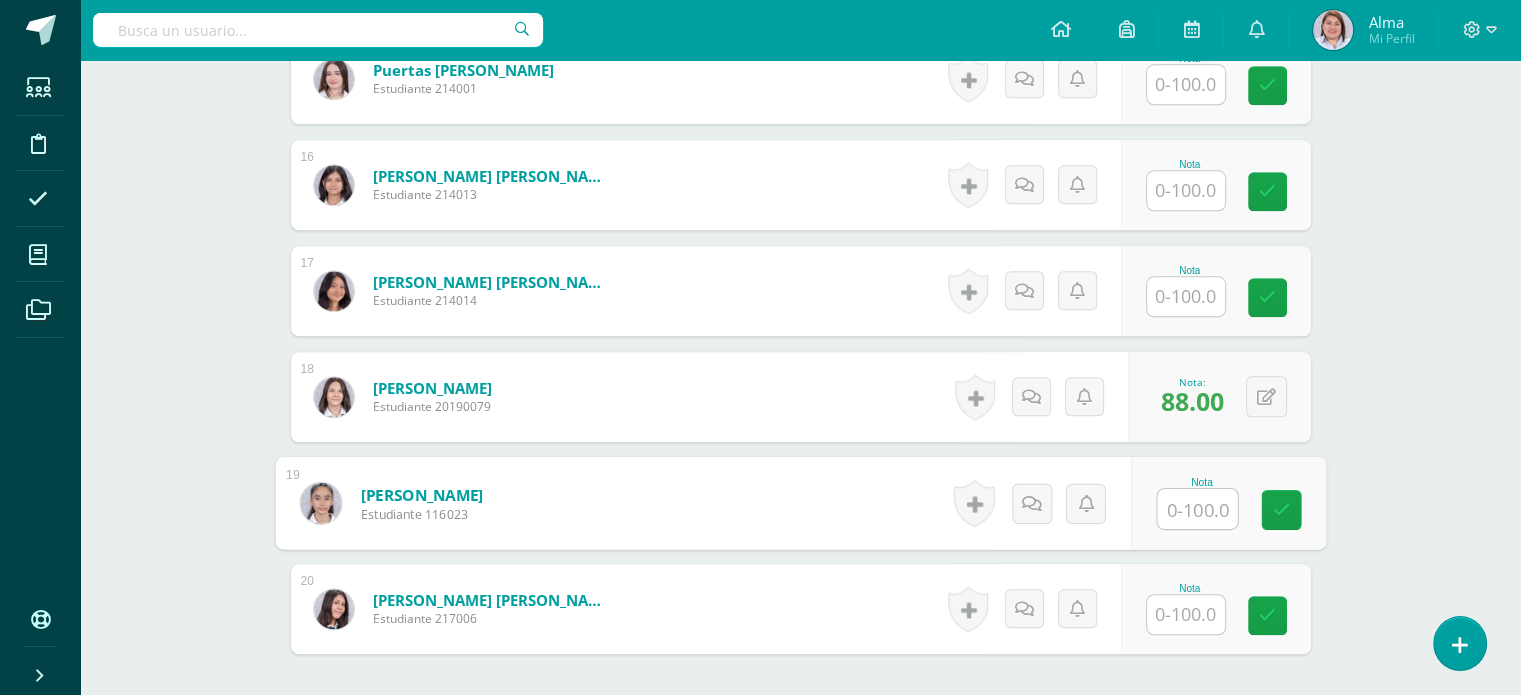 scroll, scrollTop: 2351, scrollLeft: 0, axis: vertical 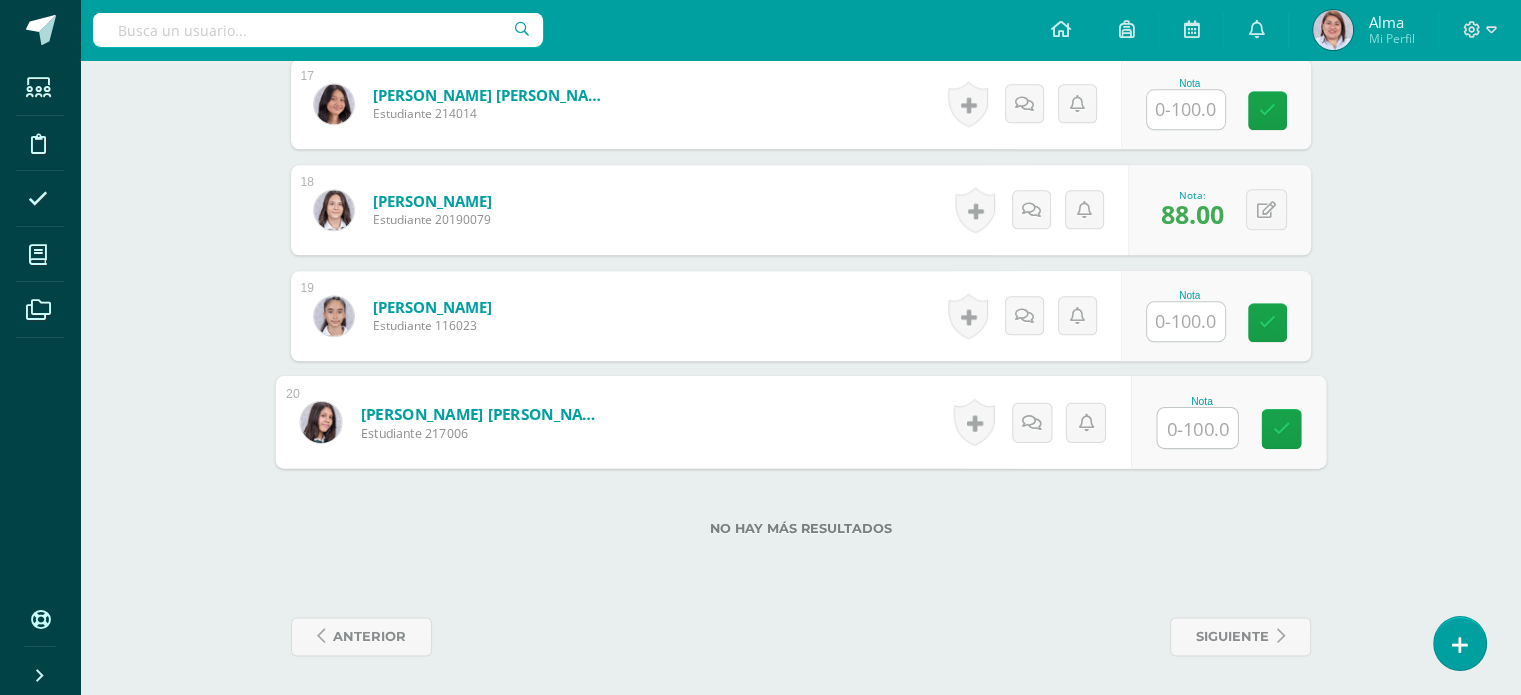 click at bounding box center (1197, 428) 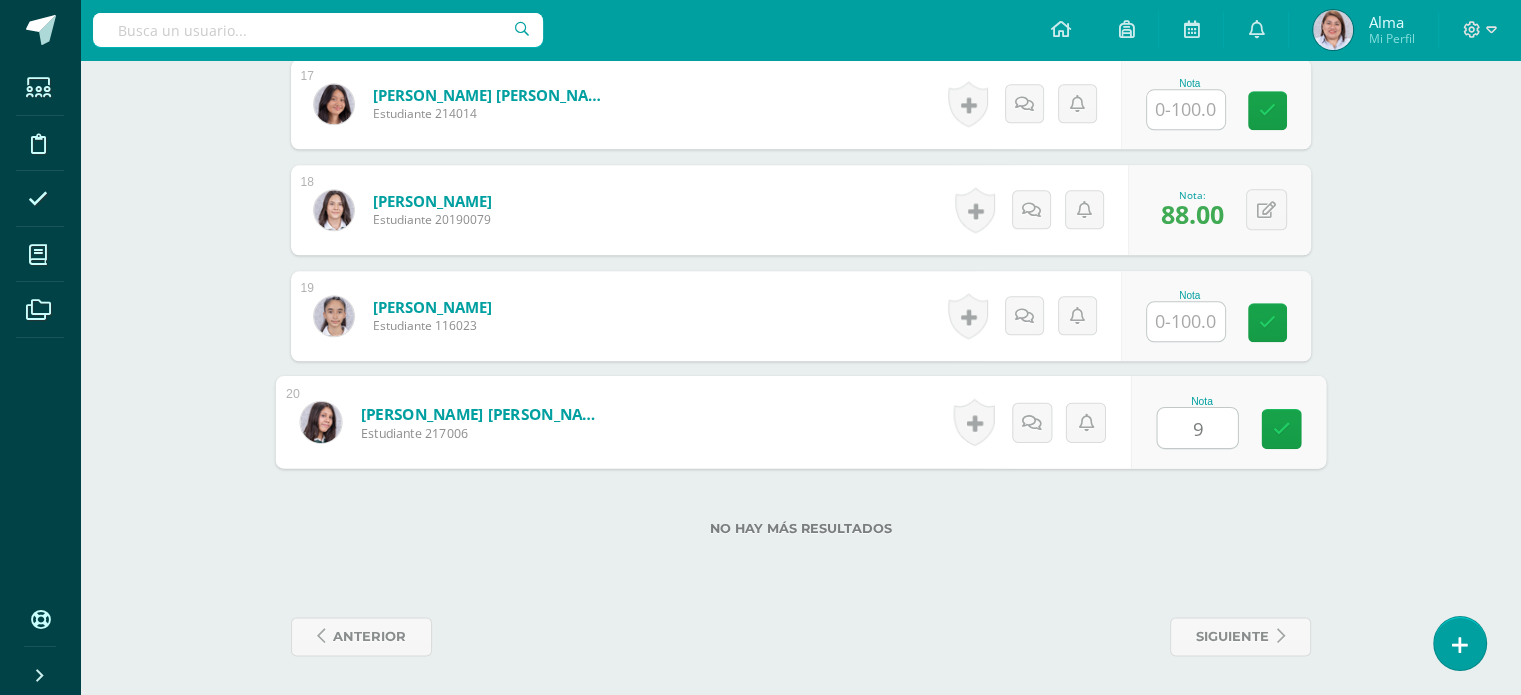 type on "91" 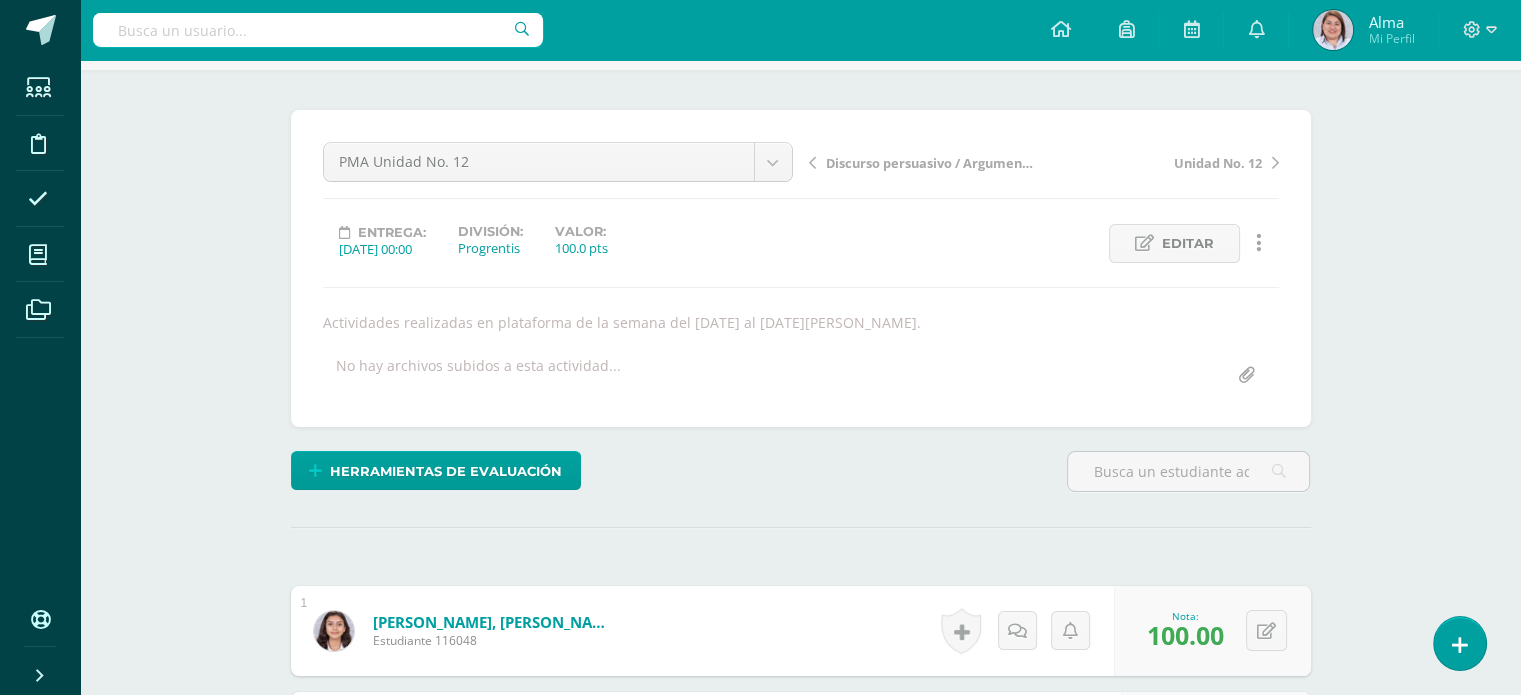 scroll, scrollTop: 0, scrollLeft: 0, axis: both 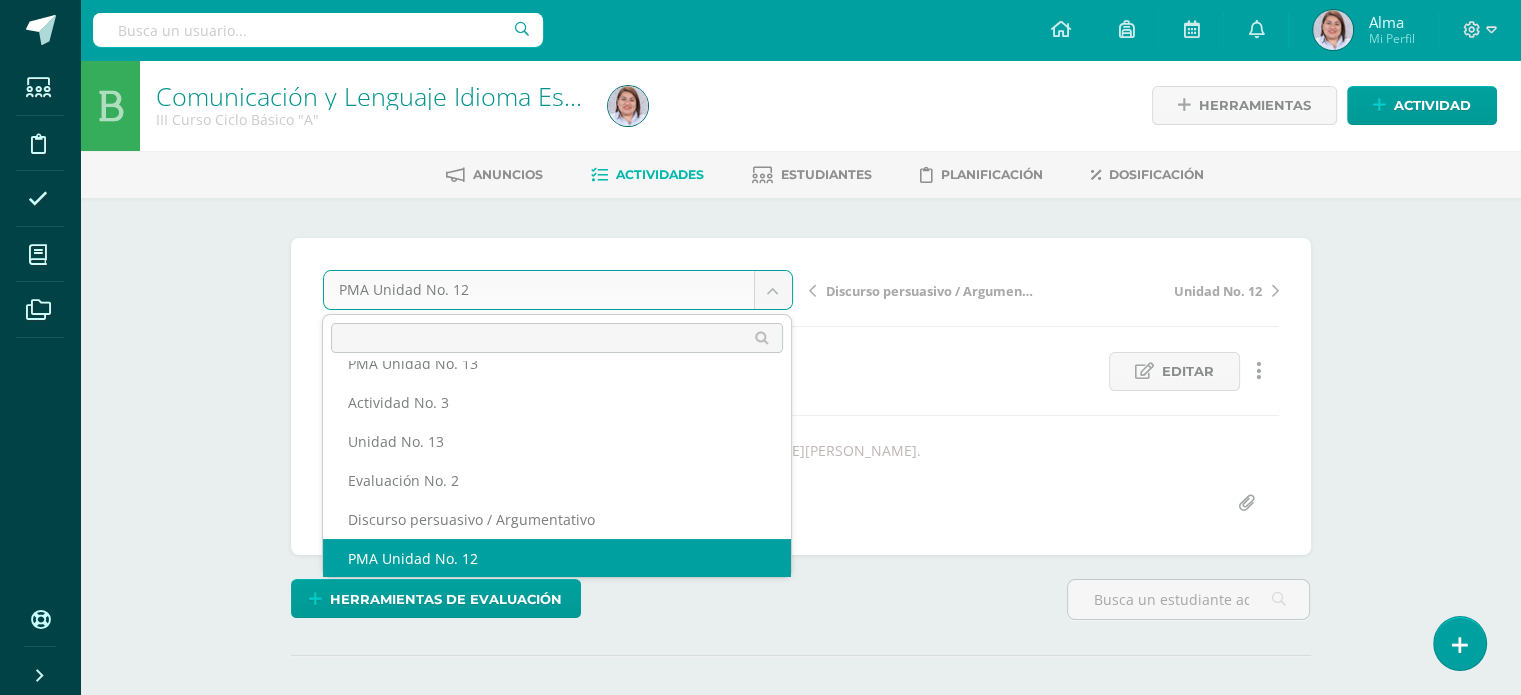 click on "Estudiantes Disciplina Asistencia Mis cursos Archivos Soporte
Centro de ayuda
Últimas actualizaciones
Cerrar panel
Comunicación y Lenguaje, Idioma Español
II Curso
Ciclo Básico
"A"
Actividades Estudiantes Planificación Dosificación
Homeroom
II Curso
Ciclo Básico
"A"
Actividades Estudiantes Planificación Dosificación
Comunicación y Lenguaje, Idioma Español
II Curso
Ciclo Básico
"B"
Actividades Estudiantes Planificación Dosificación Actividades Estudiantes Planificación Dosificación Mi Perfil" at bounding box center (760, 1523) 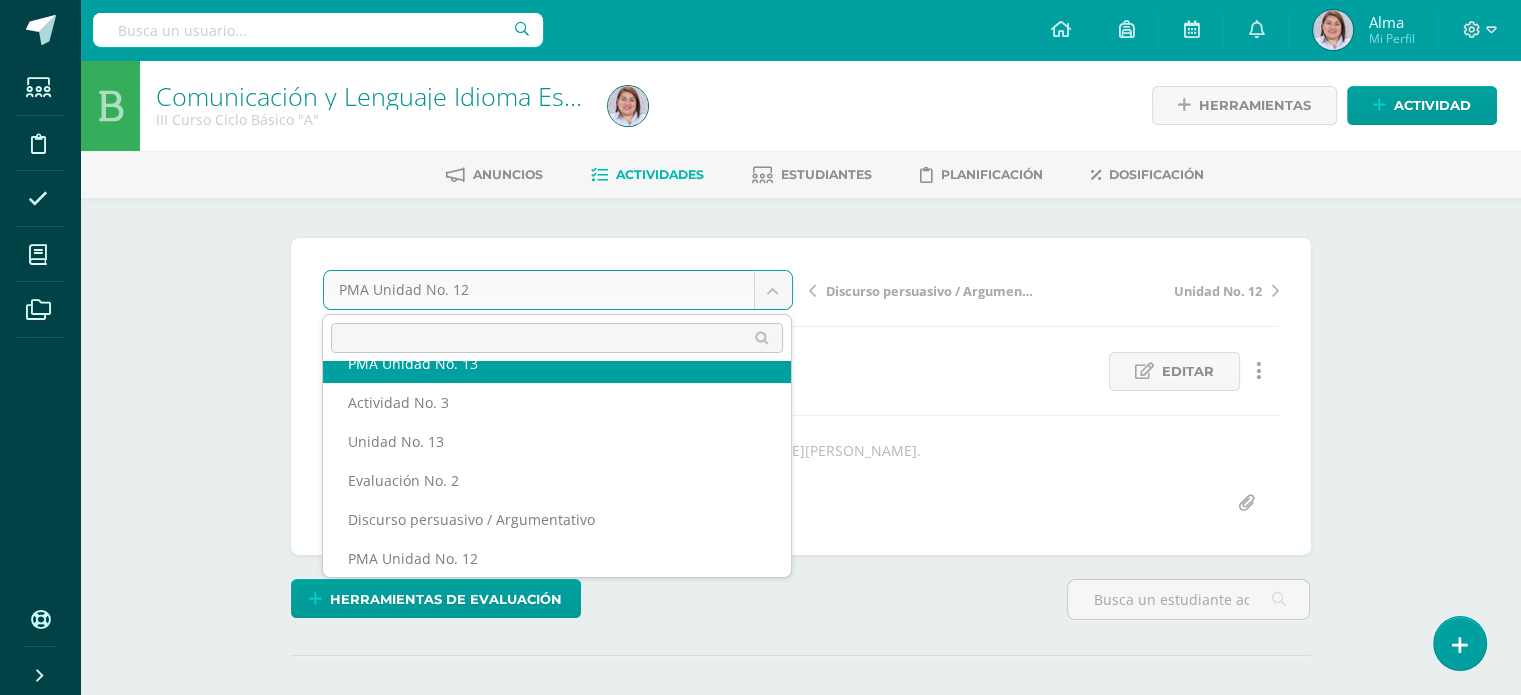 scroll, scrollTop: 515, scrollLeft: 0, axis: vertical 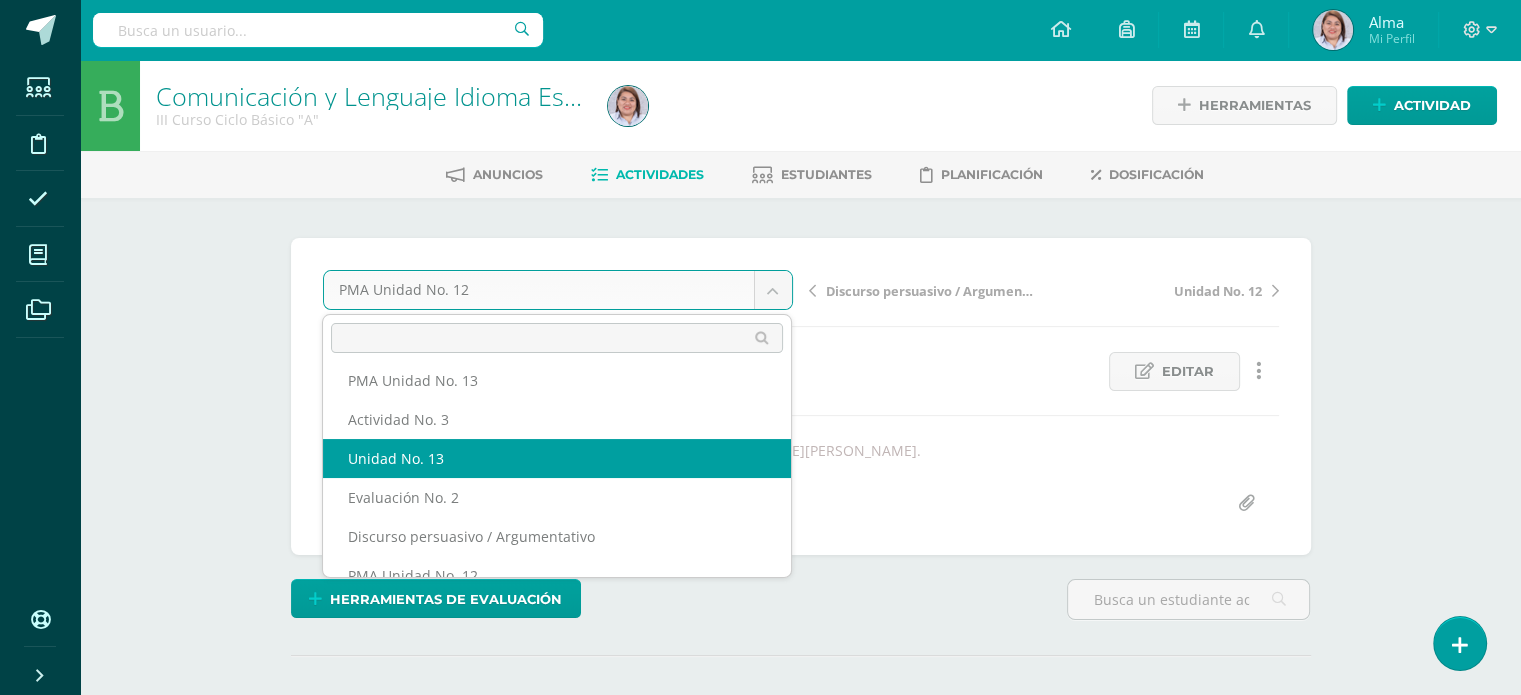 select on "/dashboard/teacher/grade-activity/252433/" 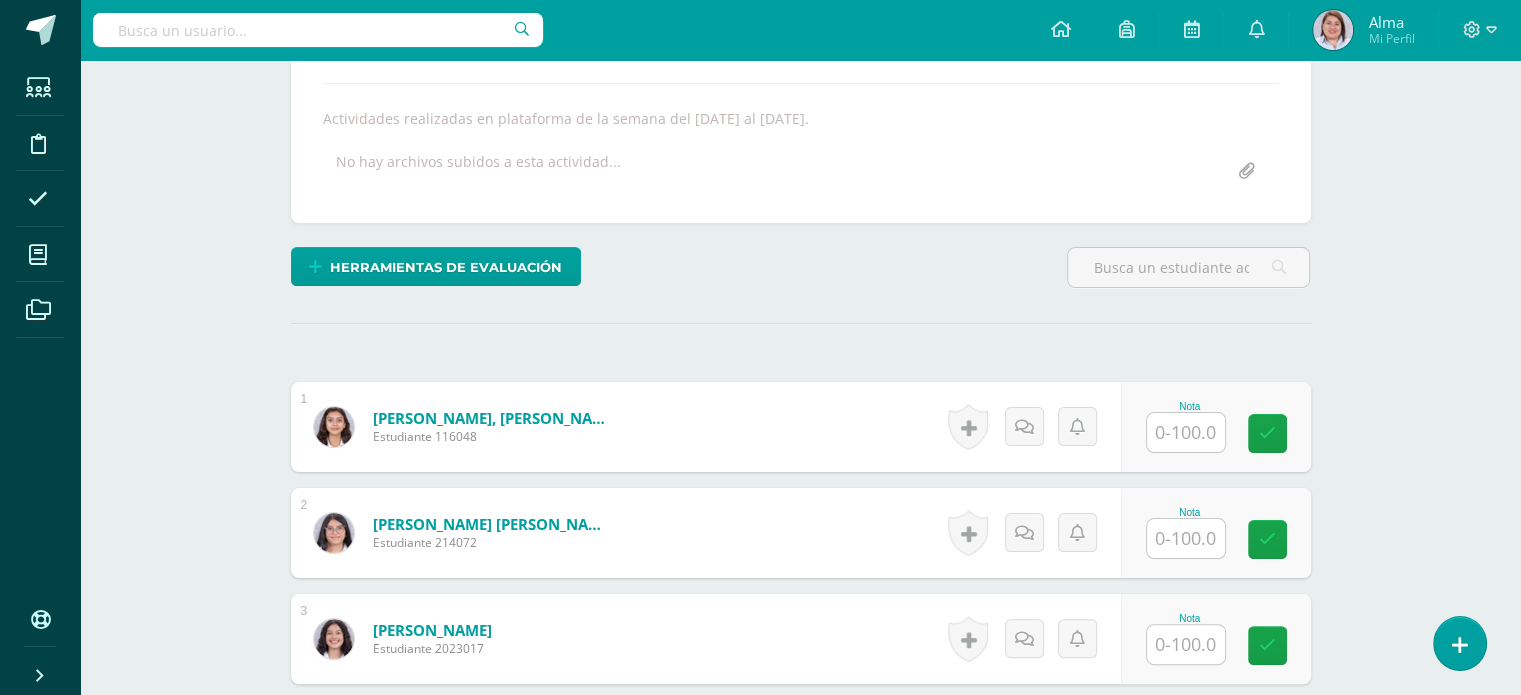 scroll, scrollTop: 332, scrollLeft: 0, axis: vertical 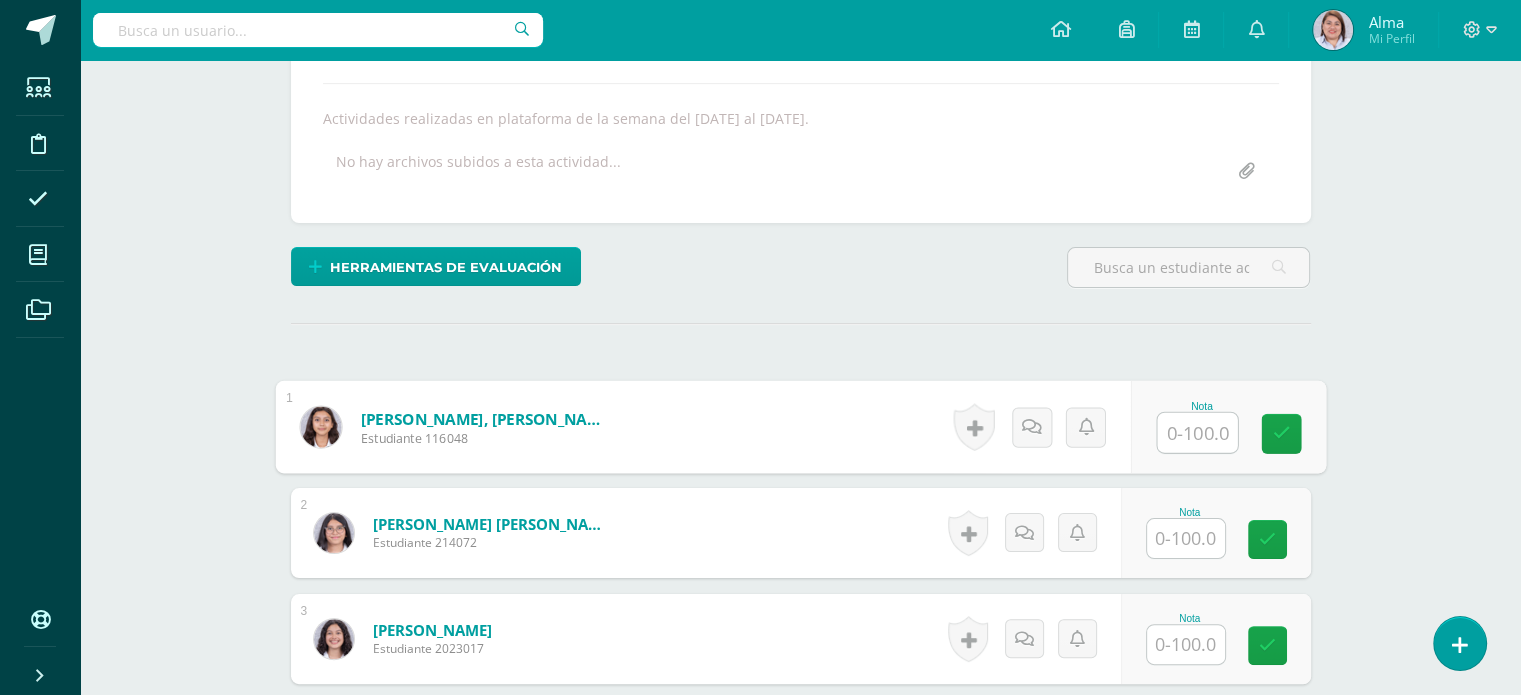 click at bounding box center [1197, 433] 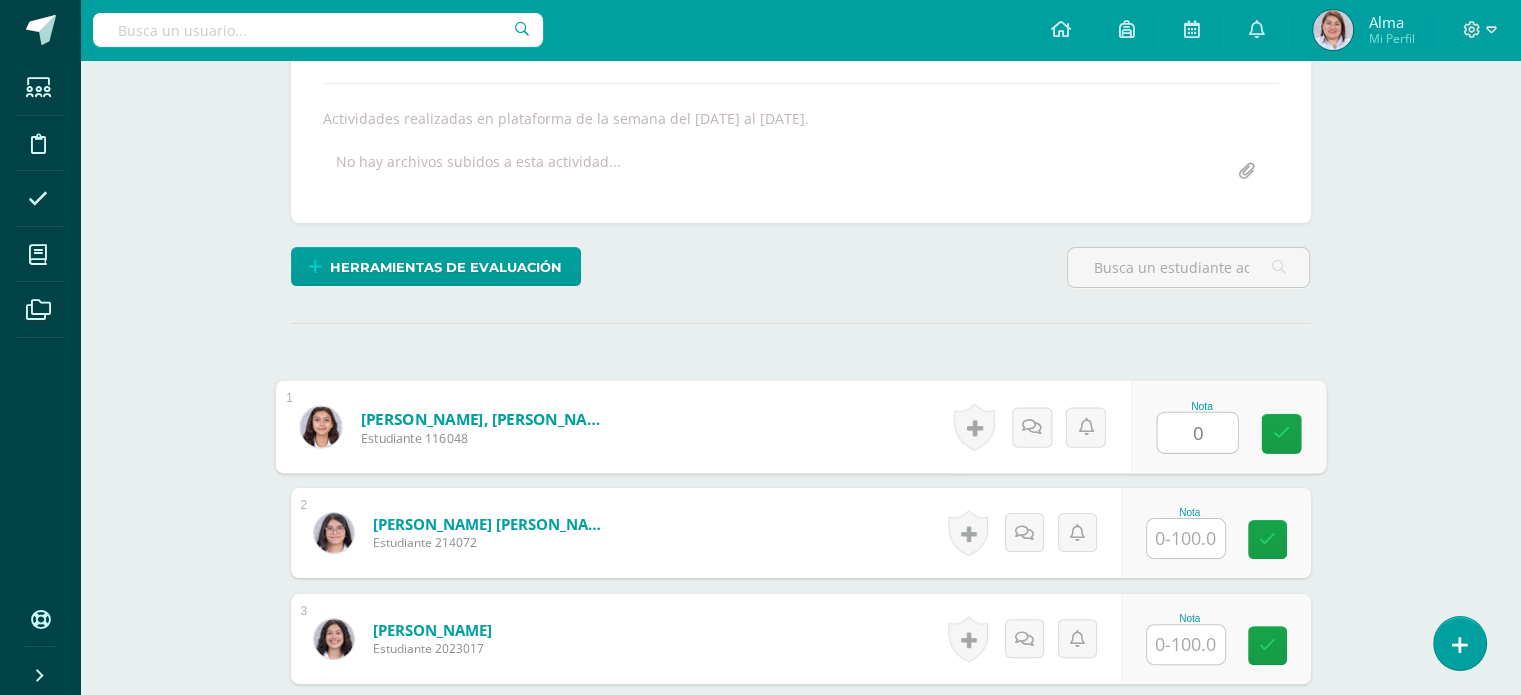 type on "0" 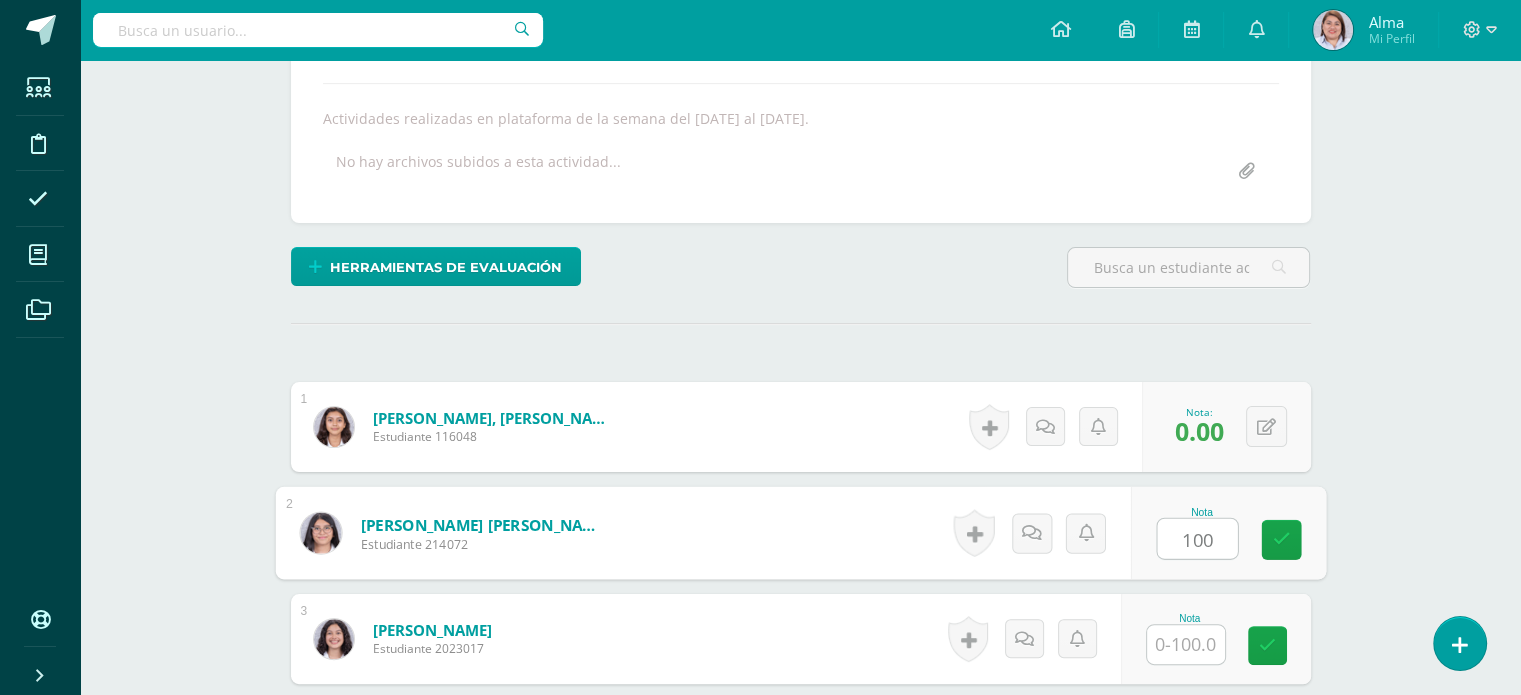 type on "100" 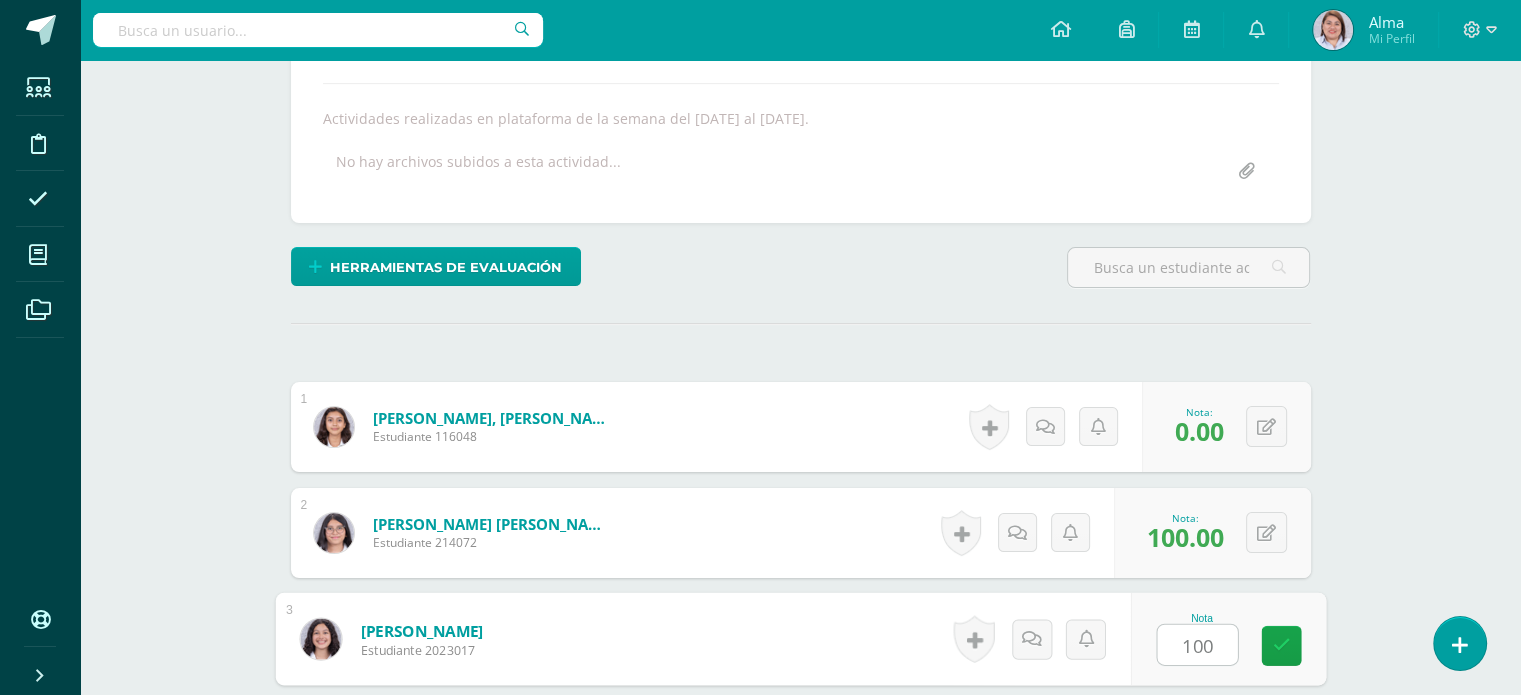 type on "100" 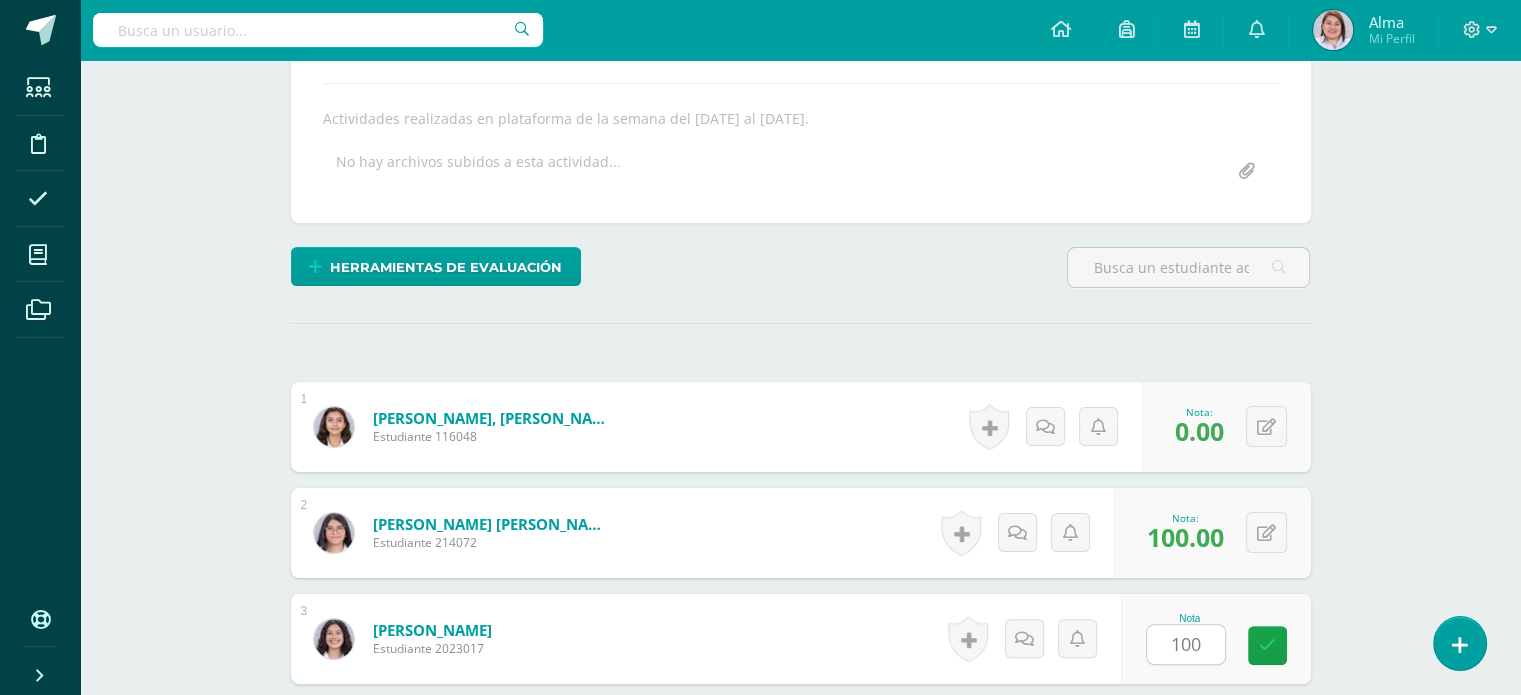 scroll, scrollTop: 733, scrollLeft: 0, axis: vertical 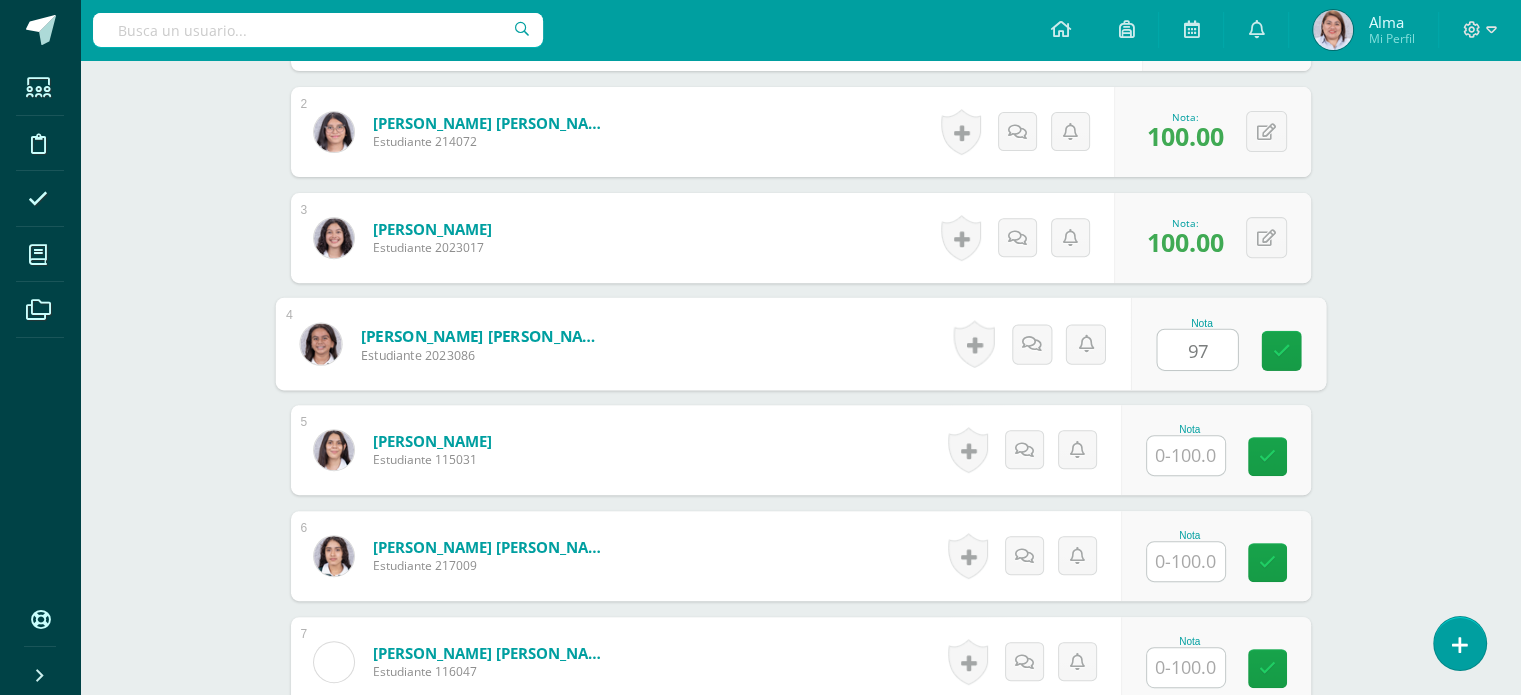 type on "97" 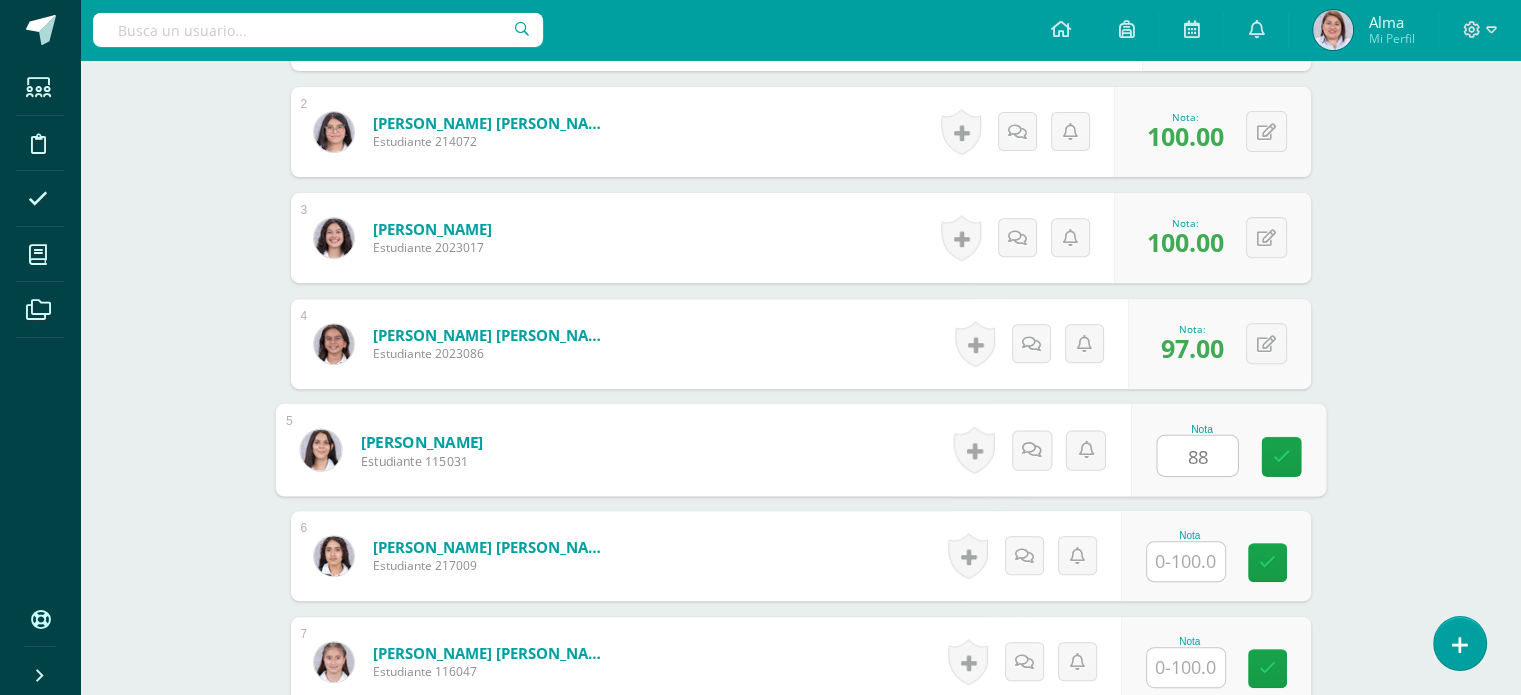 type on "88" 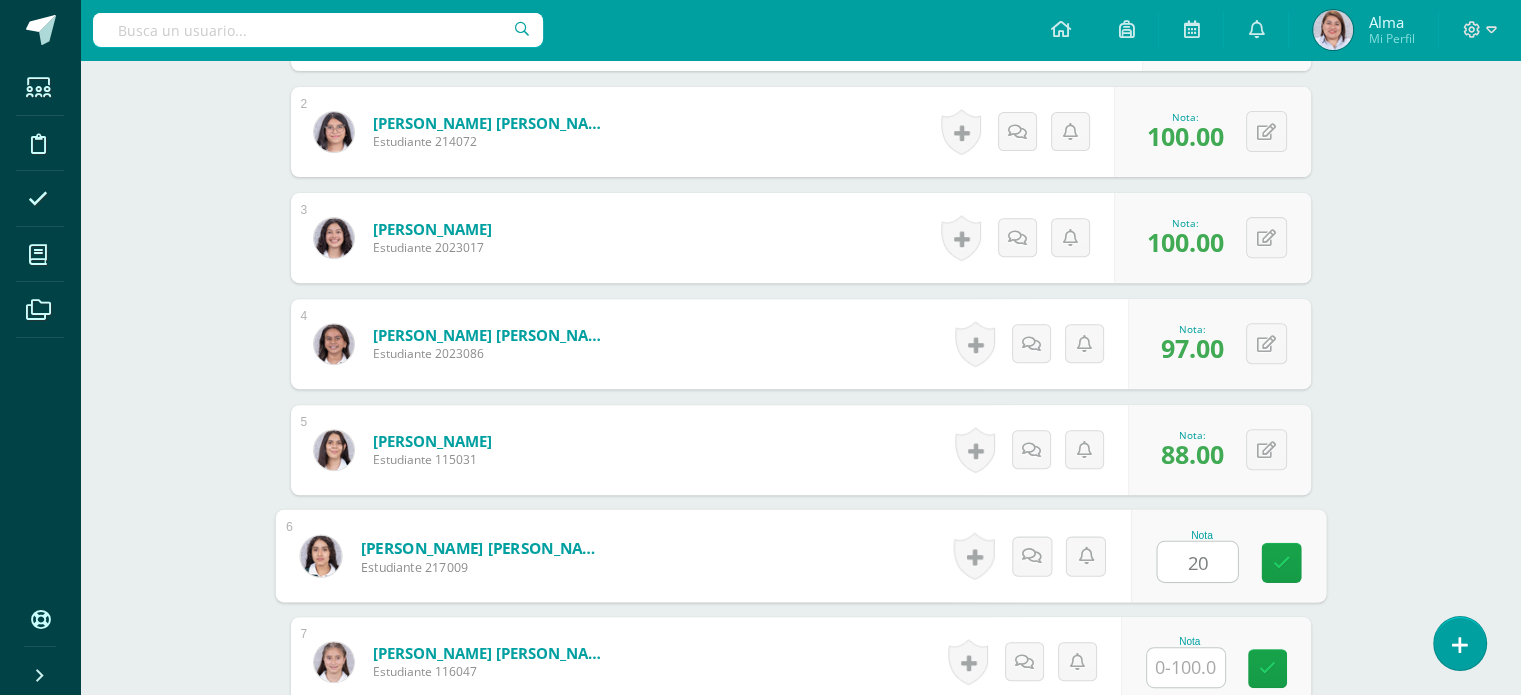 type on "20" 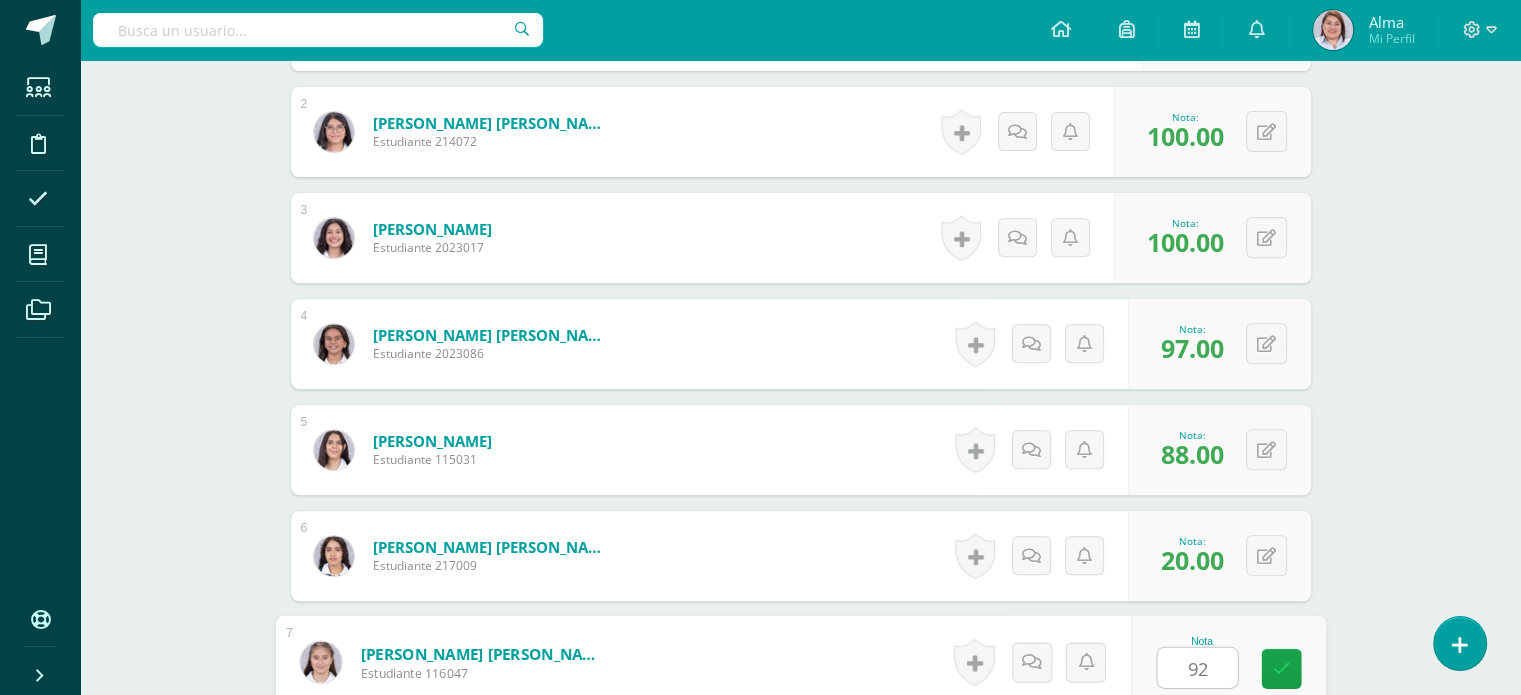 type on "92" 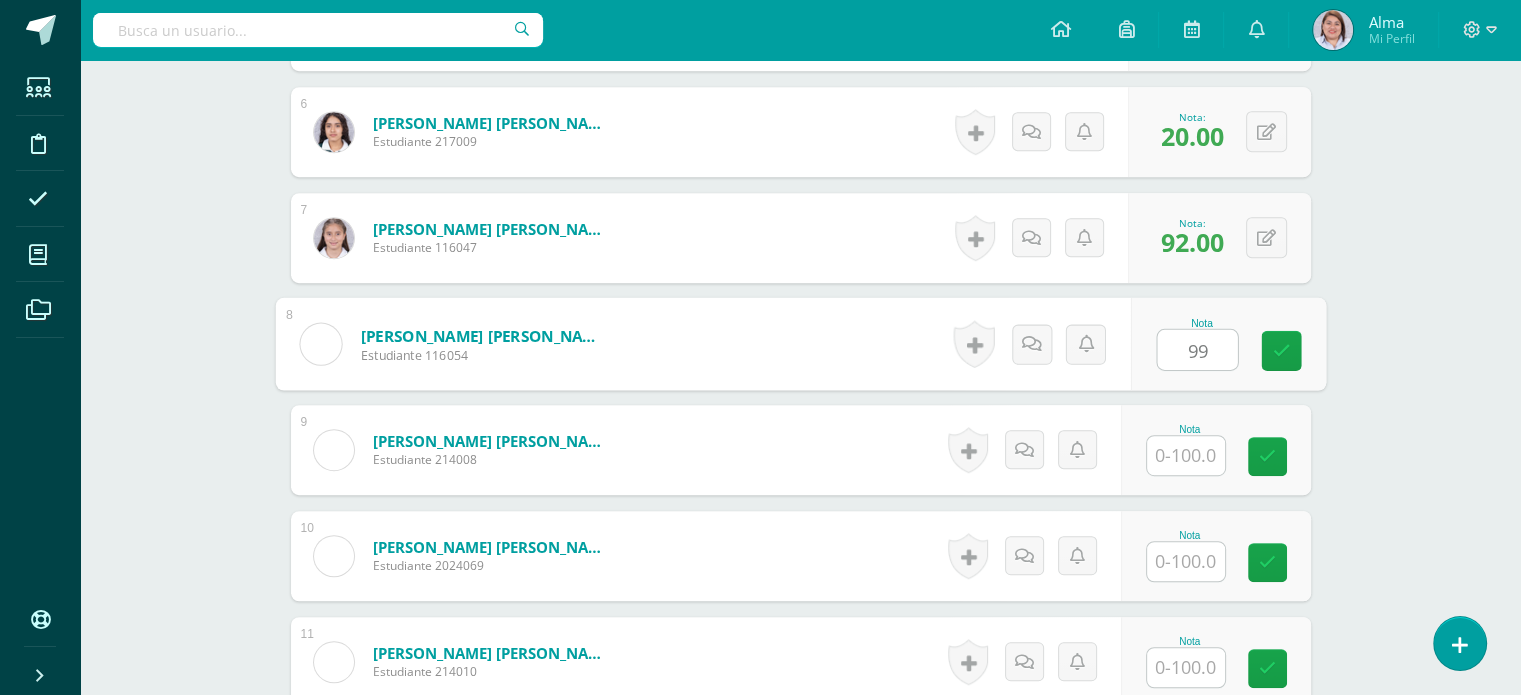 type on "99" 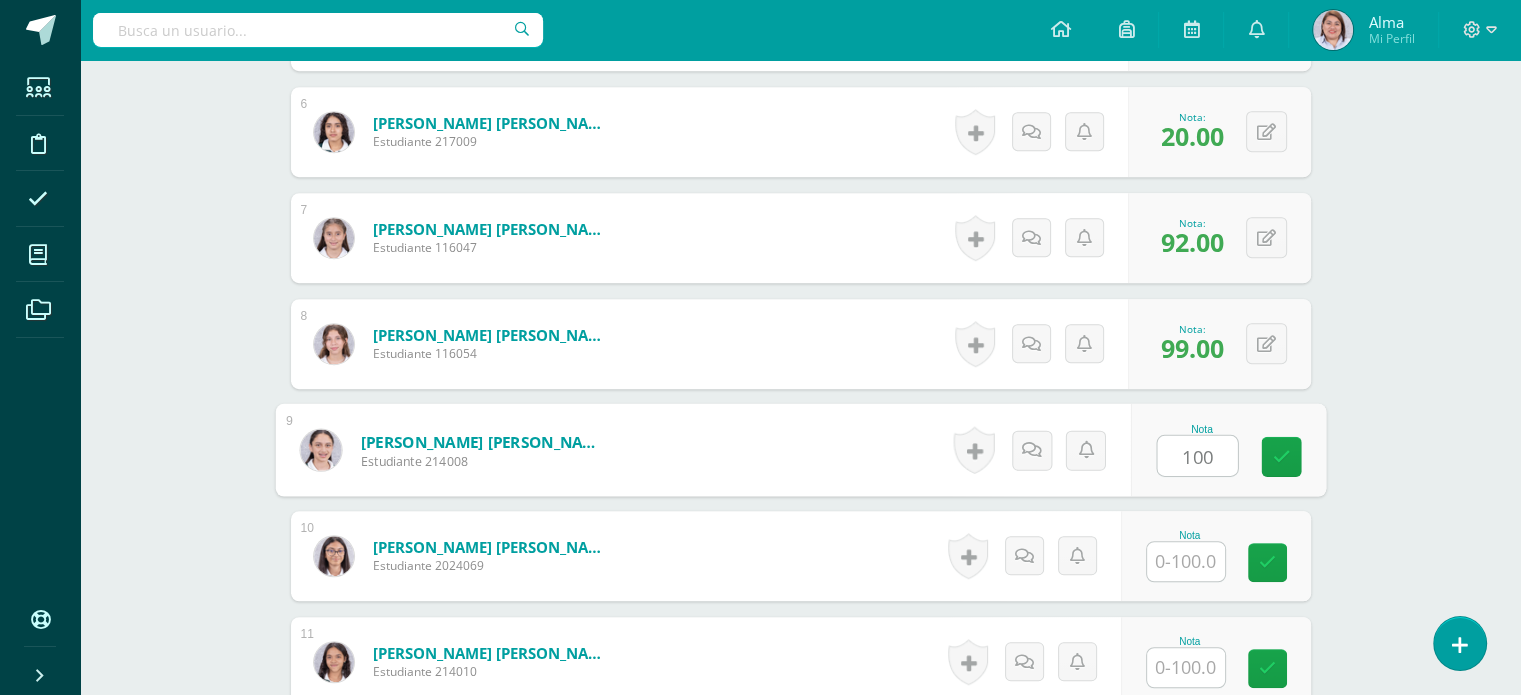 type on "100" 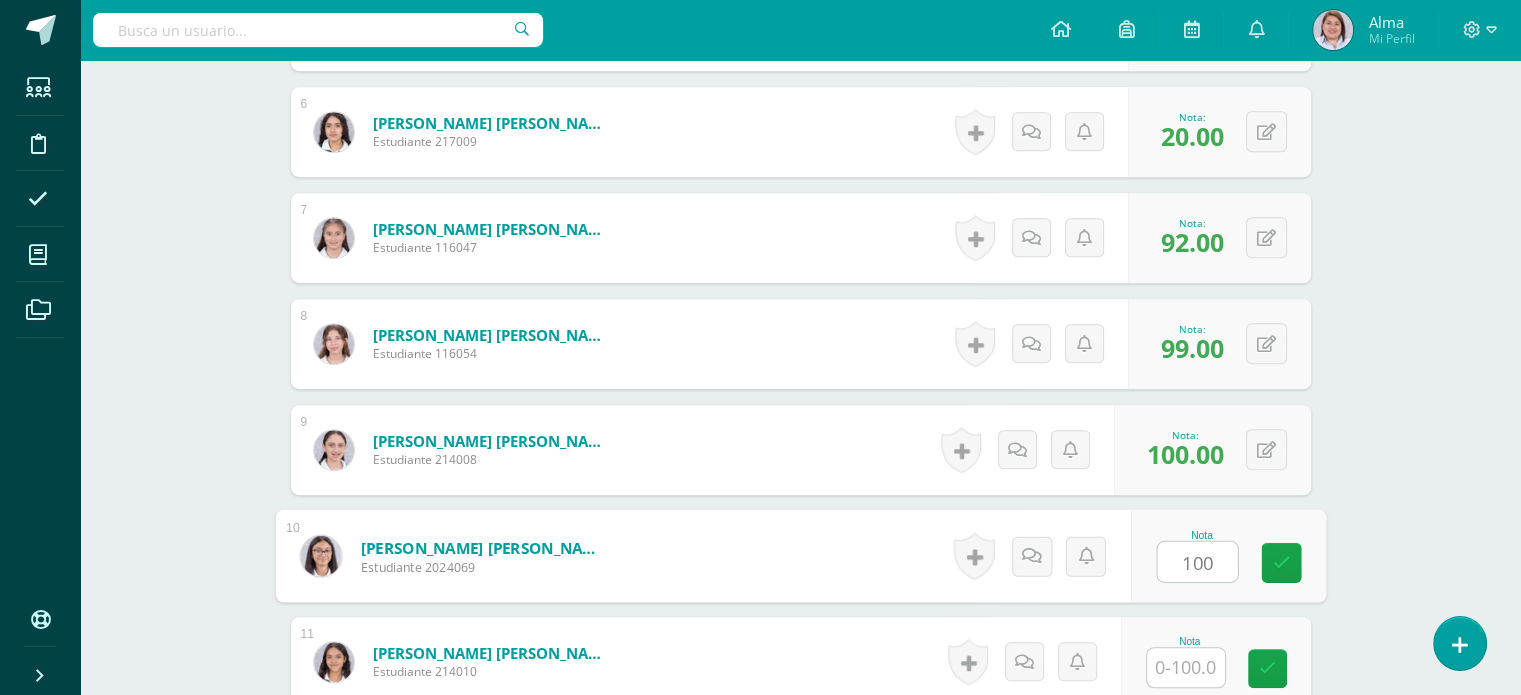 type on "100" 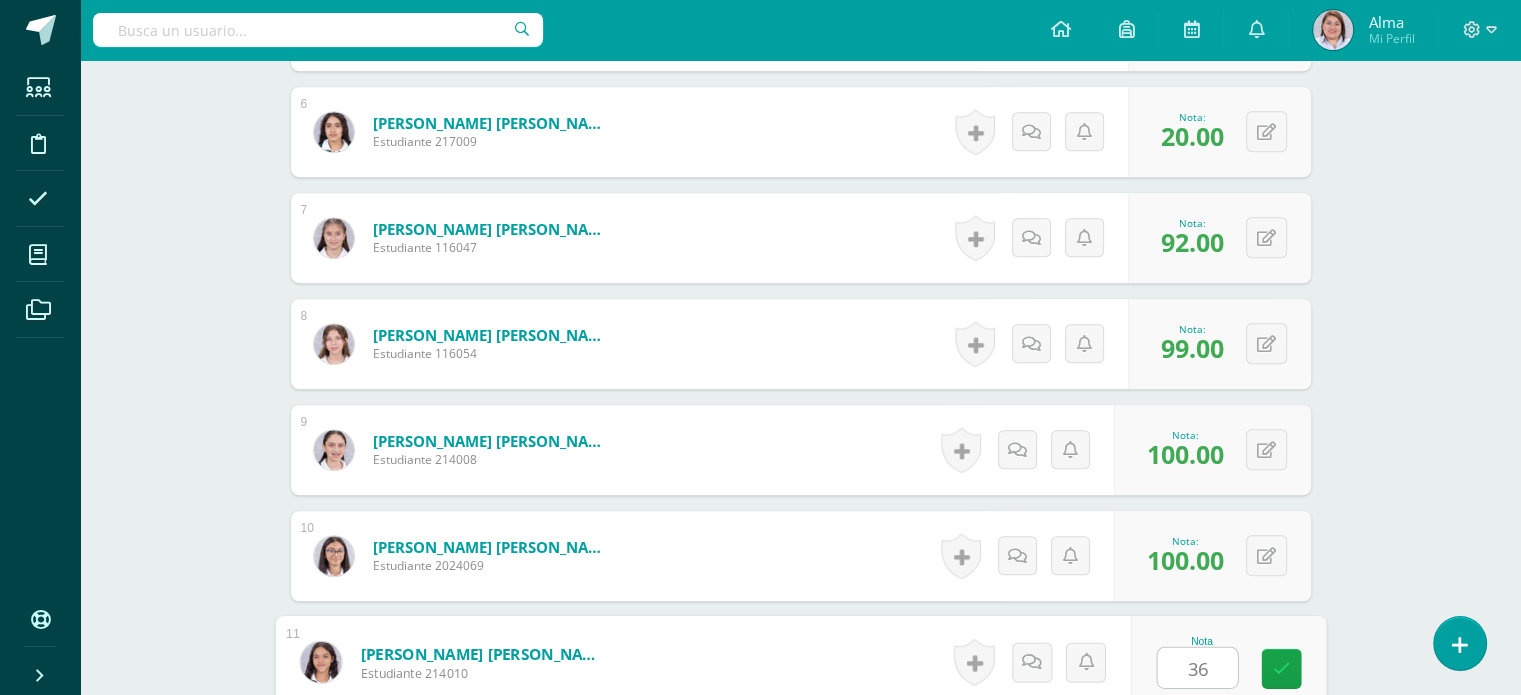 type on "36" 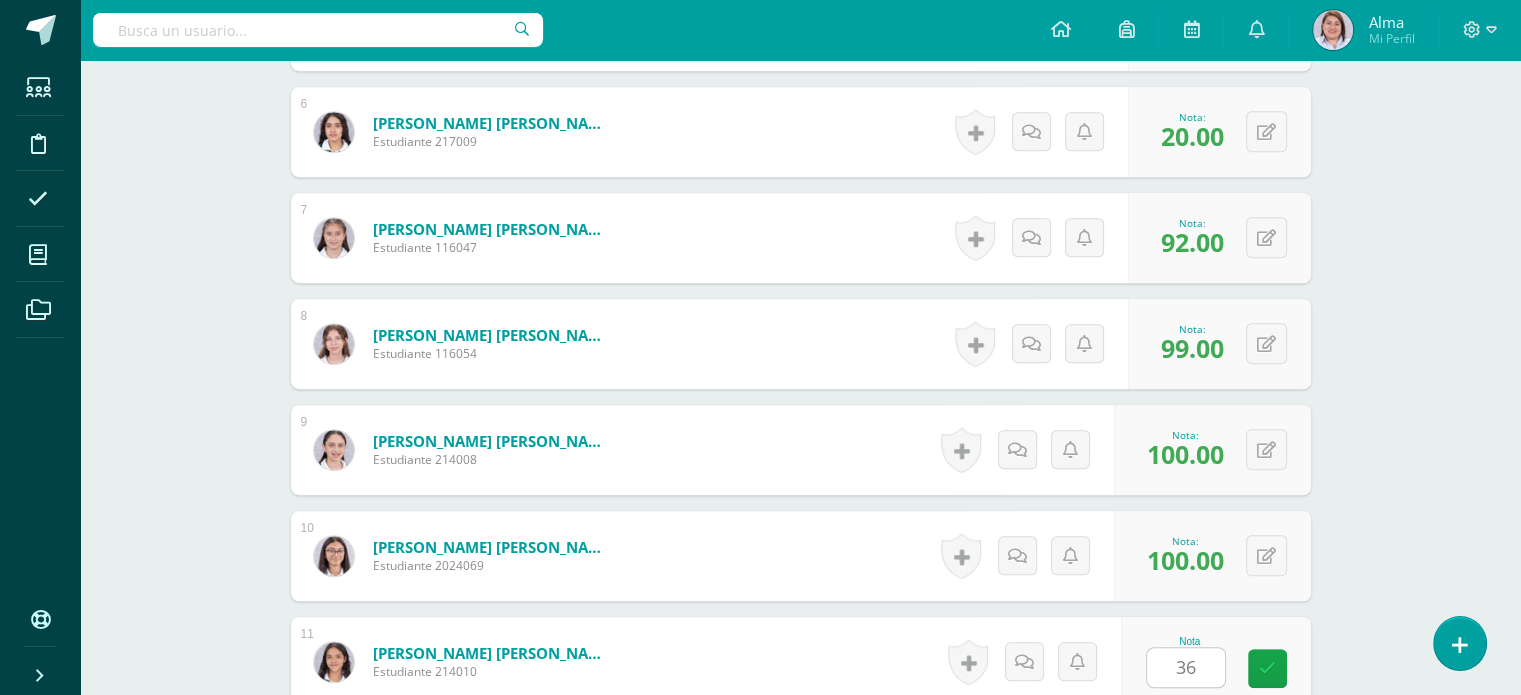 scroll, scrollTop: 1581, scrollLeft: 0, axis: vertical 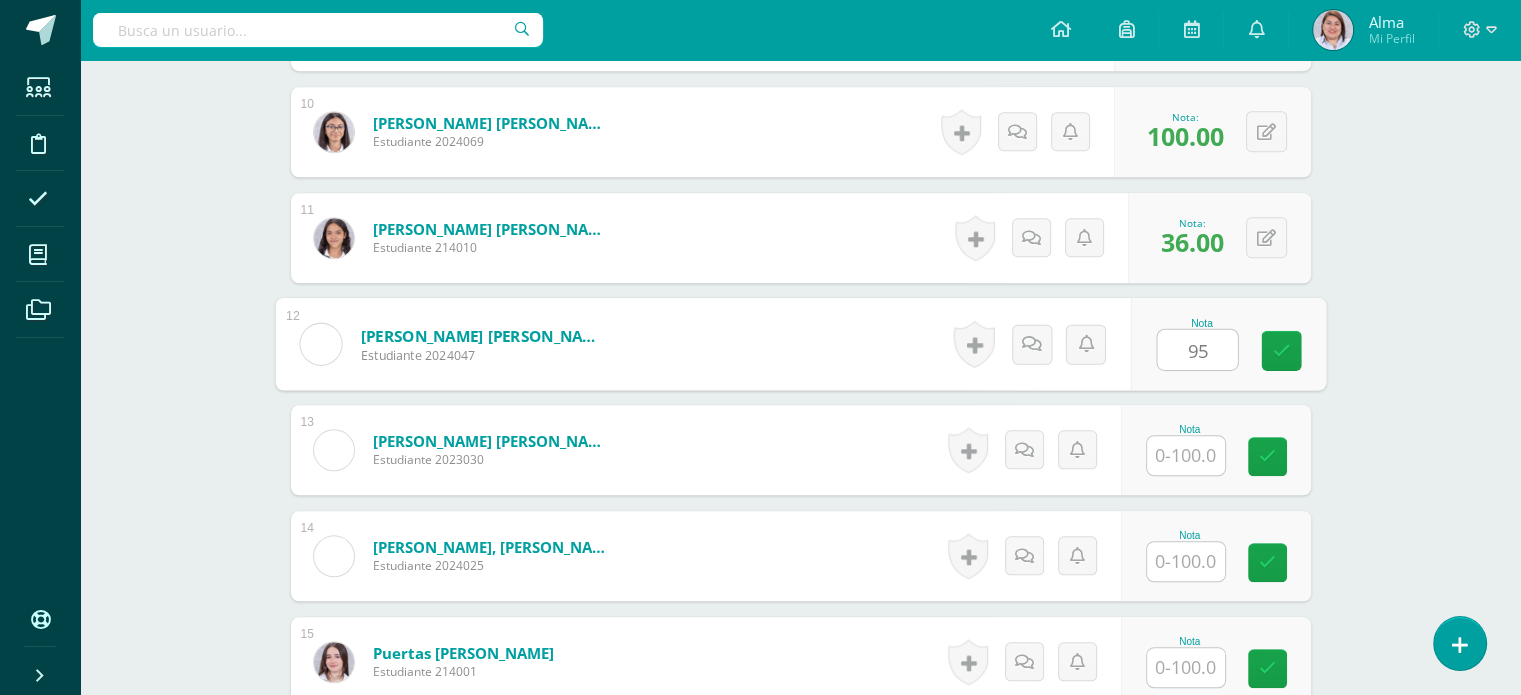 type on "95" 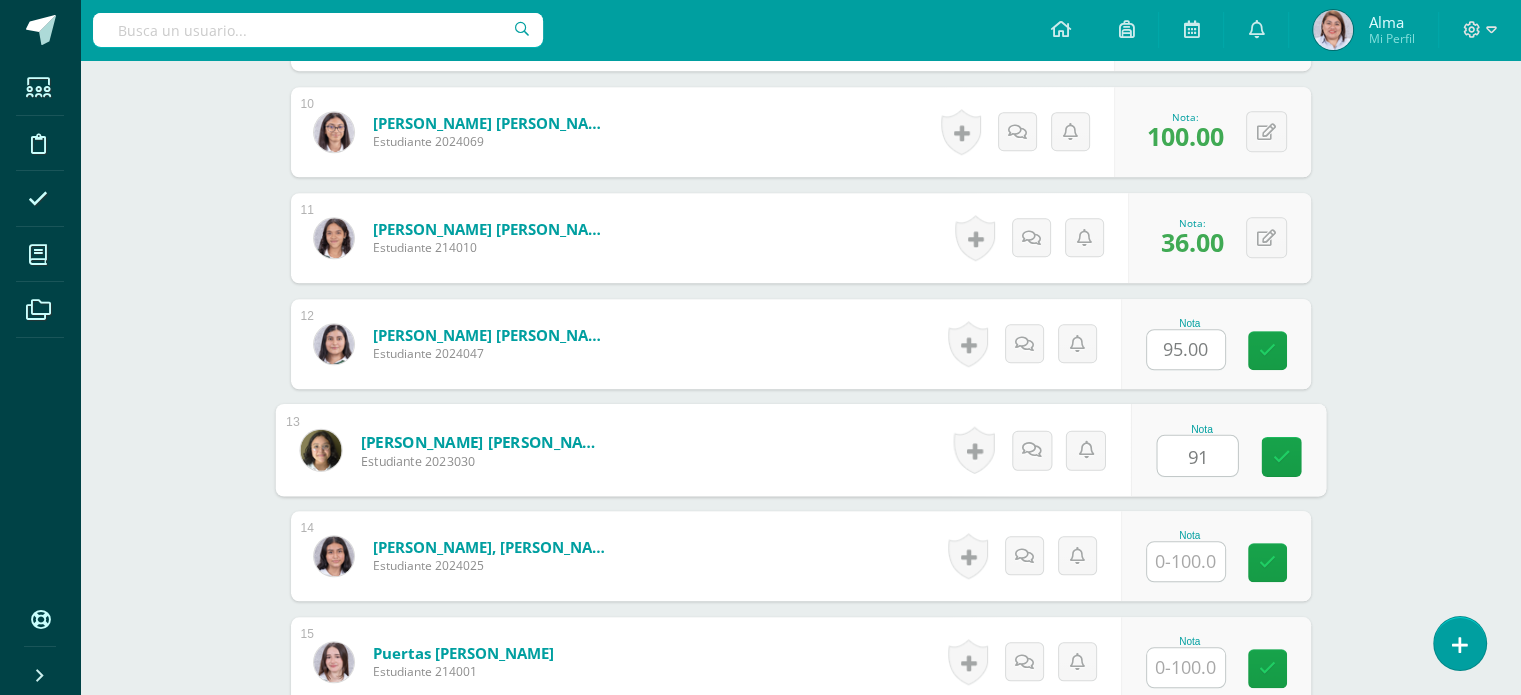 type on "91" 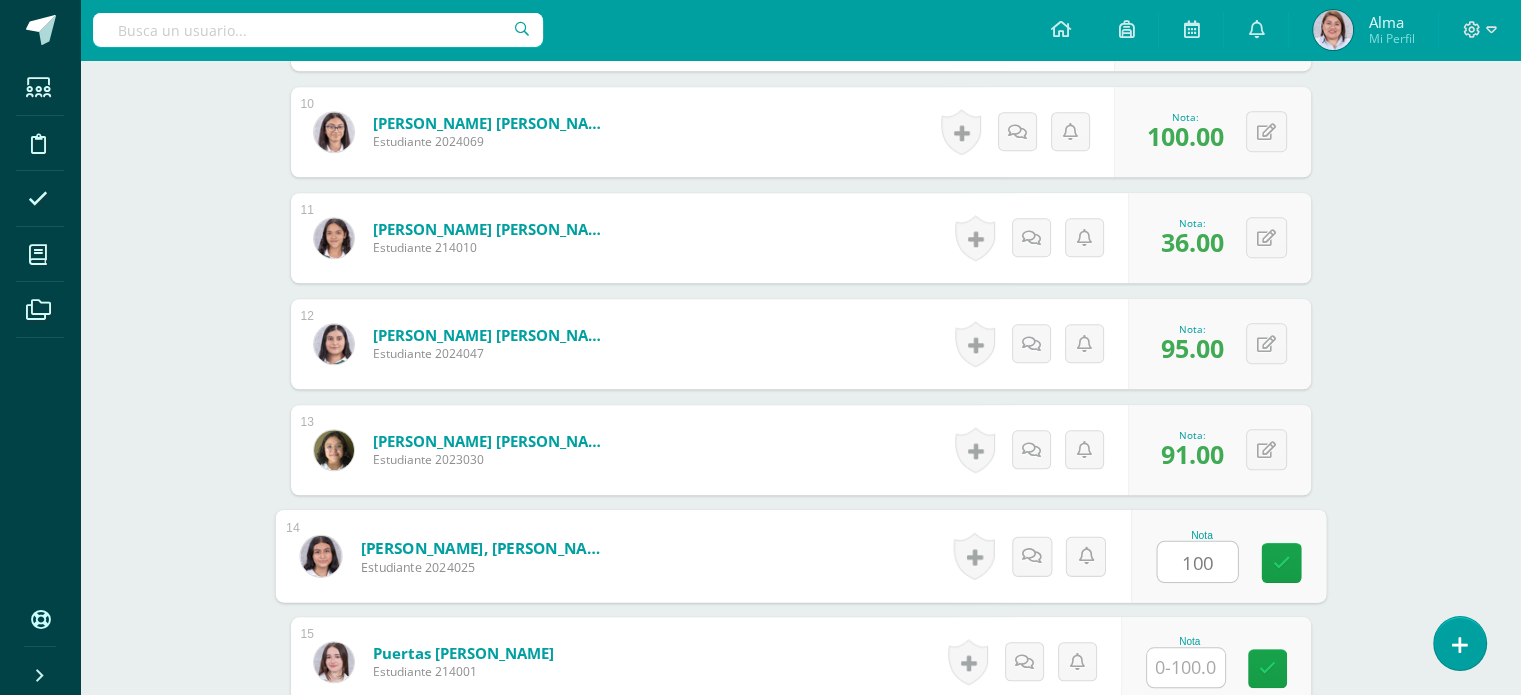 type on "100" 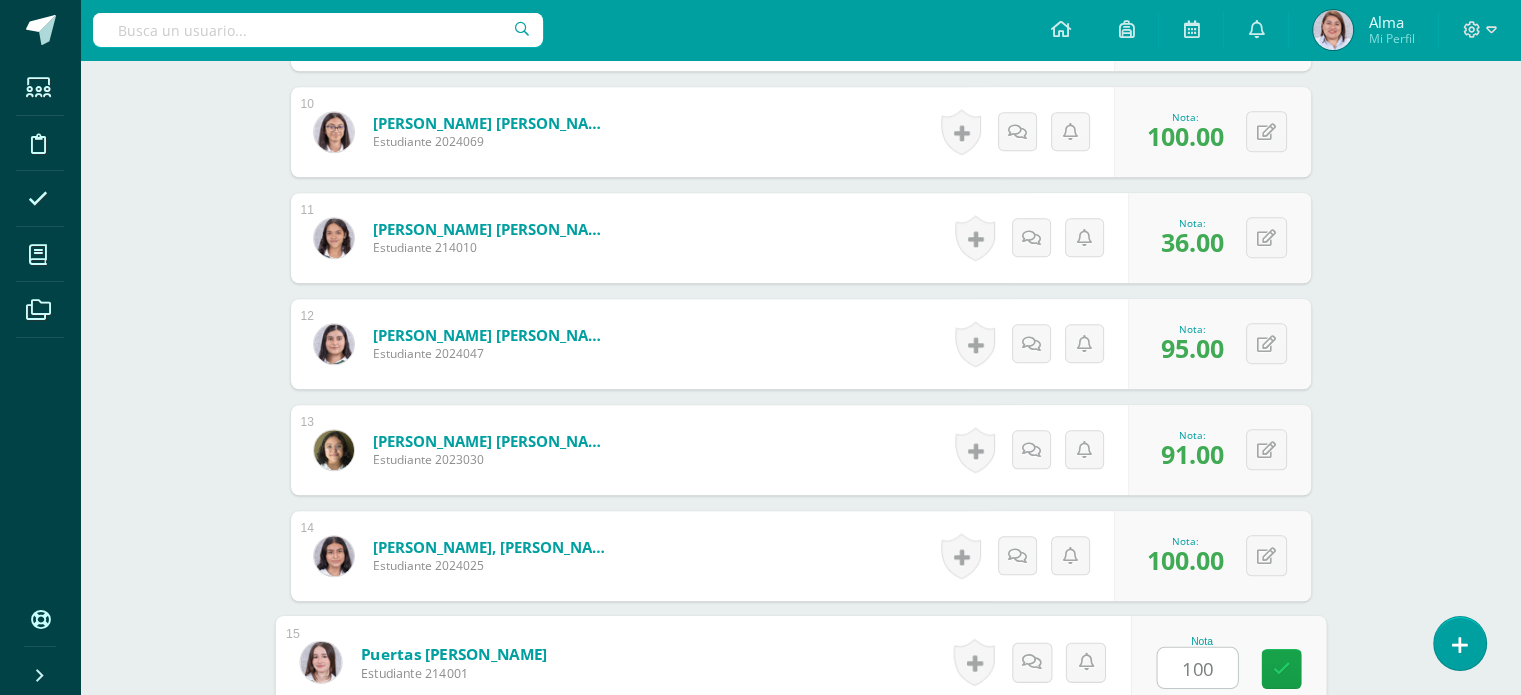type on "100" 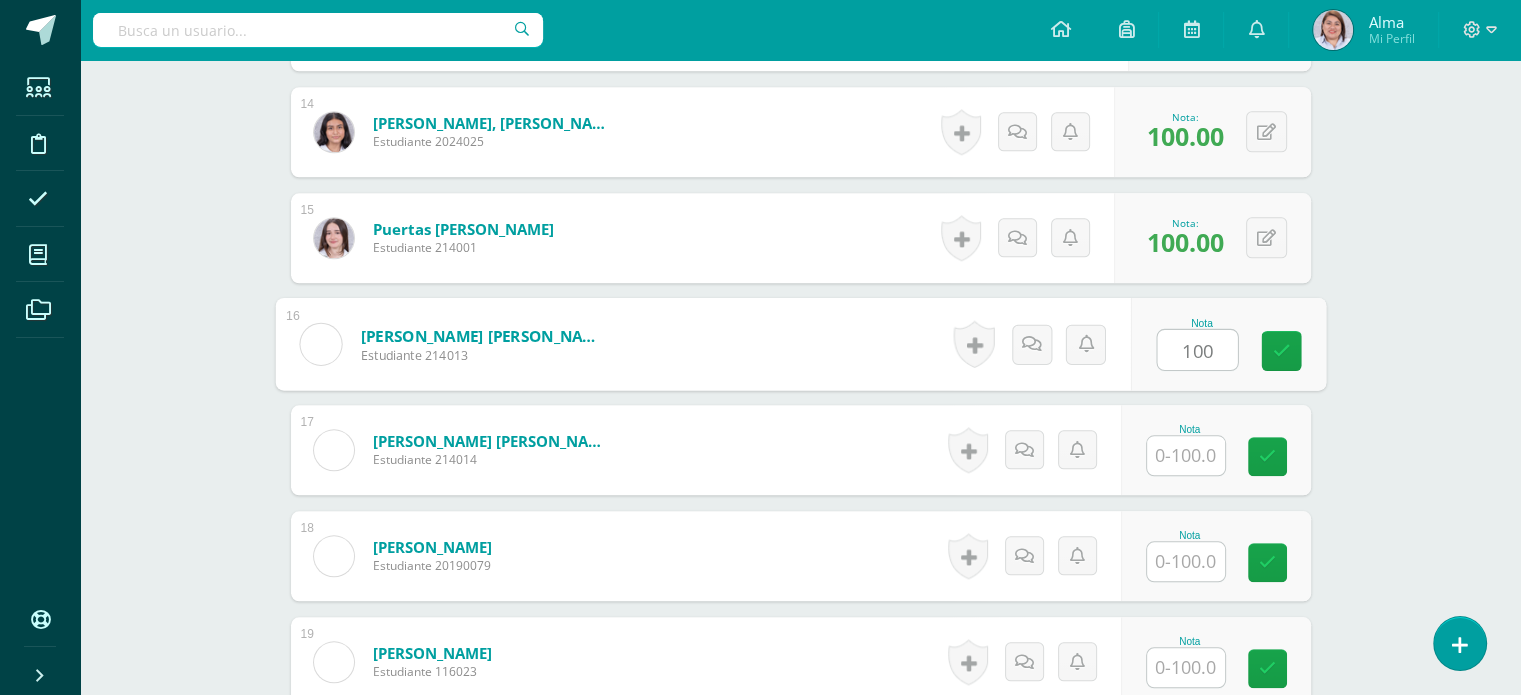 type on "100" 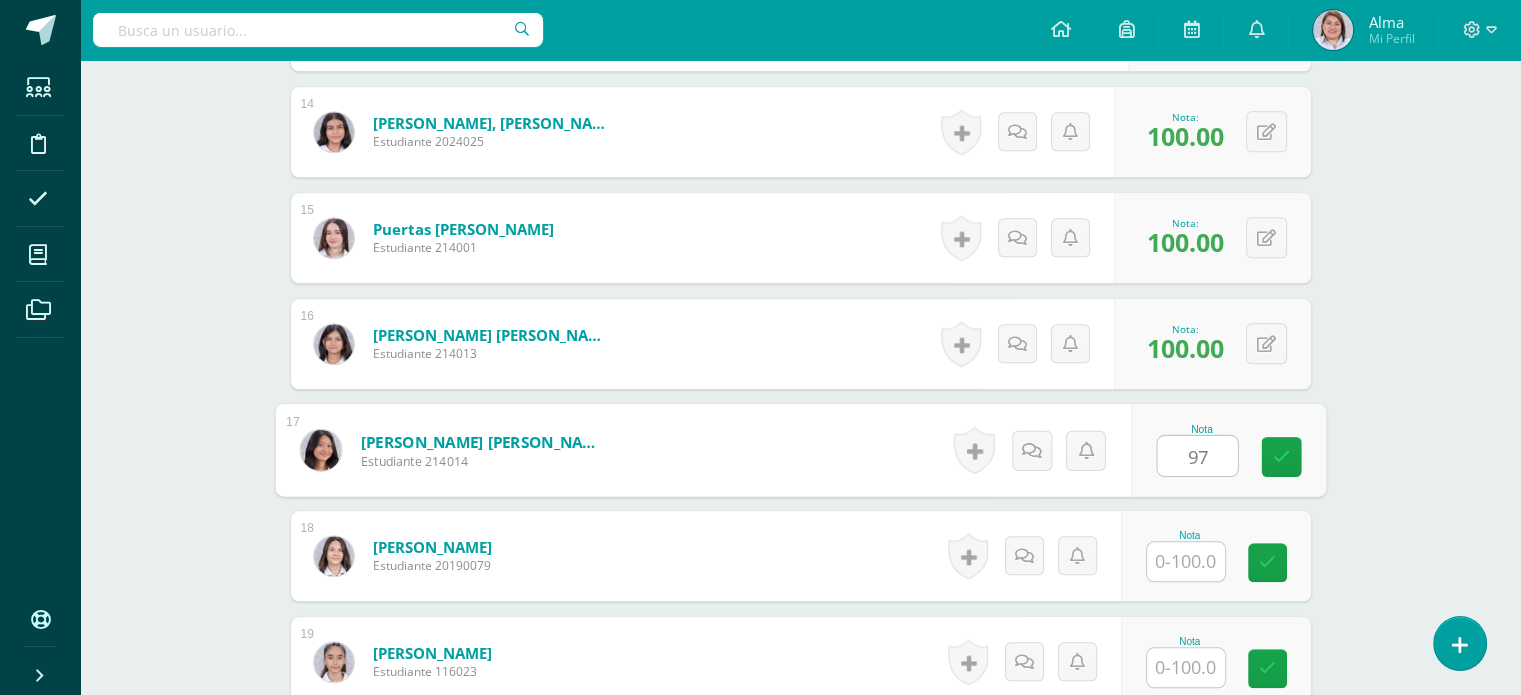 type on "97" 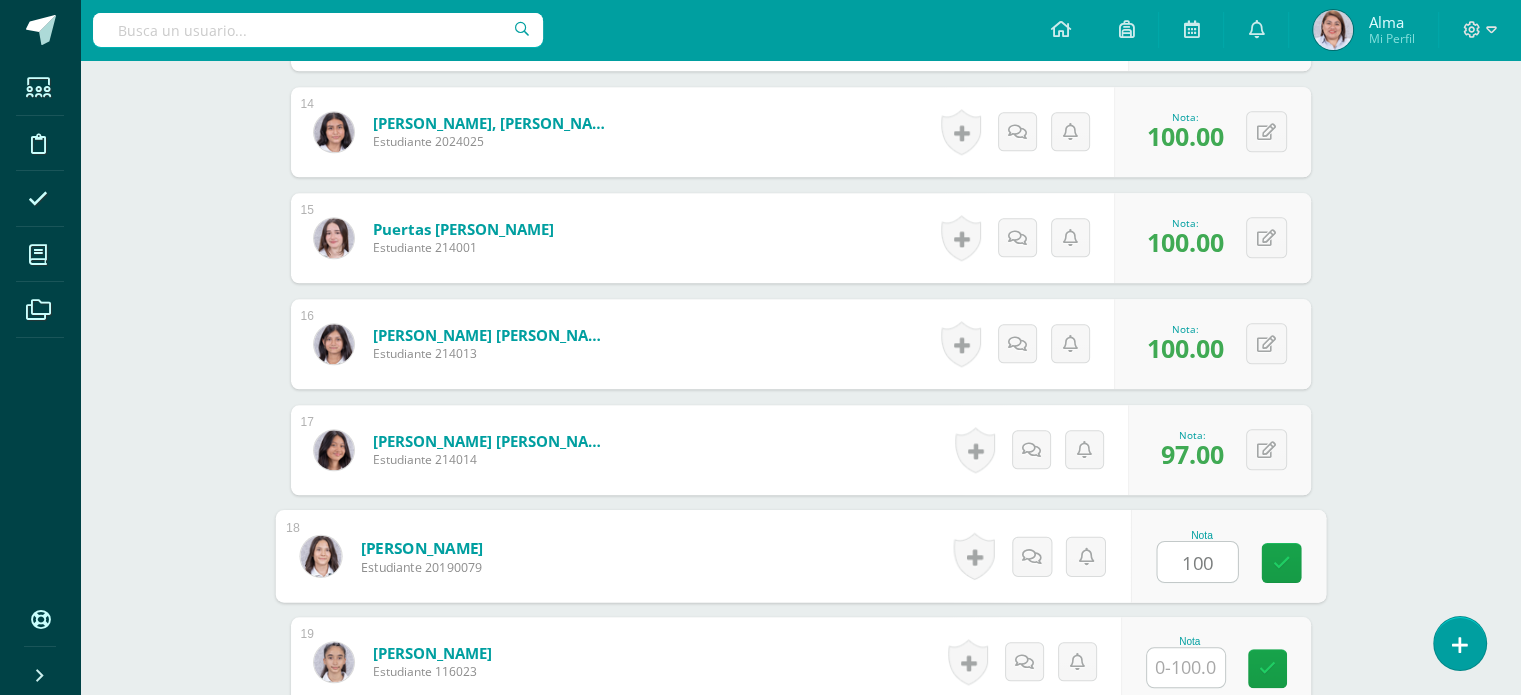 type on "100" 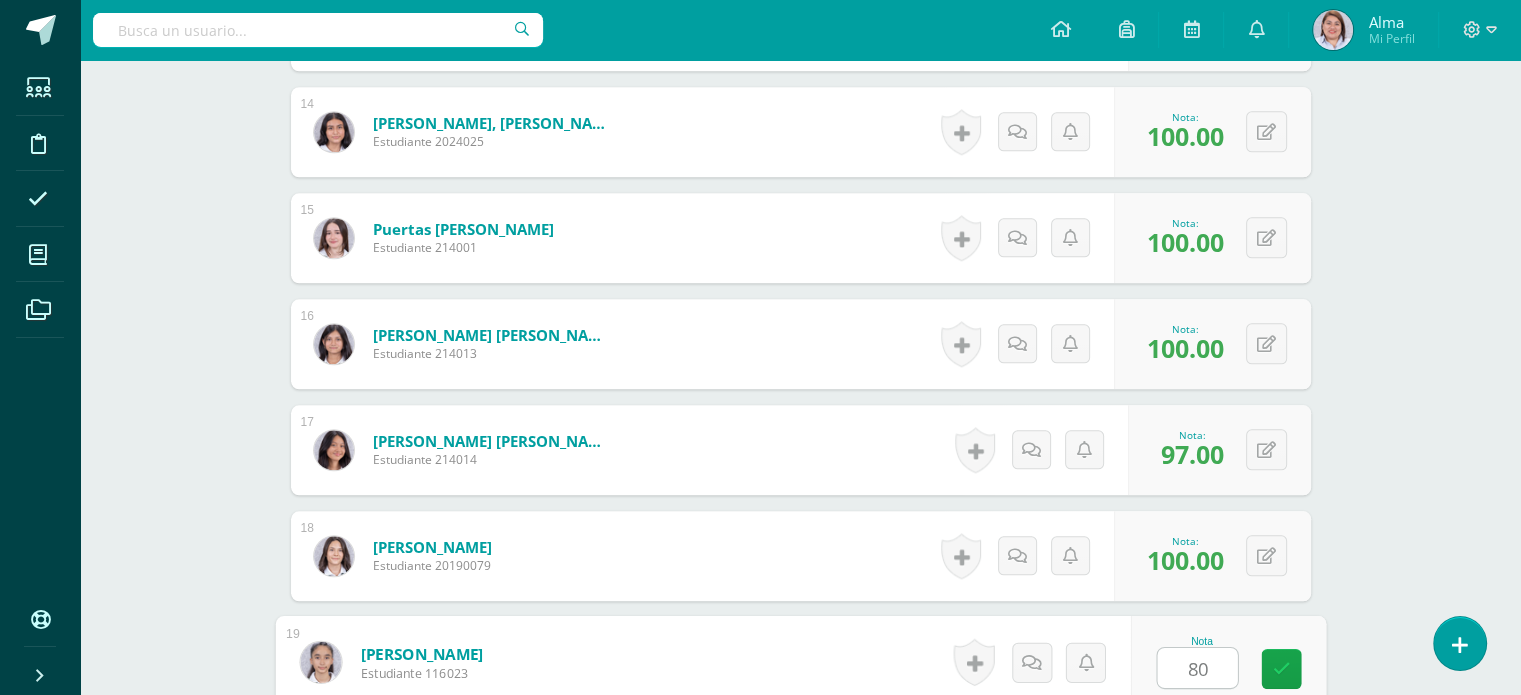 type on "80" 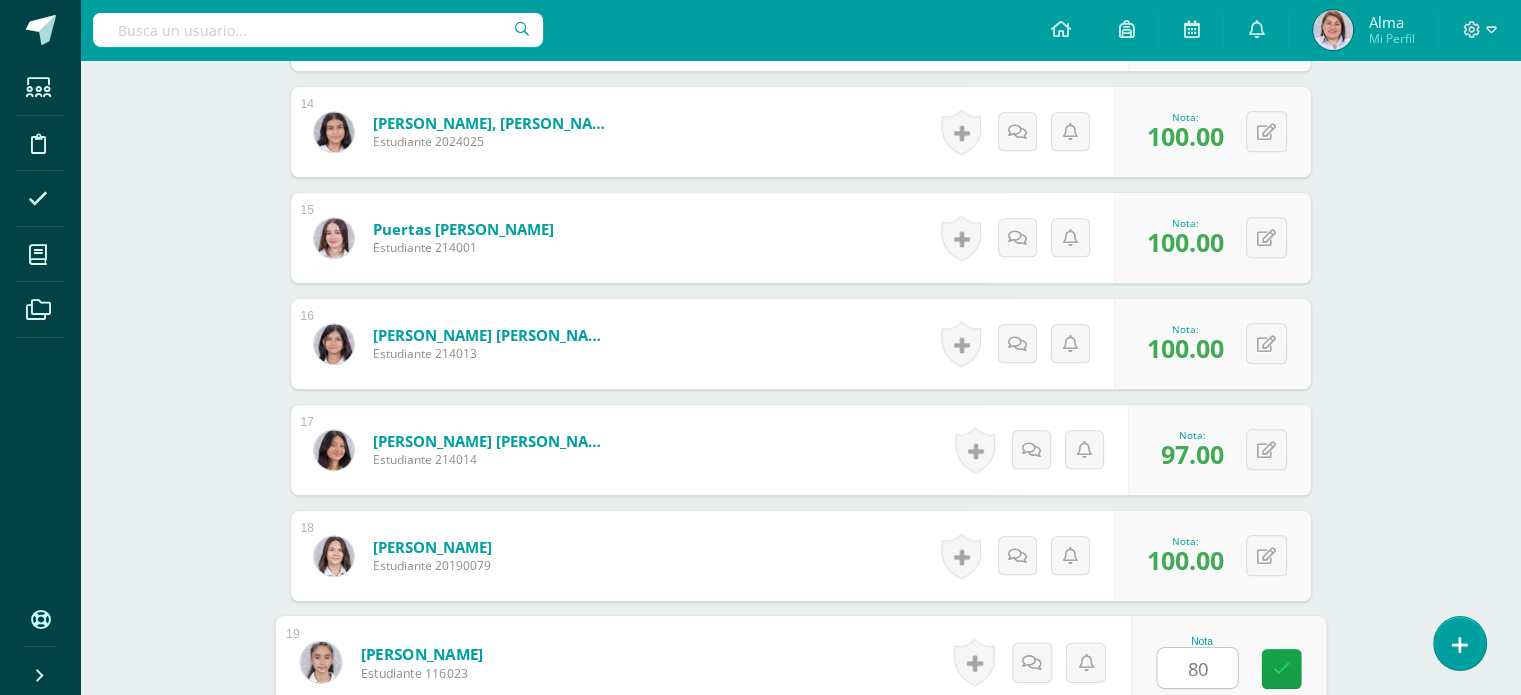 scroll, scrollTop: 2351, scrollLeft: 0, axis: vertical 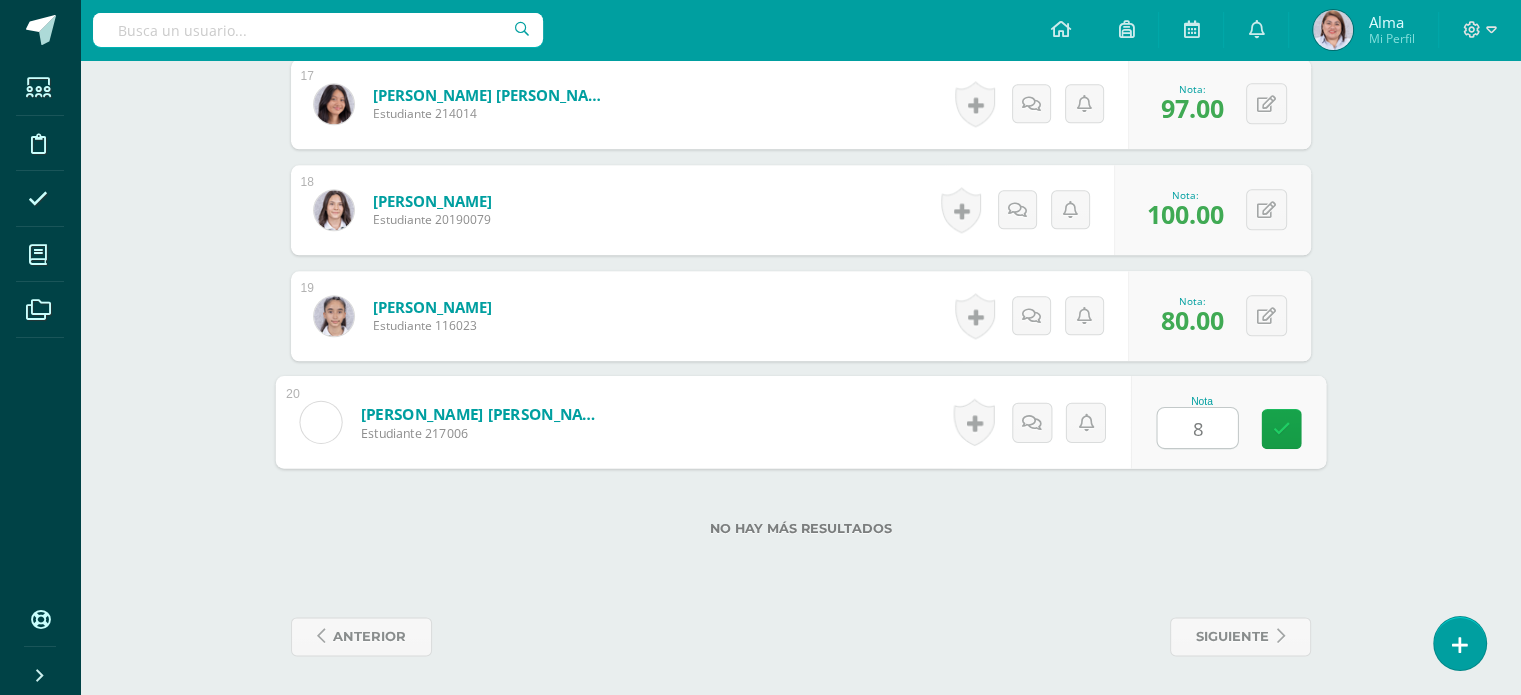 type on "89" 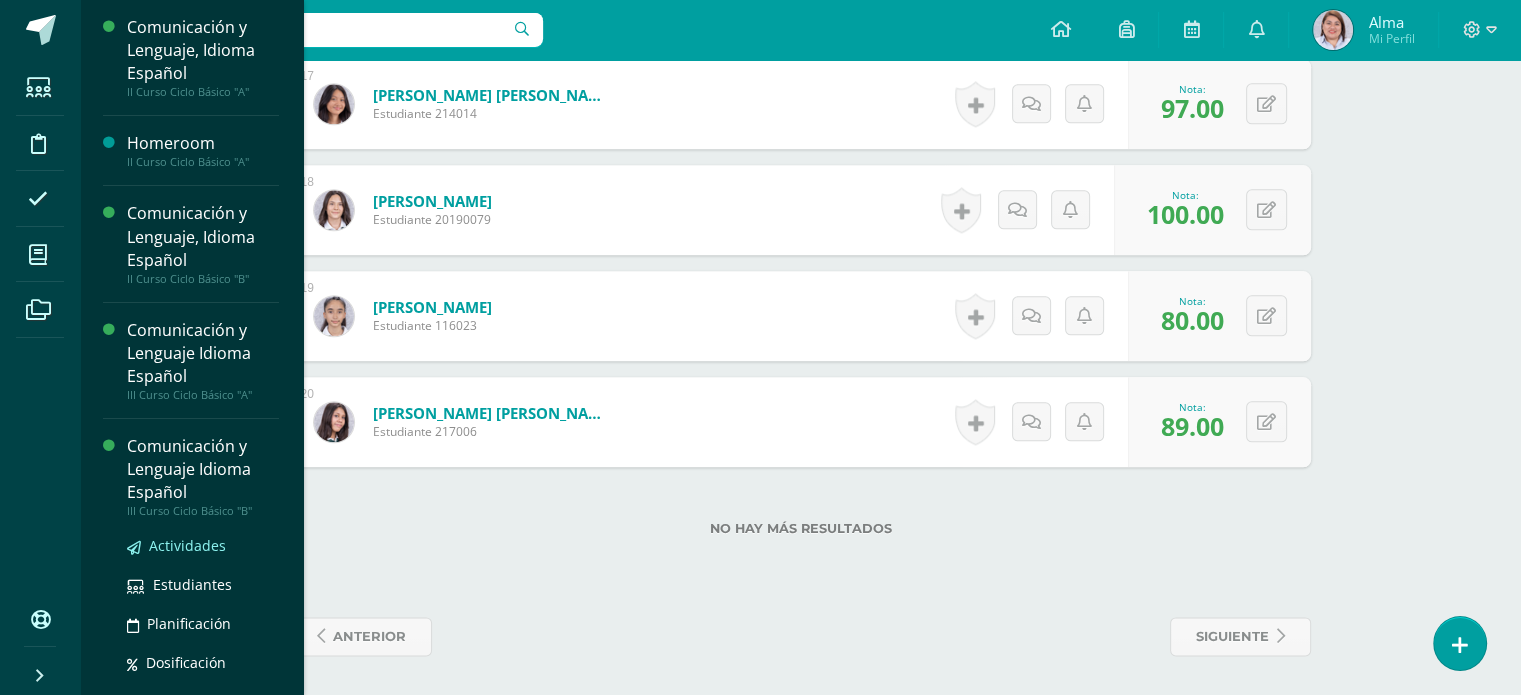 click on "Actividades" at bounding box center [187, 545] 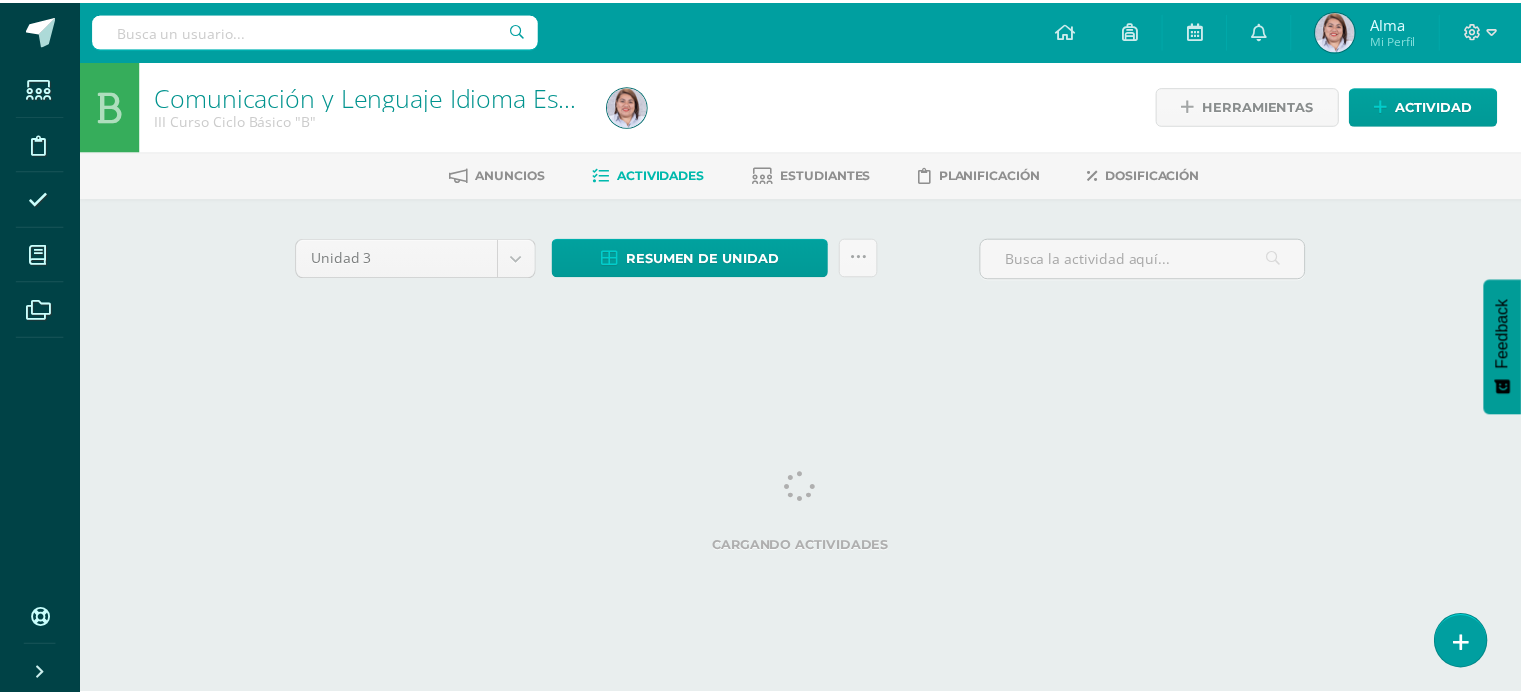scroll, scrollTop: 0, scrollLeft: 0, axis: both 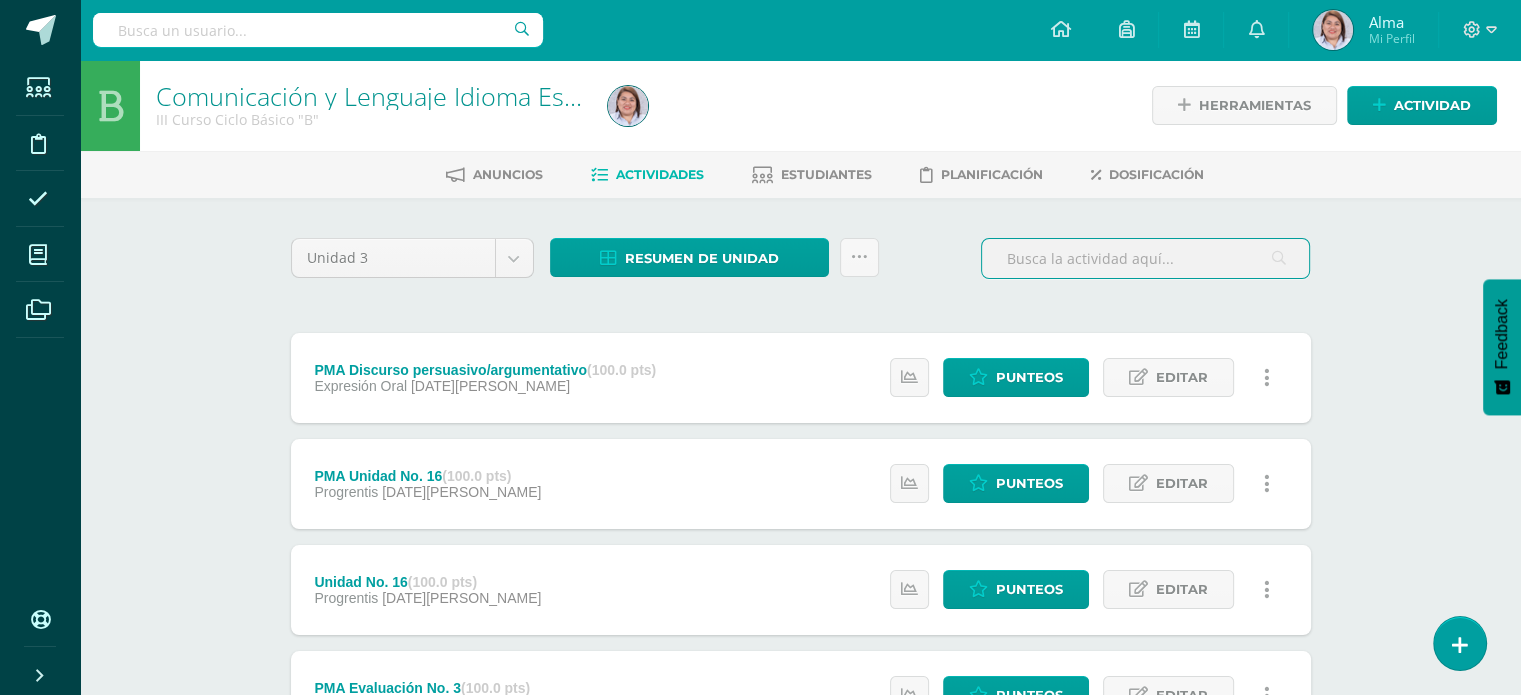 click at bounding box center [1145, 258] 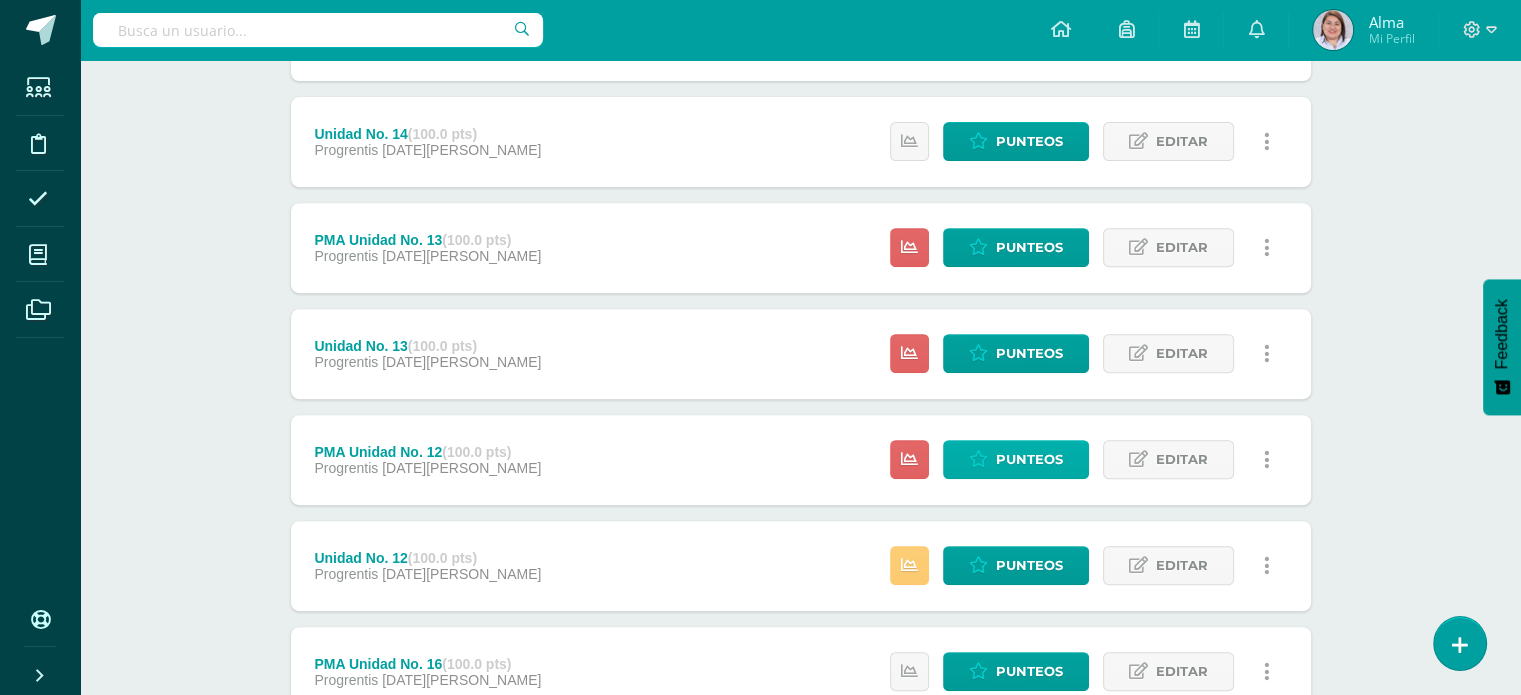 scroll, scrollTop: 771, scrollLeft: 0, axis: vertical 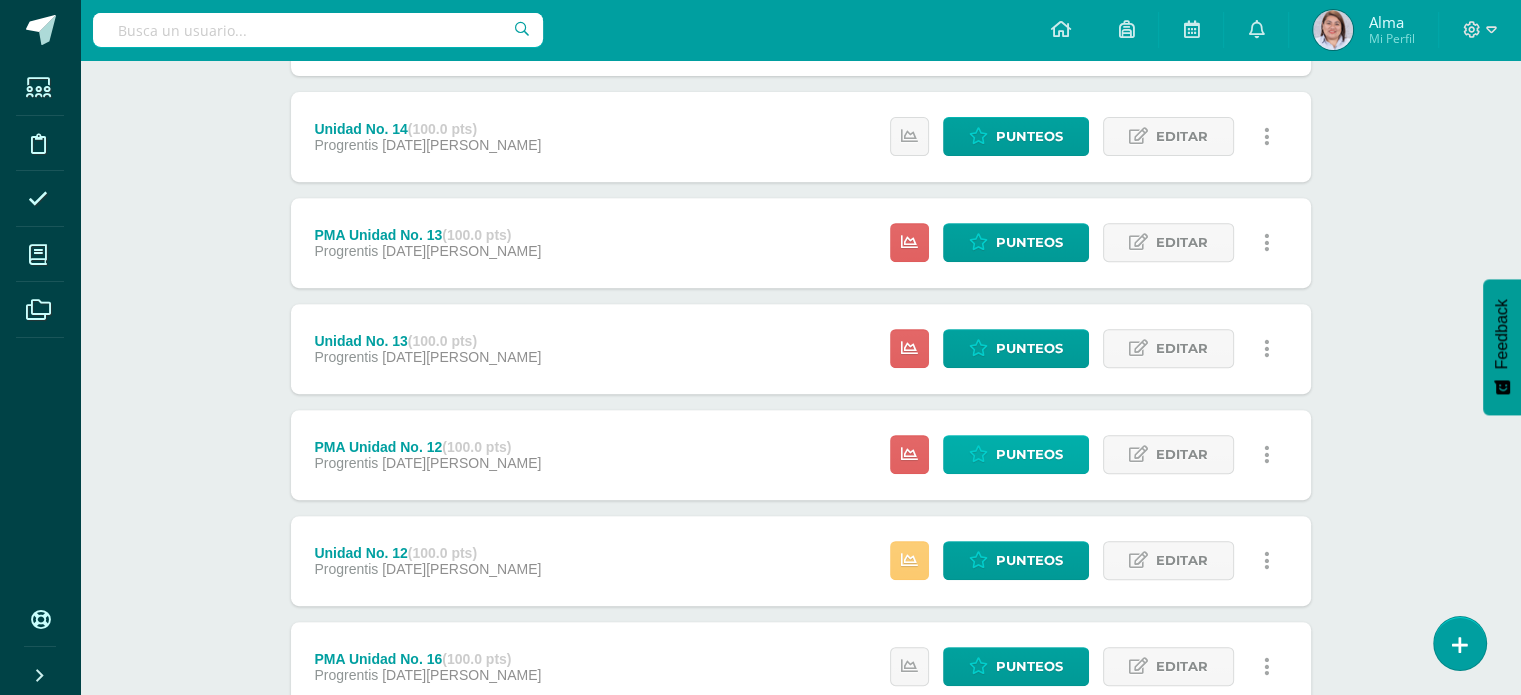type on "unidad" 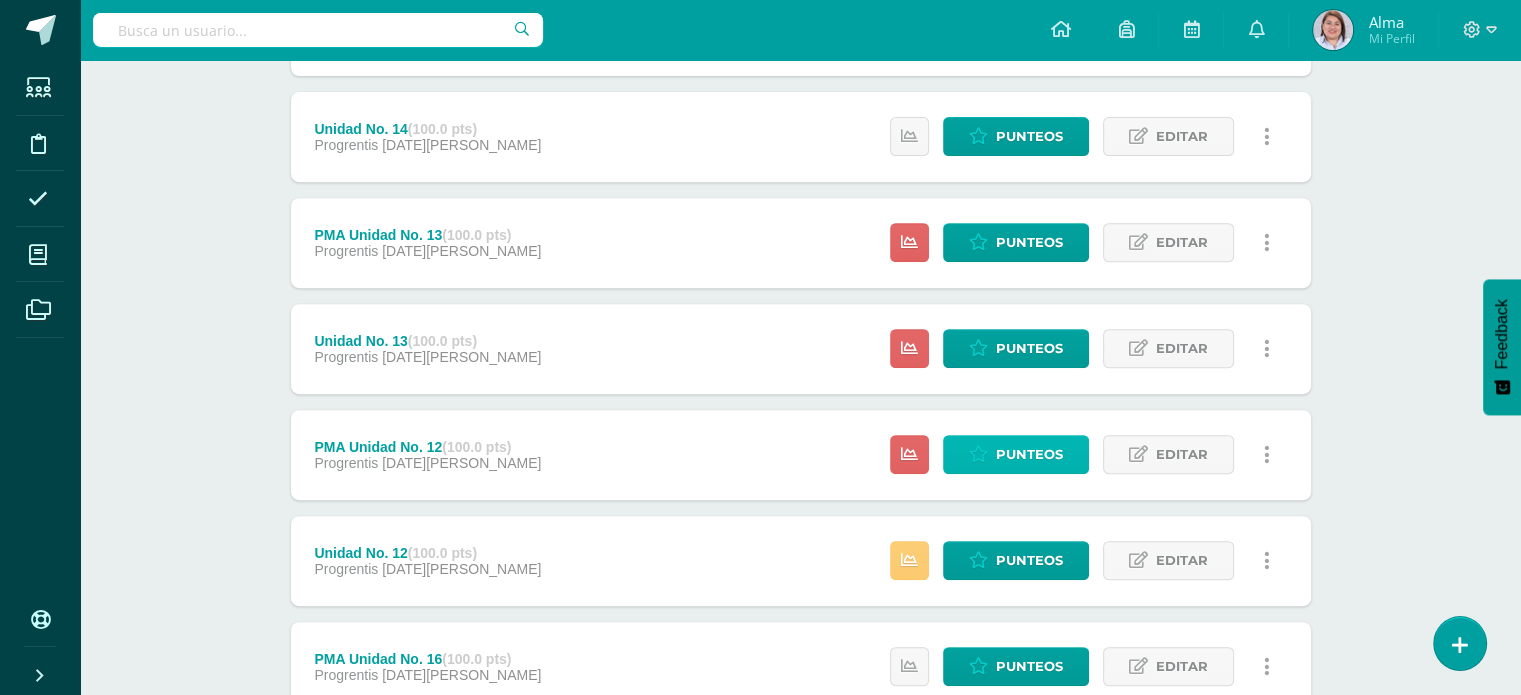 click on "Punteos" at bounding box center [1029, 454] 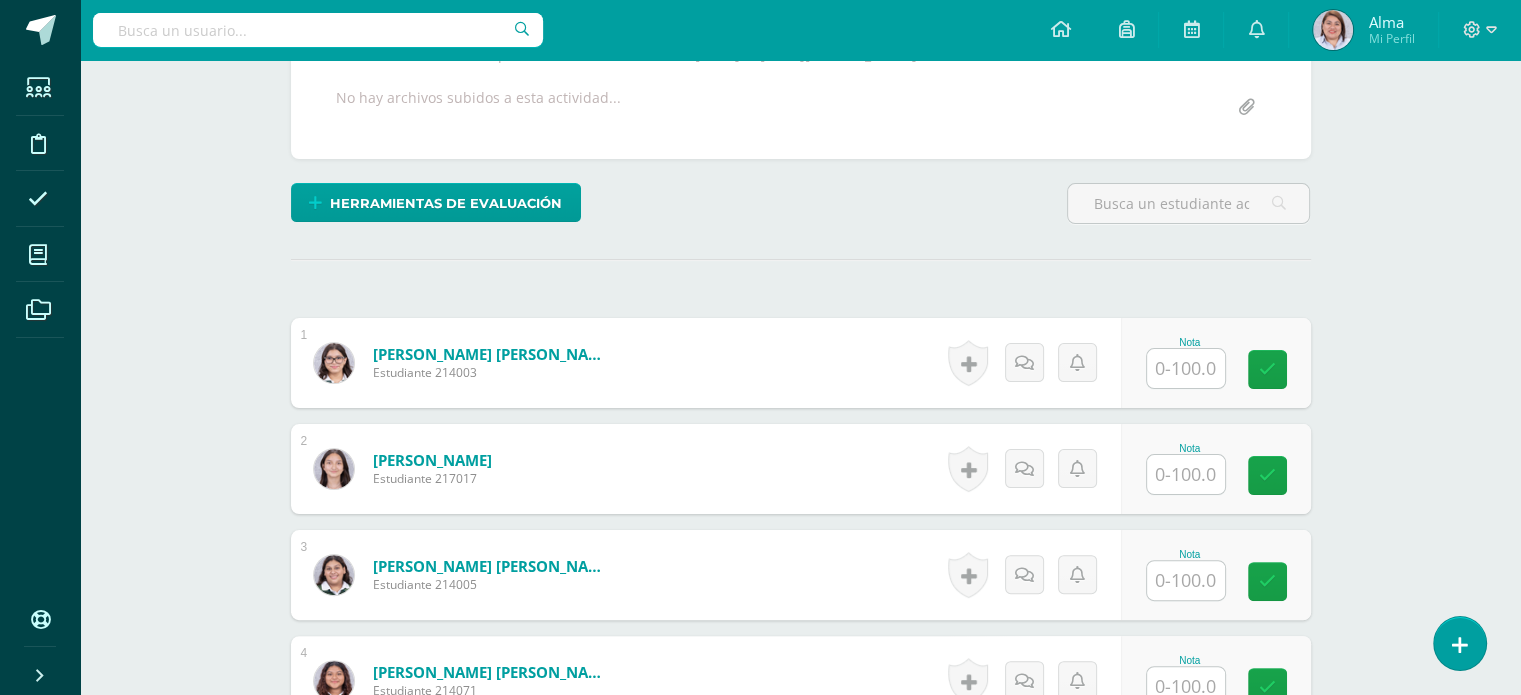 scroll, scrollTop: 396, scrollLeft: 0, axis: vertical 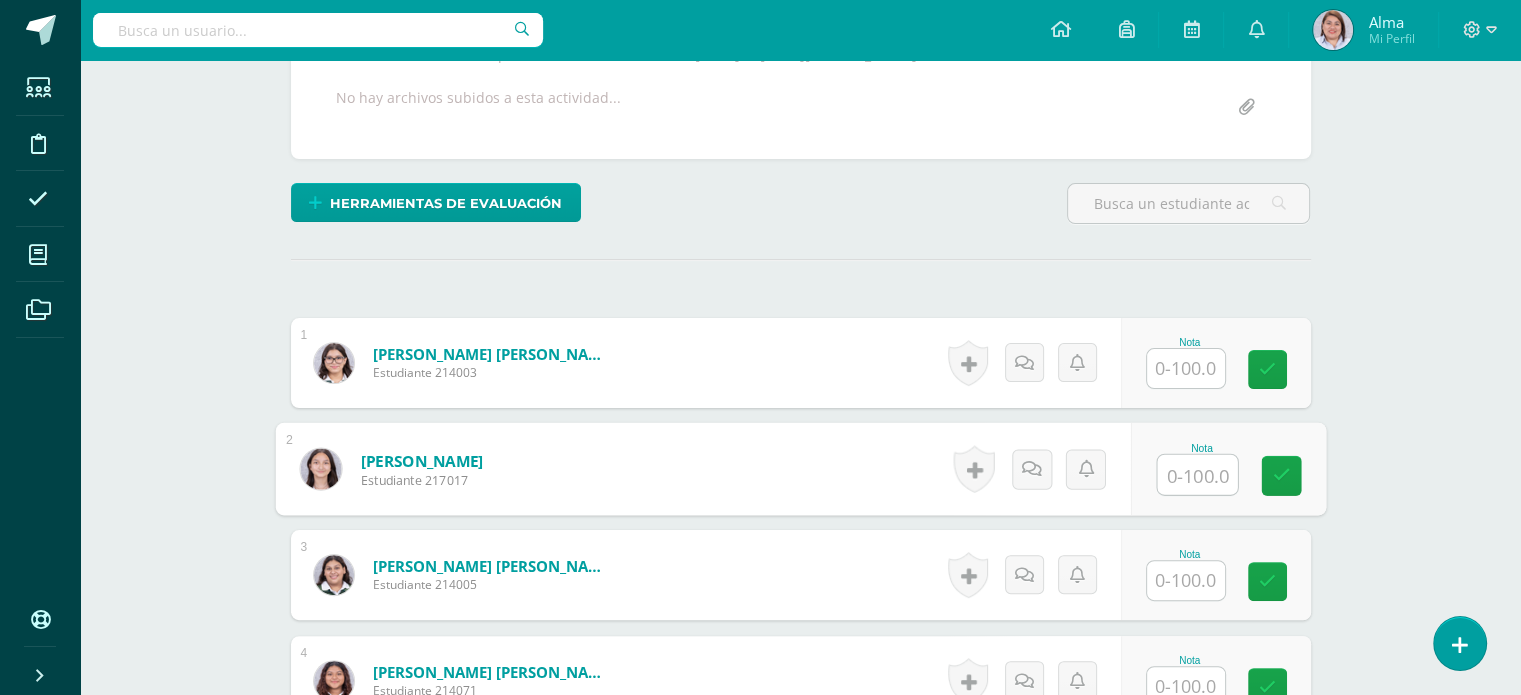 click at bounding box center [1197, 475] 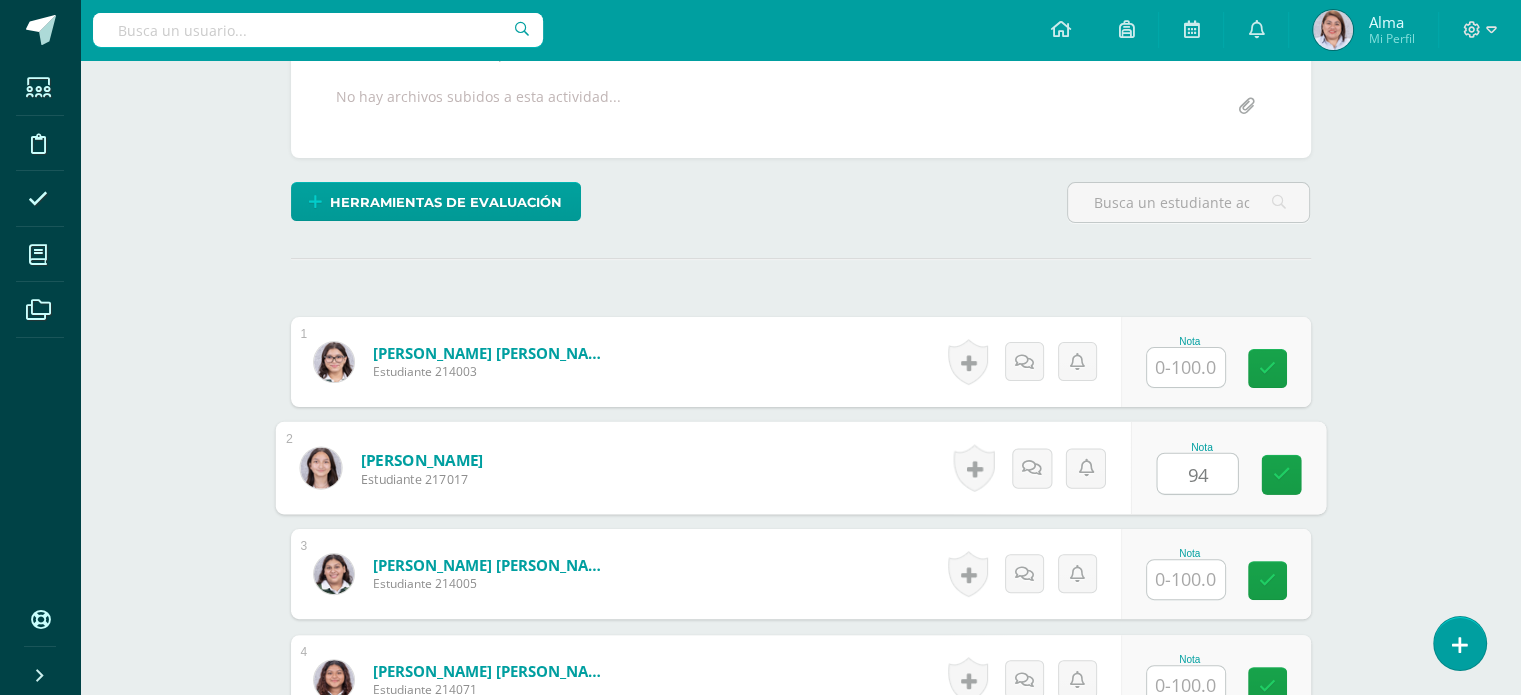 scroll, scrollTop: 398, scrollLeft: 0, axis: vertical 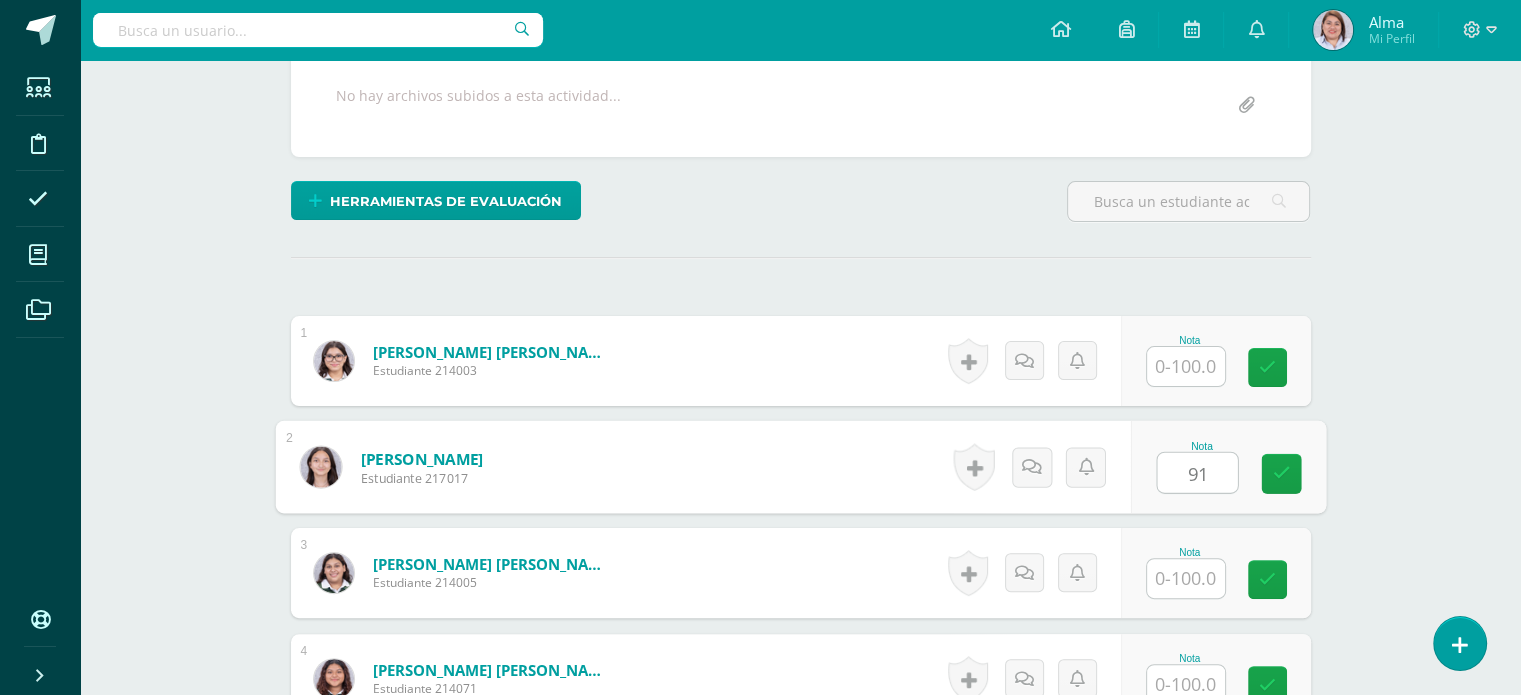 type on "91" 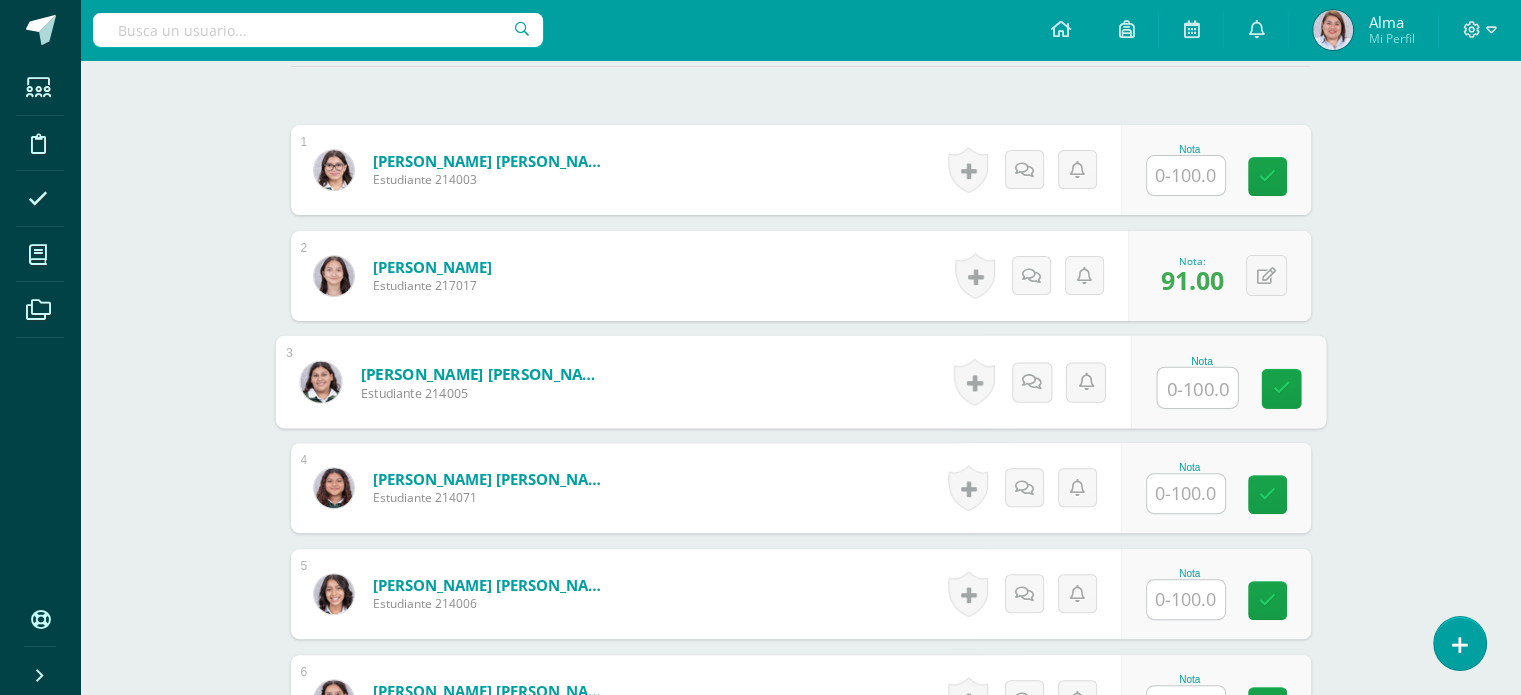 scroll, scrollTop: 592, scrollLeft: 0, axis: vertical 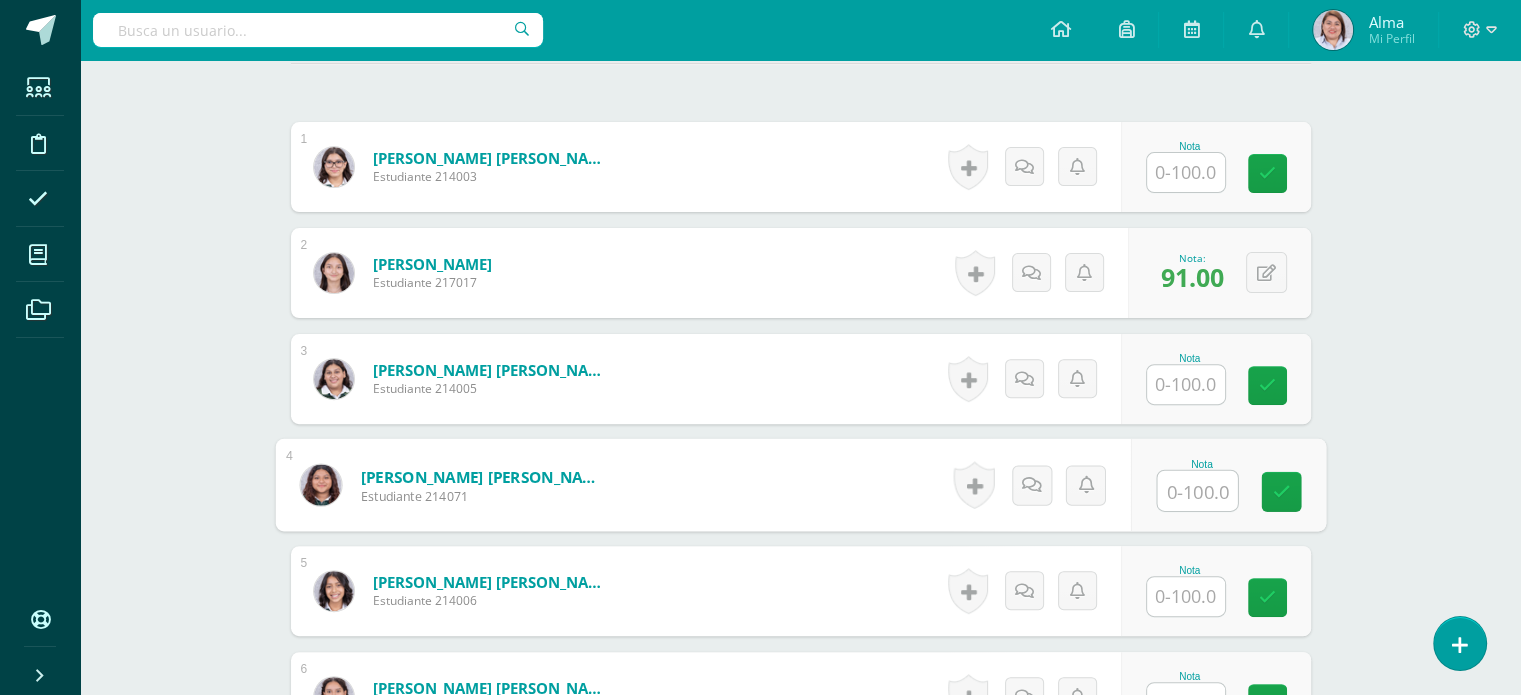 click at bounding box center [1197, 491] 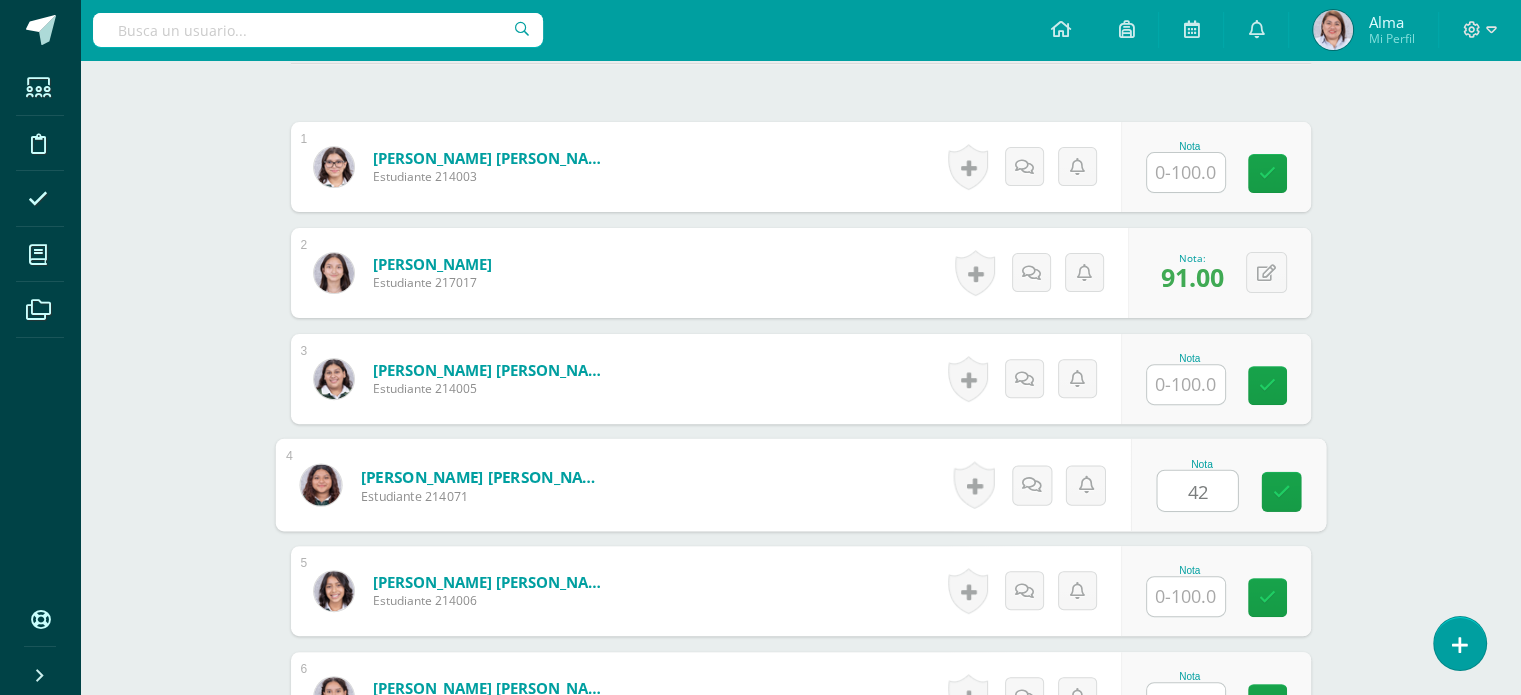 type on "42" 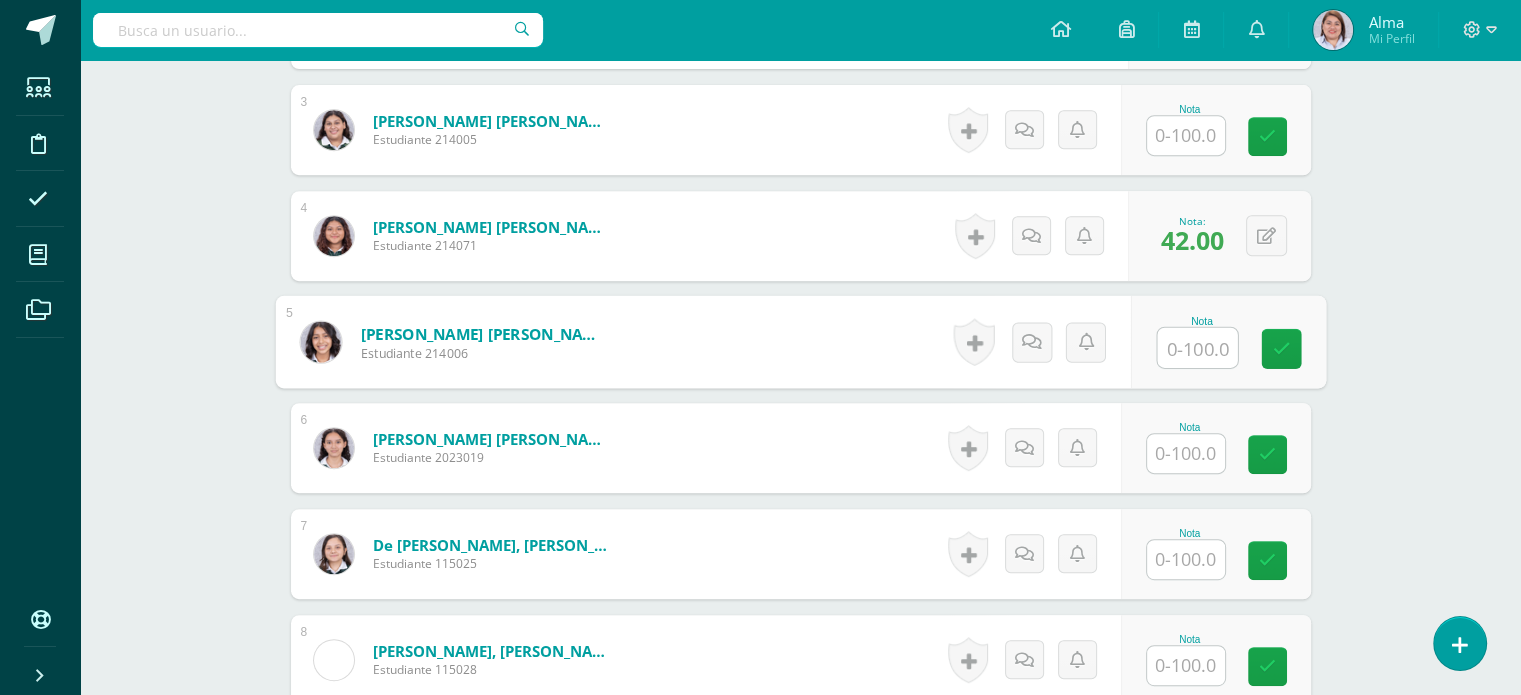 scroll, scrollTop: 842, scrollLeft: 0, axis: vertical 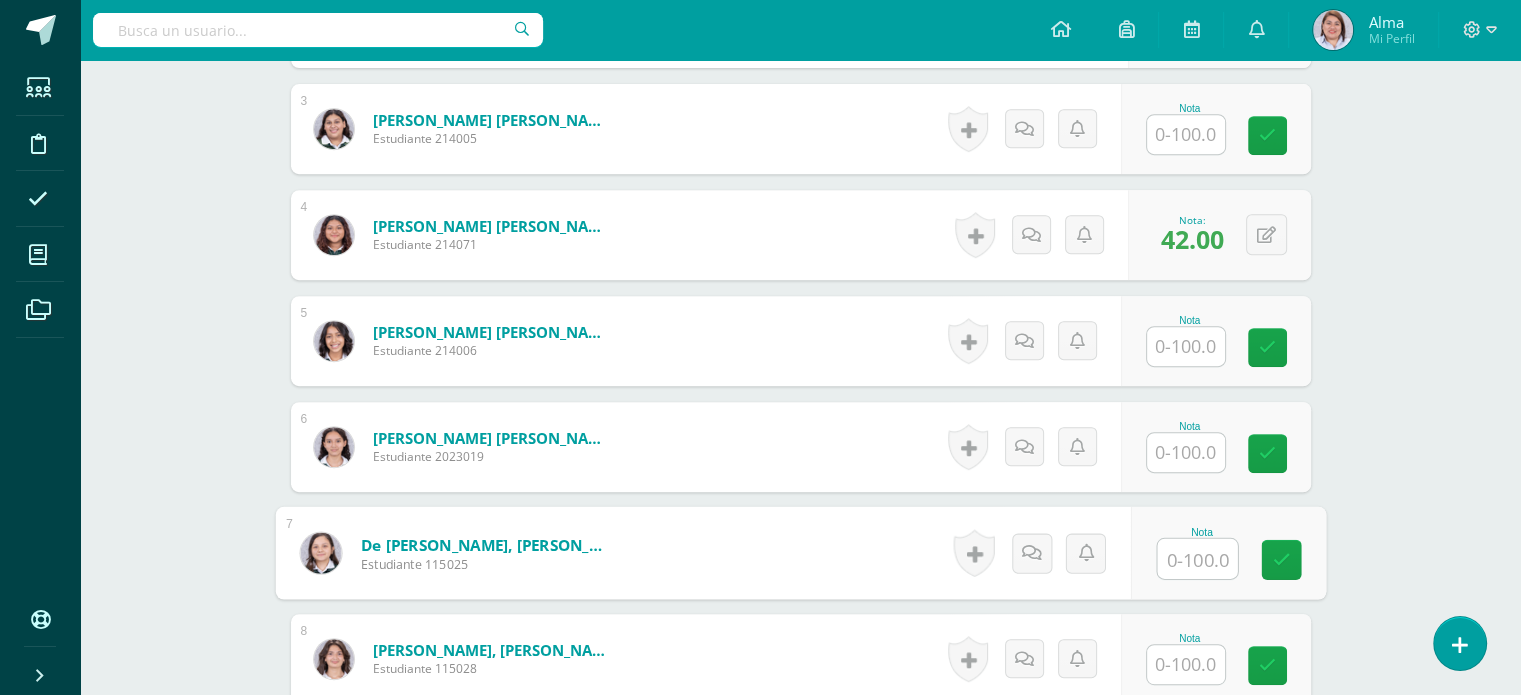 click at bounding box center [1197, 559] 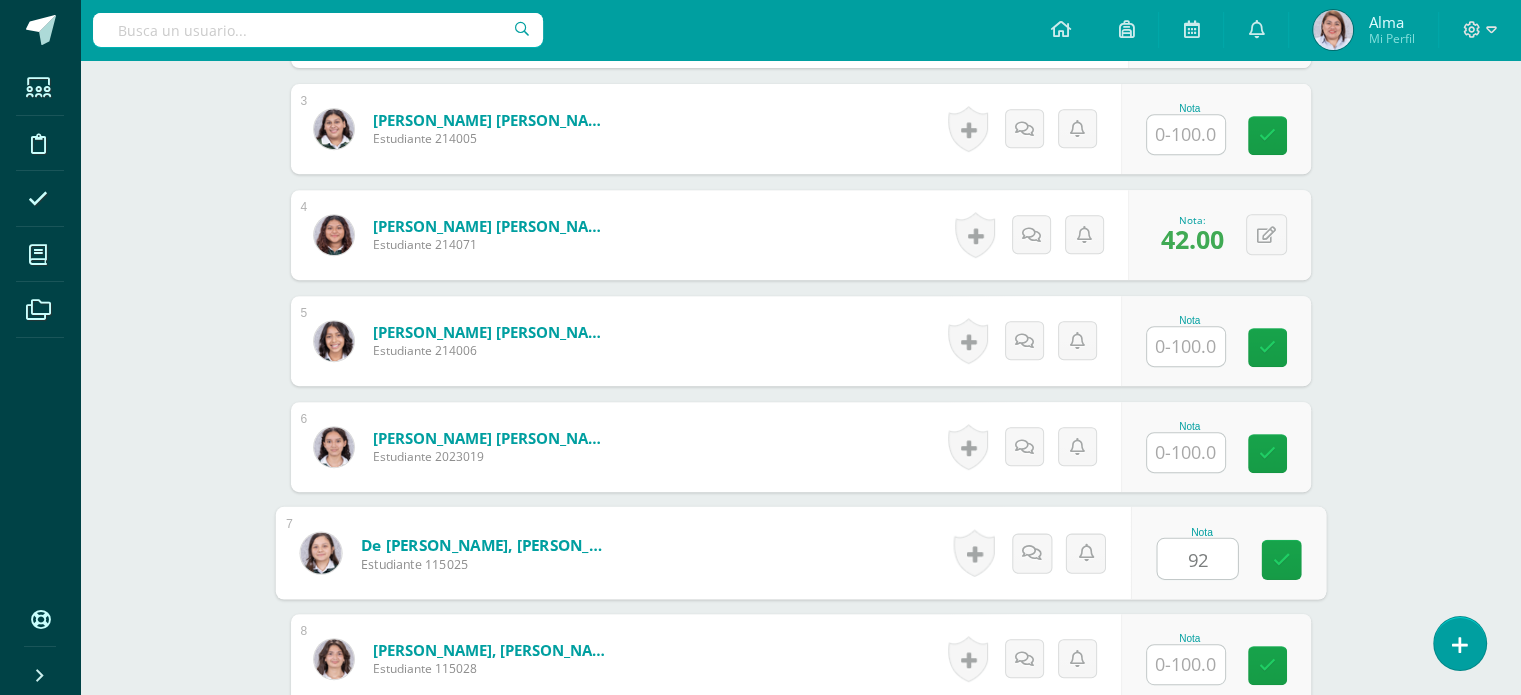 type on "92" 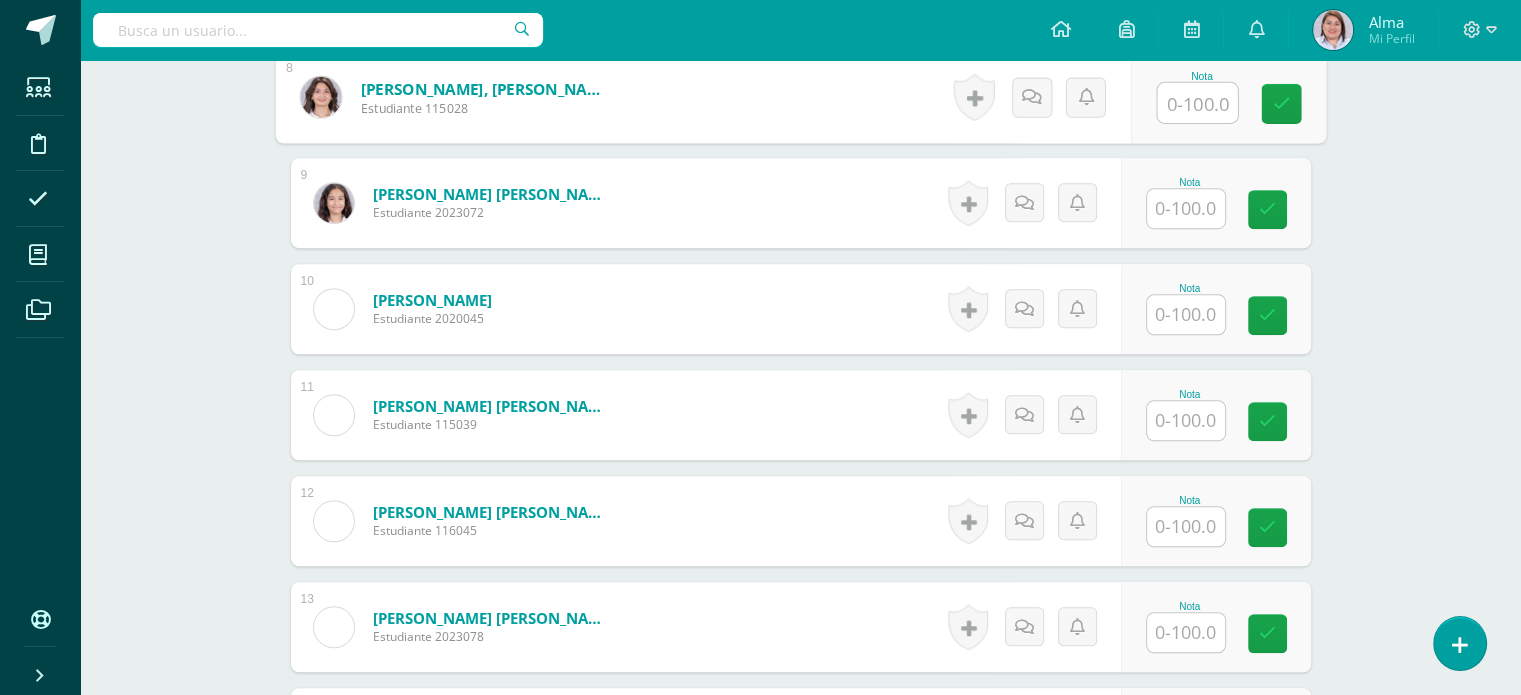 scroll, scrollTop: 1576, scrollLeft: 0, axis: vertical 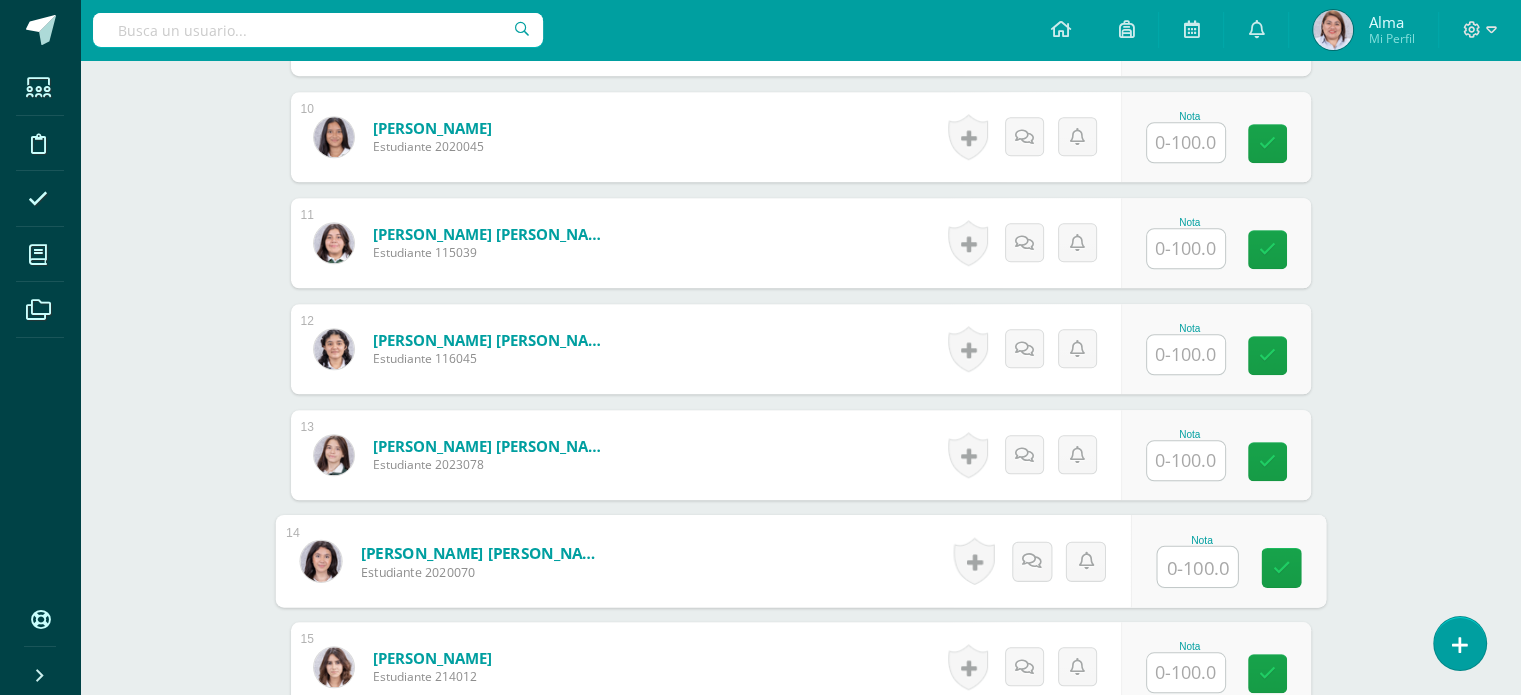 click at bounding box center (1197, 567) 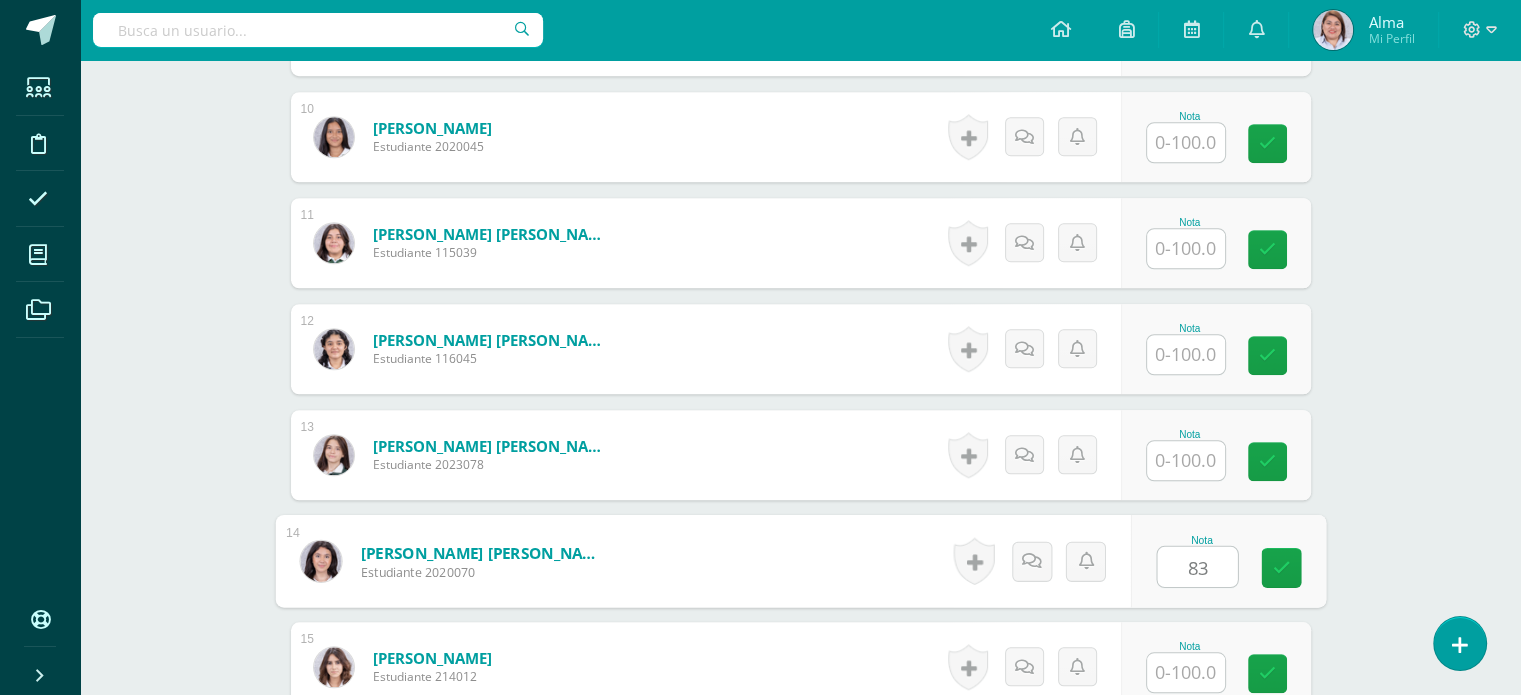 type on "83" 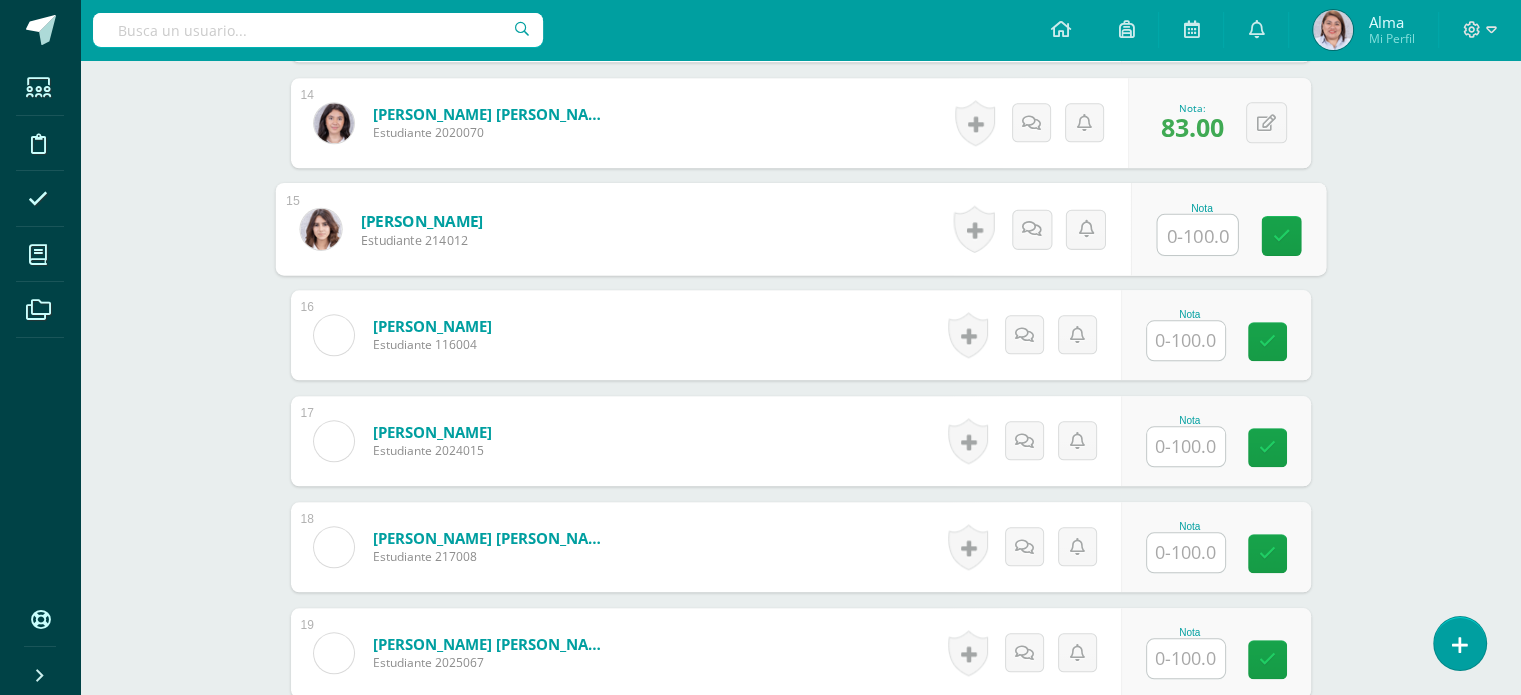 scroll, scrollTop: 2046, scrollLeft: 0, axis: vertical 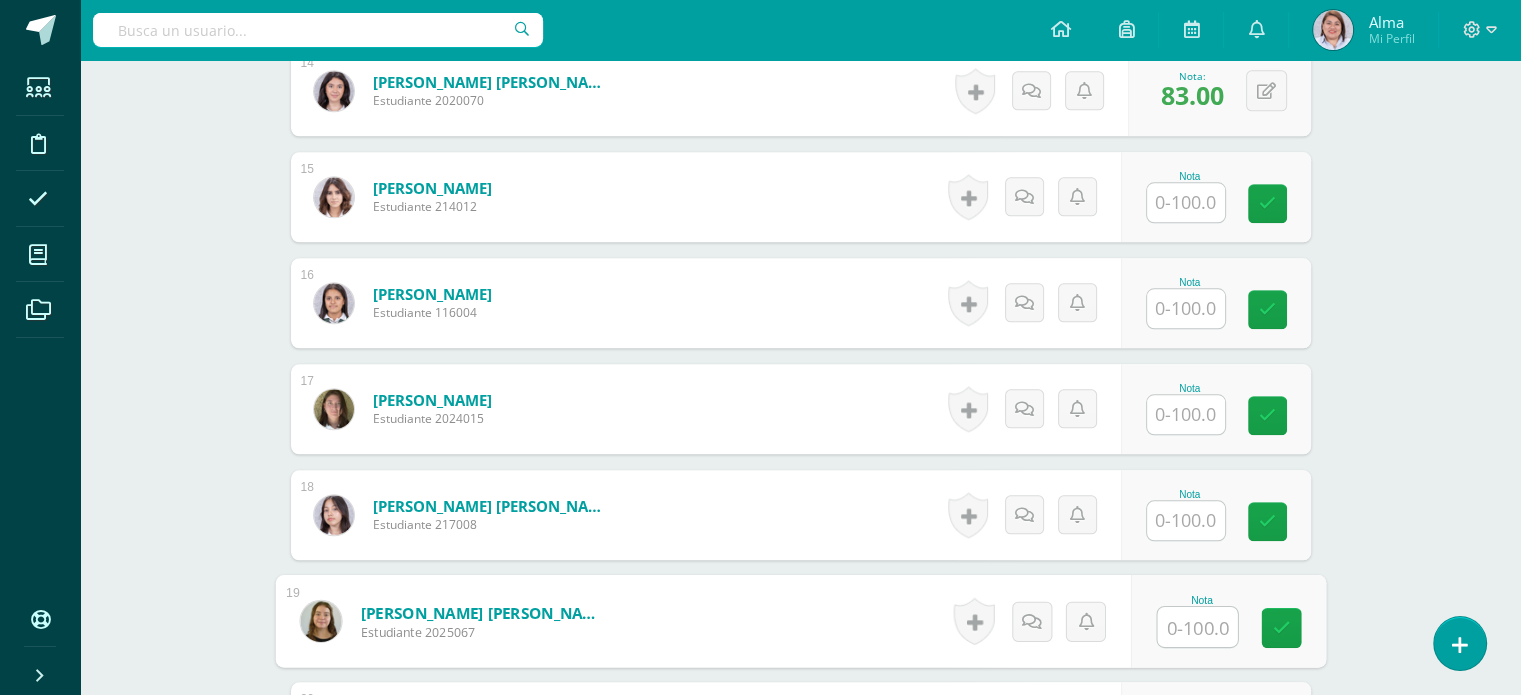 click at bounding box center (1197, 627) 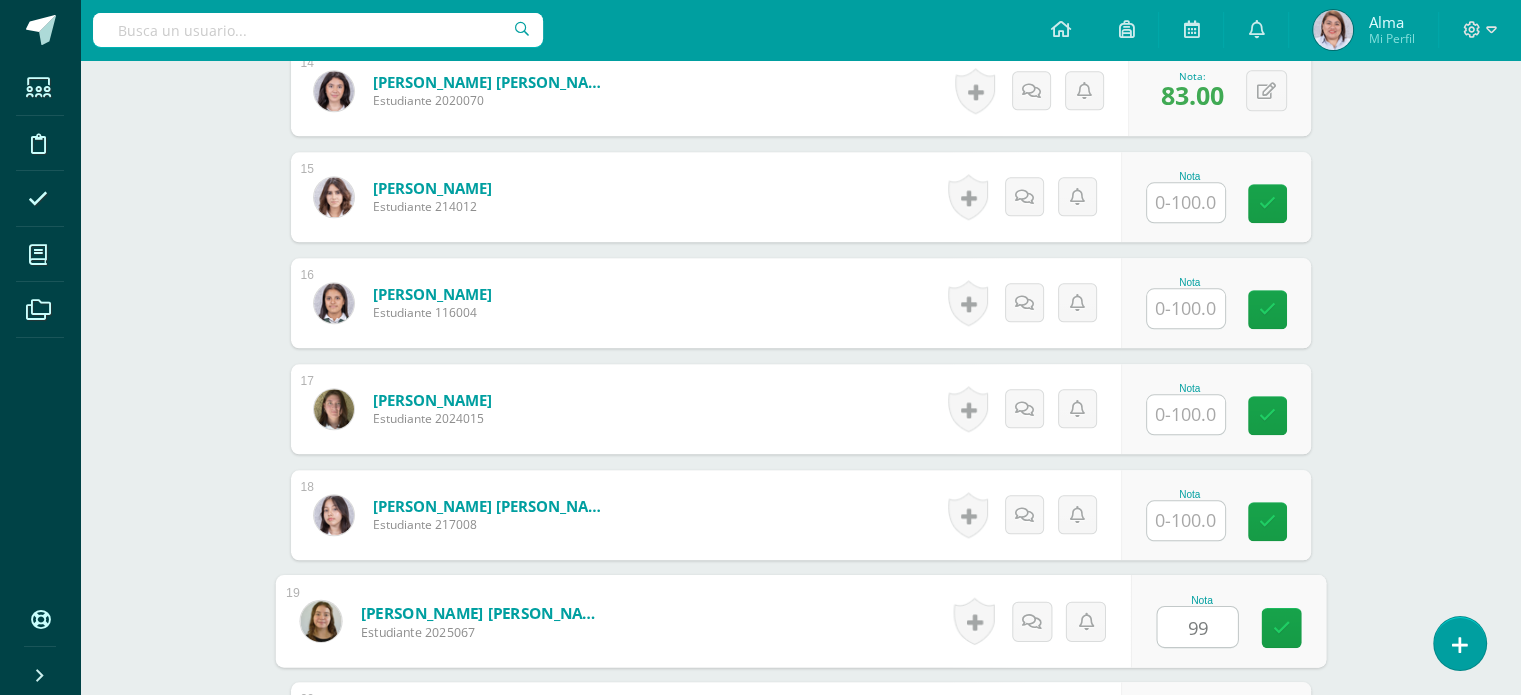 type on "99" 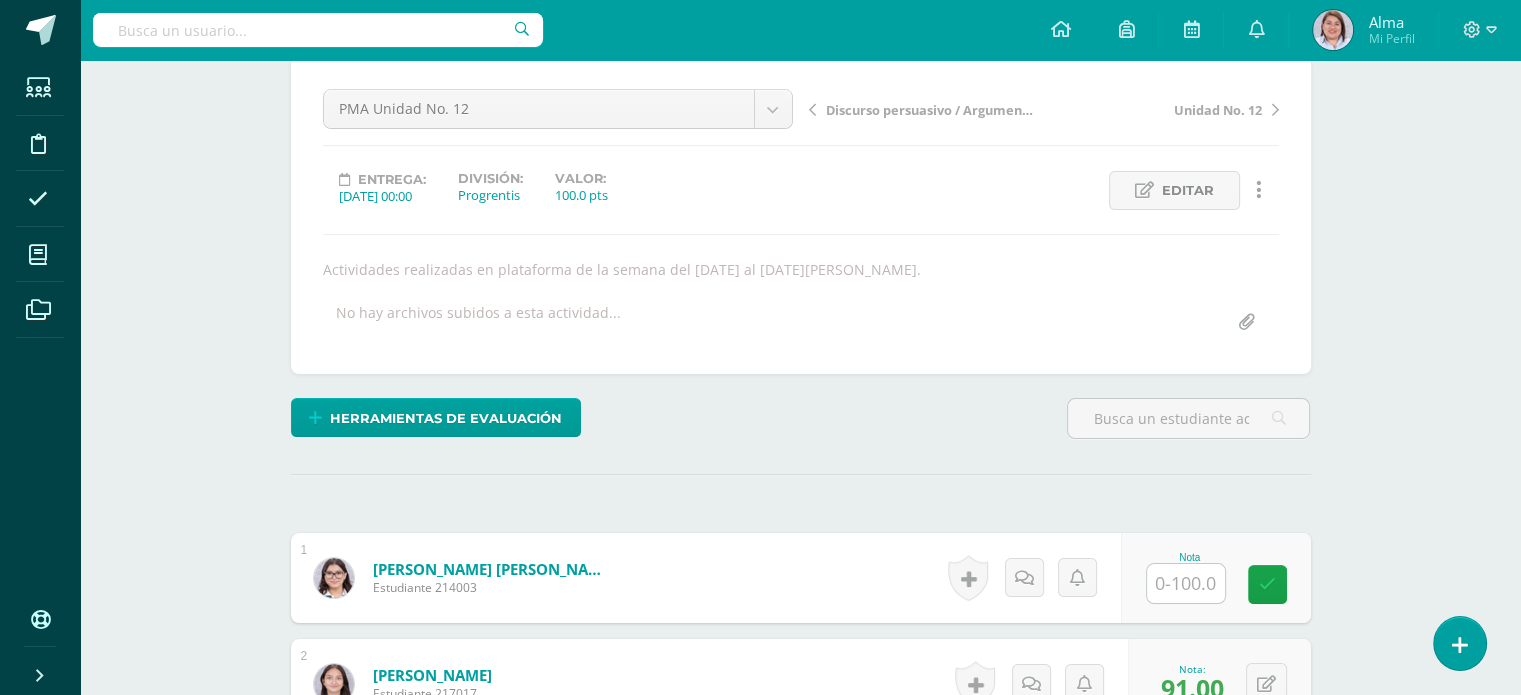 scroll, scrollTop: 0, scrollLeft: 0, axis: both 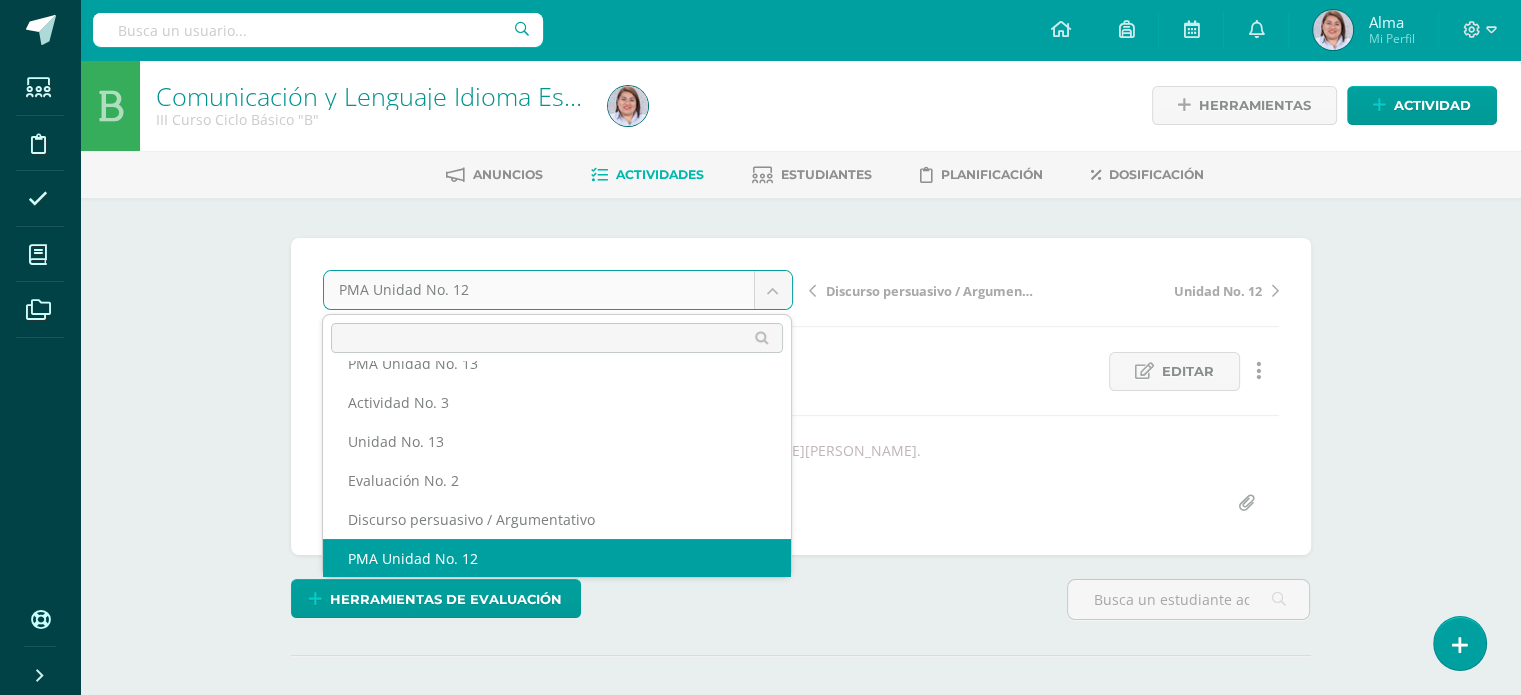 click on "Estudiantes Disciplina Asistencia Mis cursos Archivos Soporte
Centro de ayuda
Últimas actualizaciones
Cerrar panel
Comunicación y Lenguaje, Idioma Español
II Curso
Ciclo Básico
"A"
Actividades Estudiantes Planificación Dosificación
Homeroom
II Curso
Ciclo Básico
"A"
Actividades Estudiantes Planificación Dosificación
Comunicación y Lenguaje, Idioma Español
II Curso
Ciclo Básico
"B"
Actividades Estudiantes Planificación Dosificación Actividades Estudiantes Planificación Dosificación Mi Perfil" at bounding box center [760, 1629] 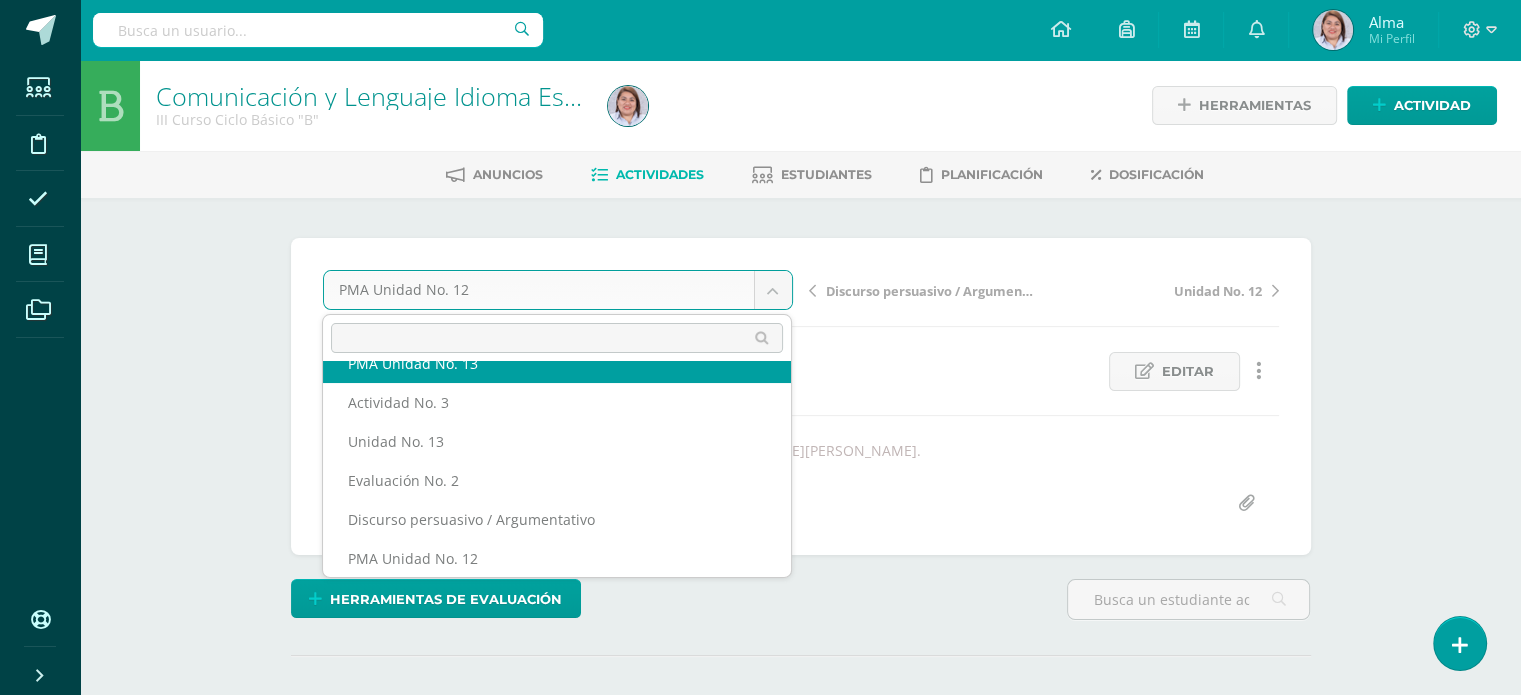 scroll, scrollTop: 515, scrollLeft: 0, axis: vertical 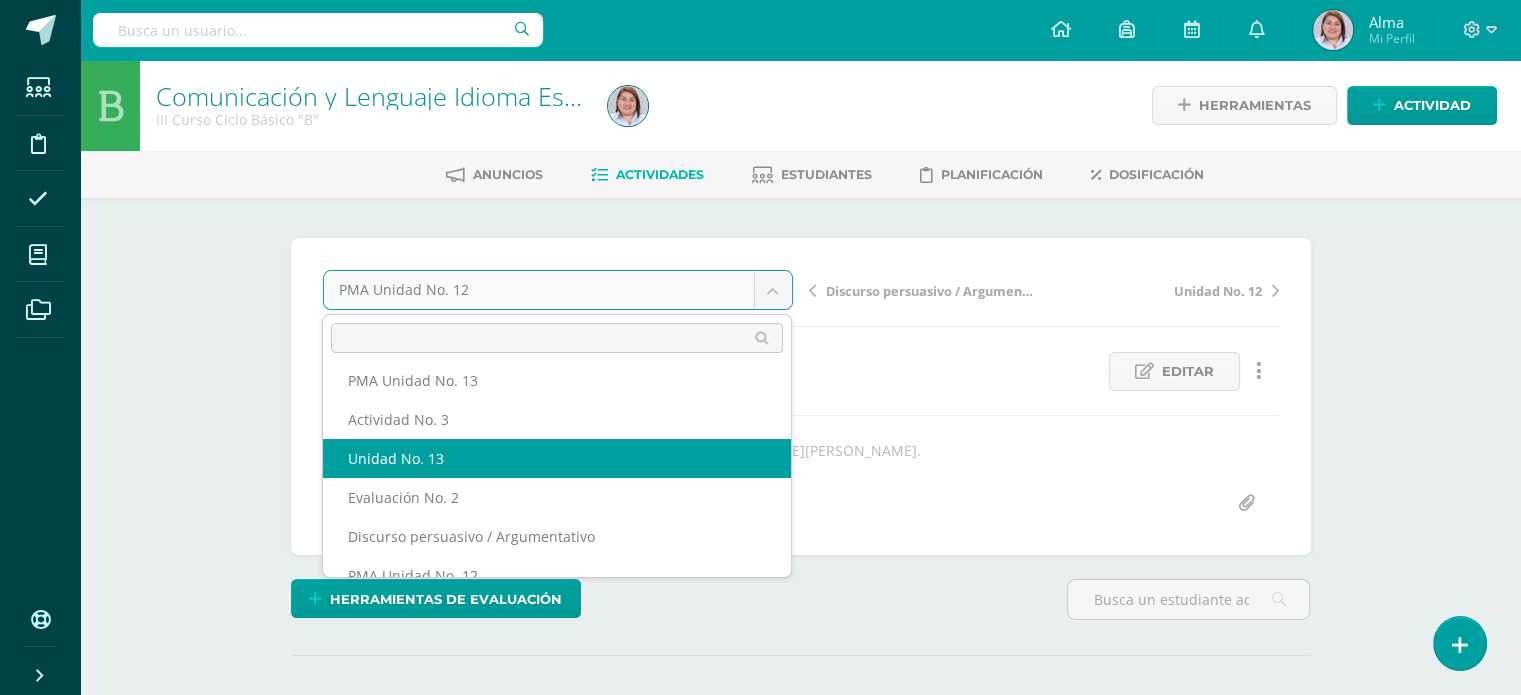select on "/dashboard/teacher/grade-activity/252430/" 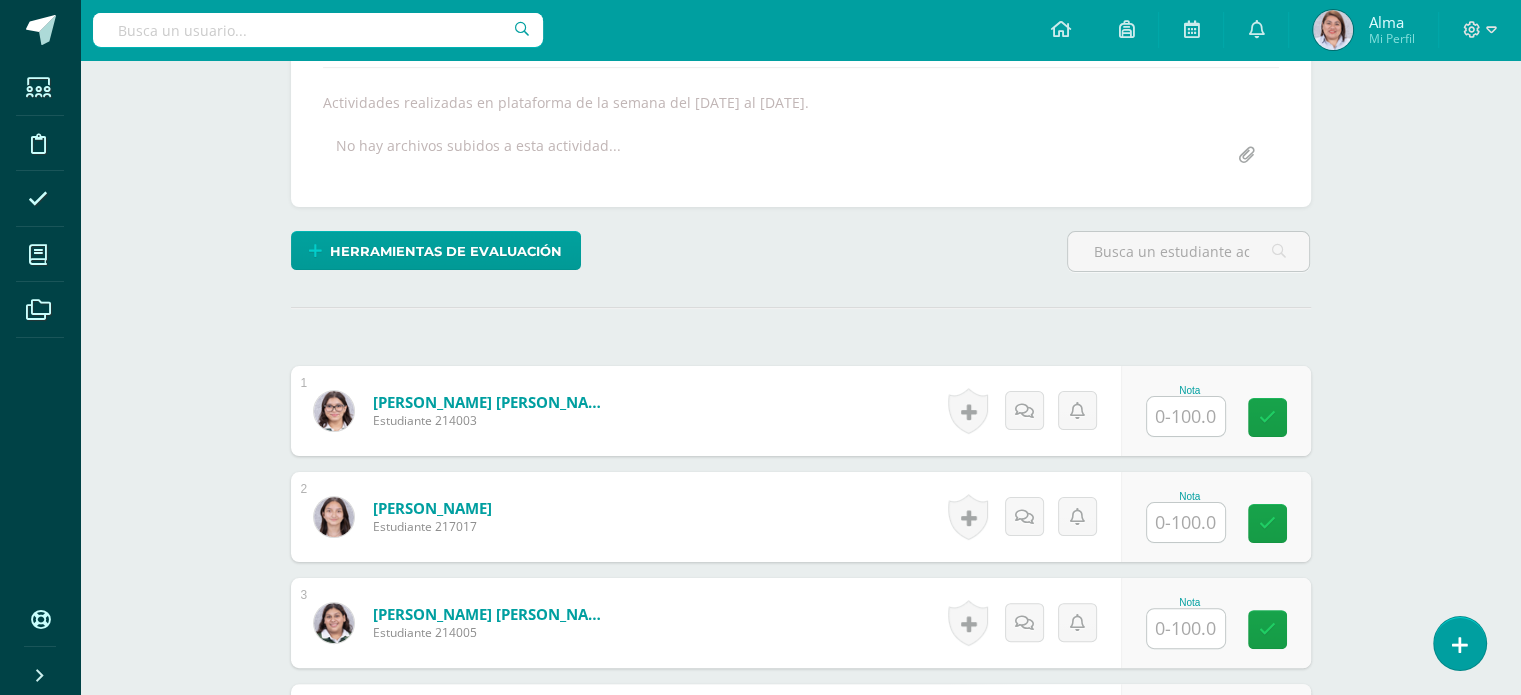 scroll, scrollTop: 378, scrollLeft: 0, axis: vertical 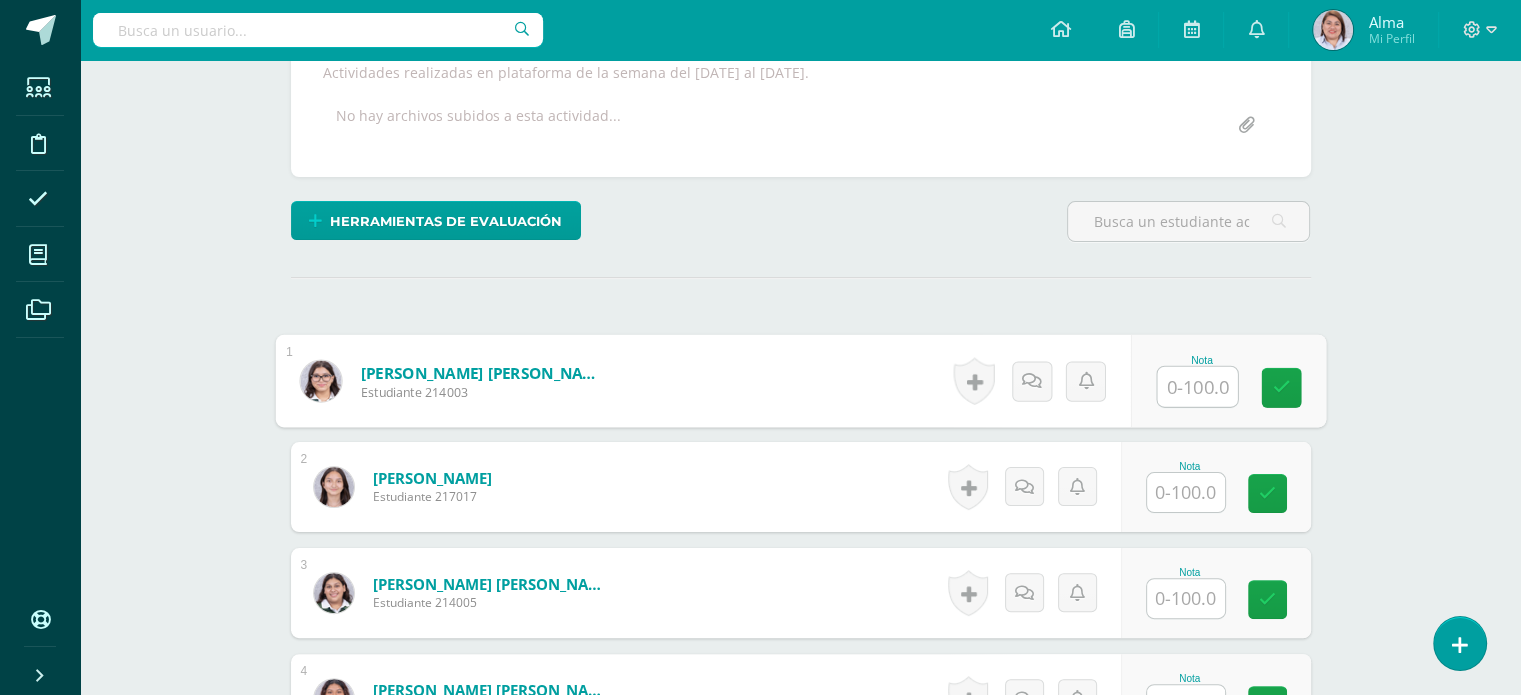 click at bounding box center [1197, 387] 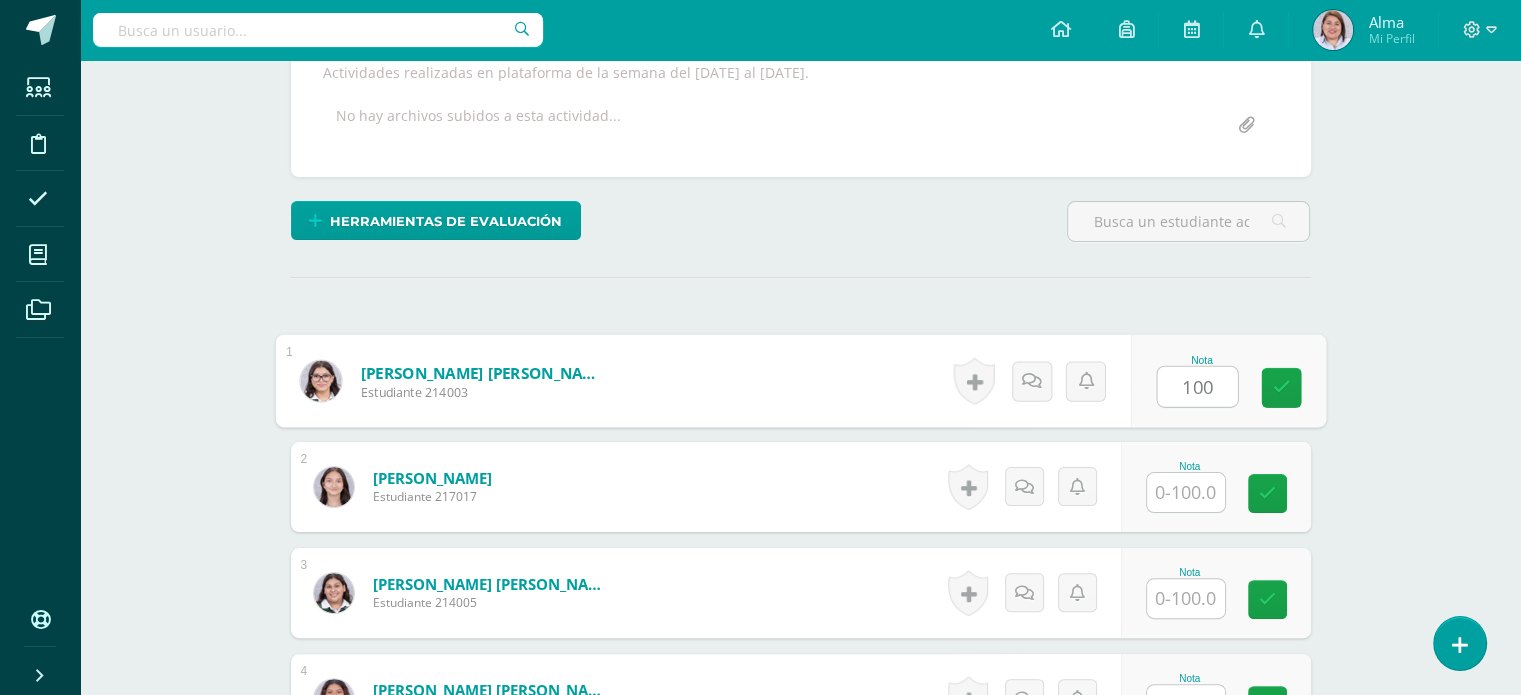type on "100" 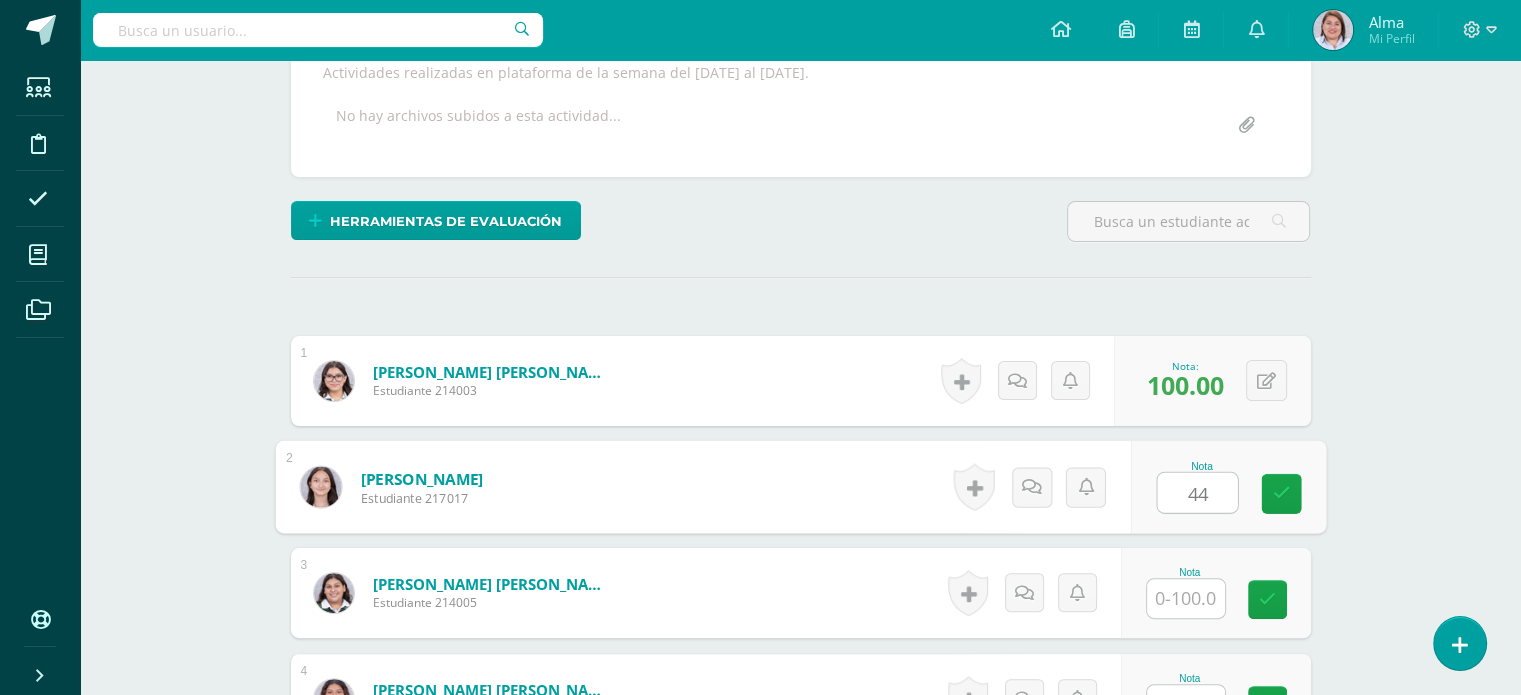 type on "44" 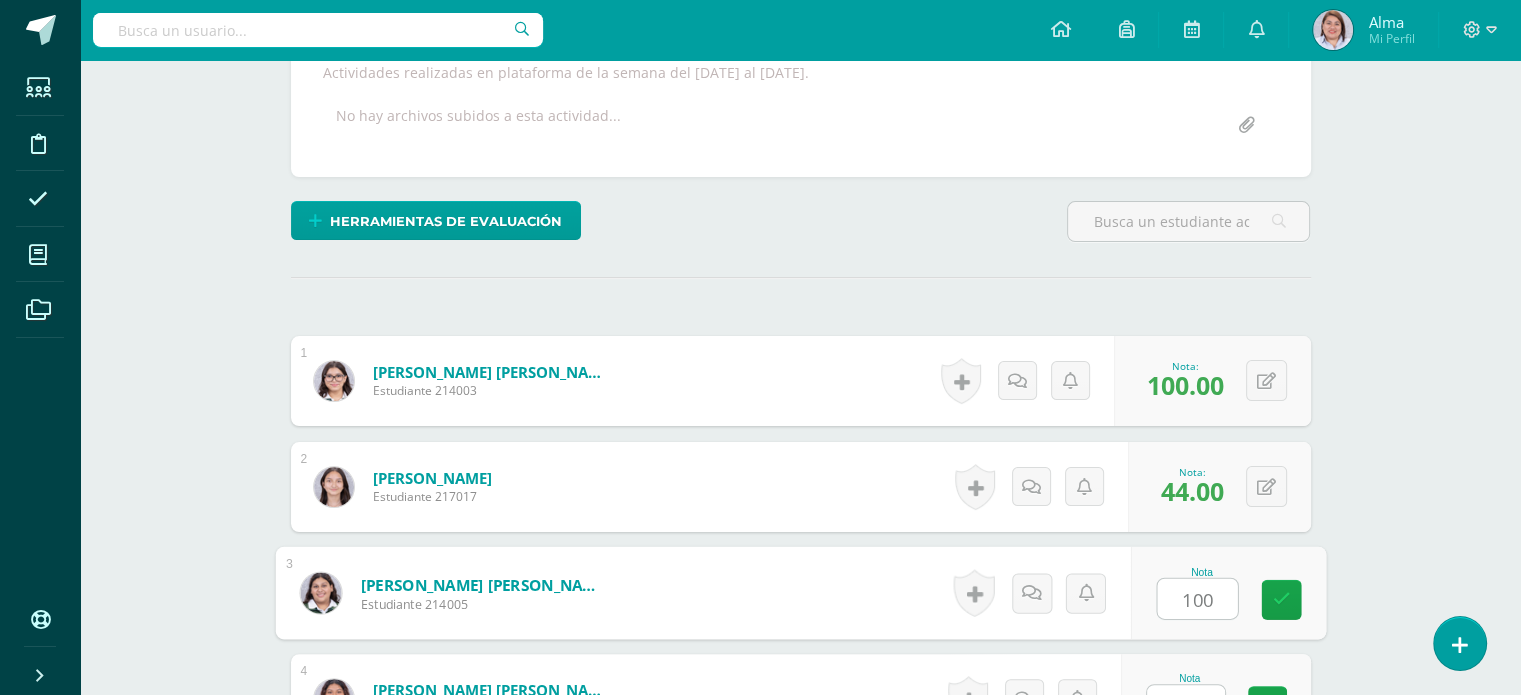 type on "100" 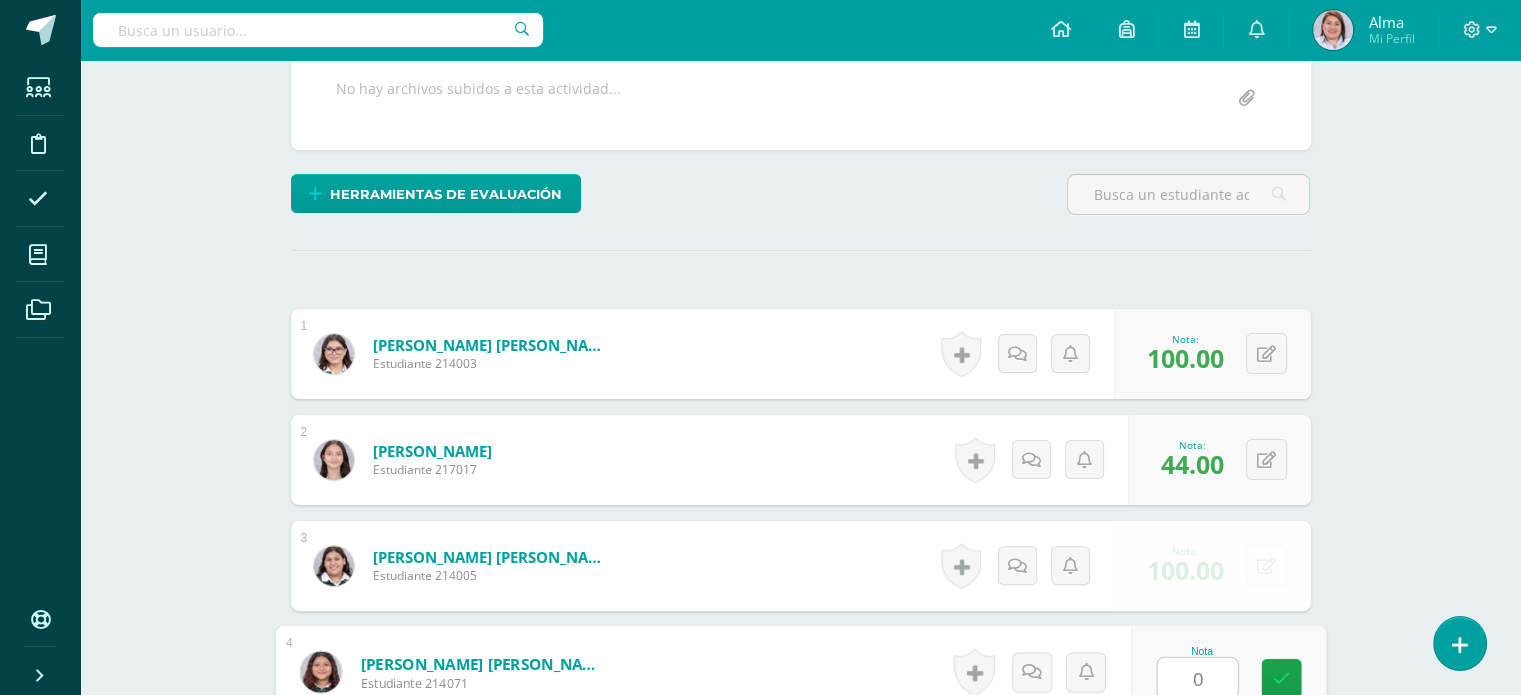type on "0" 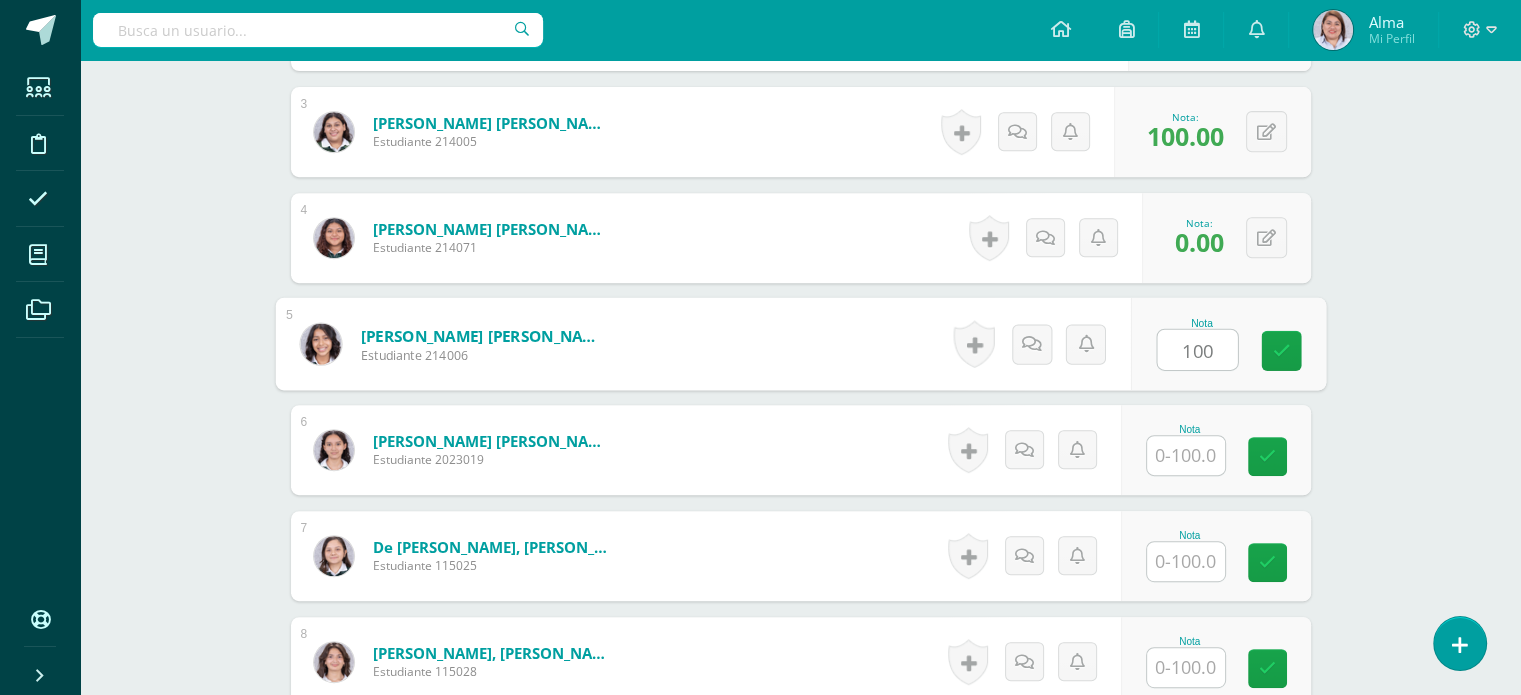 type on "100" 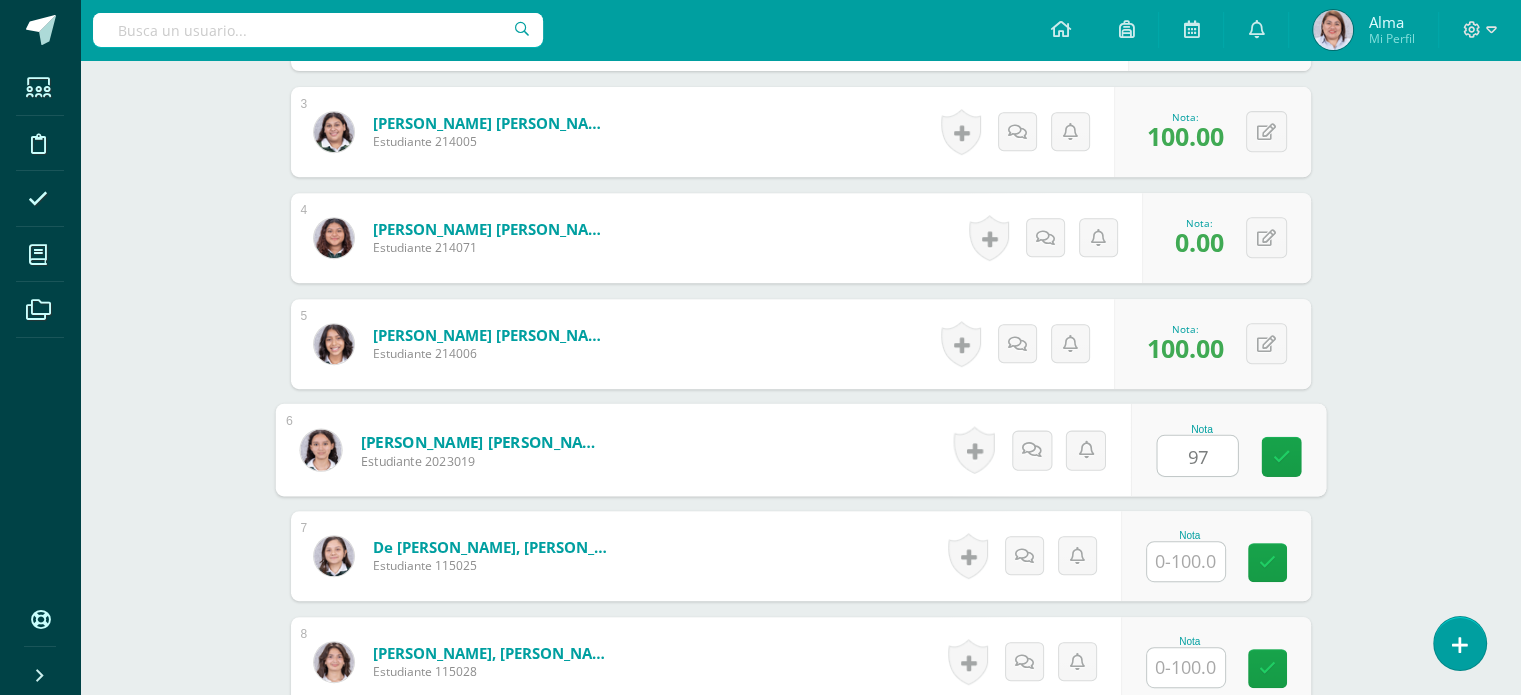 type on "97" 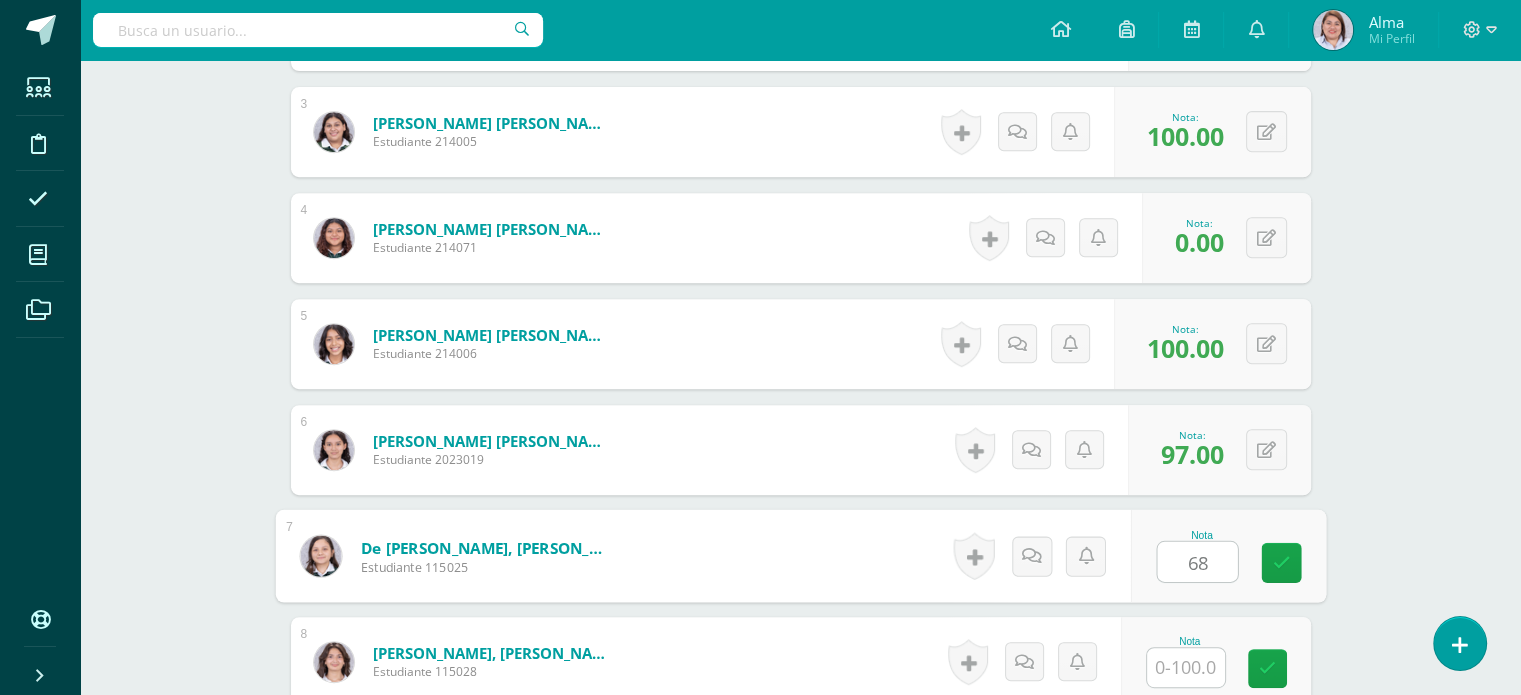 type on "68" 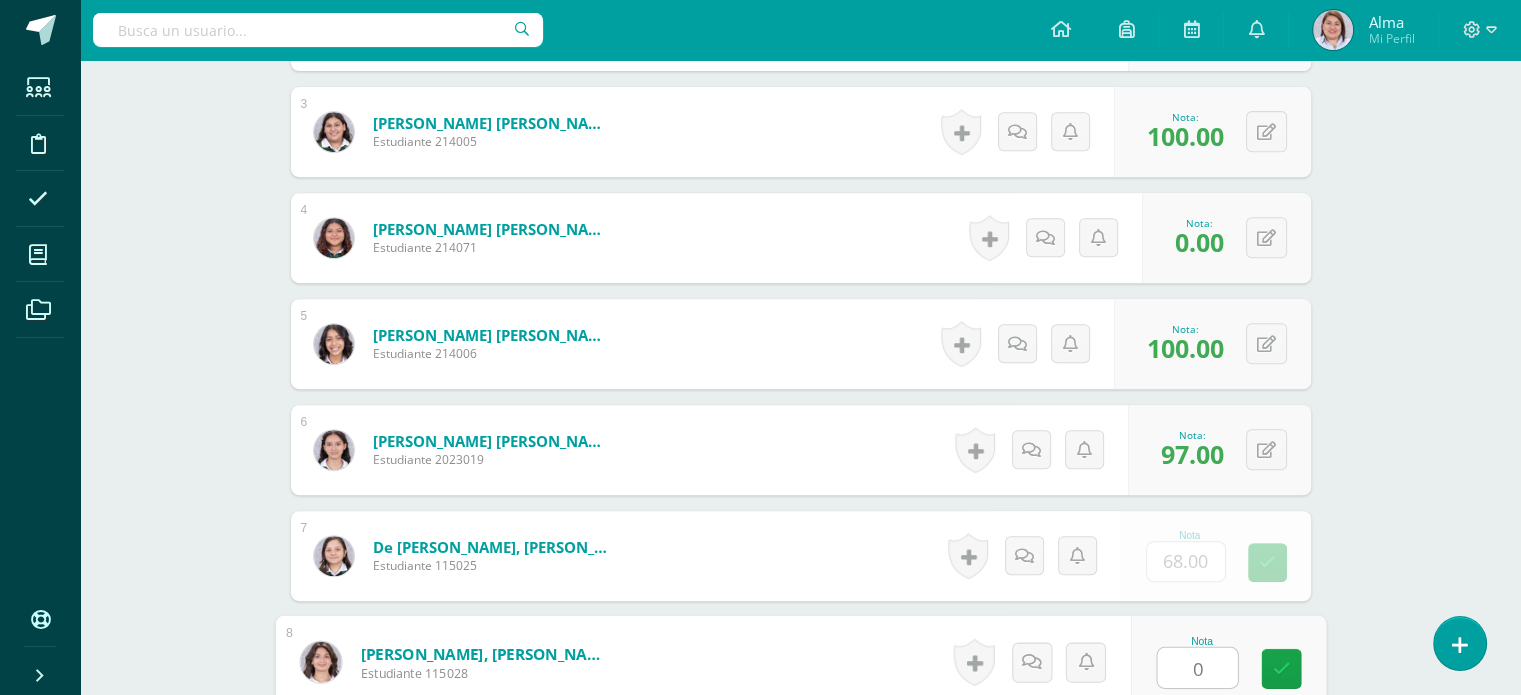 type on "0" 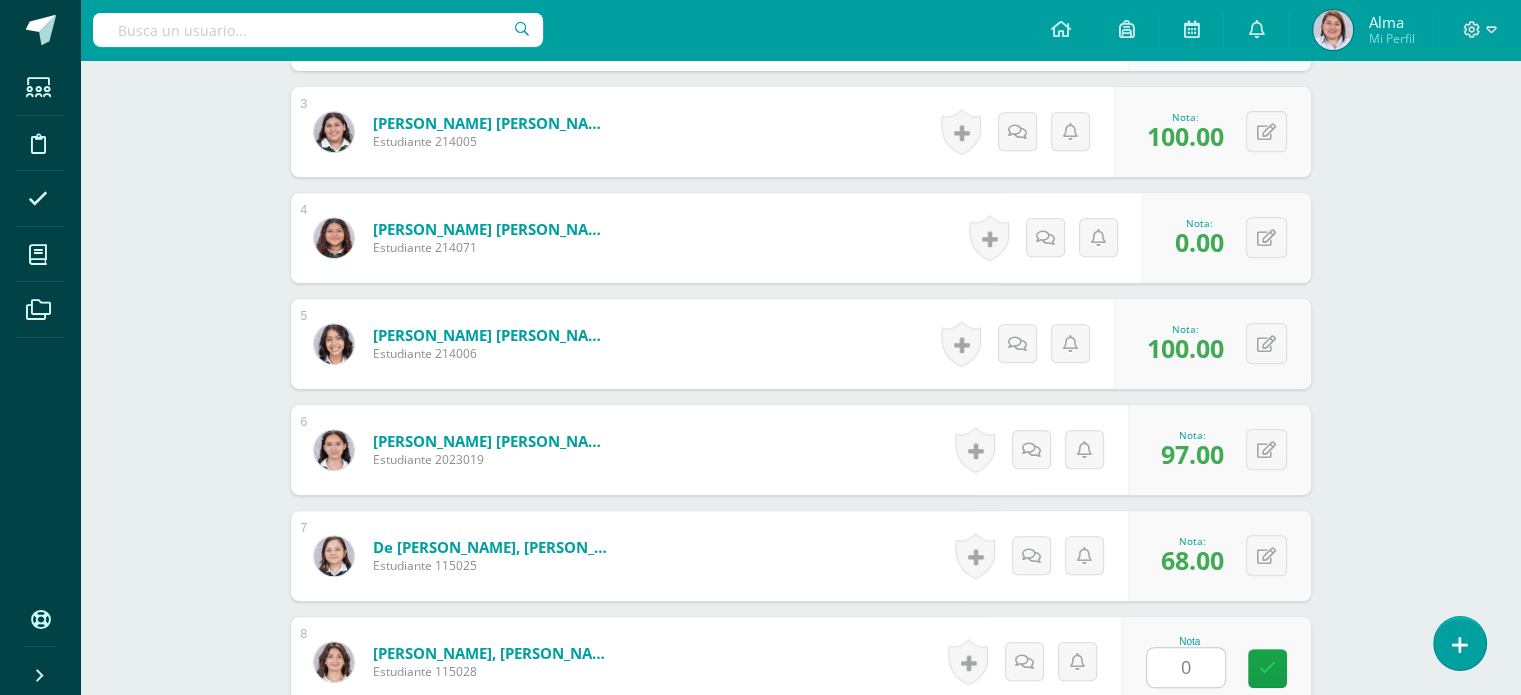scroll, scrollTop: 1263, scrollLeft: 0, axis: vertical 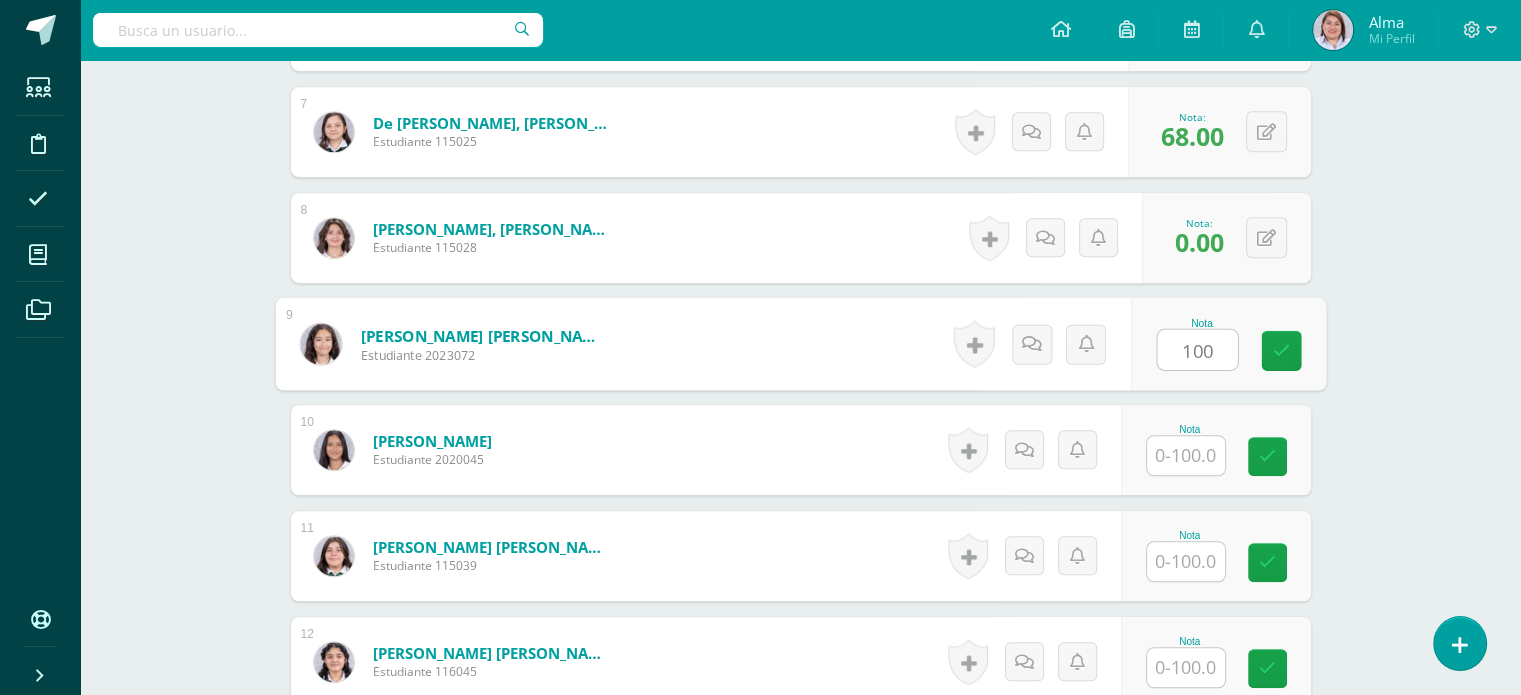type on "100" 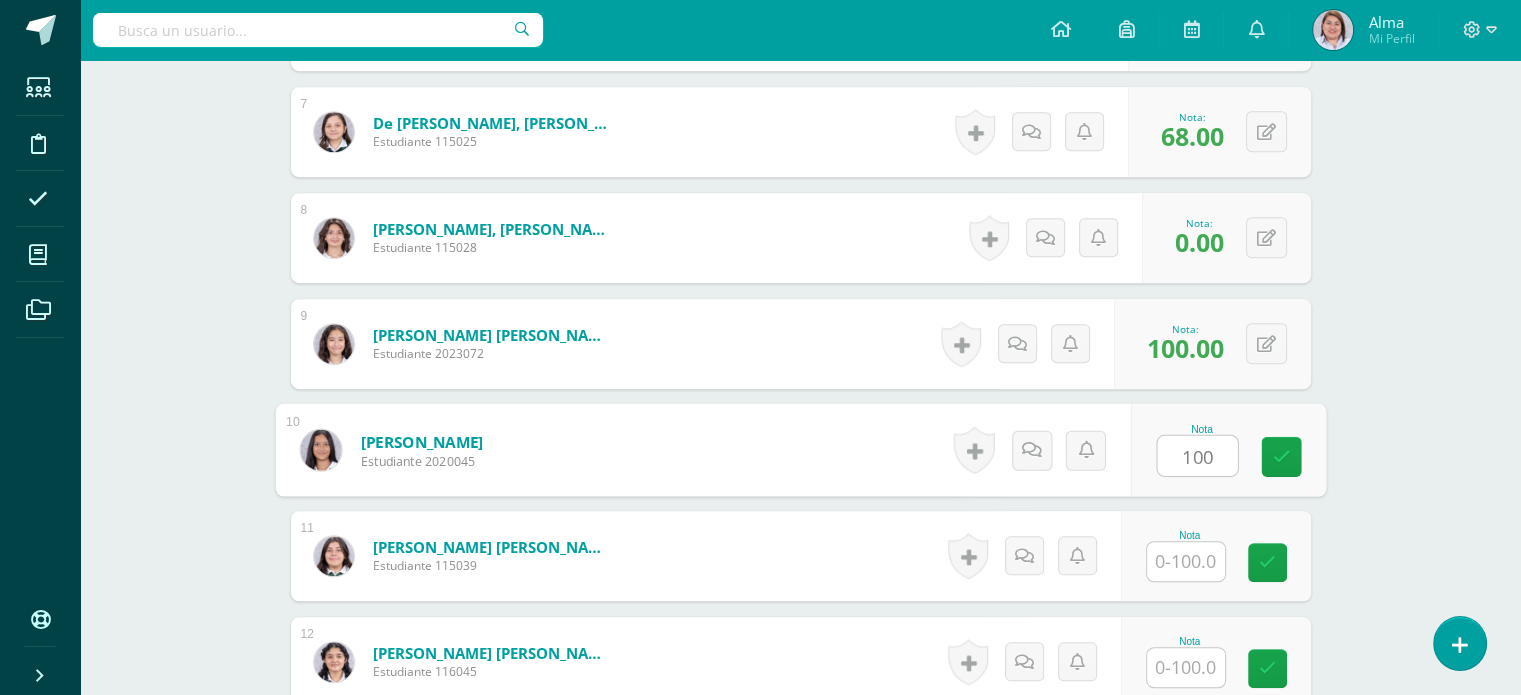 type on "100" 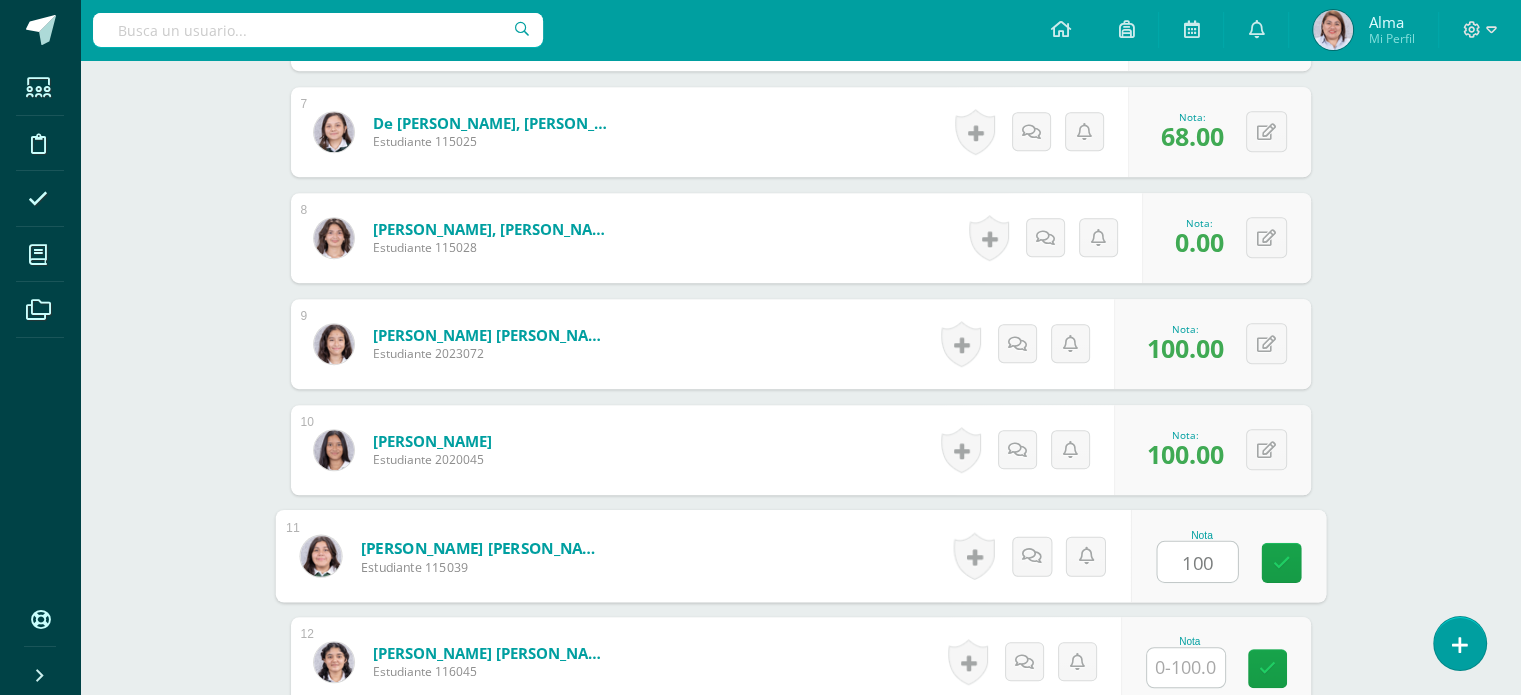 type on "100" 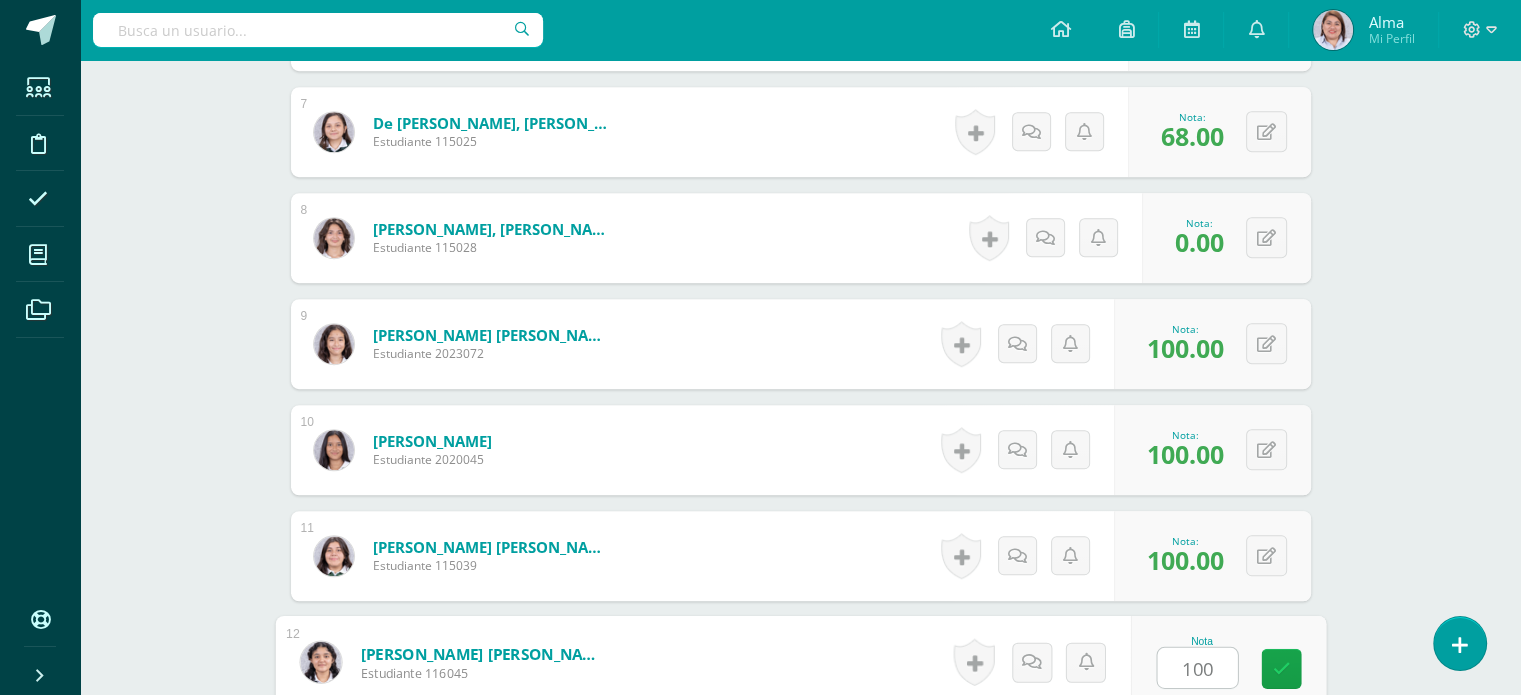 type on "100" 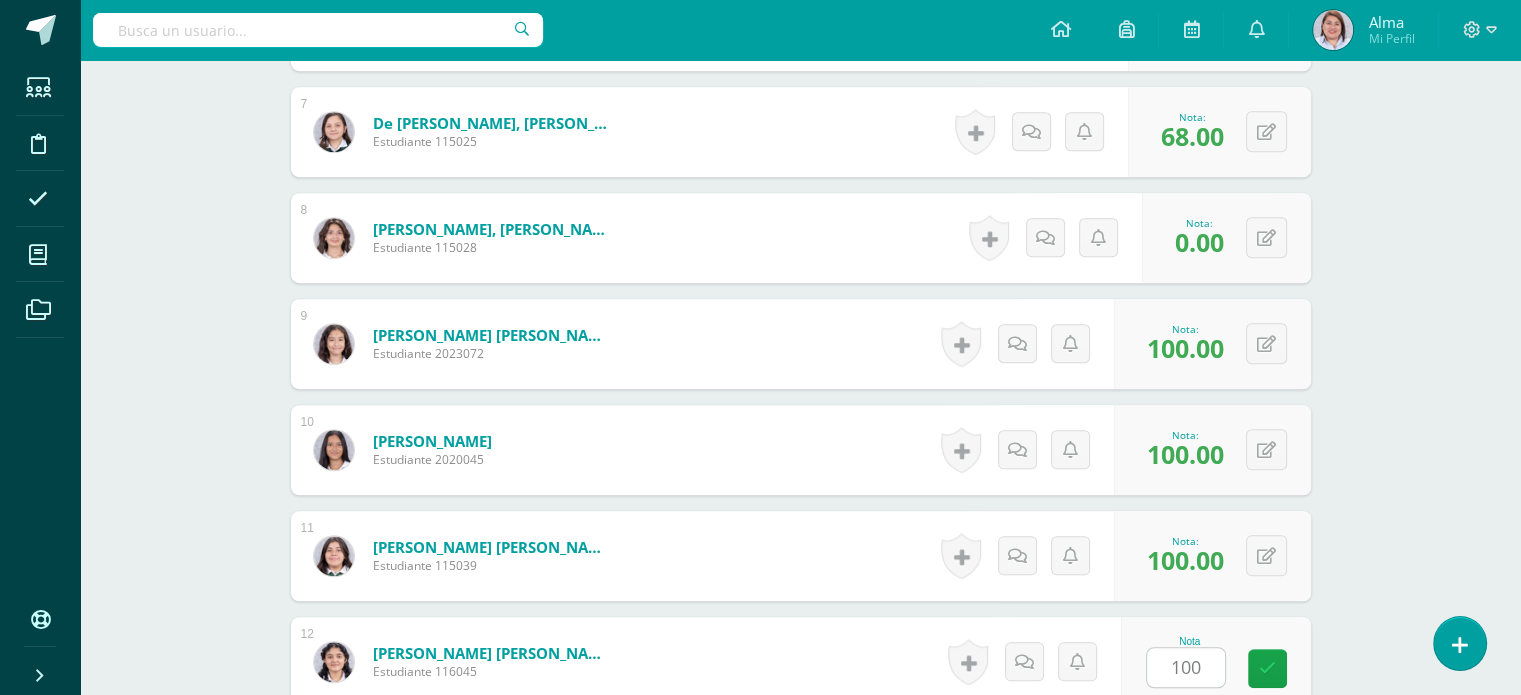 scroll, scrollTop: 1687, scrollLeft: 0, axis: vertical 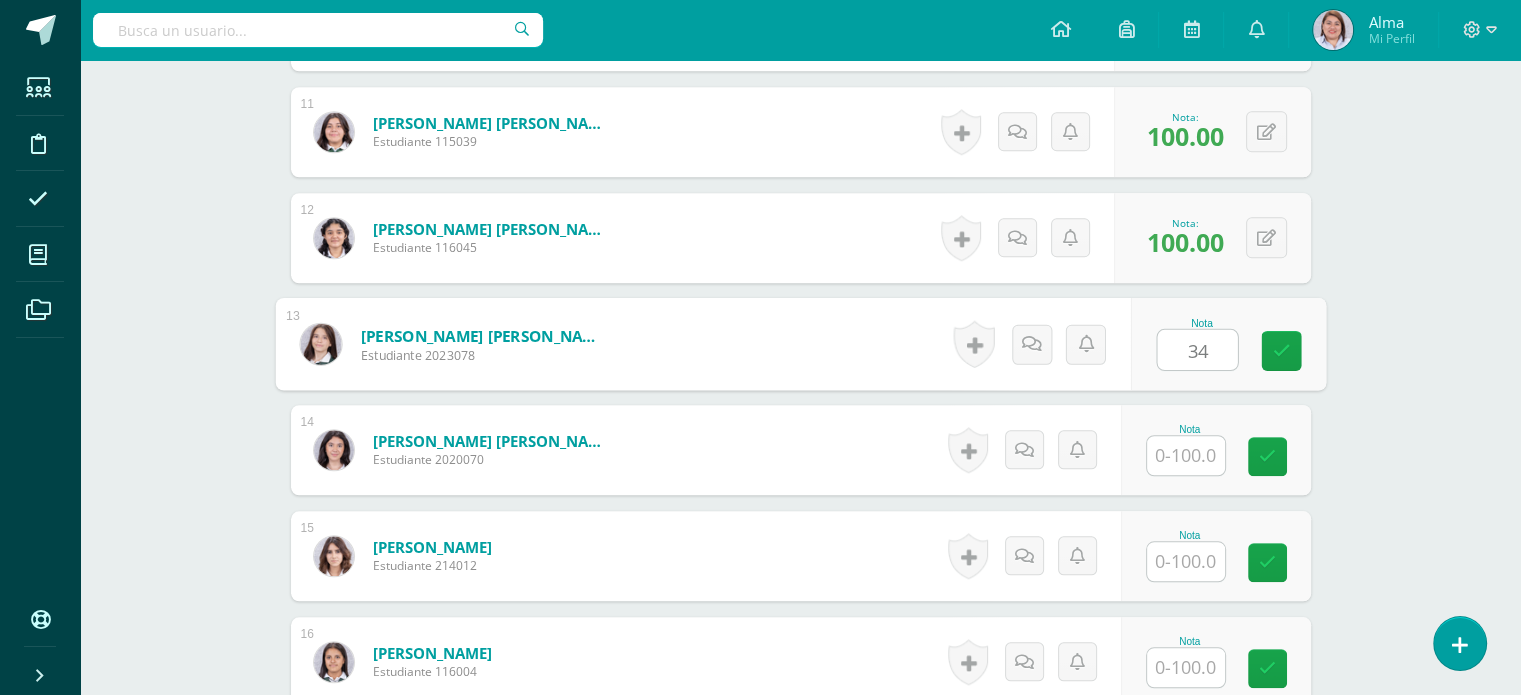 type on "34" 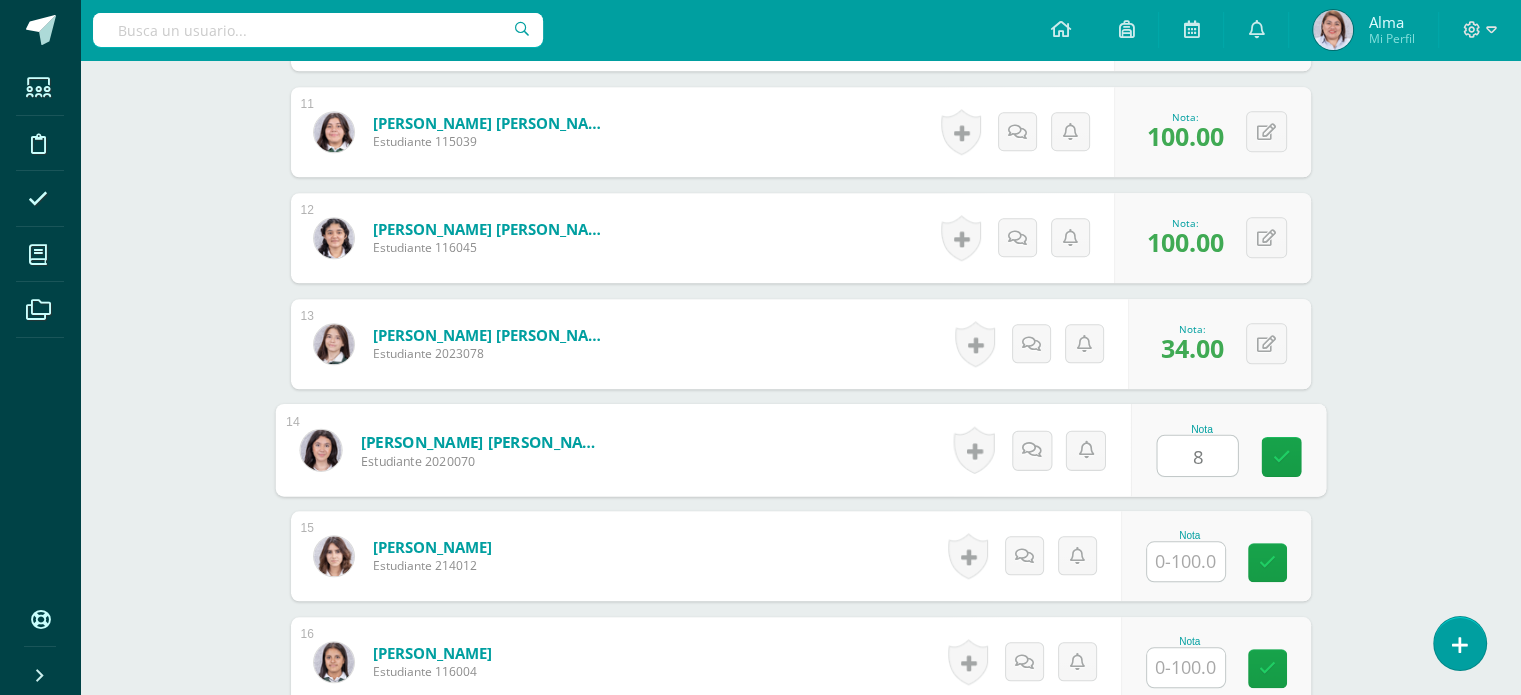 type on "8" 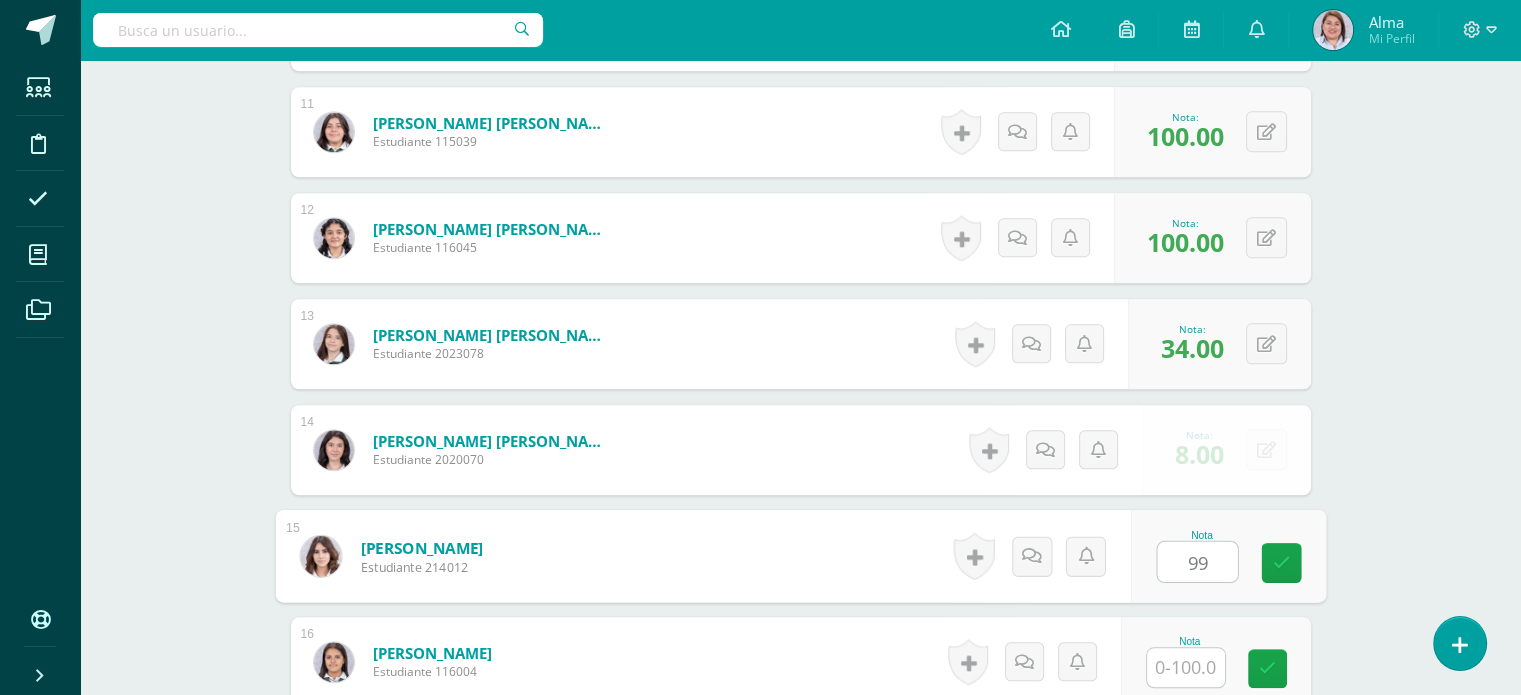 type on "99" 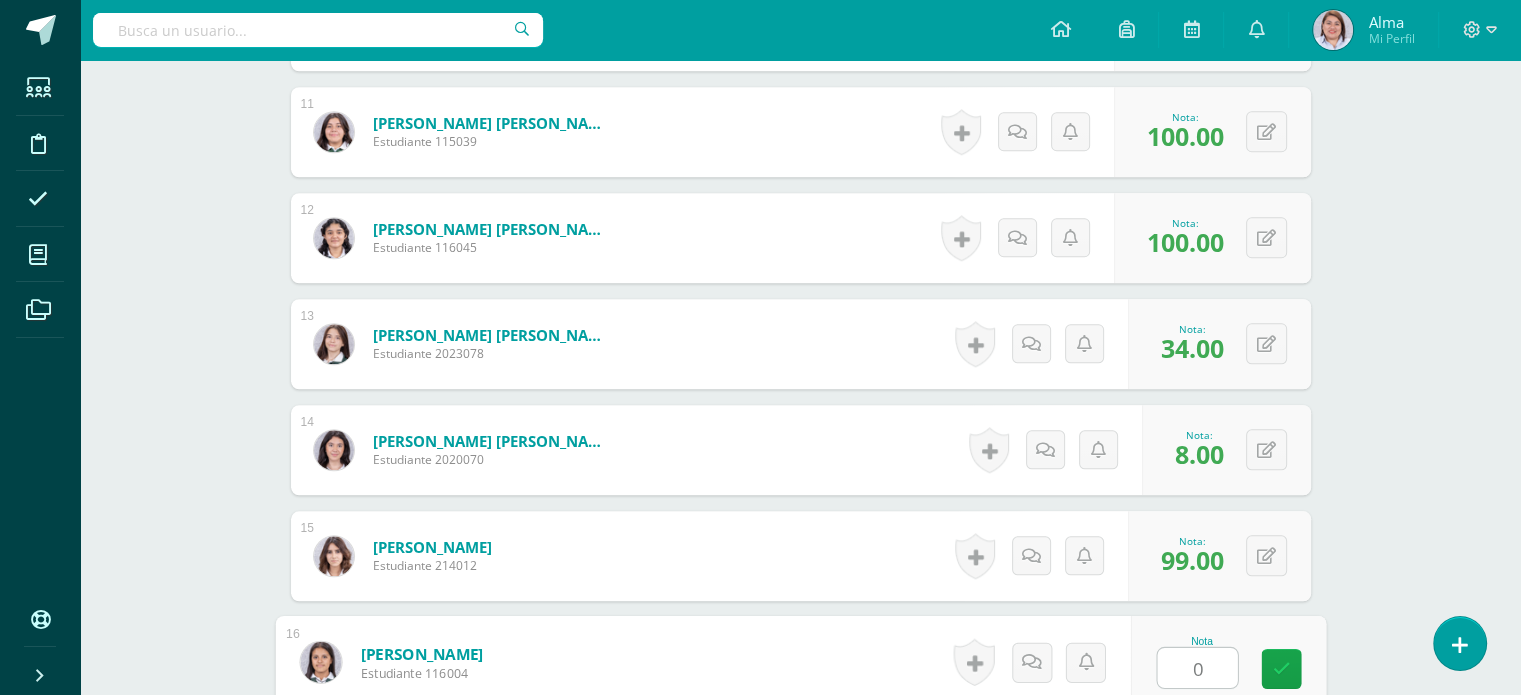 type on "0" 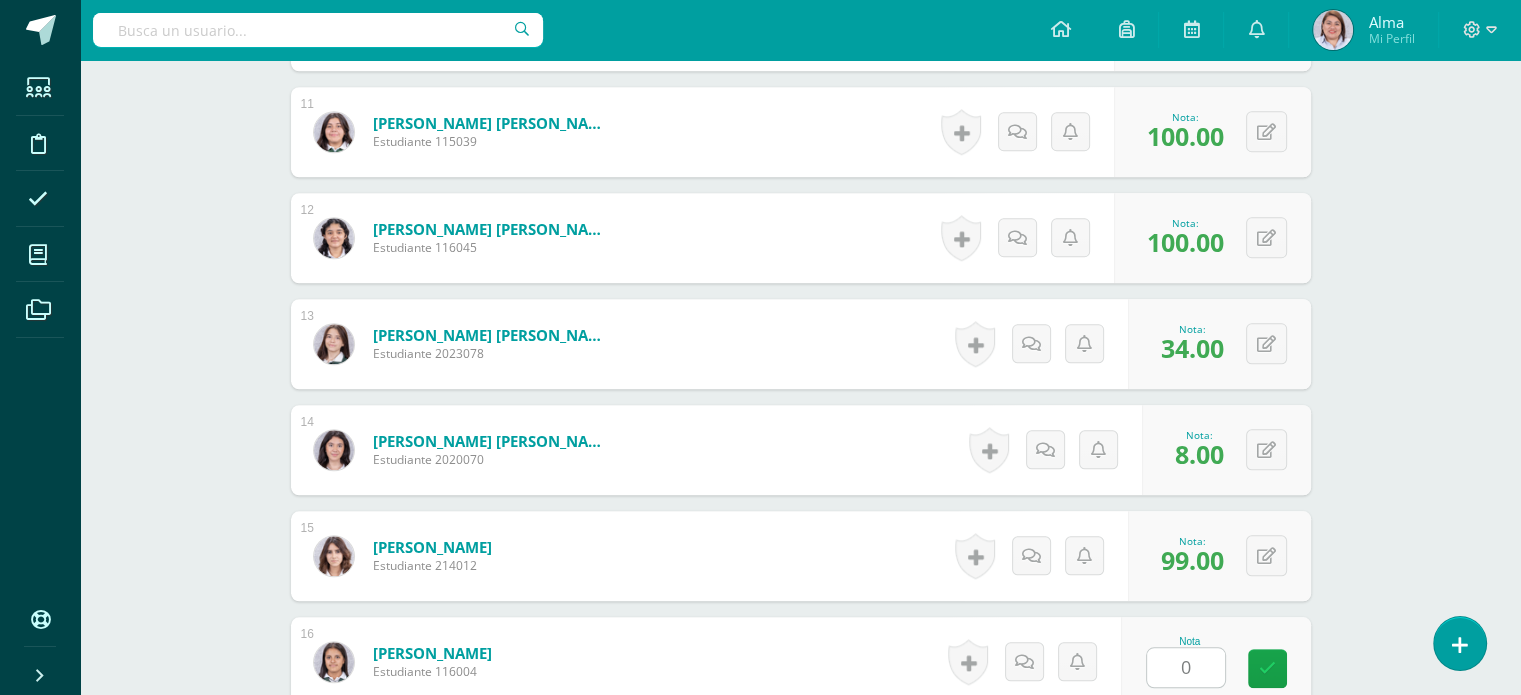 scroll, scrollTop: 2111, scrollLeft: 0, axis: vertical 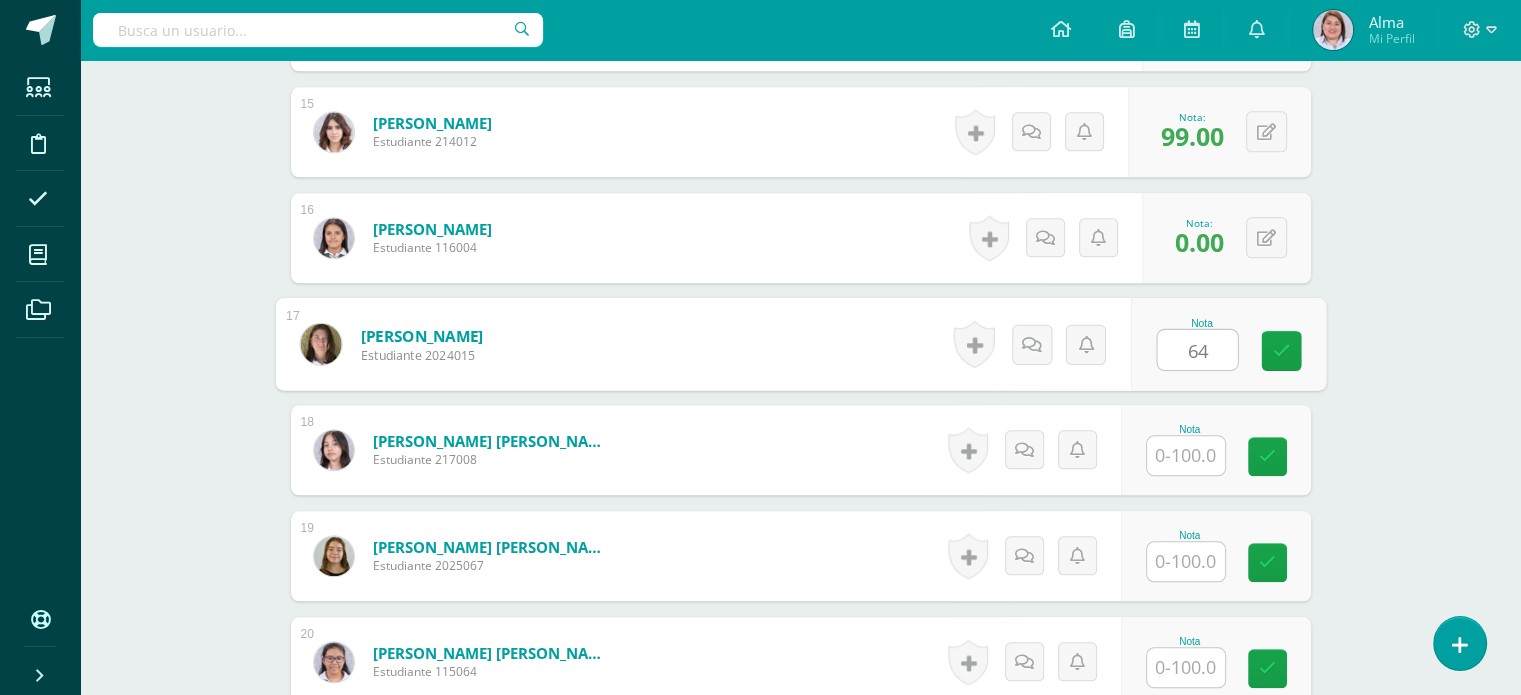 type on "64" 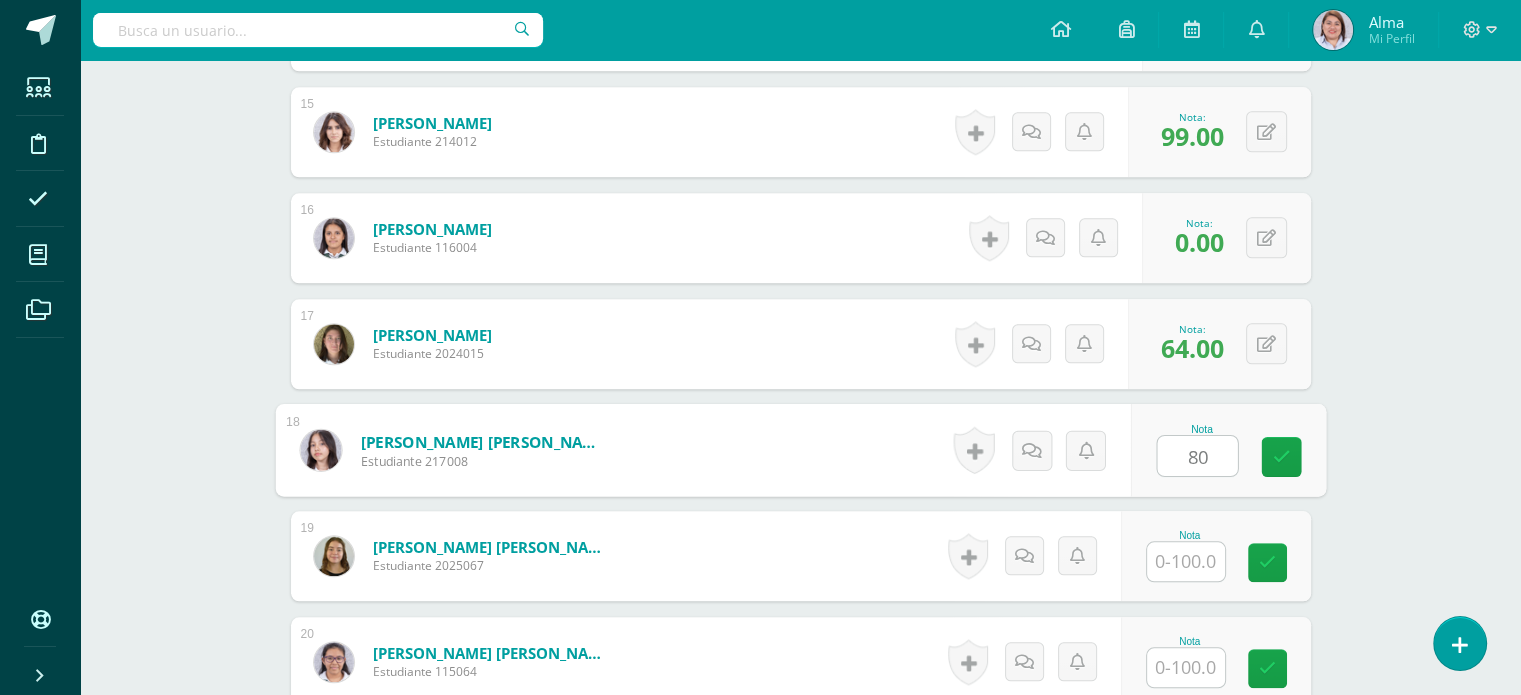 type on "80" 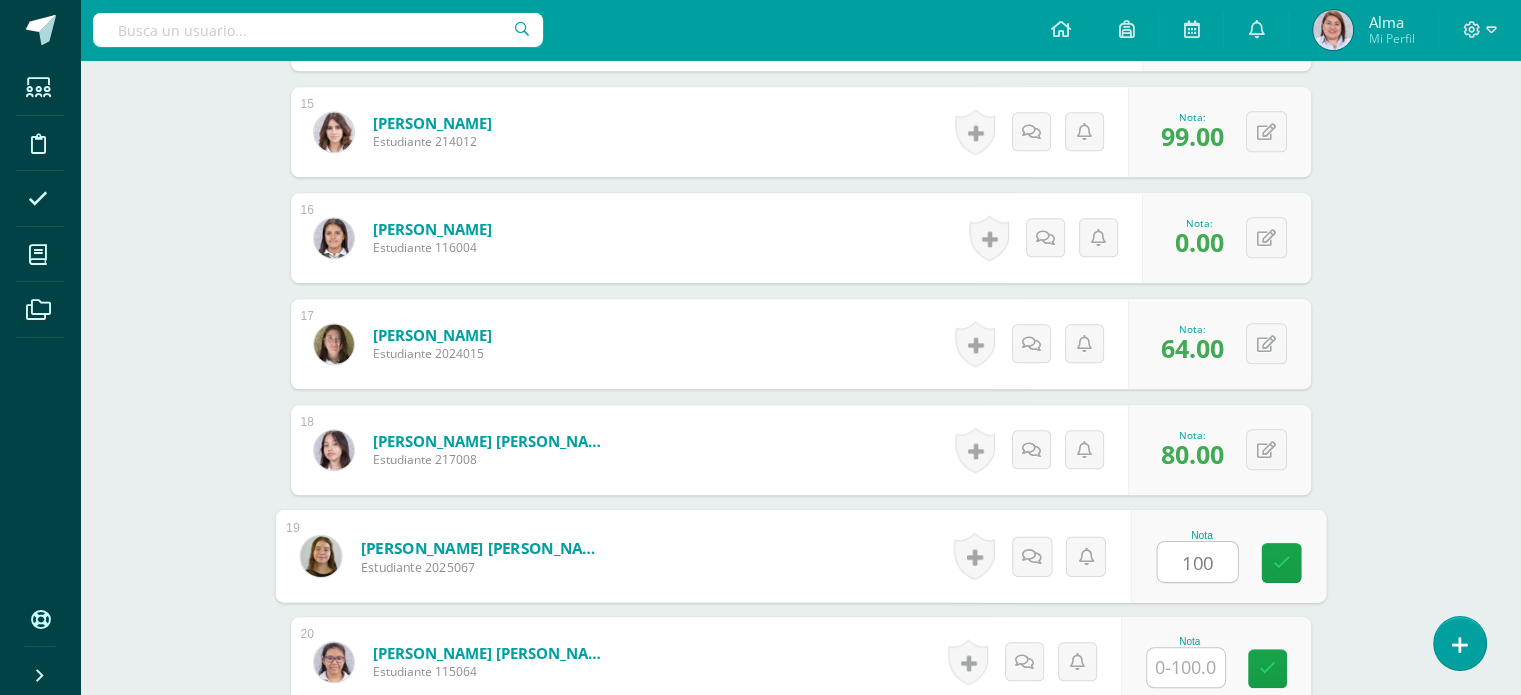 type on "100" 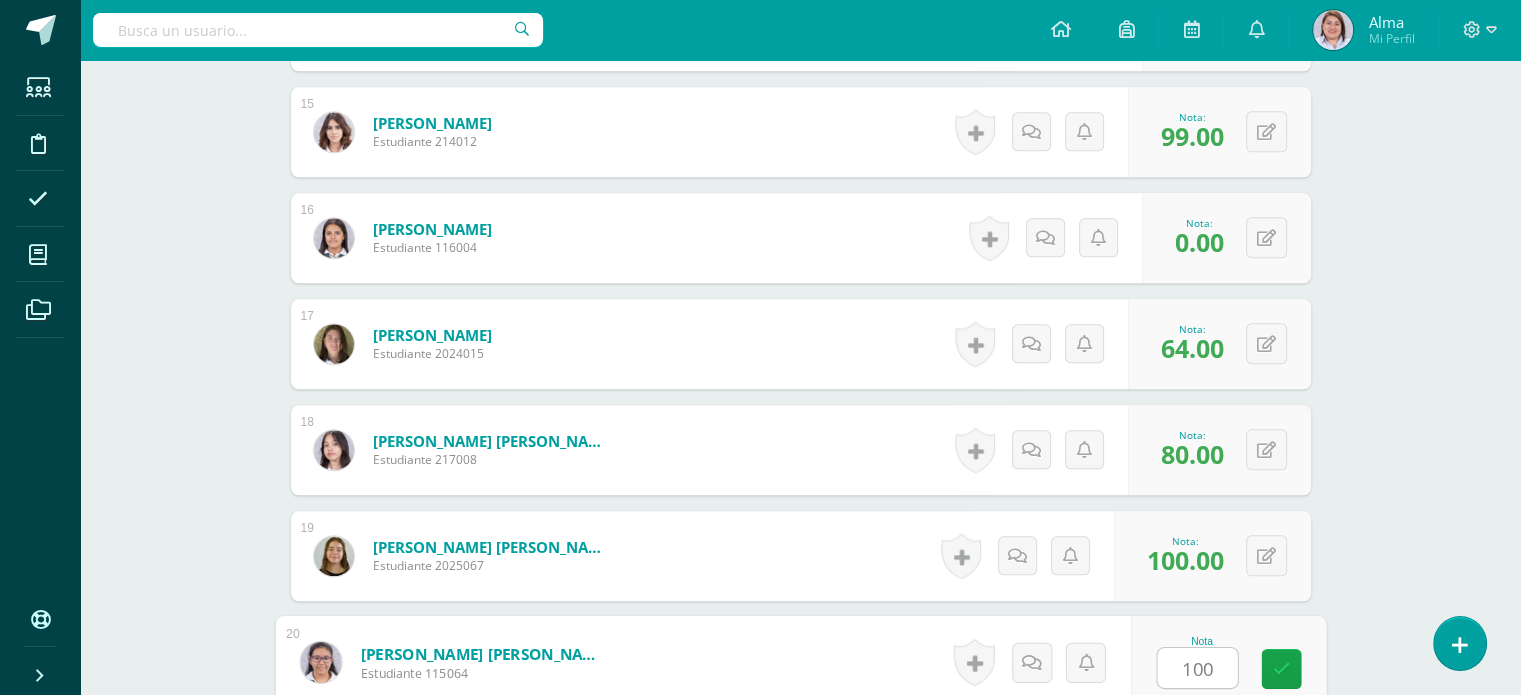 type on "100" 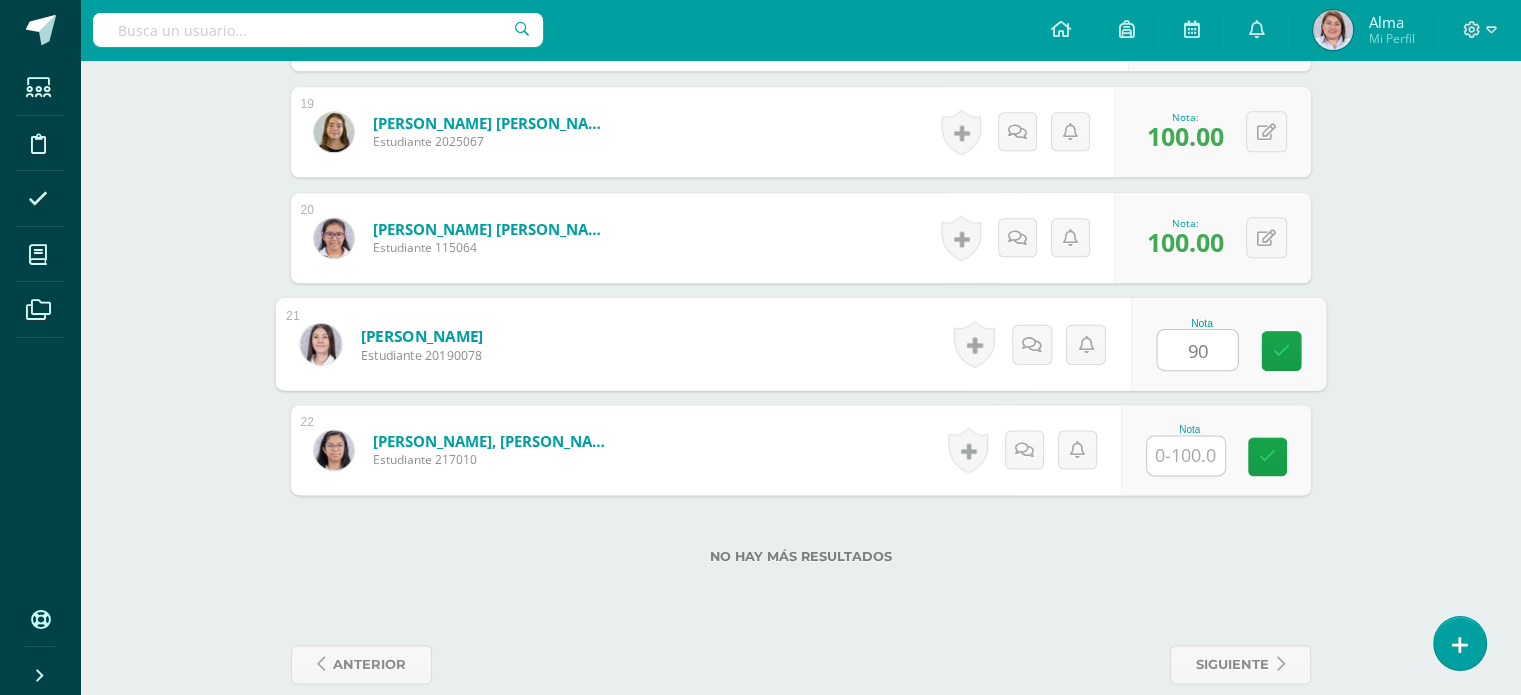 type on "90" 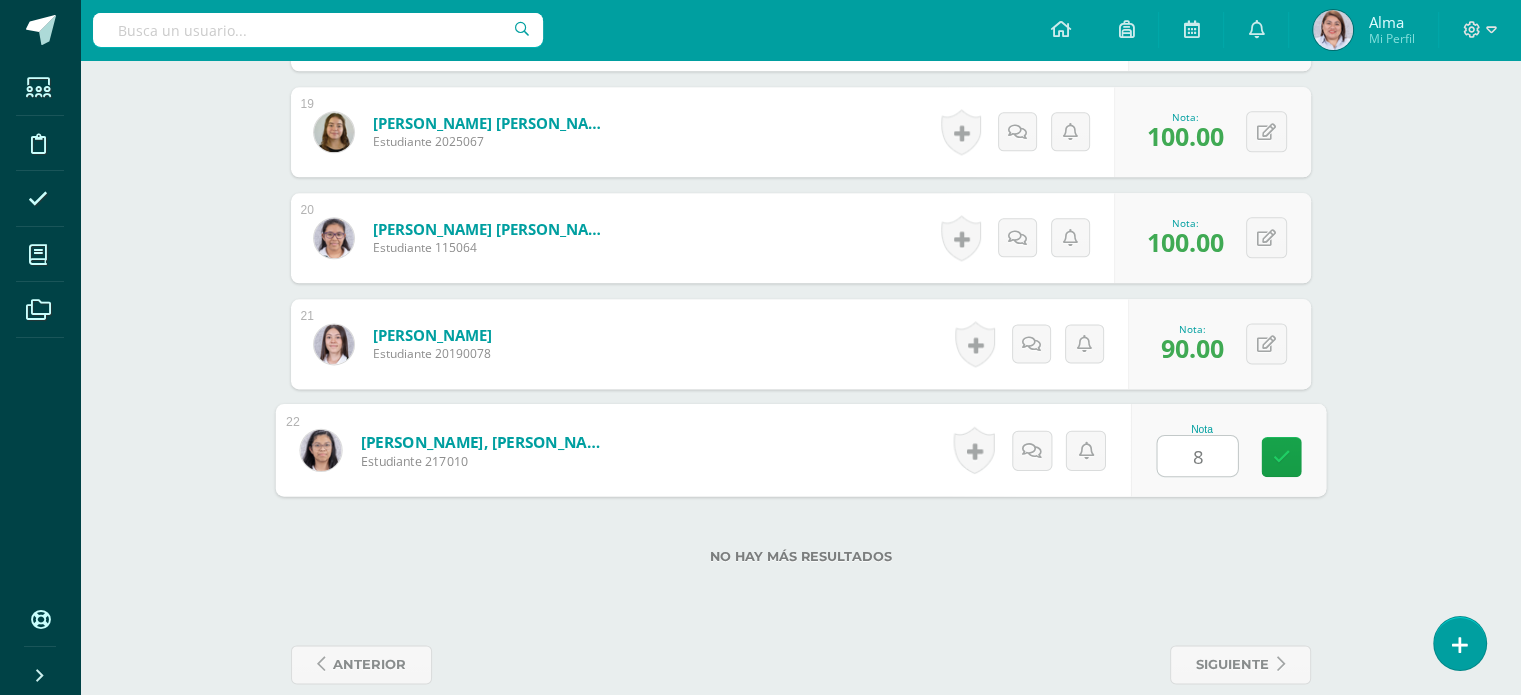 type on "88" 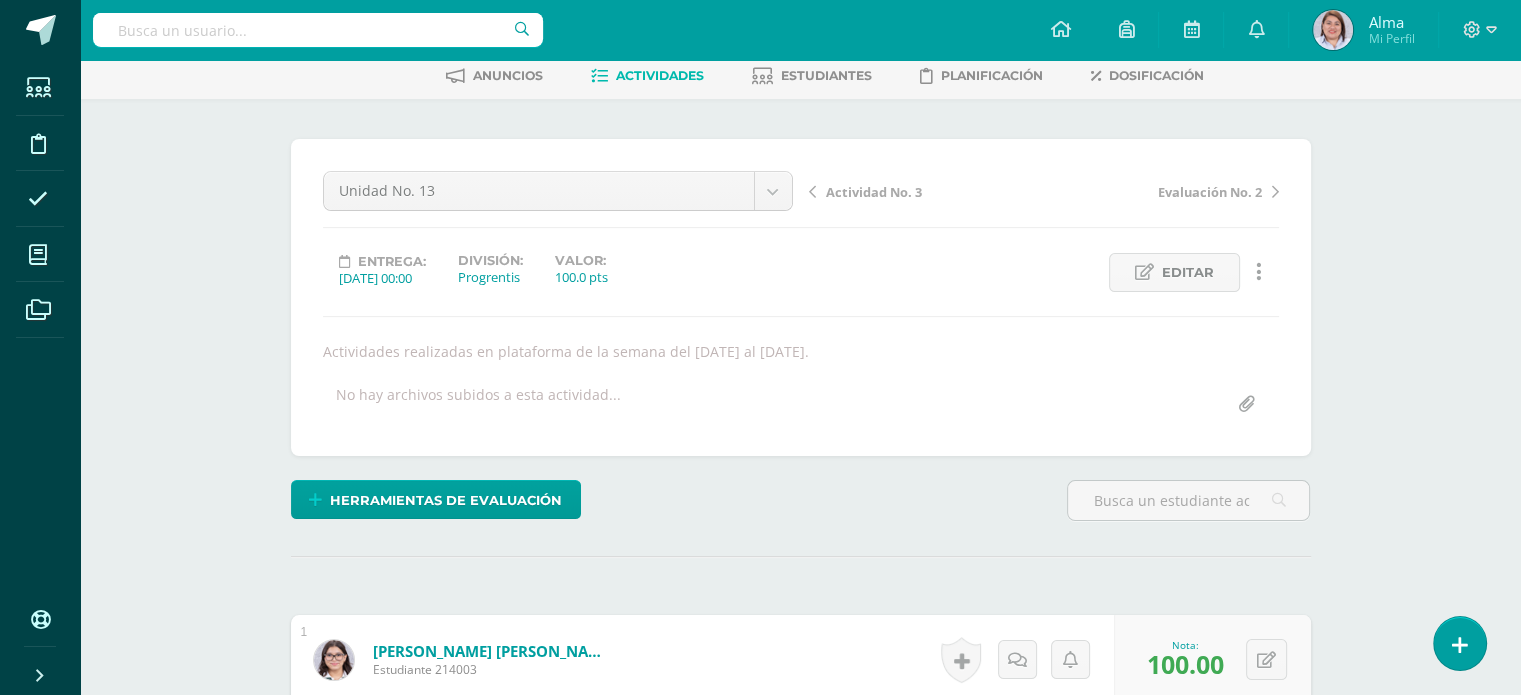 scroll, scrollTop: 0, scrollLeft: 0, axis: both 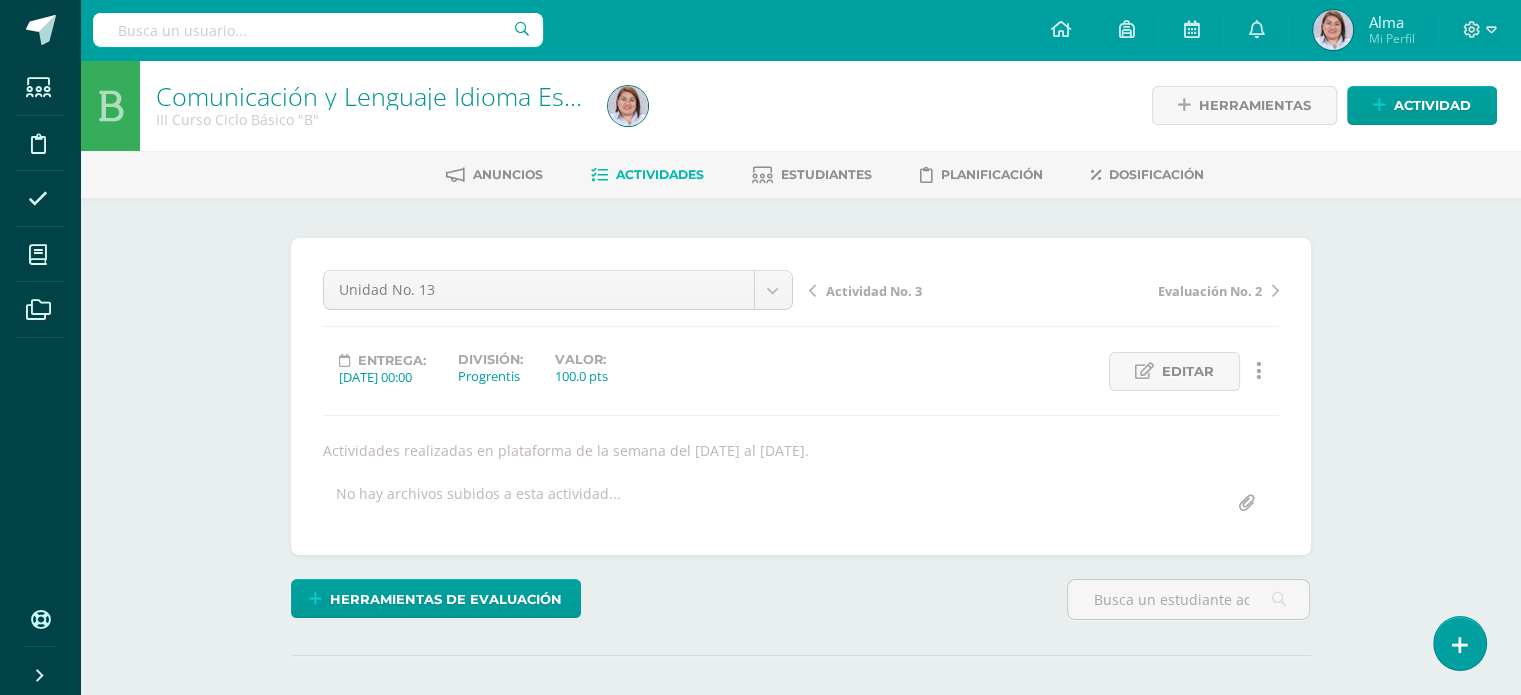 click on "Actividades" at bounding box center [660, 174] 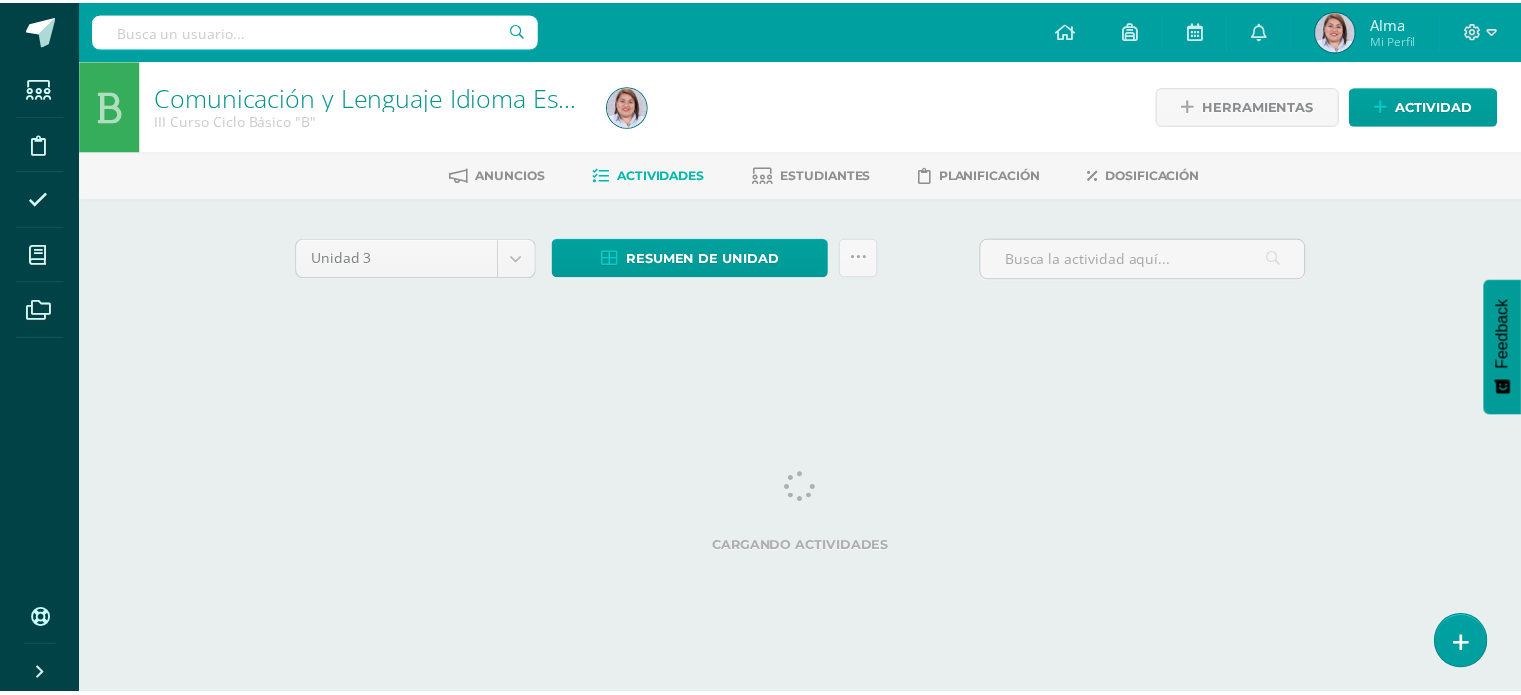 scroll, scrollTop: 0, scrollLeft: 0, axis: both 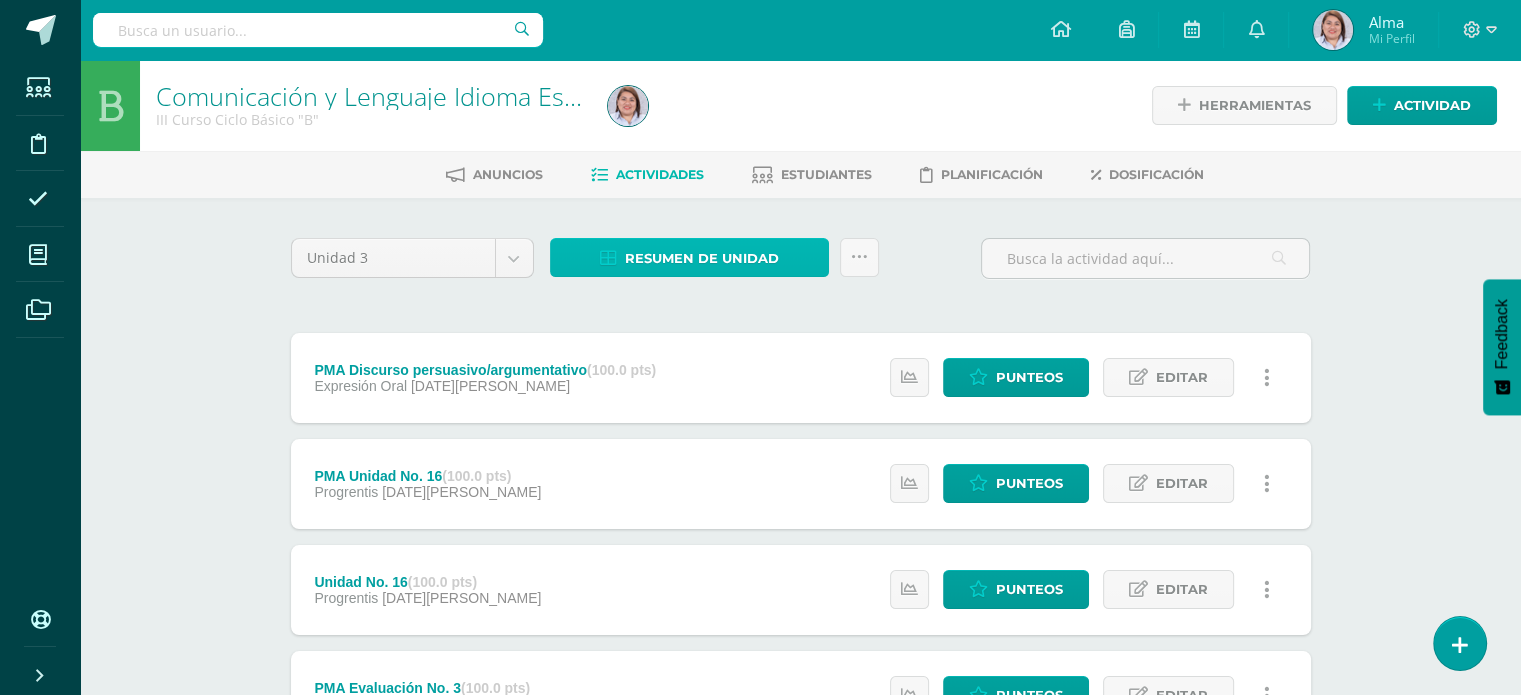 click on "Resumen de unidad" at bounding box center (689, 257) 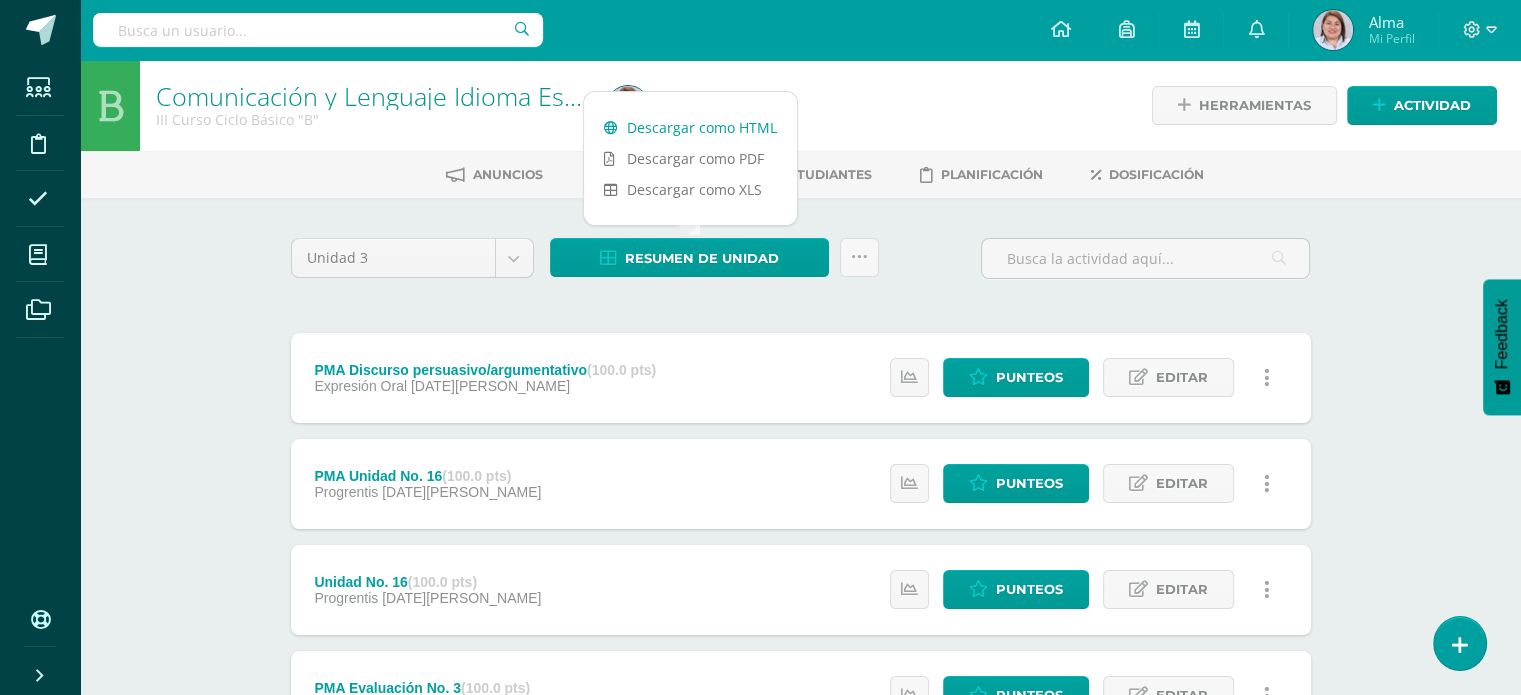 click on "Descargar como HTML" at bounding box center (690, 127) 